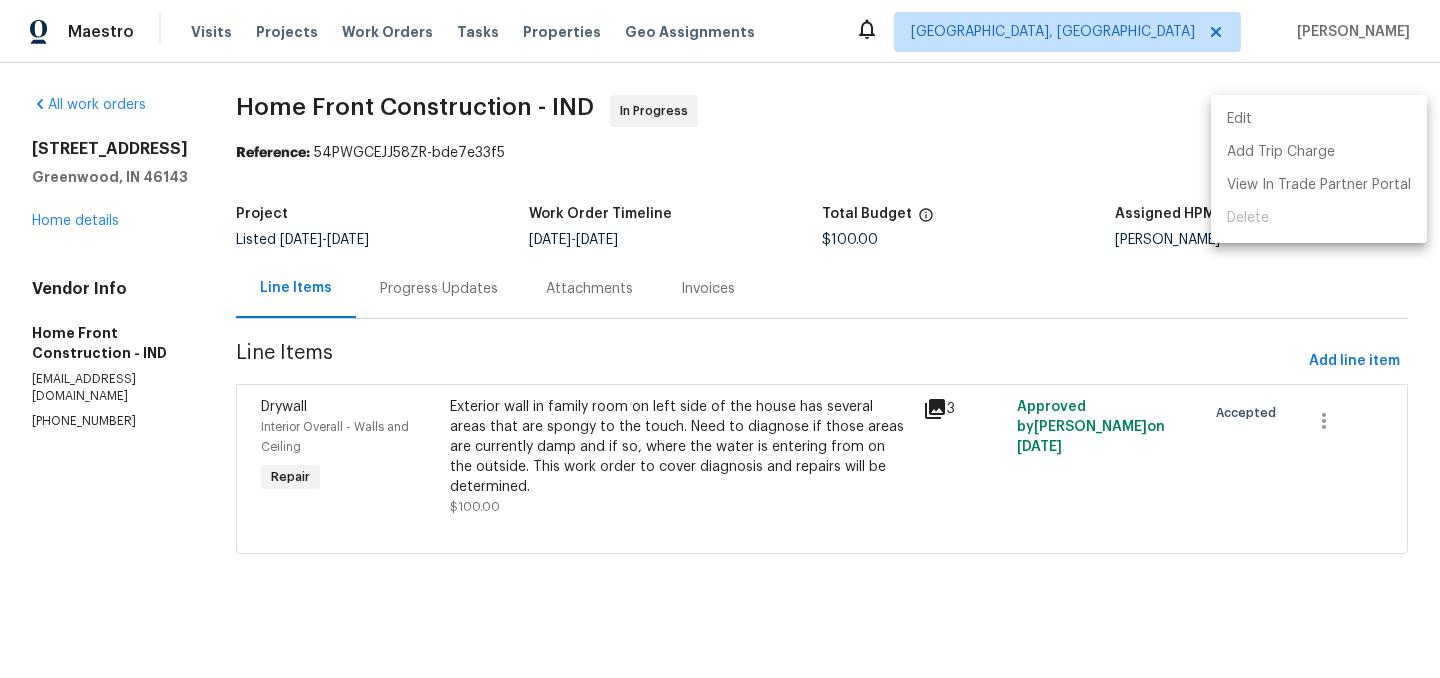 scroll, scrollTop: 0, scrollLeft: 0, axis: both 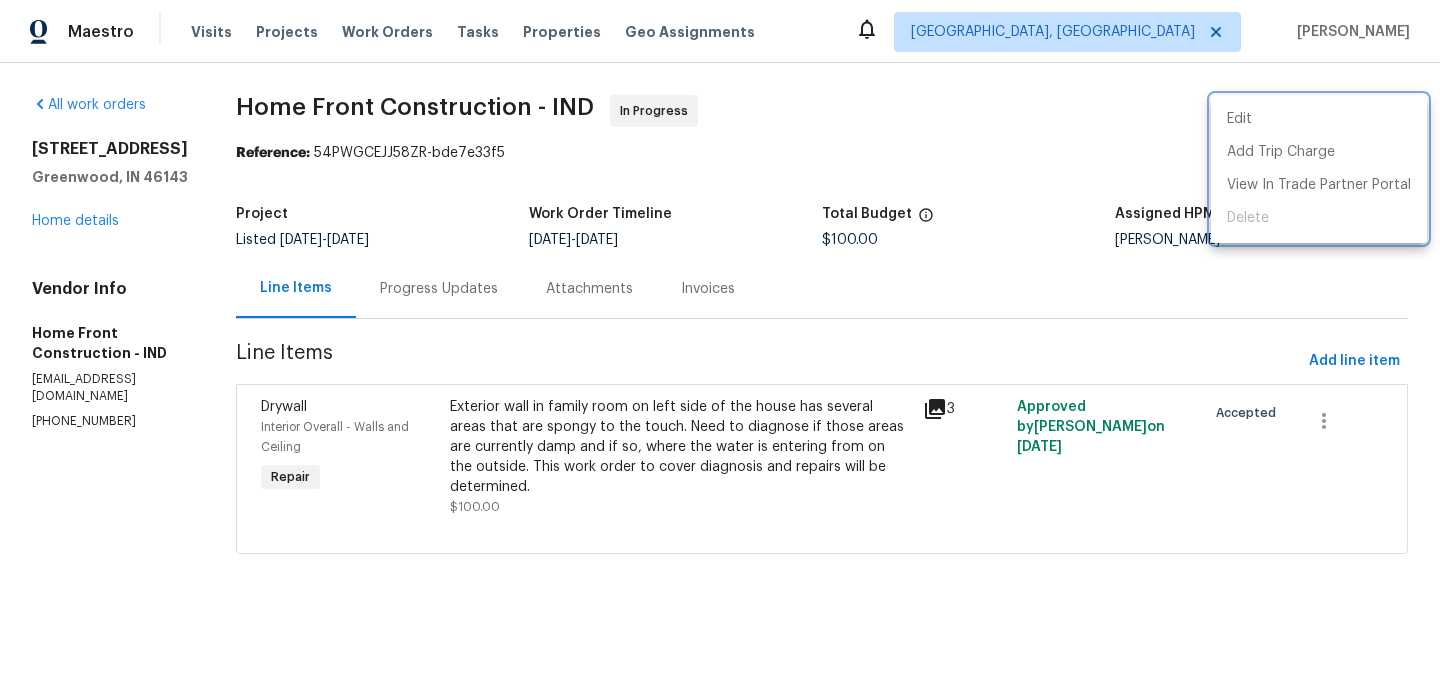 click at bounding box center [720, 339] 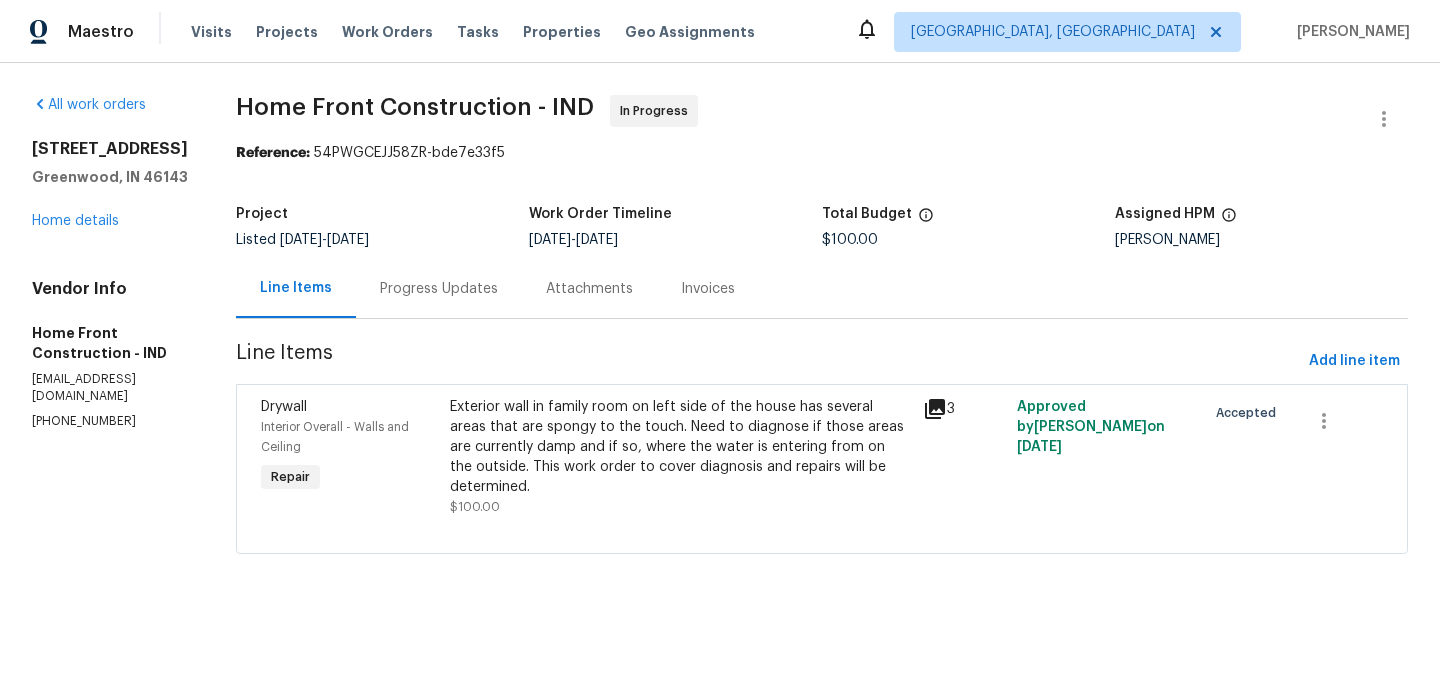click on "Reference:   54PWGCEJJ58ZR-bde7e33f5" at bounding box center (822, 153) 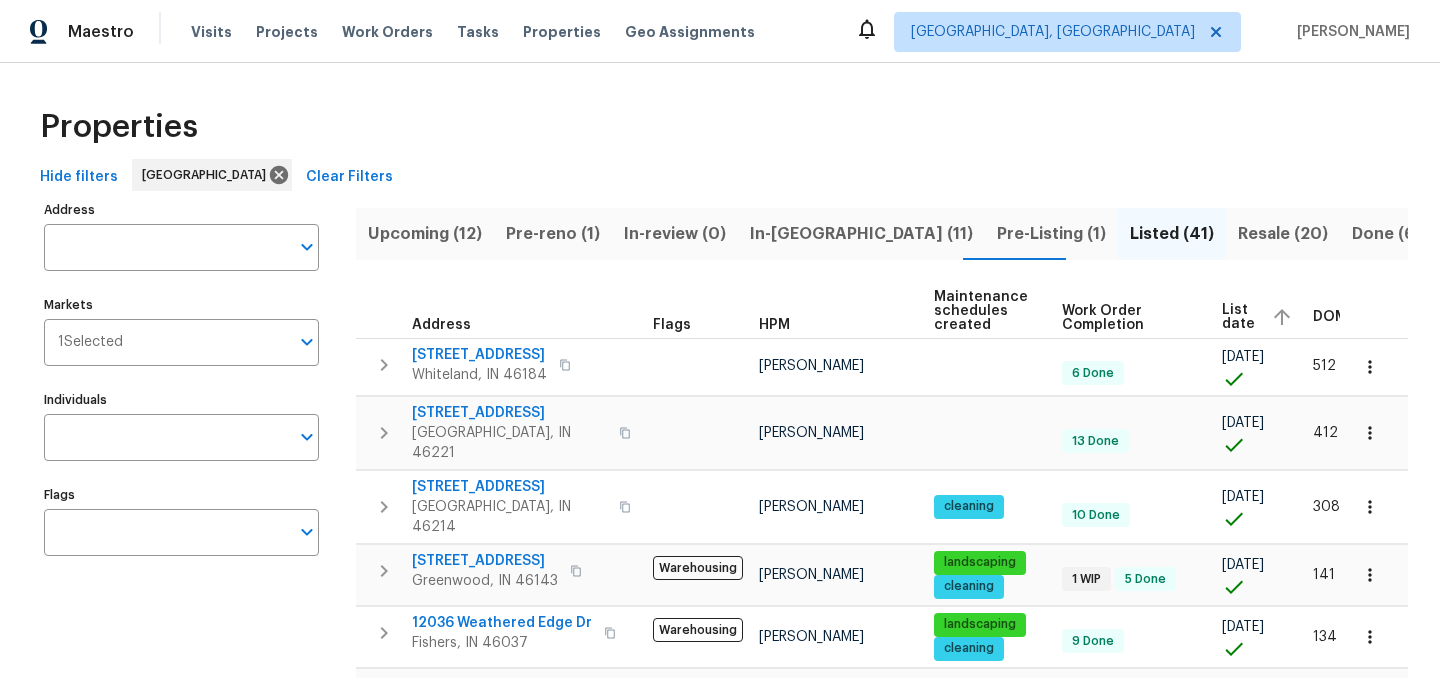scroll, scrollTop: 0, scrollLeft: 0, axis: both 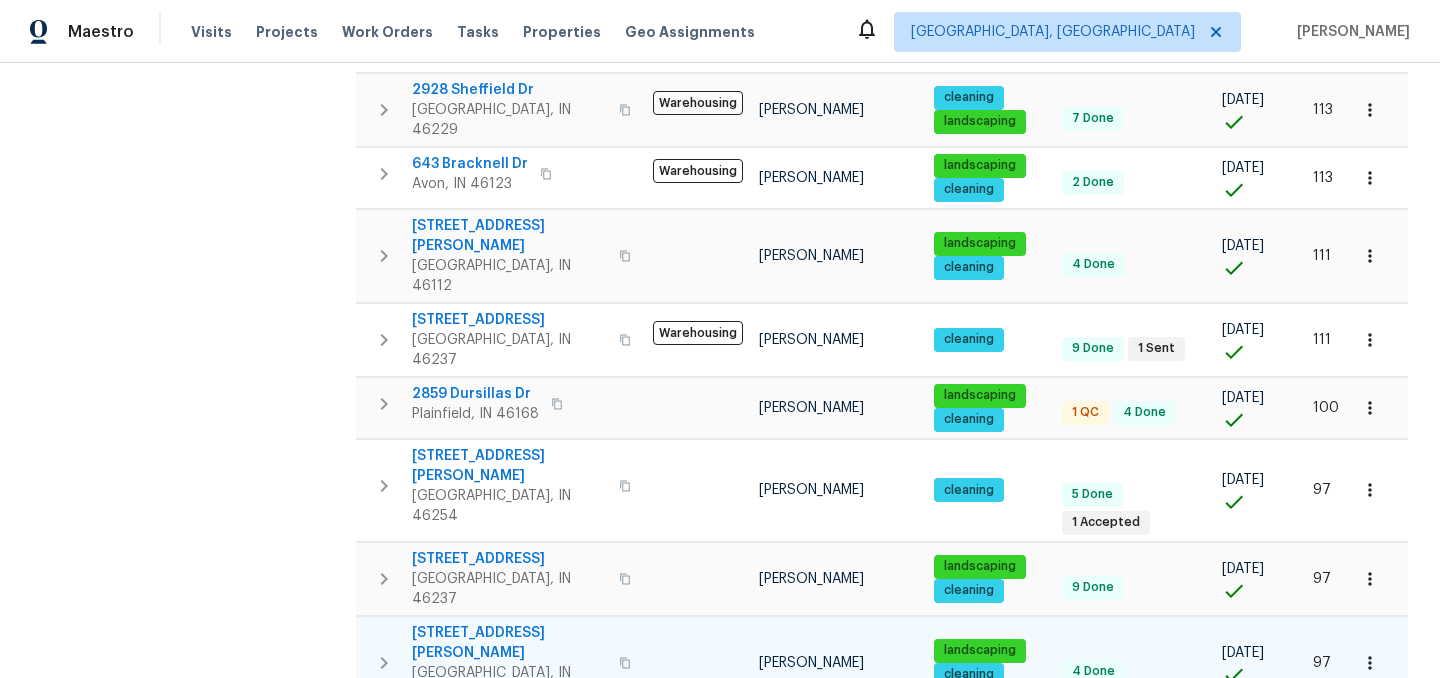 click on "3278 Jasper Ln" at bounding box center [509, 643] 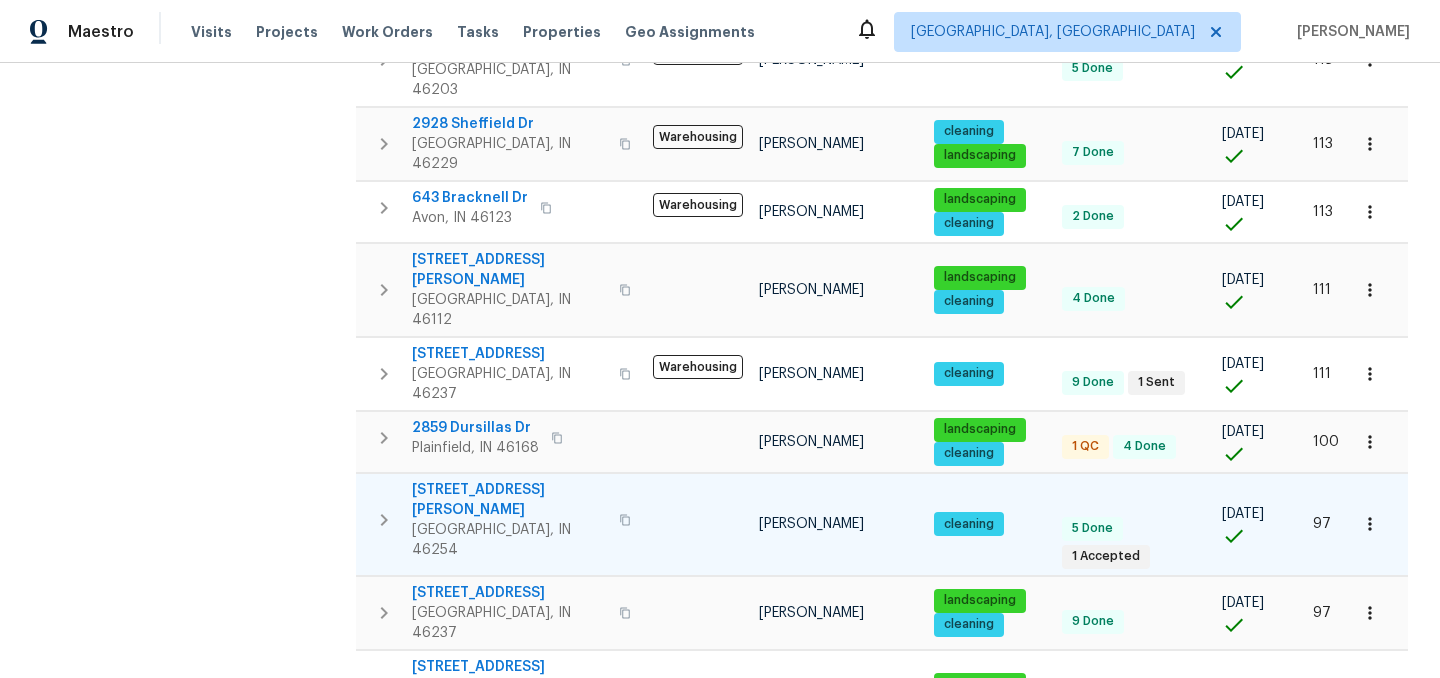 scroll, scrollTop: 994, scrollLeft: 0, axis: vertical 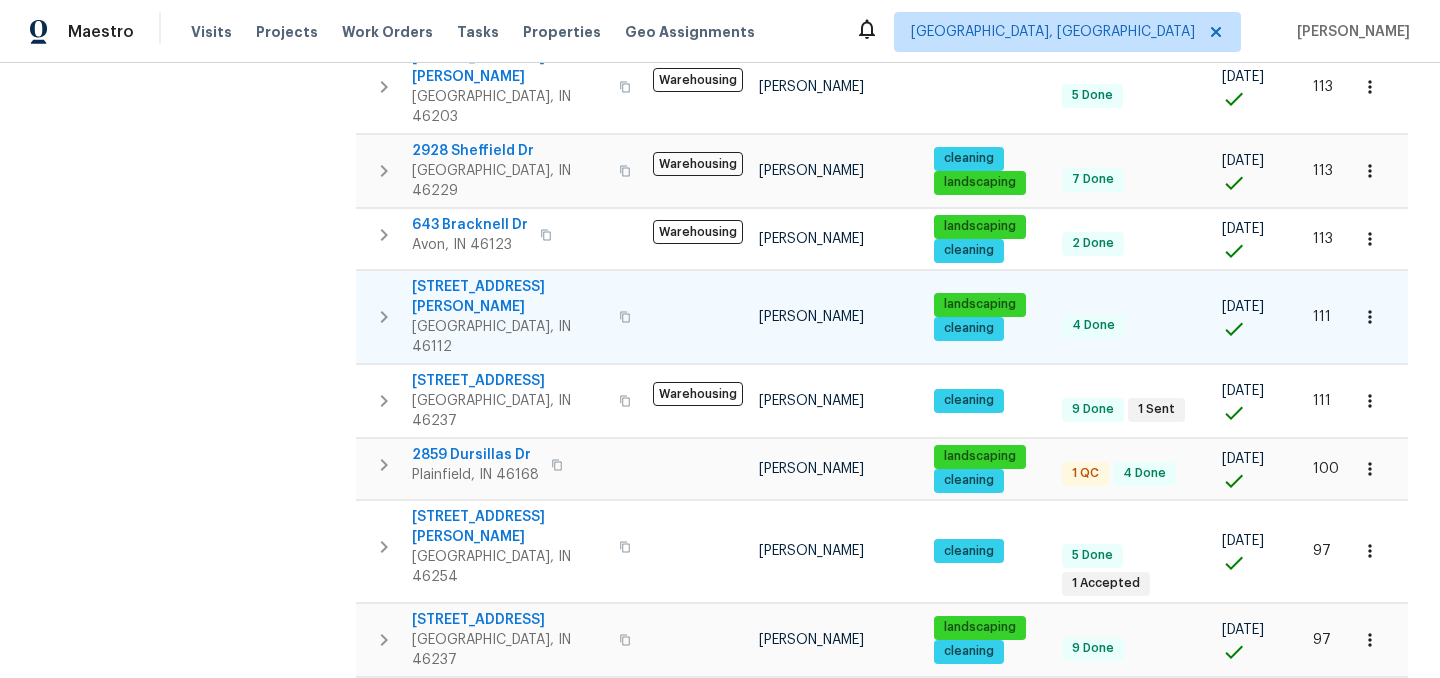 click on "3124 Sharon Cir" at bounding box center [509, 297] 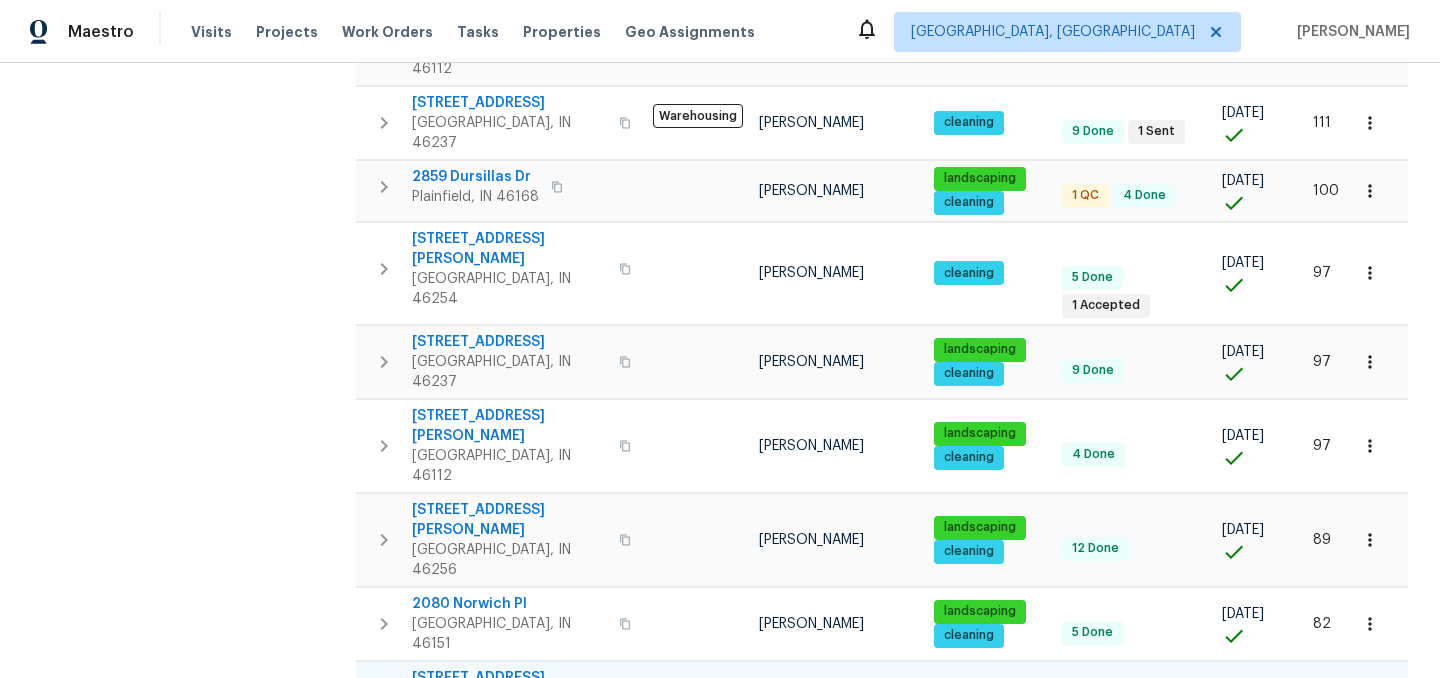 scroll, scrollTop: 1293, scrollLeft: 0, axis: vertical 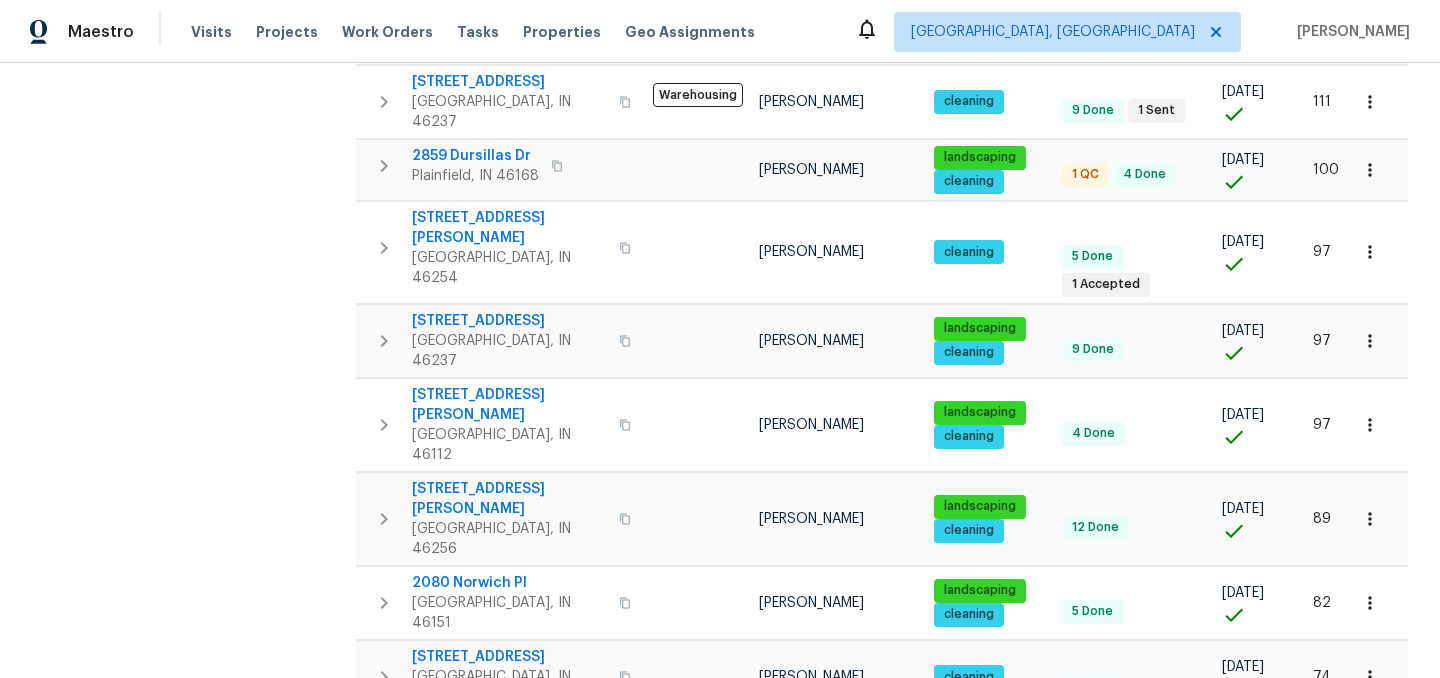 click on "2" at bounding box center [1128, 954] 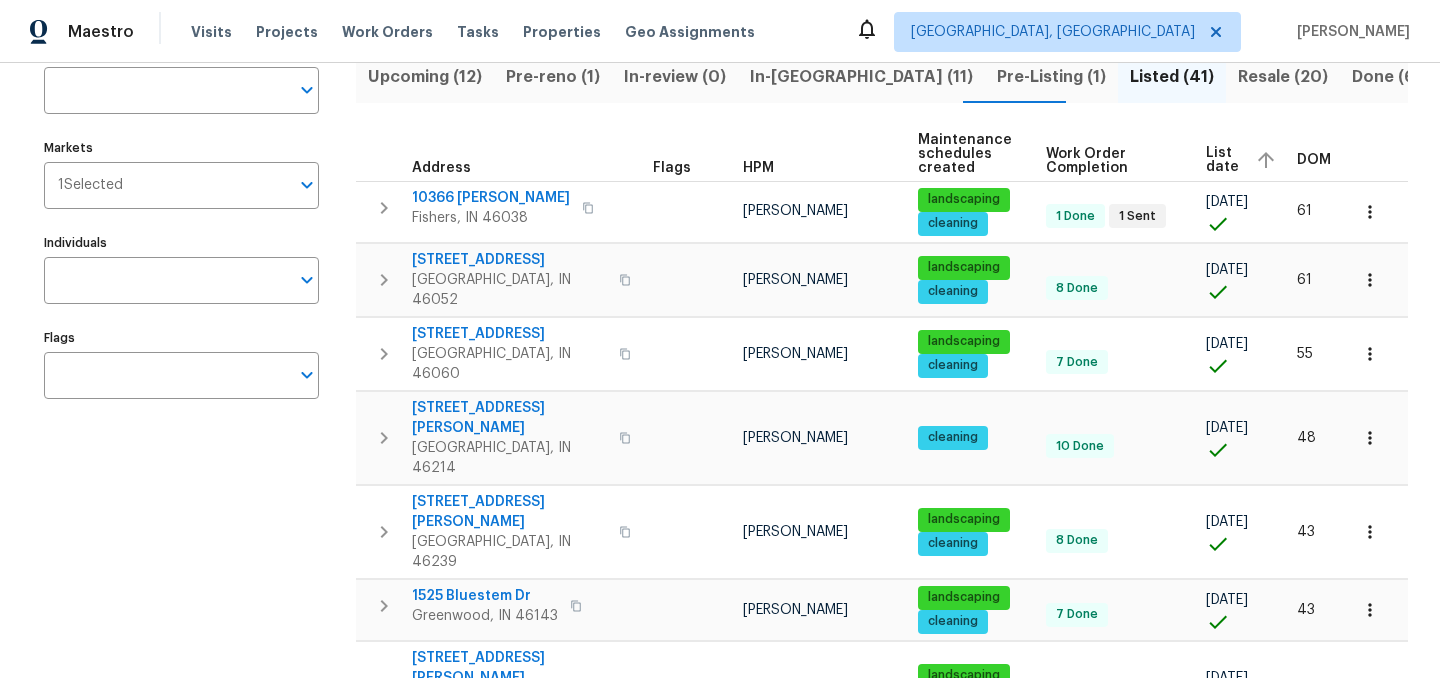 scroll, scrollTop: 142, scrollLeft: 0, axis: vertical 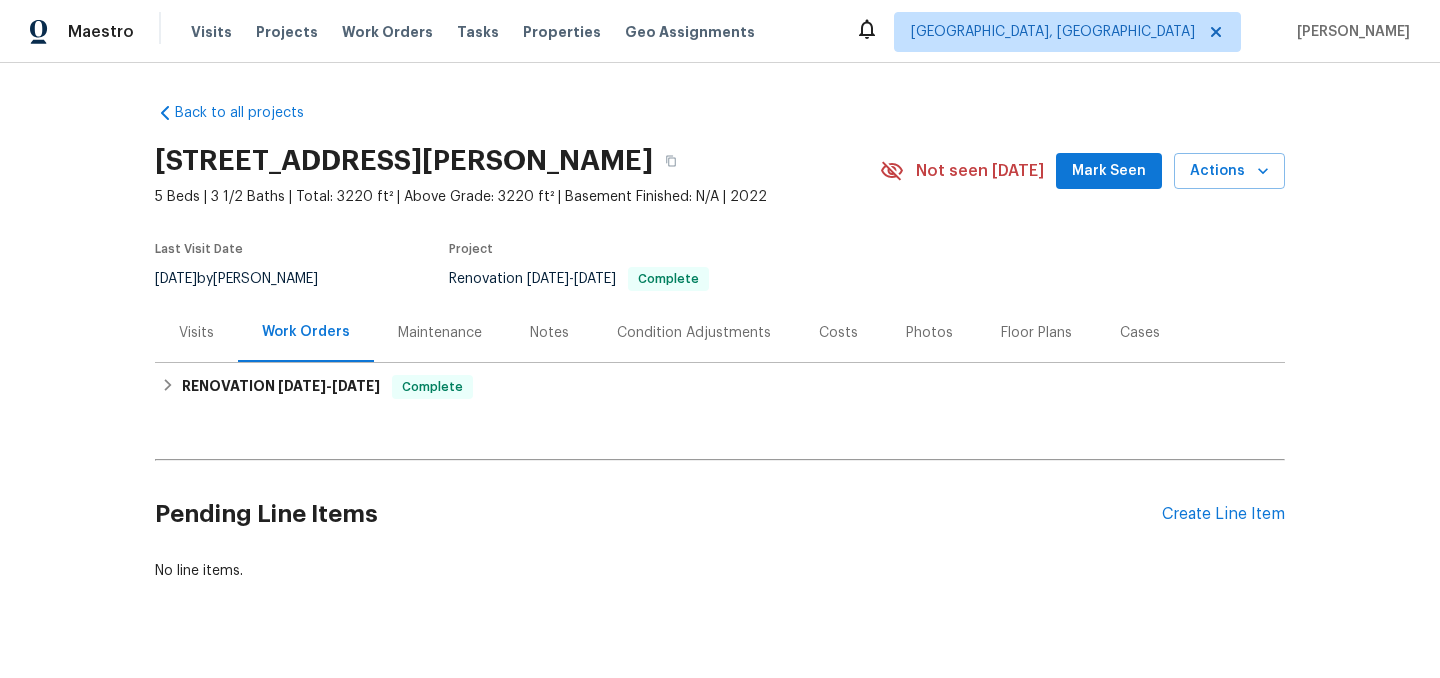 click on "Photos" at bounding box center [929, 333] 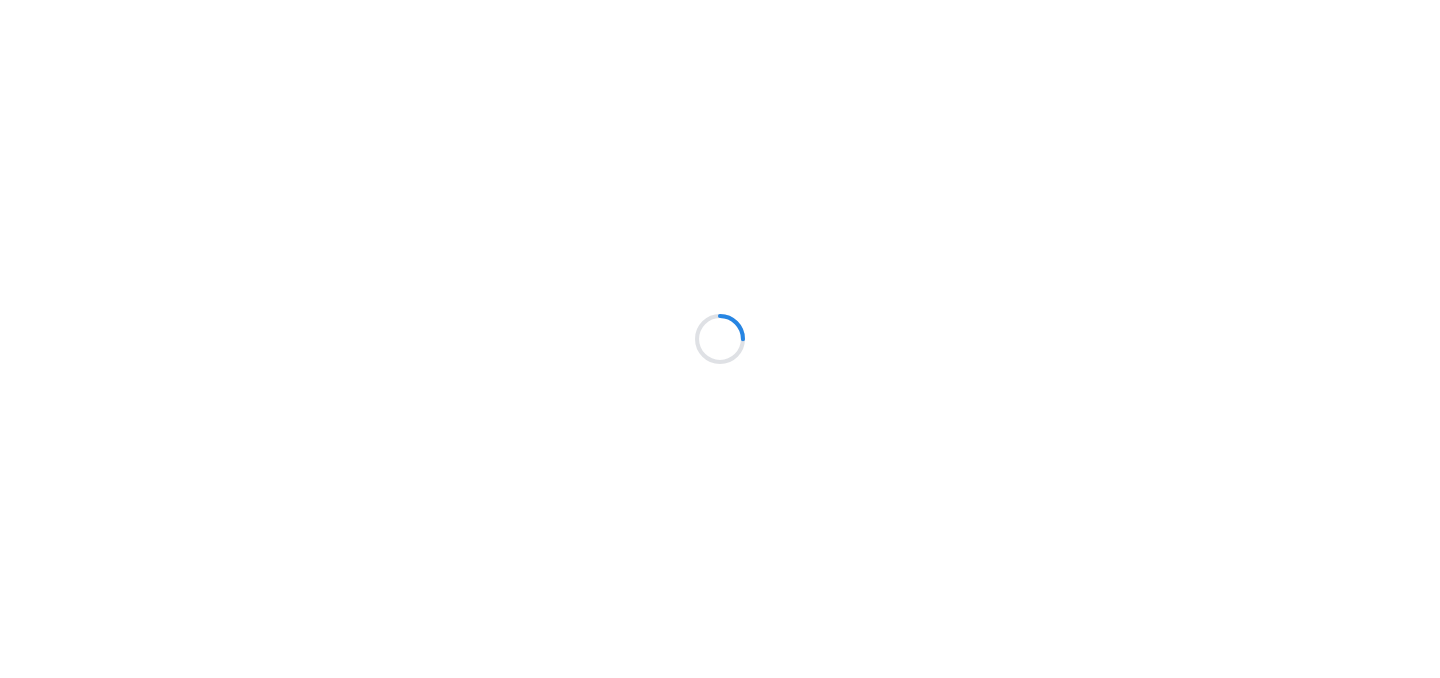 scroll, scrollTop: 0, scrollLeft: 0, axis: both 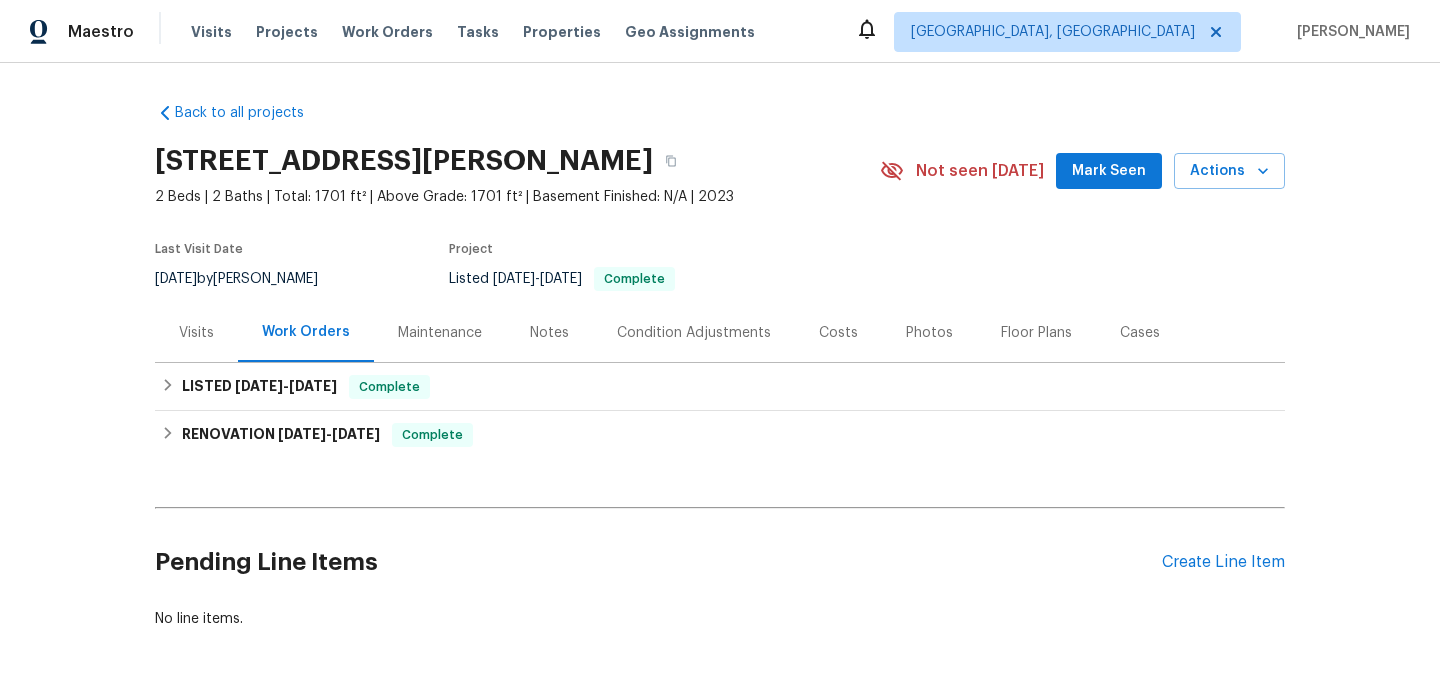 click on "Photos" at bounding box center (929, 333) 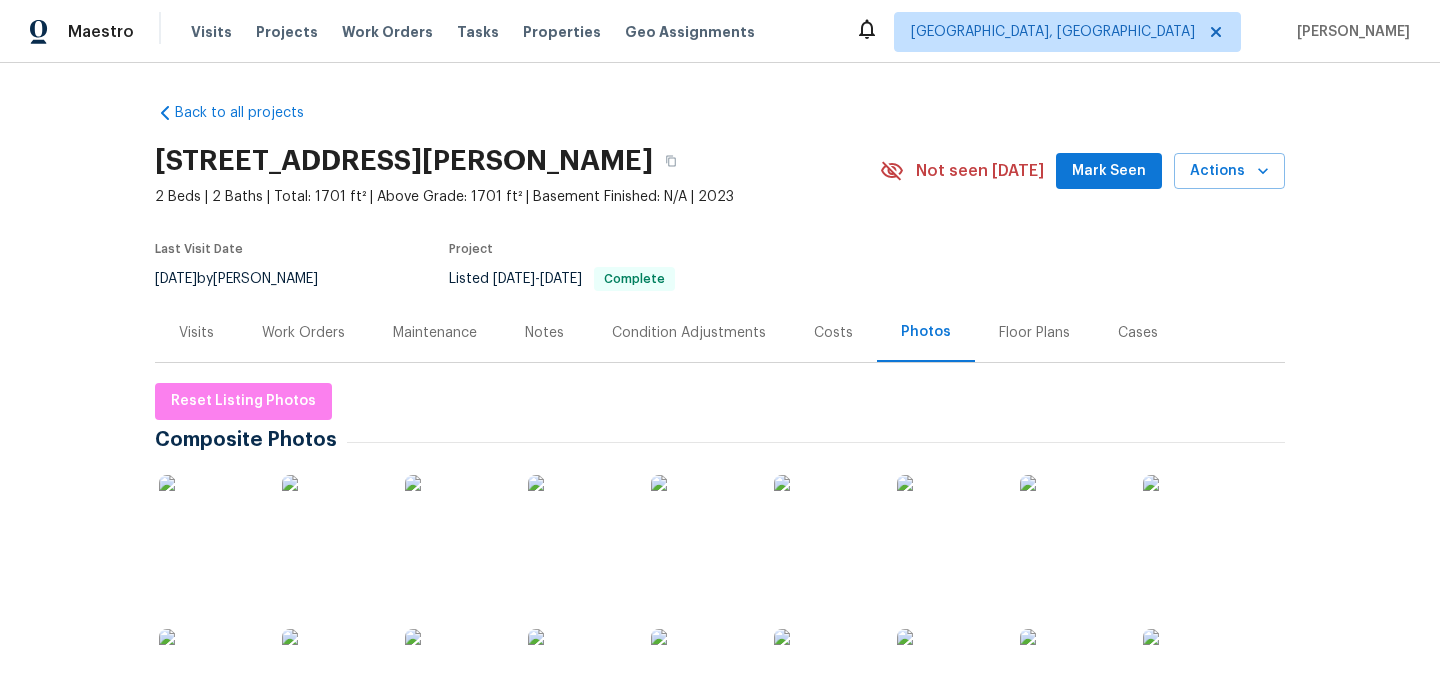 click at bounding box center (209, 525) 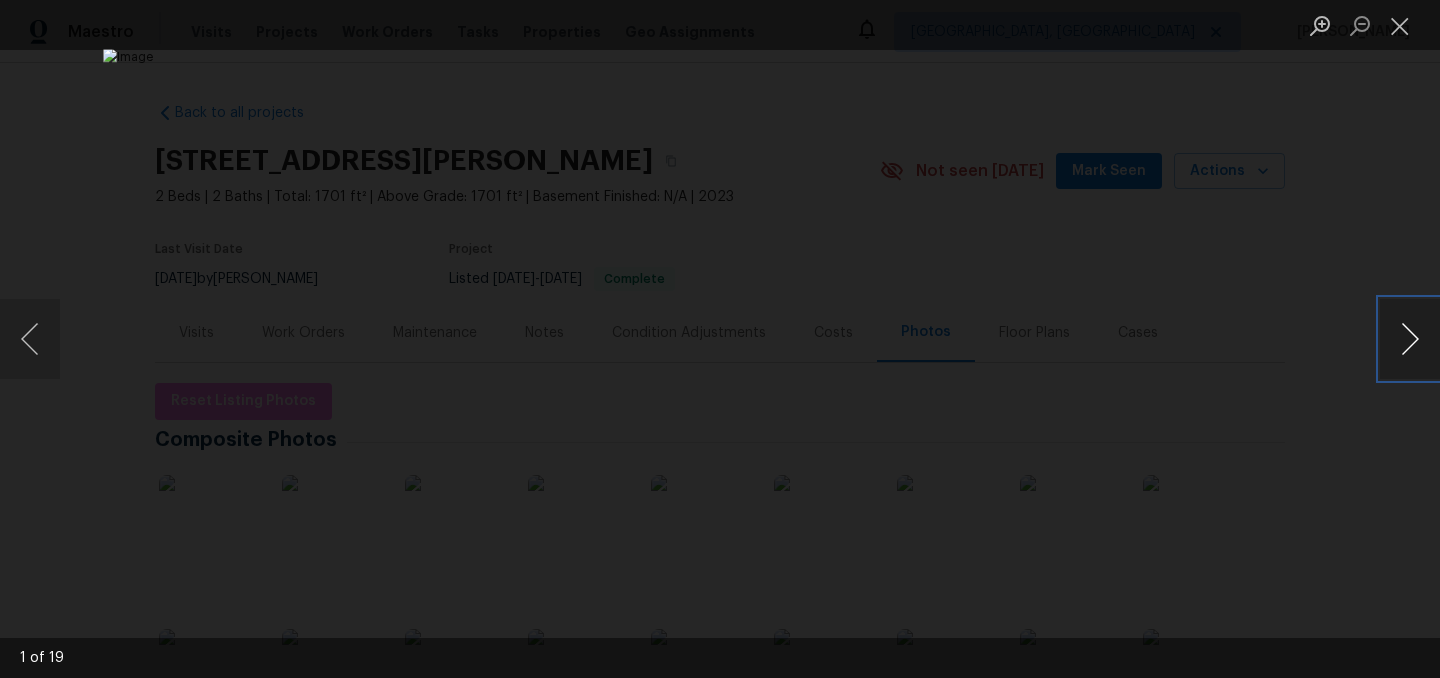 click at bounding box center [1410, 339] 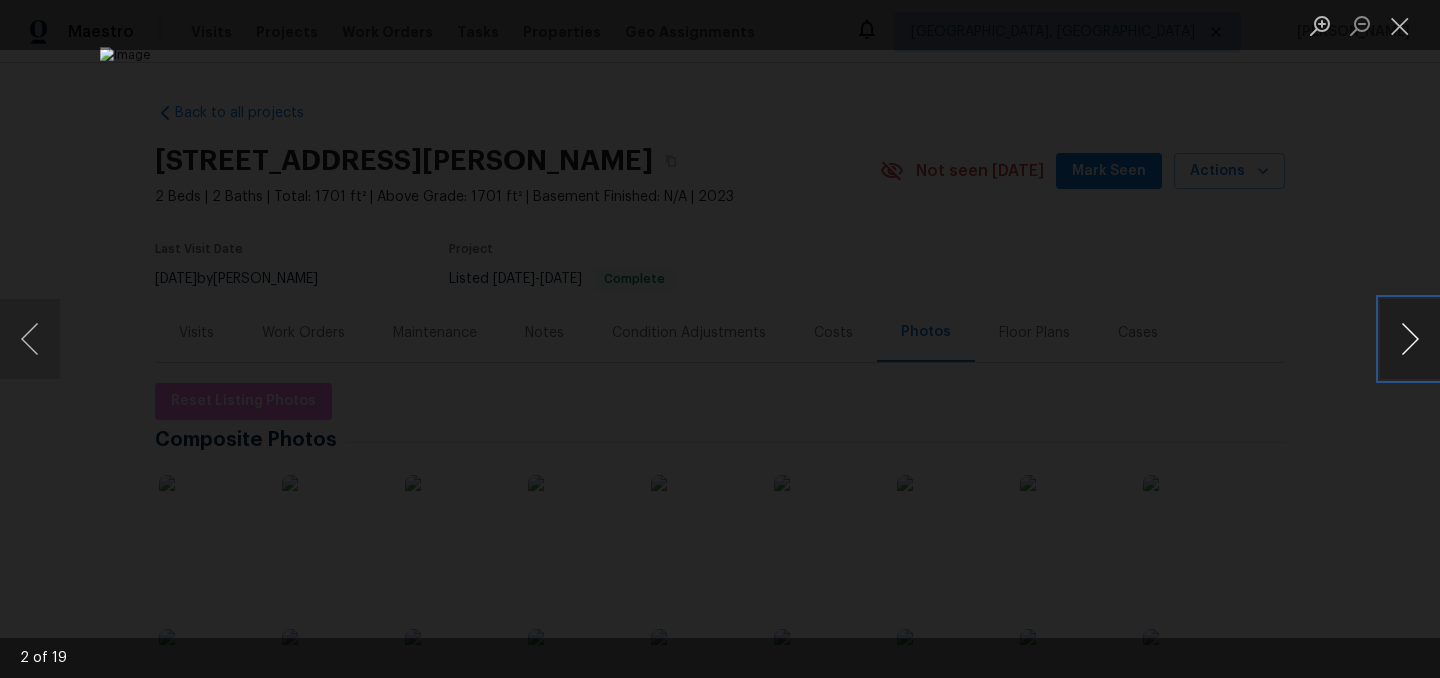 click at bounding box center [1410, 339] 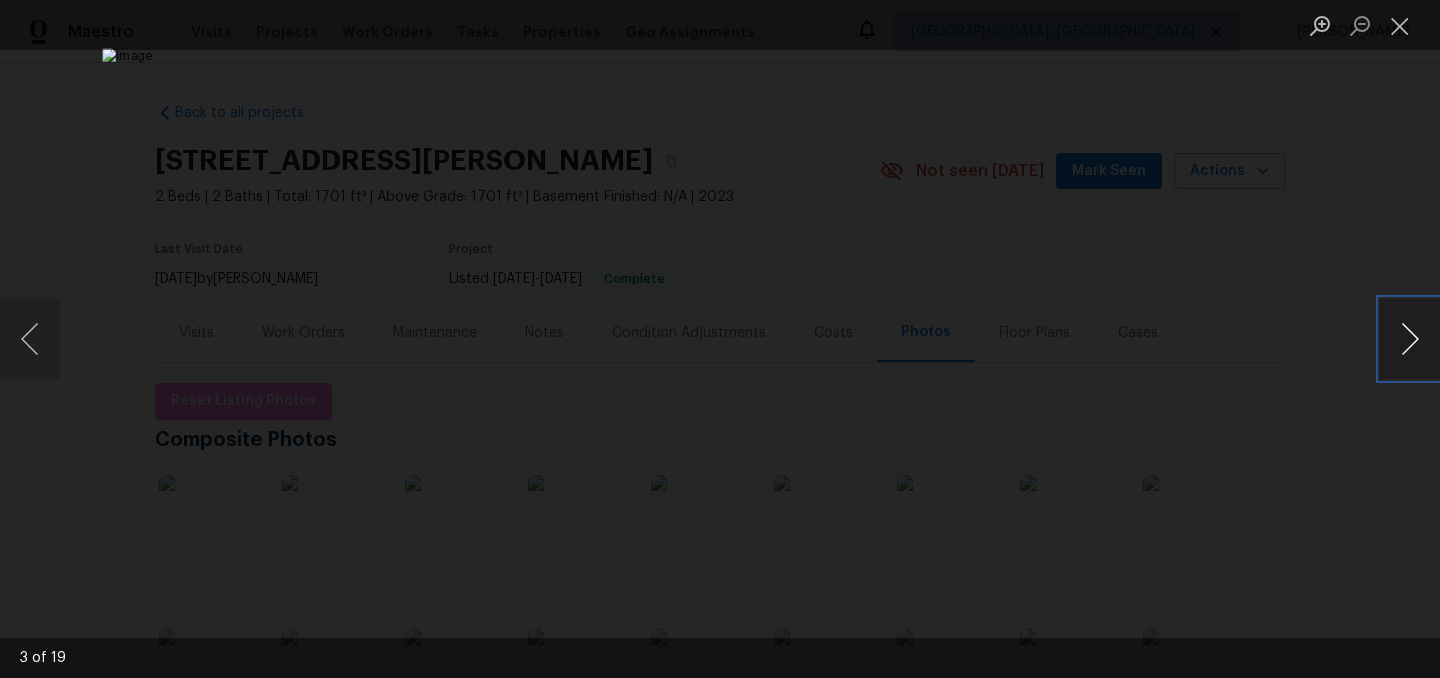 click at bounding box center (1410, 339) 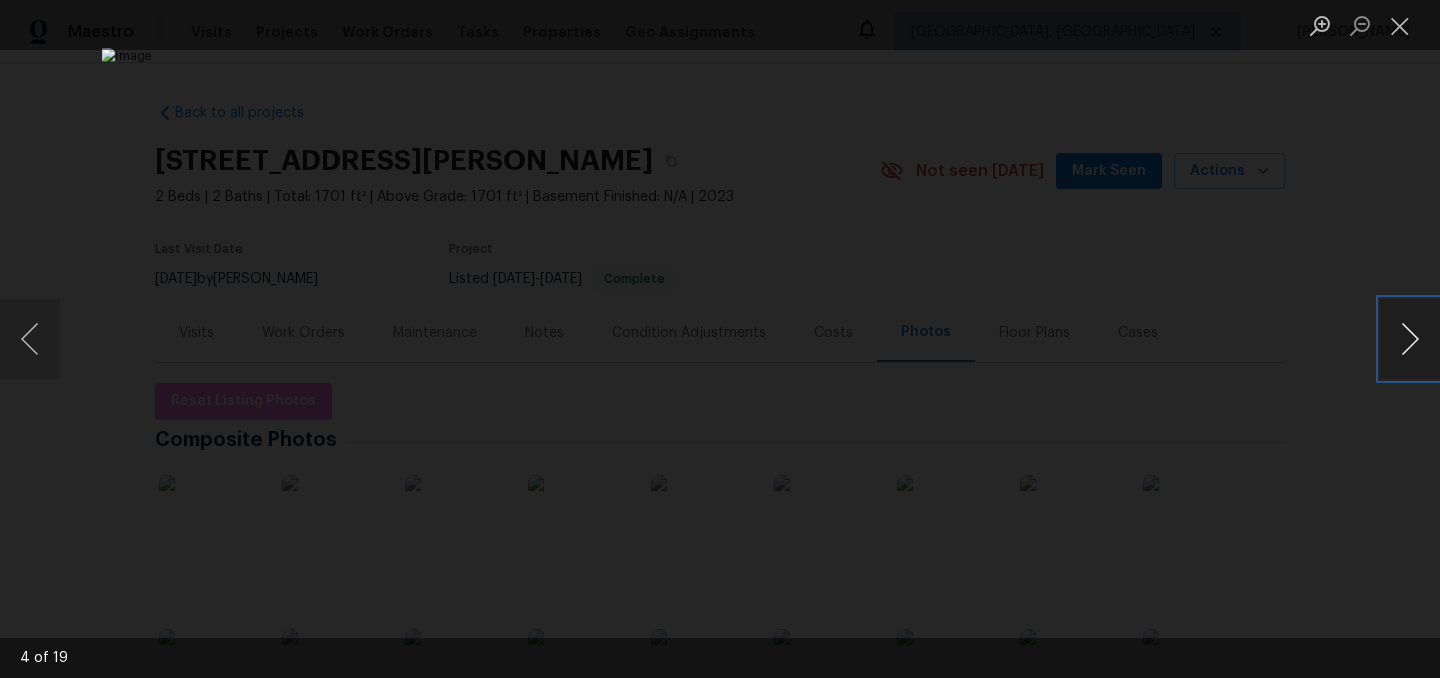 click at bounding box center [1410, 339] 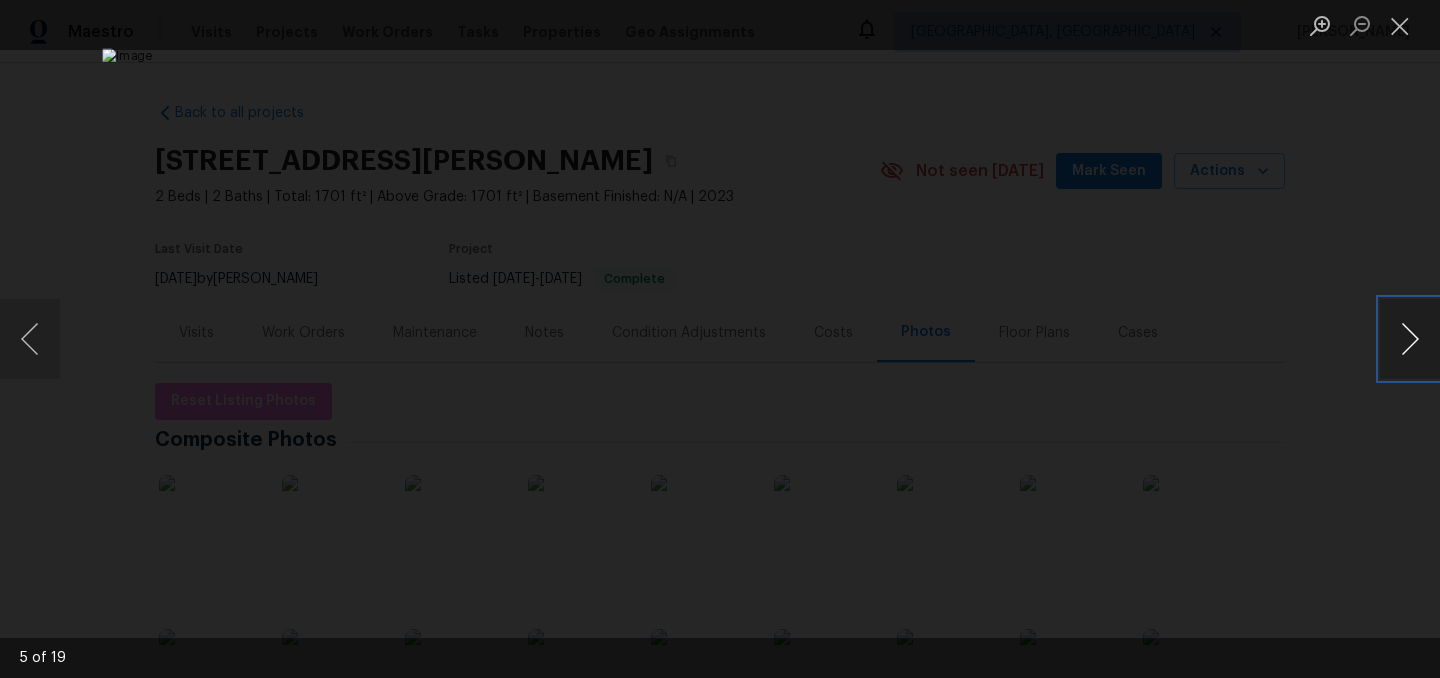 click at bounding box center [1410, 339] 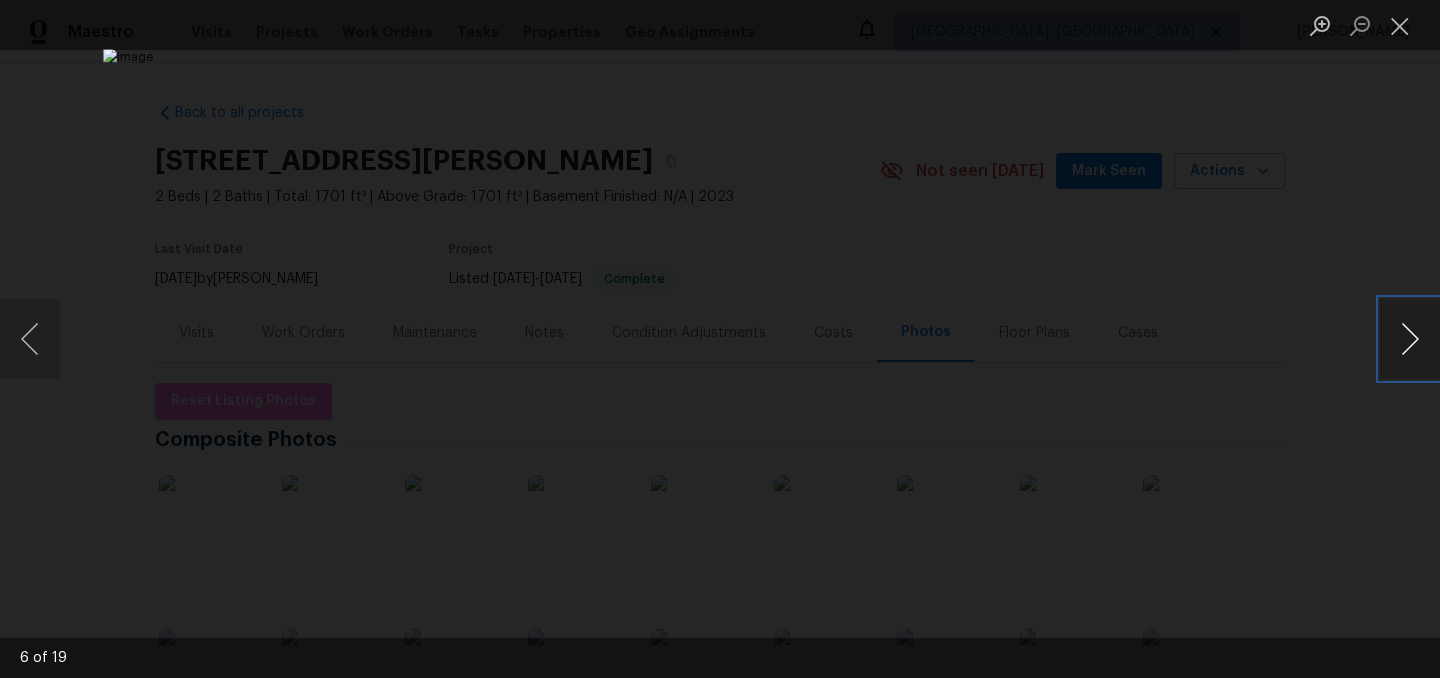 click at bounding box center (1410, 339) 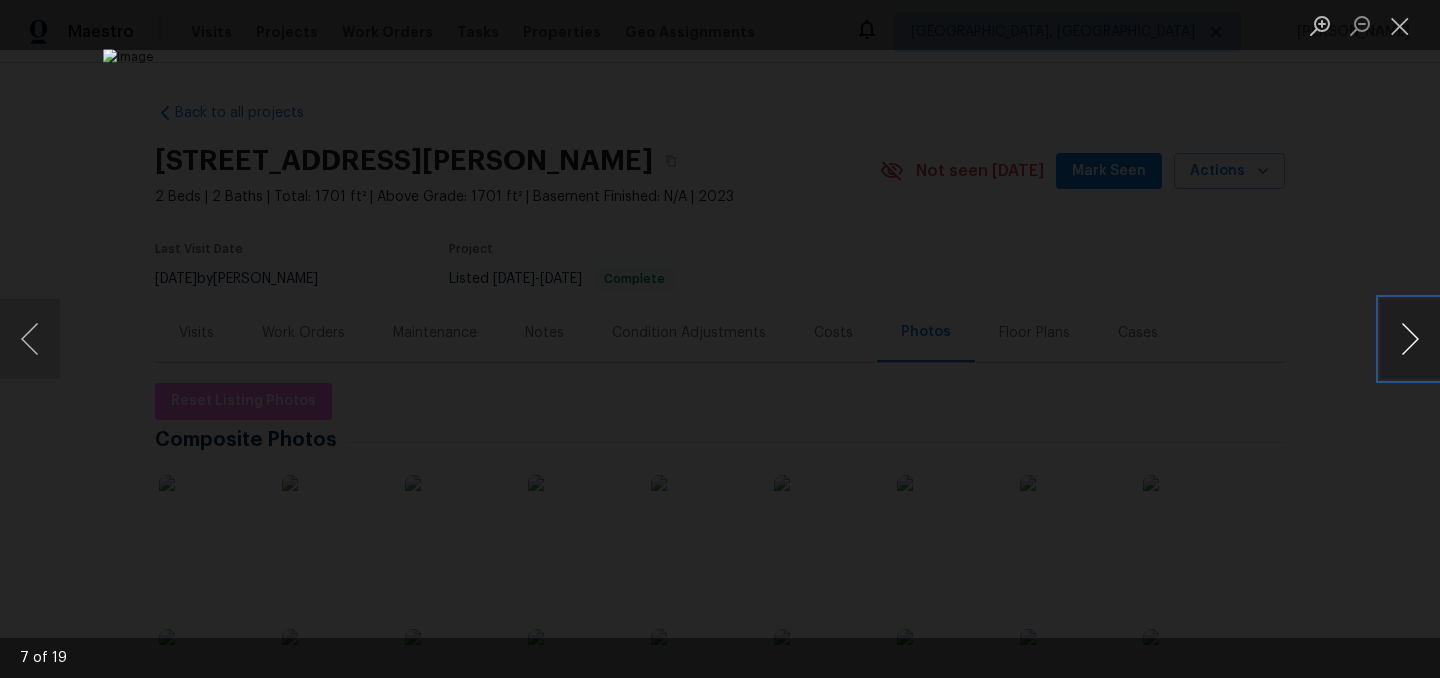 click at bounding box center [1410, 339] 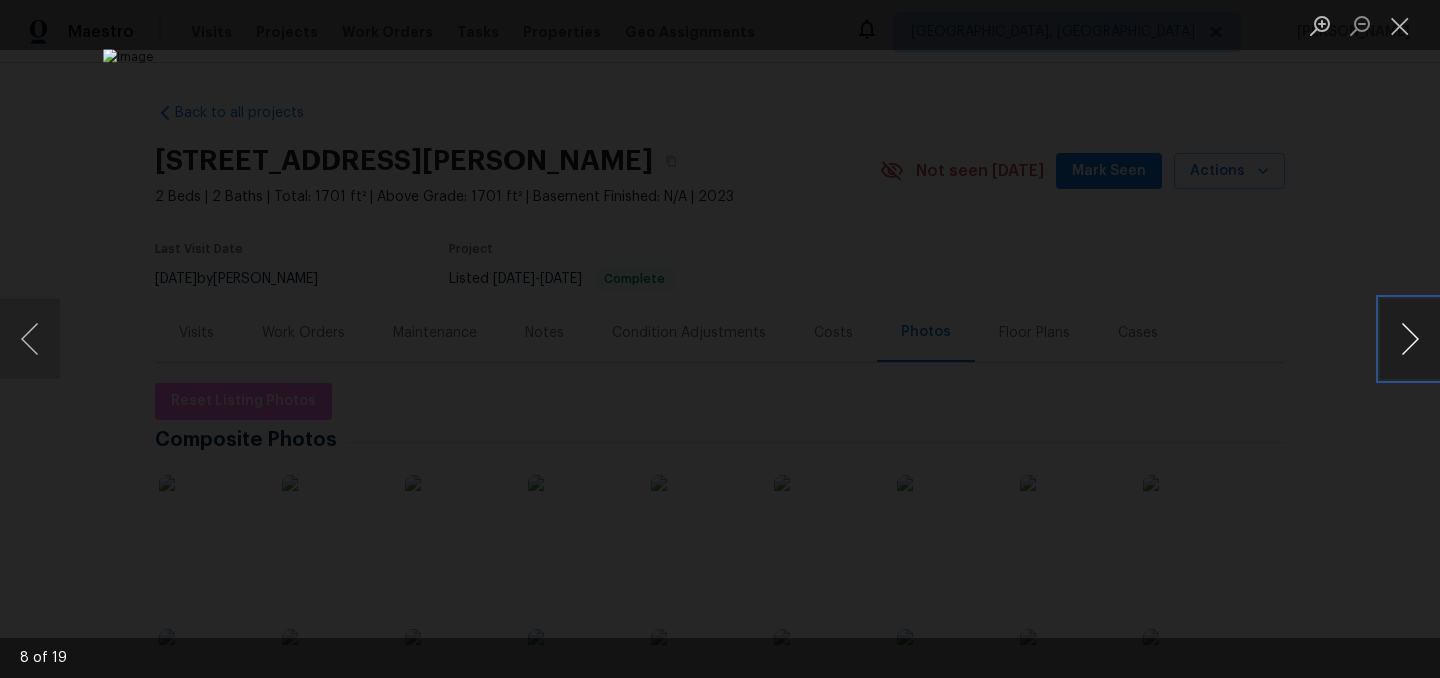 click at bounding box center (1410, 339) 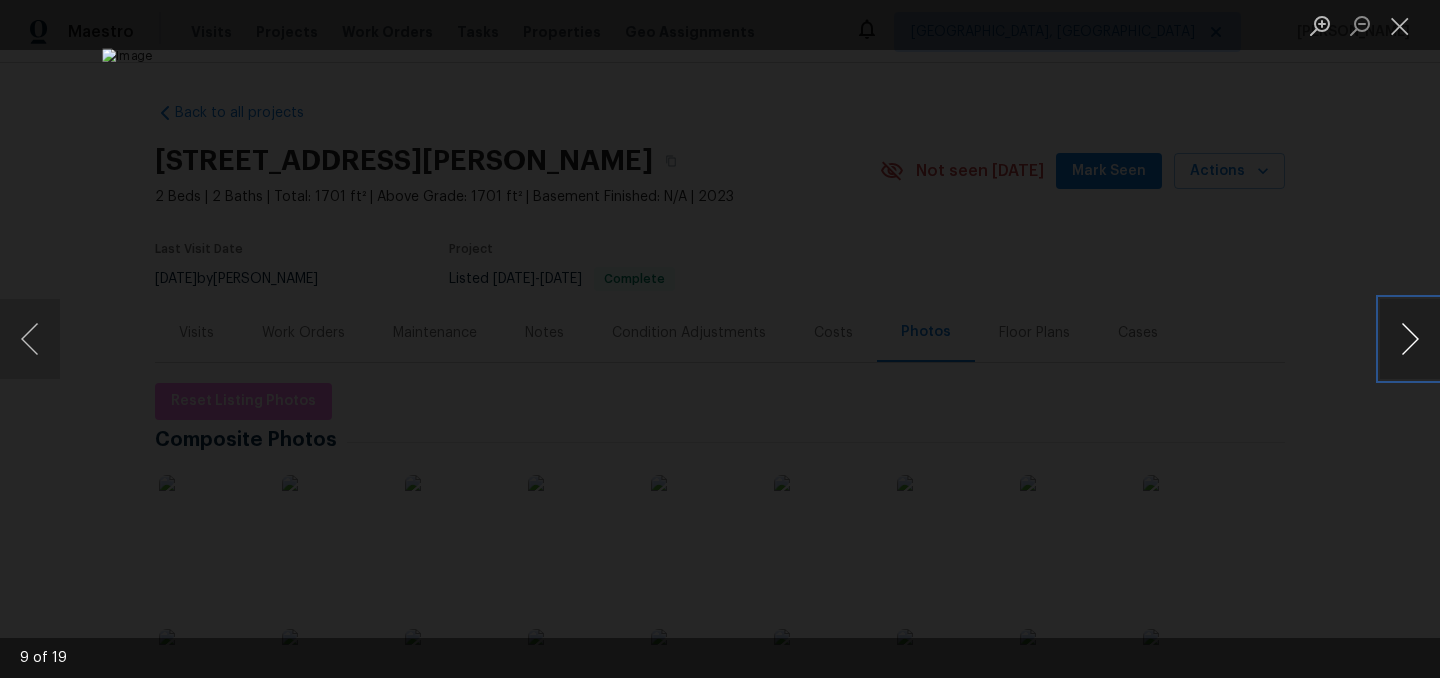 click at bounding box center [1410, 339] 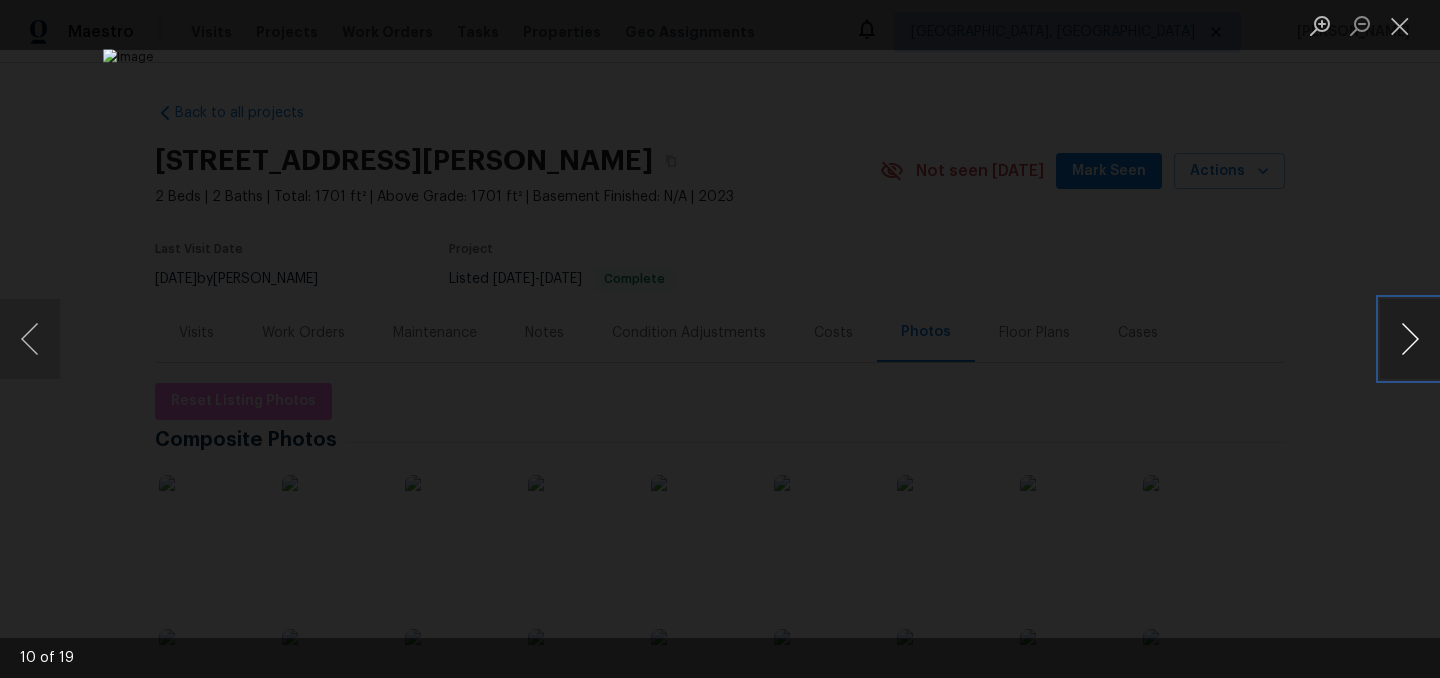click at bounding box center (1410, 339) 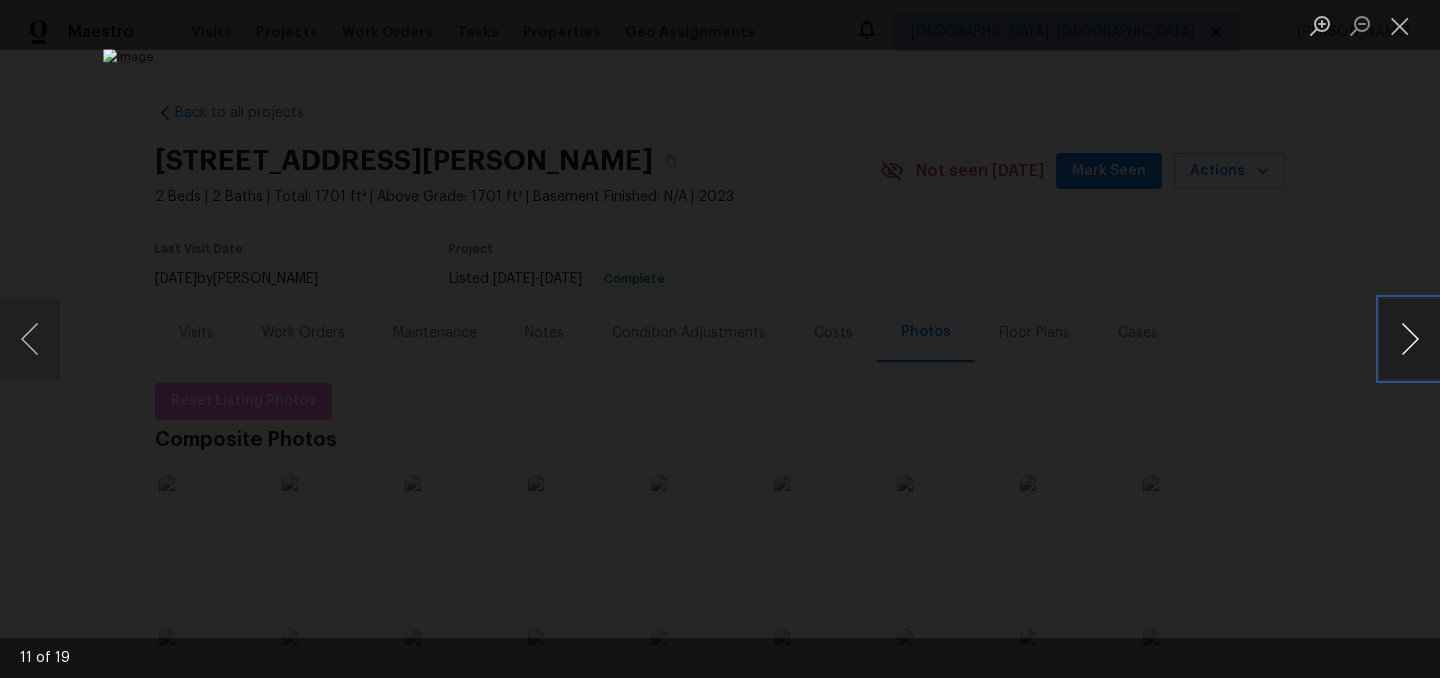 click at bounding box center (1410, 339) 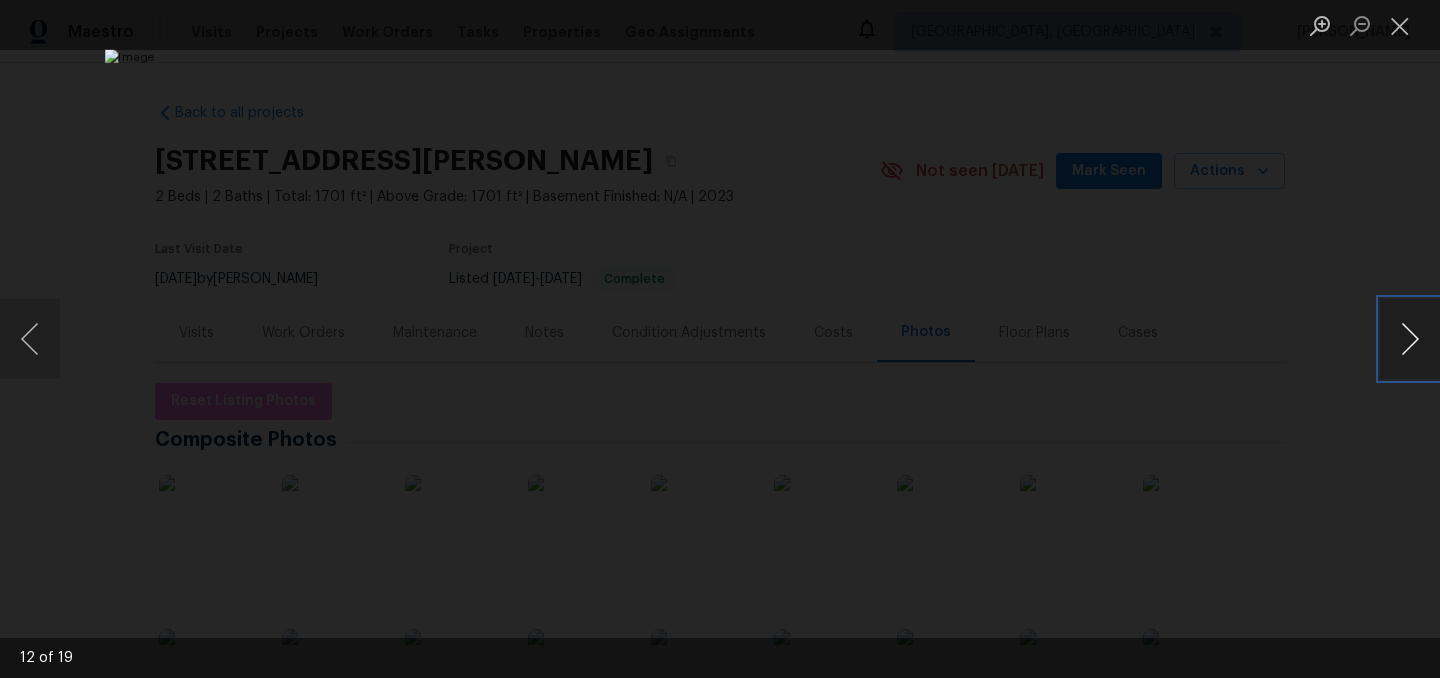 click at bounding box center (1410, 339) 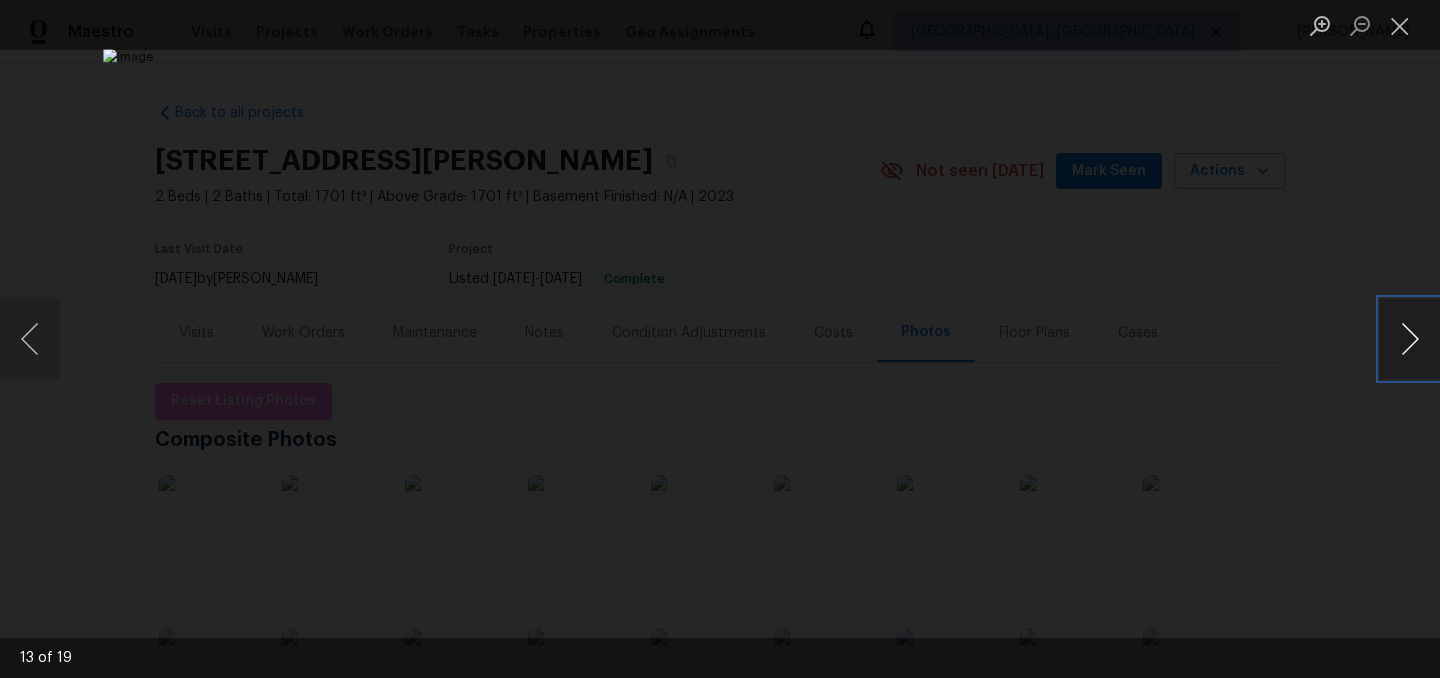 click at bounding box center (1410, 339) 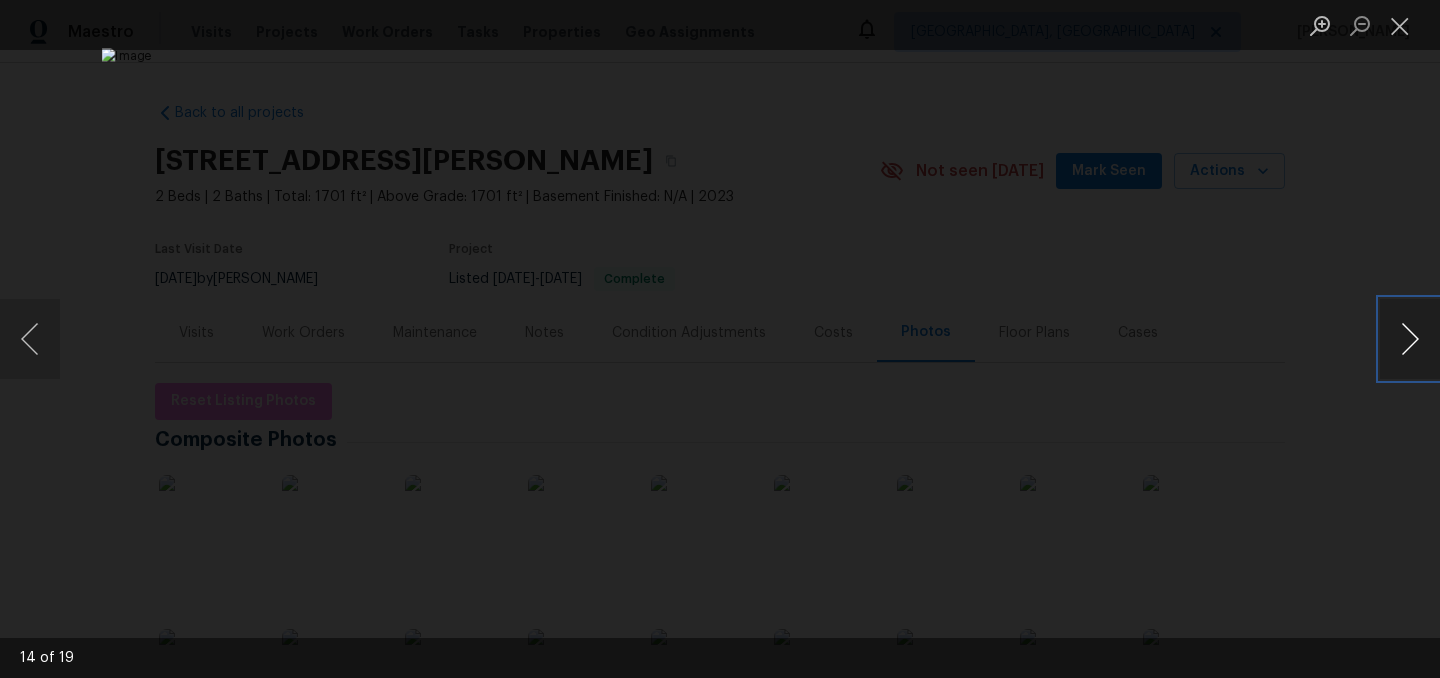click at bounding box center [1410, 339] 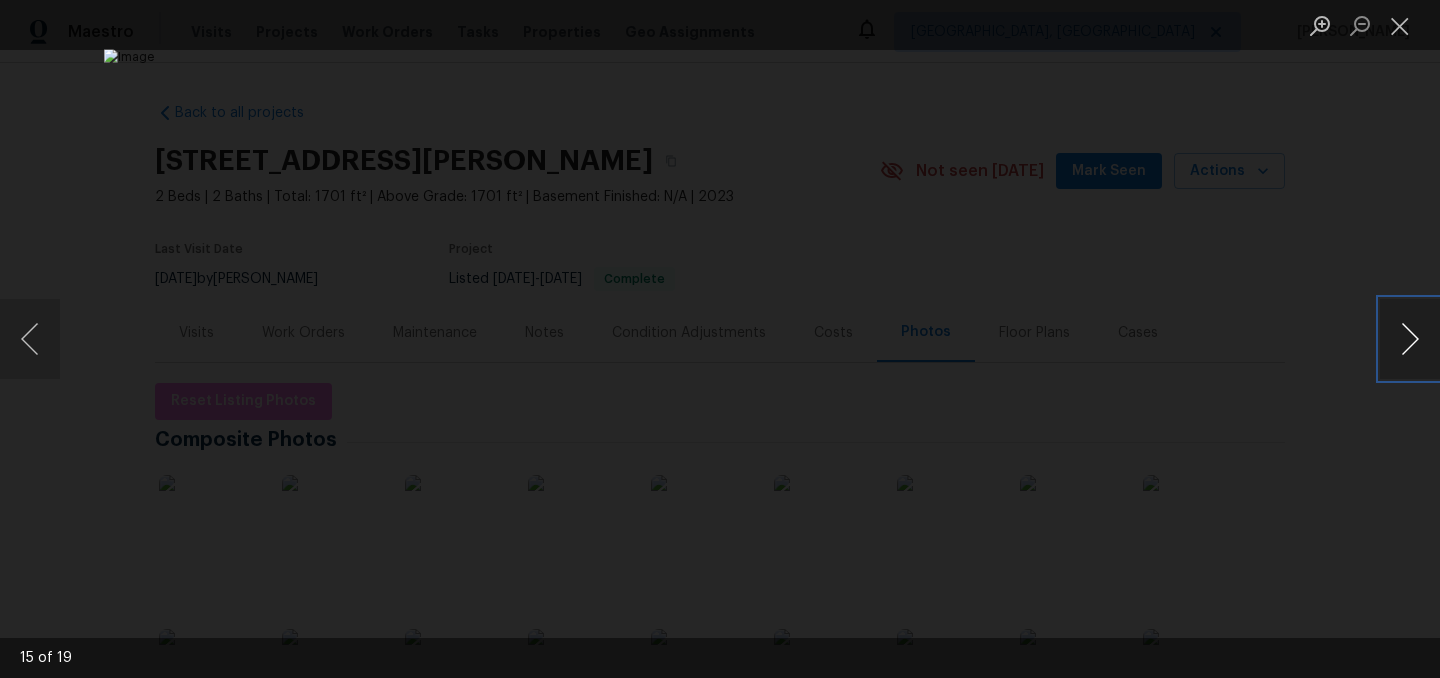 click at bounding box center (1410, 339) 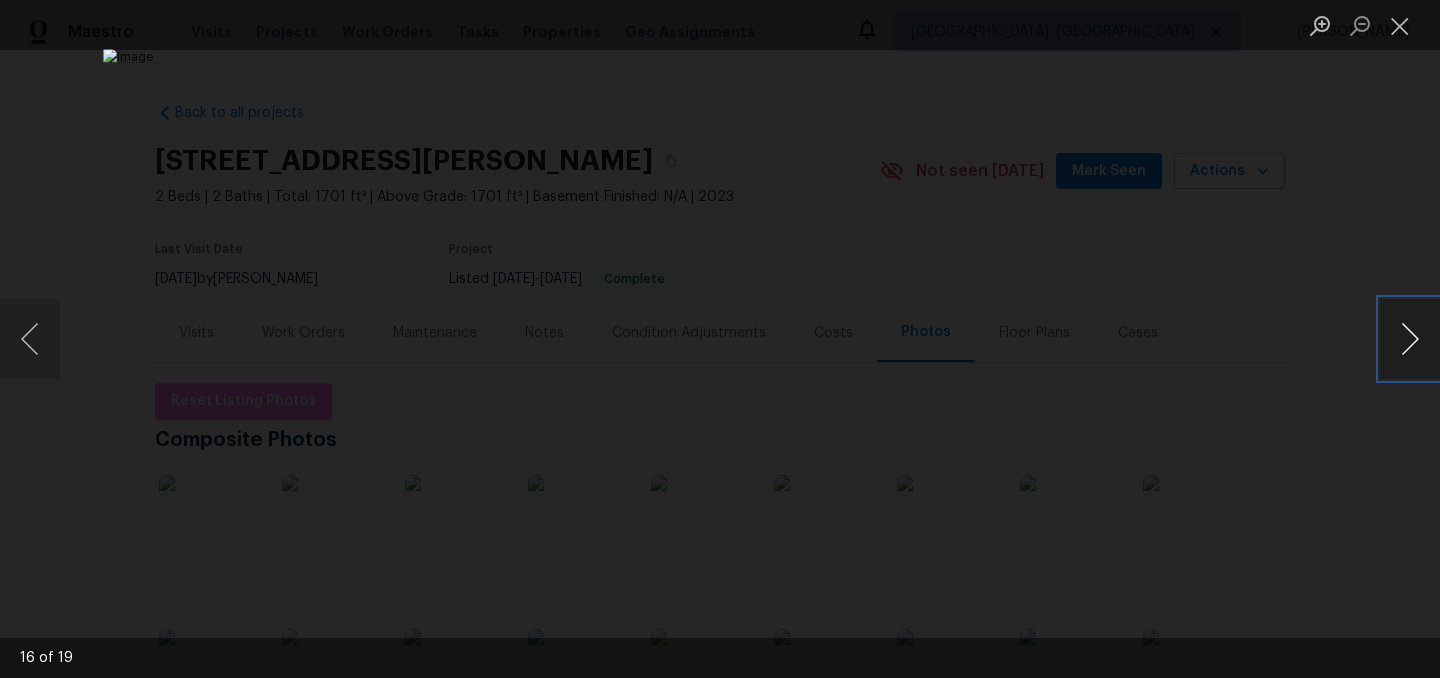 click at bounding box center [1410, 339] 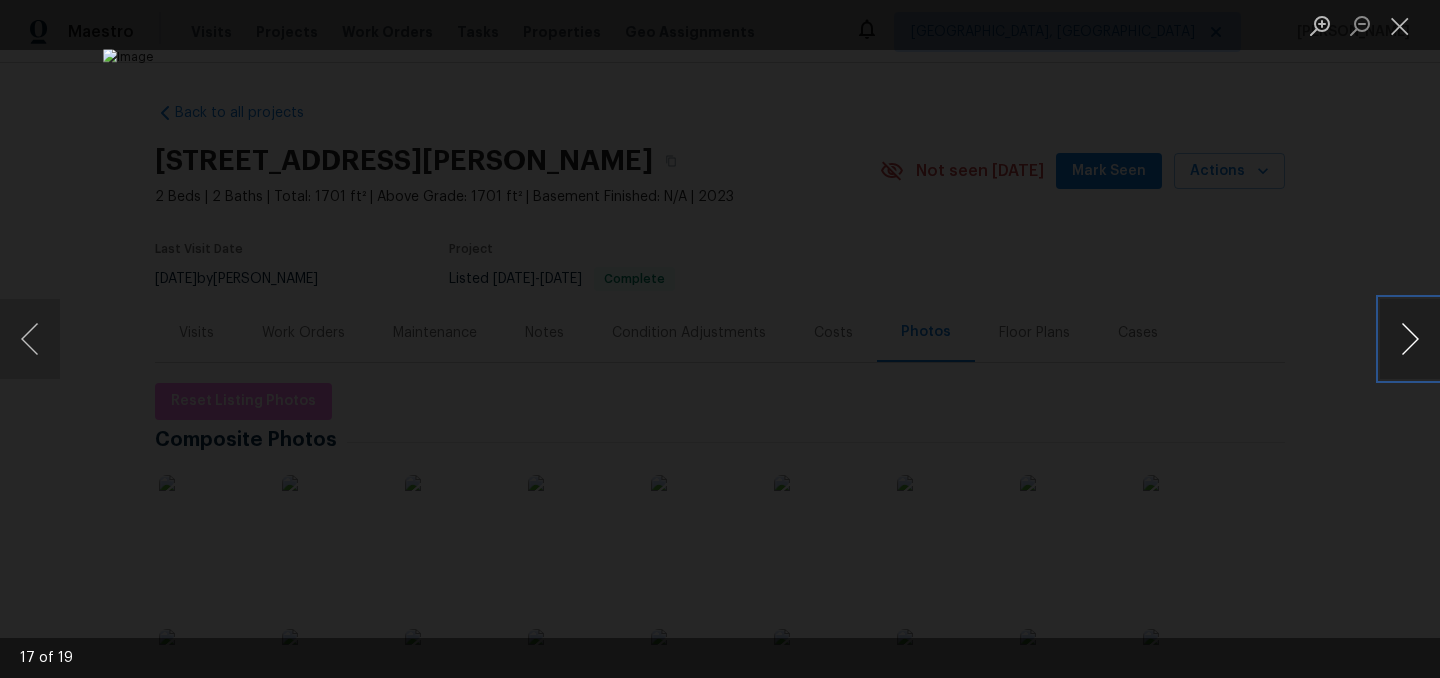click at bounding box center [1410, 339] 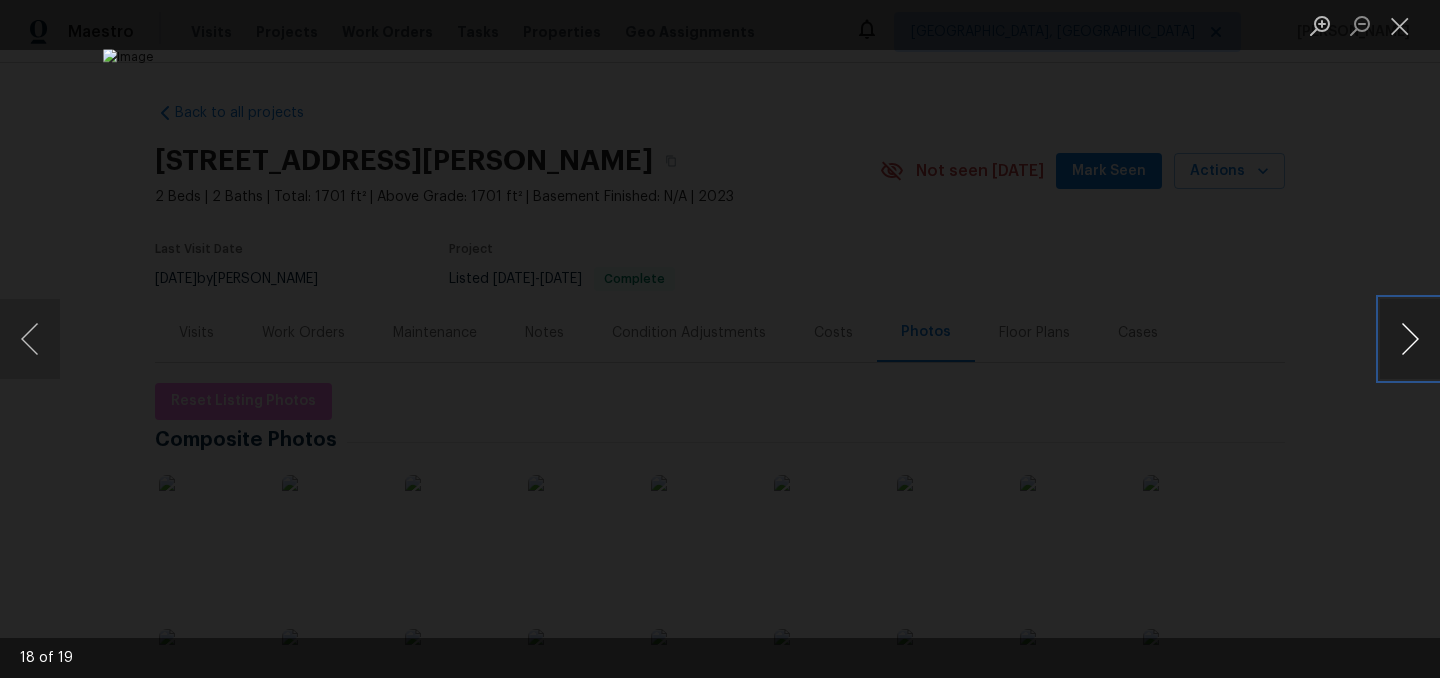 click at bounding box center [1410, 339] 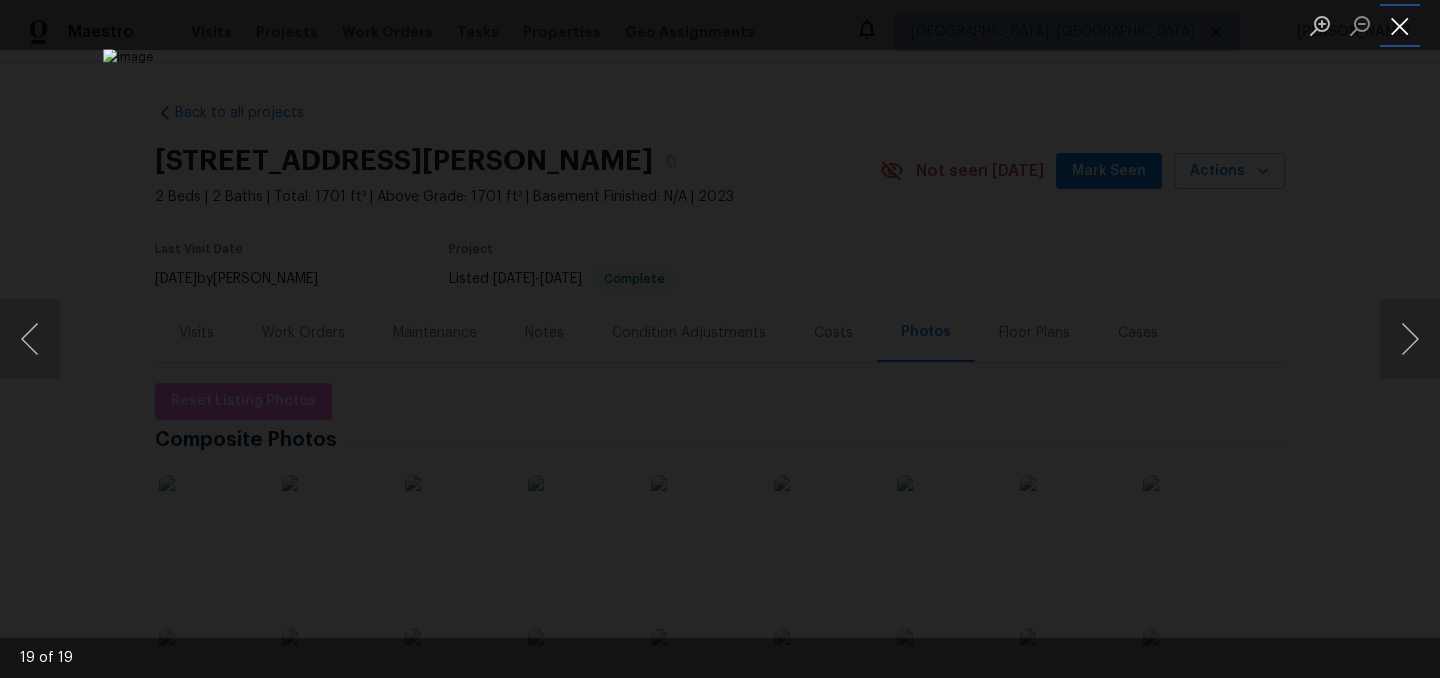 click at bounding box center [1400, 25] 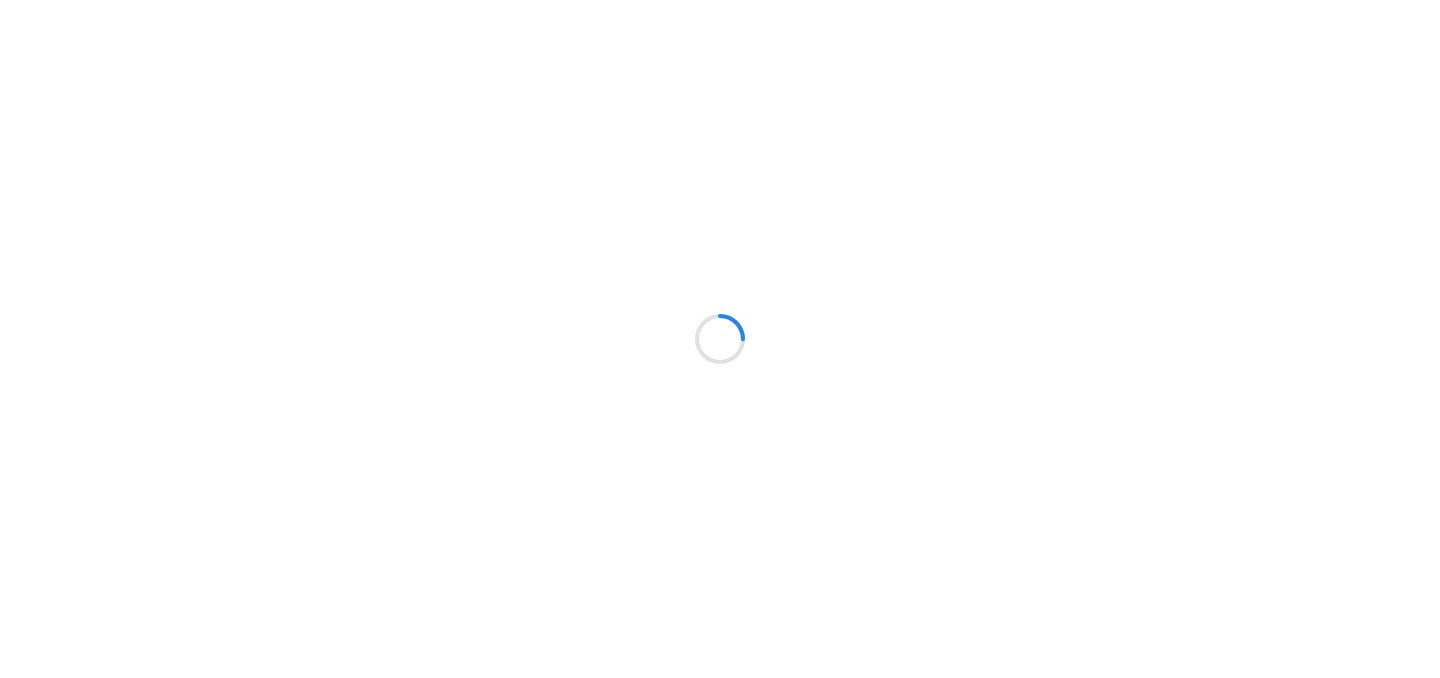 scroll, scrollTop: 0, scrollLeft: 0, axis: both 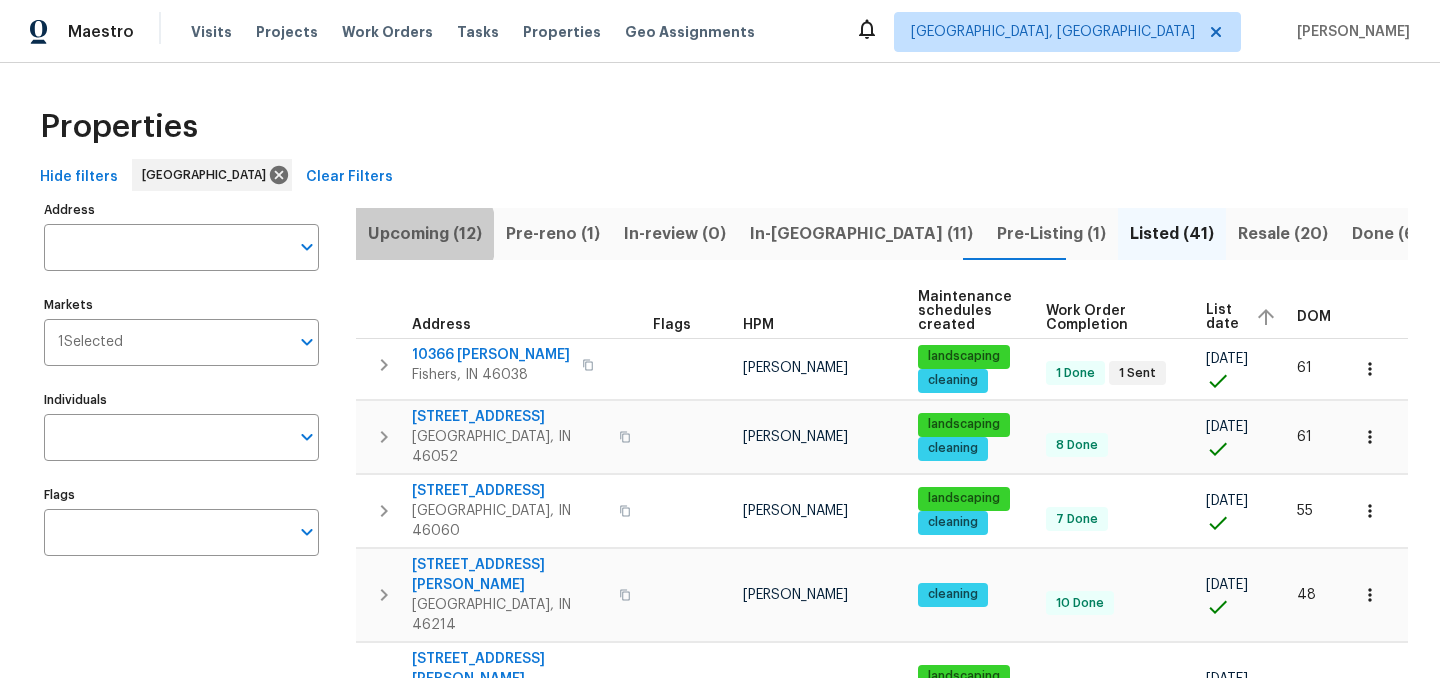click on "Upcoming (12)" at bounding box center [425, 234] 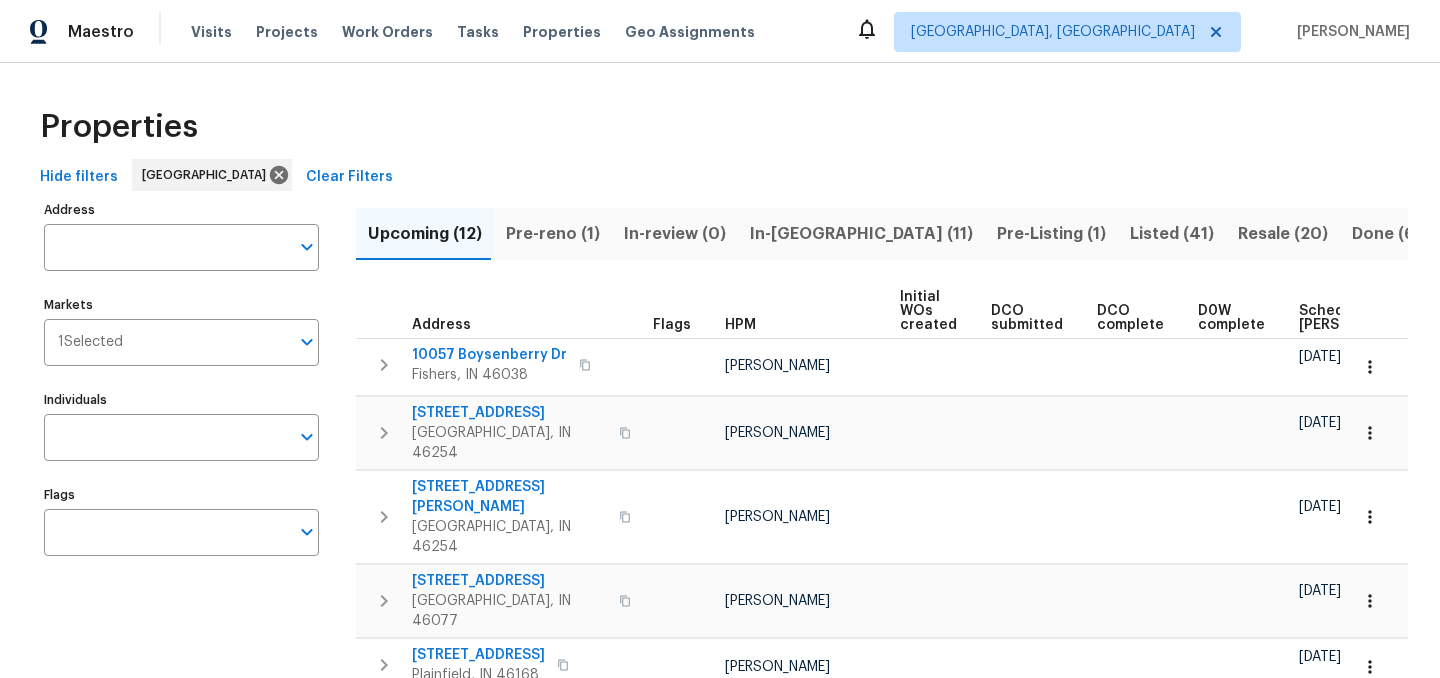scroll, scrollTop: 0, scrollLeft: 221, axis: horizontal 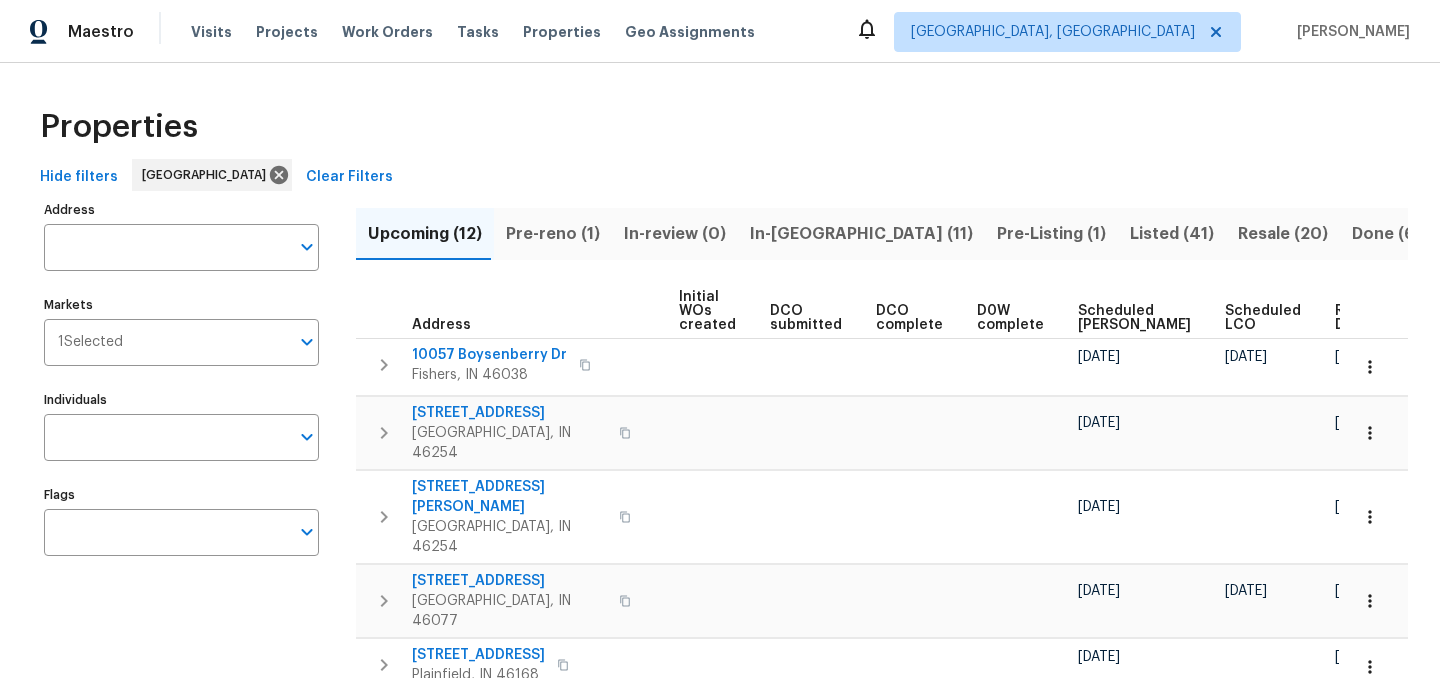 click on "Ready Date" at bounding box center (1357, 318) 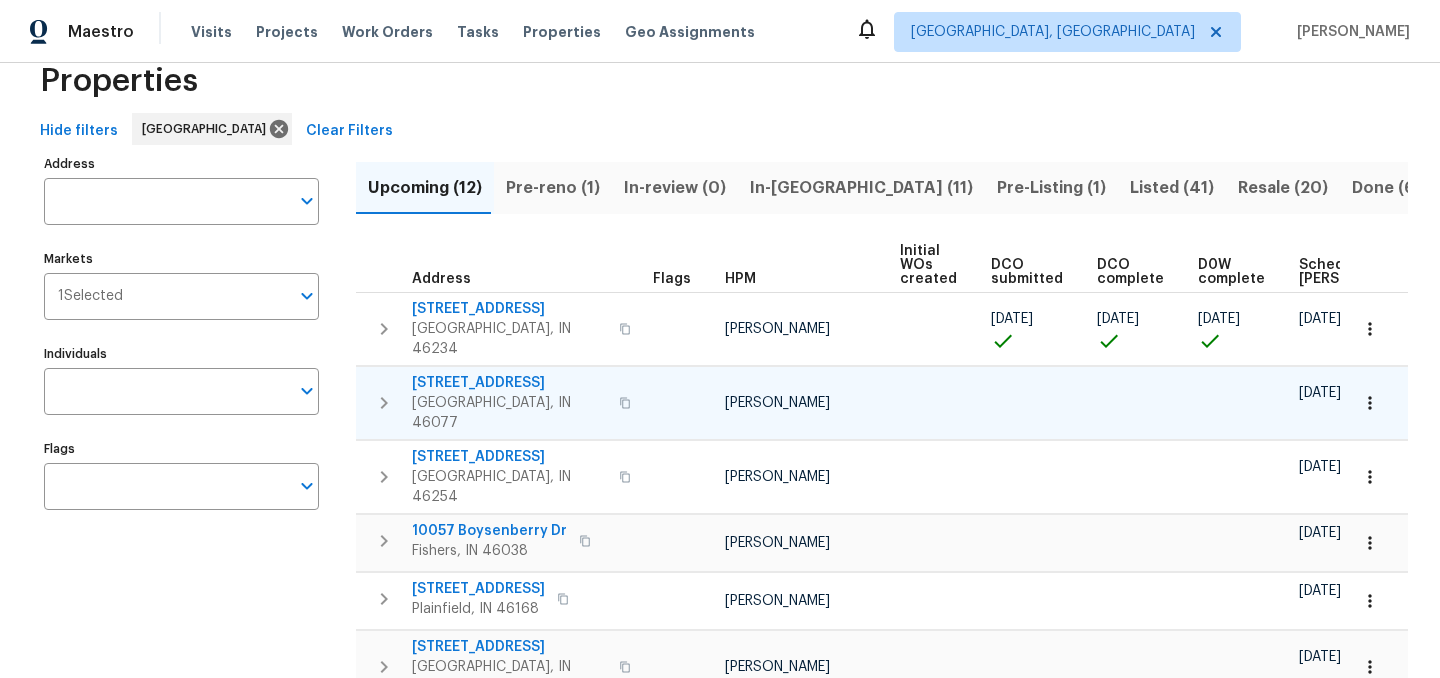 scroll, scrollTop: 47, scrollLeft: 0, axis: vertical 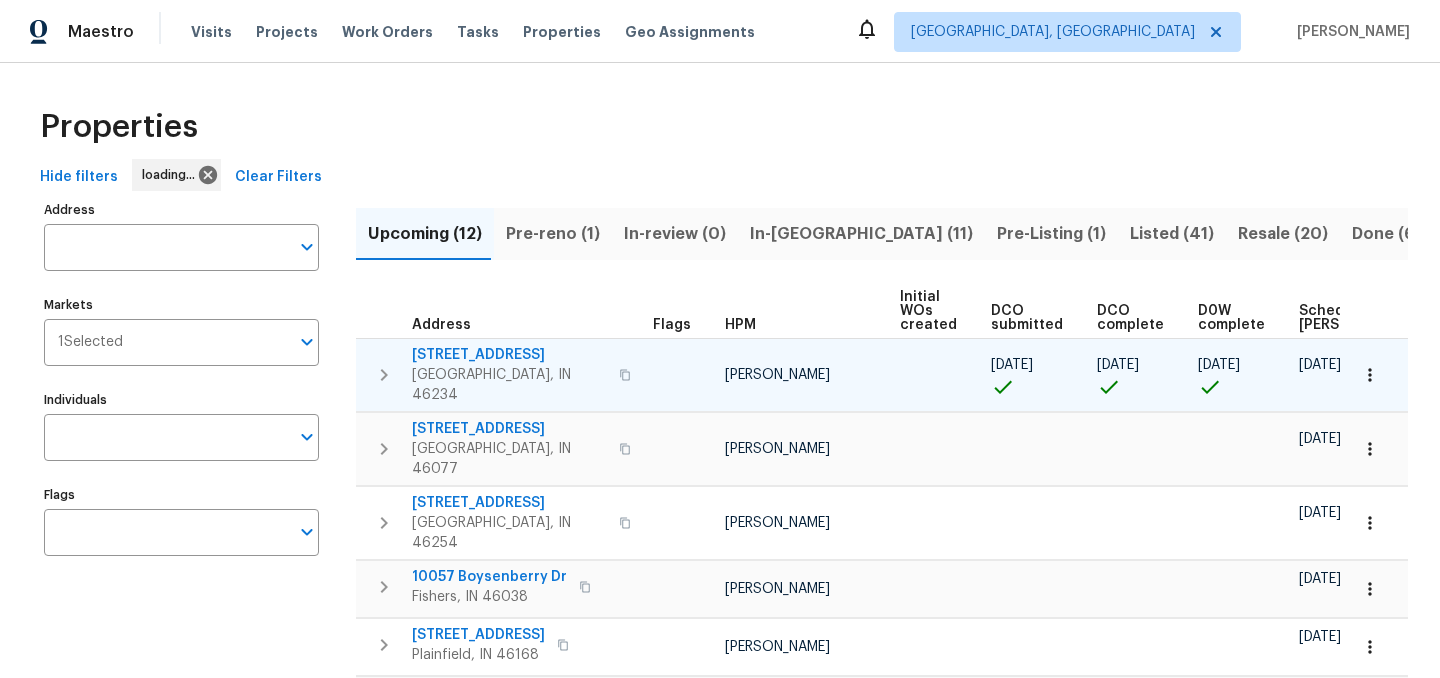 click on "[STREET_ADDRESS]" at bounding box center (509, 355) 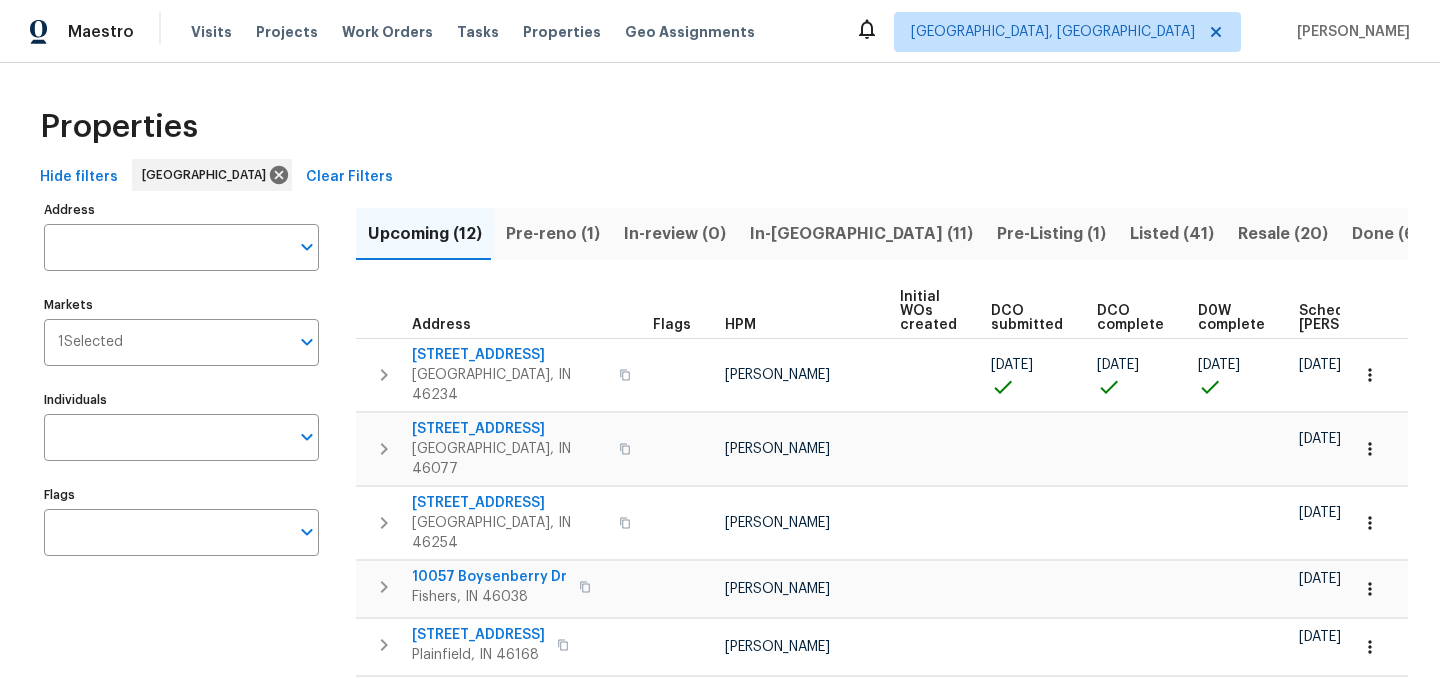 click on "In-[GEOGRAPHIC_DATA] (11)" at bounding box center [861, 234] 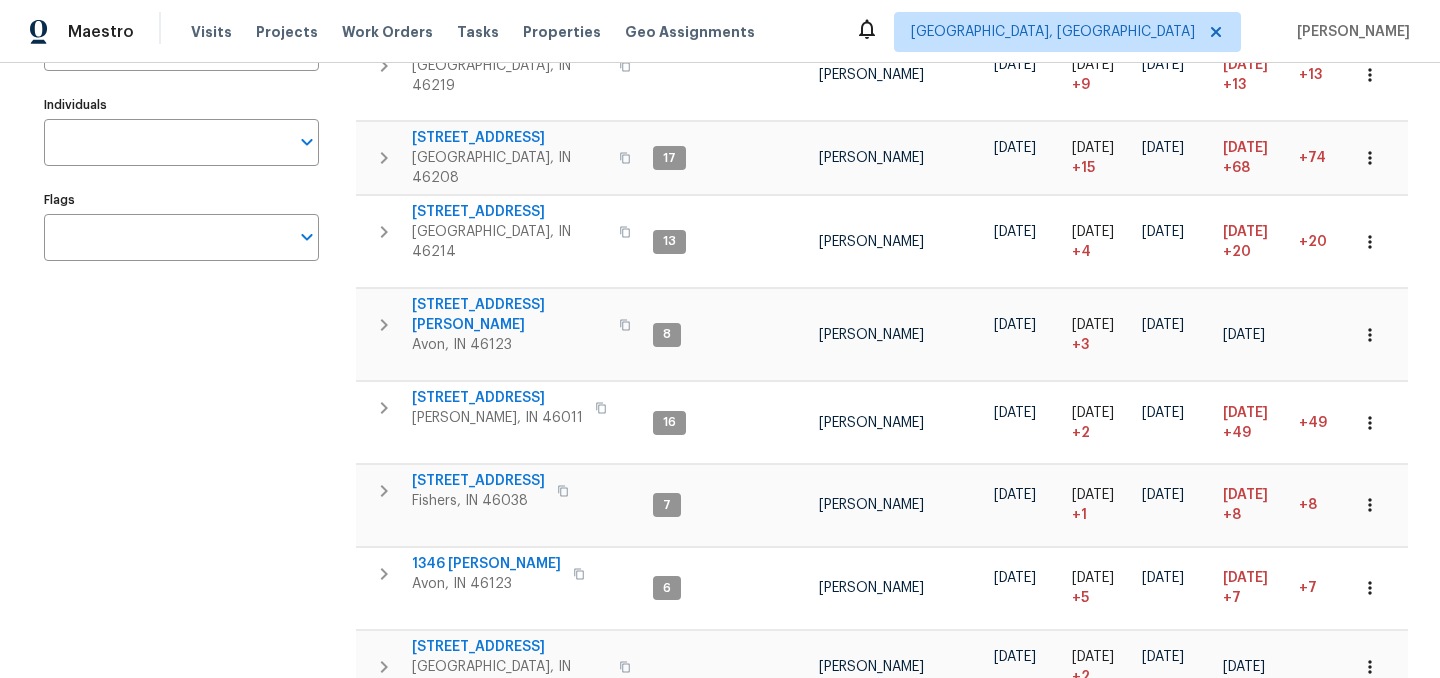 scroll, scrollTop: 0, scrollLeft: 0, axis: both 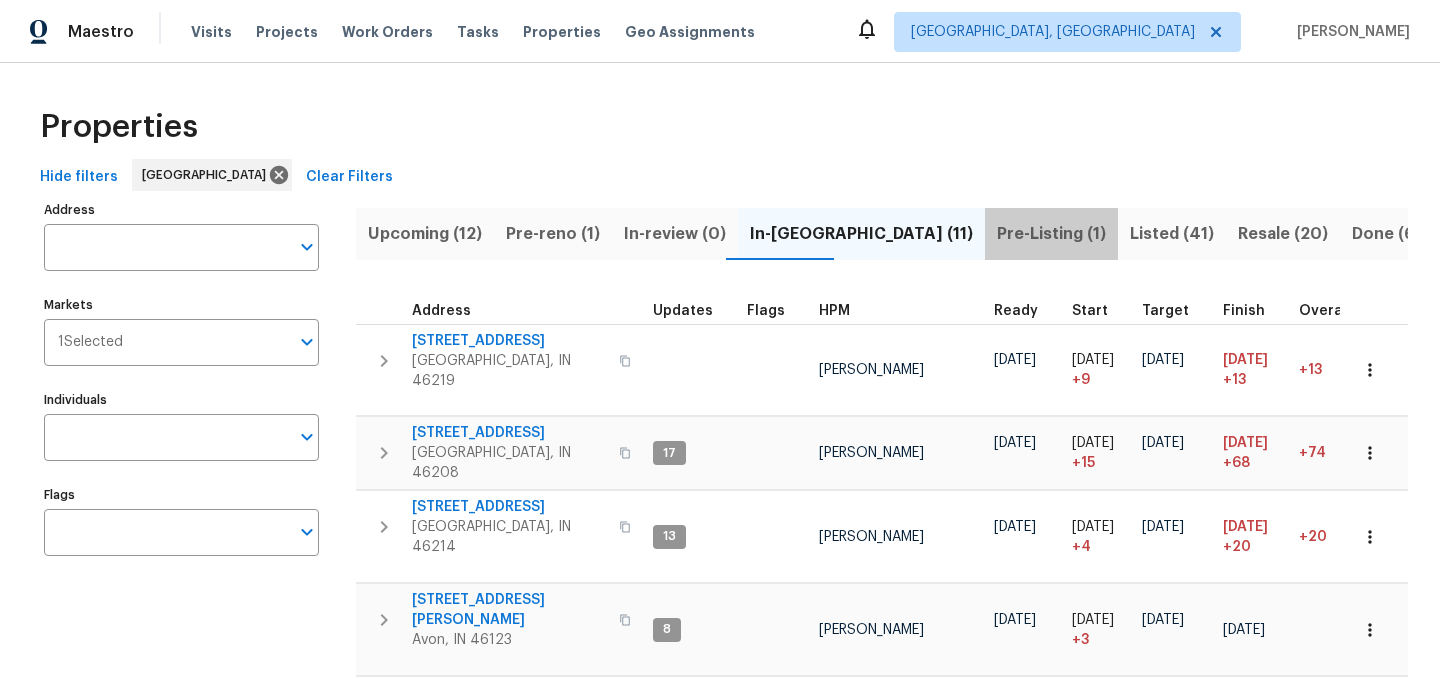 click on "Pre-Listing (1)" at bounding box center (1051, 234) 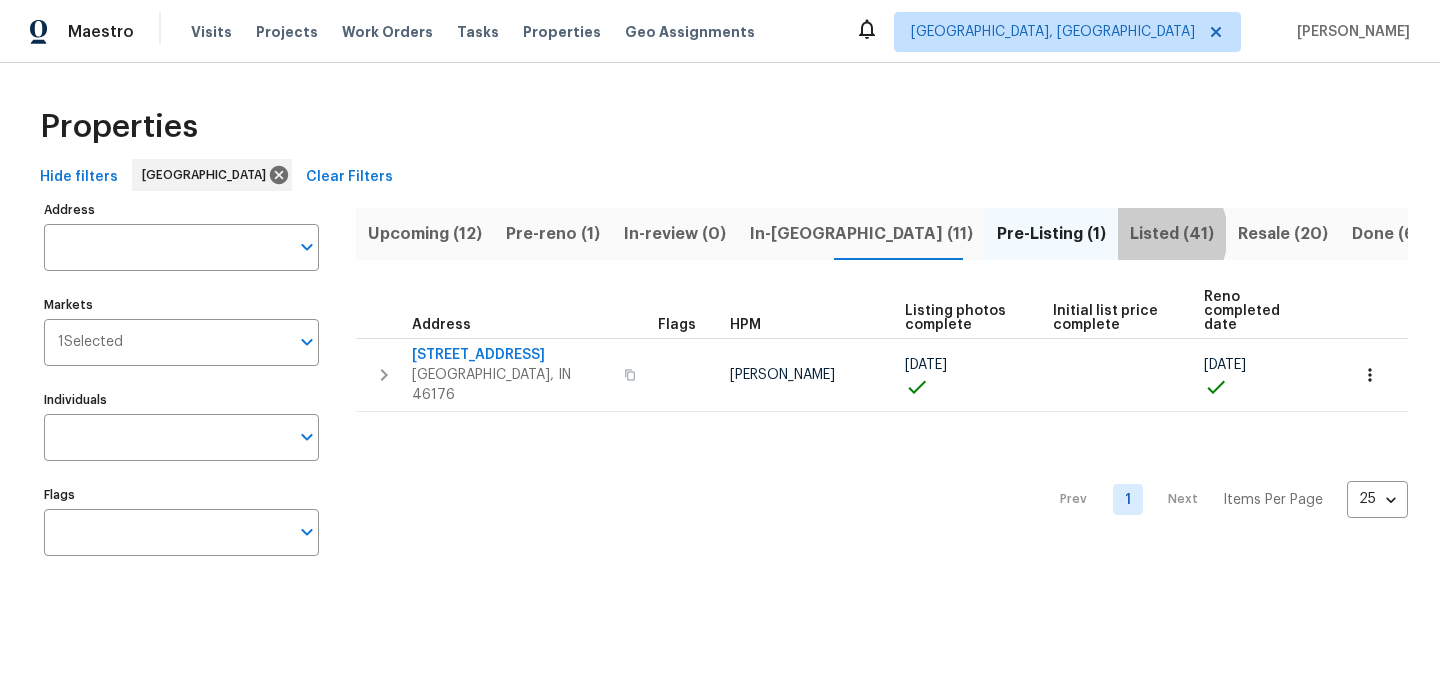 click on "Listed (41)" at bounding box center (1172, 234) 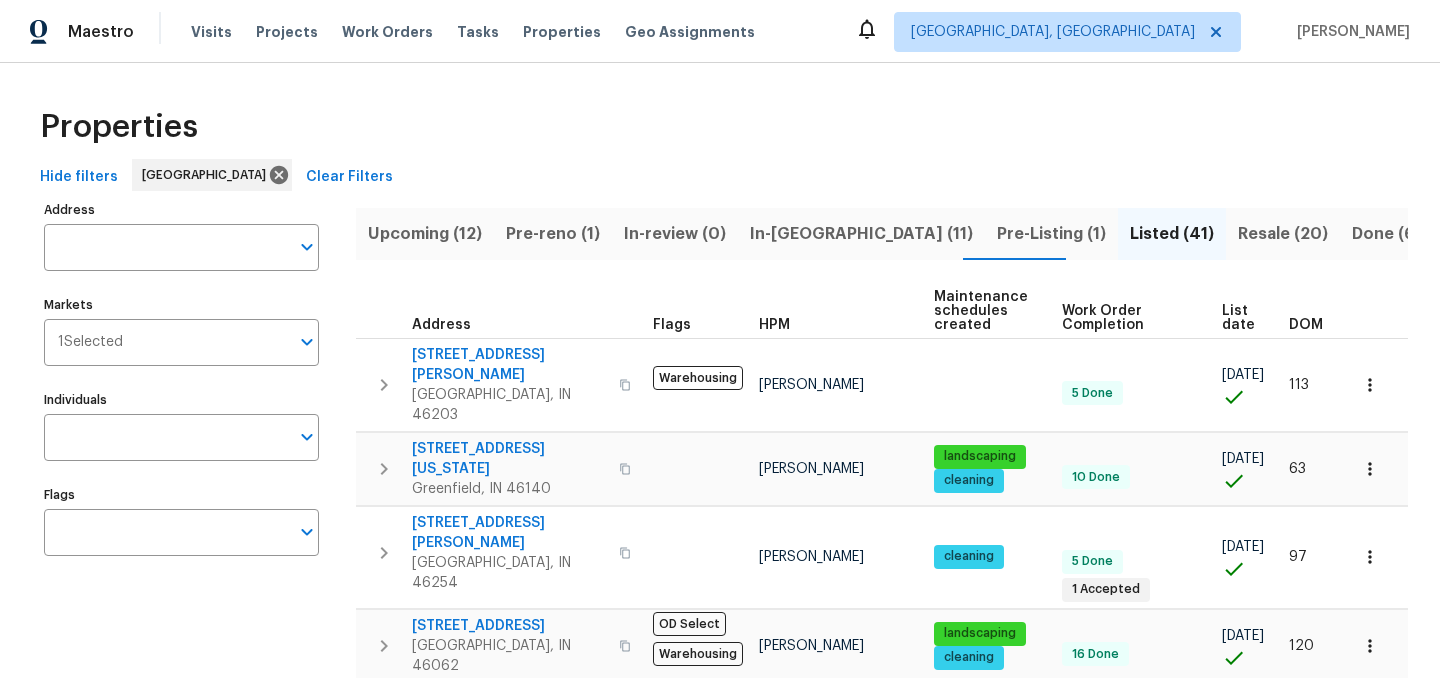 click on "List date" at bounding box center (1238, 318) 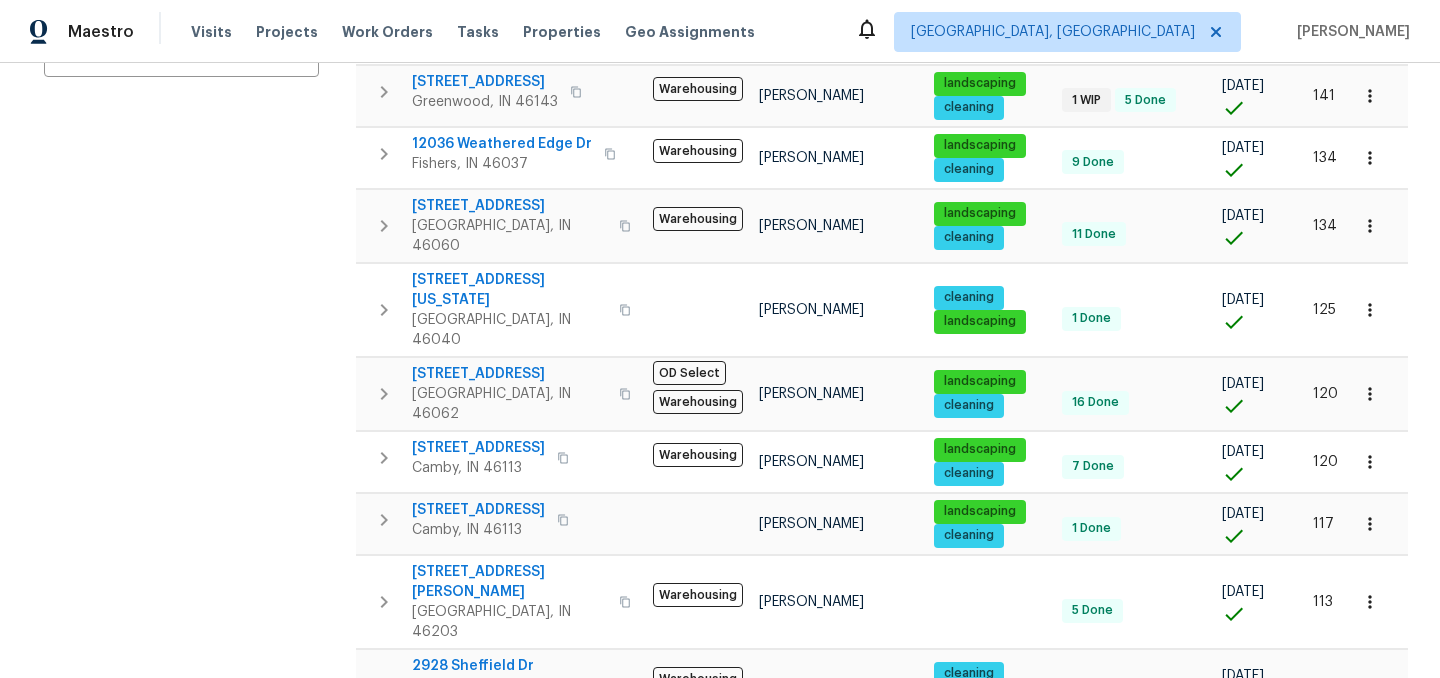 scroll, scrollTop: 1293, scrollLeft: 0, axis: vertical 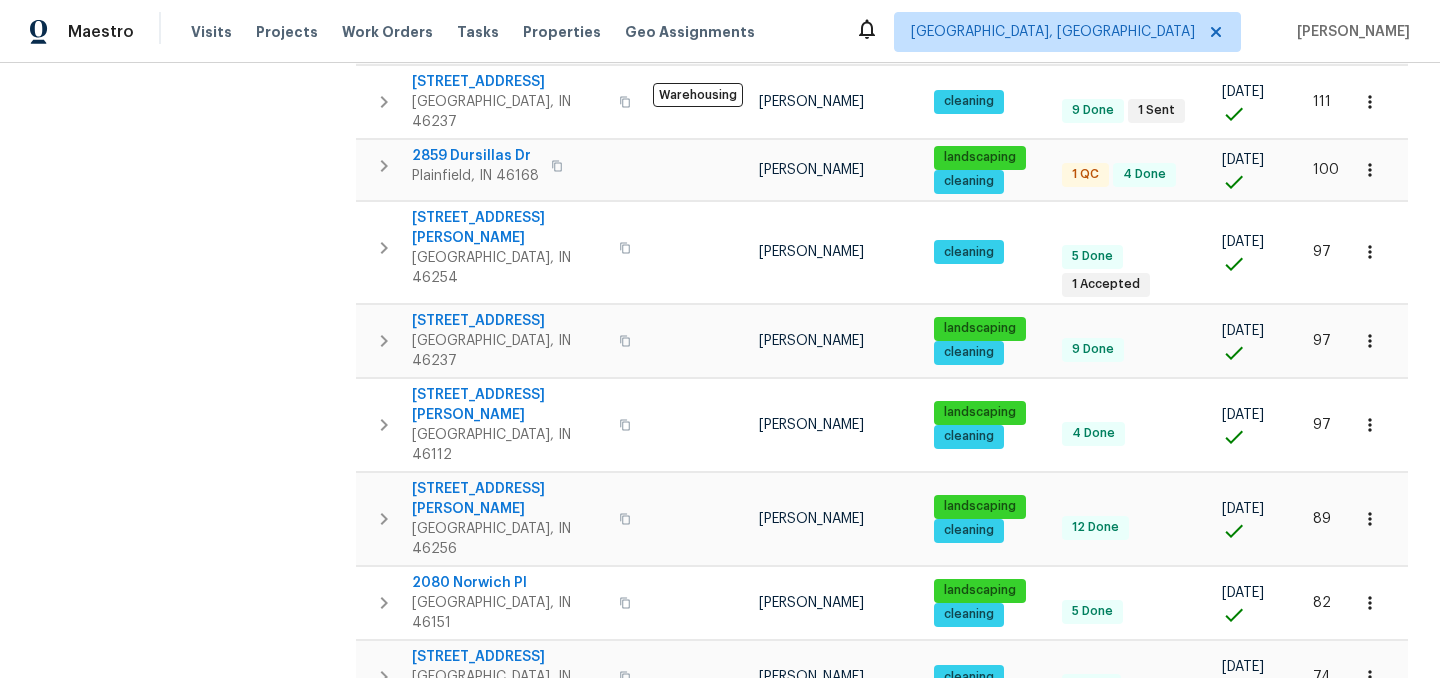 click on "2" at bounding box center [1128, 954] 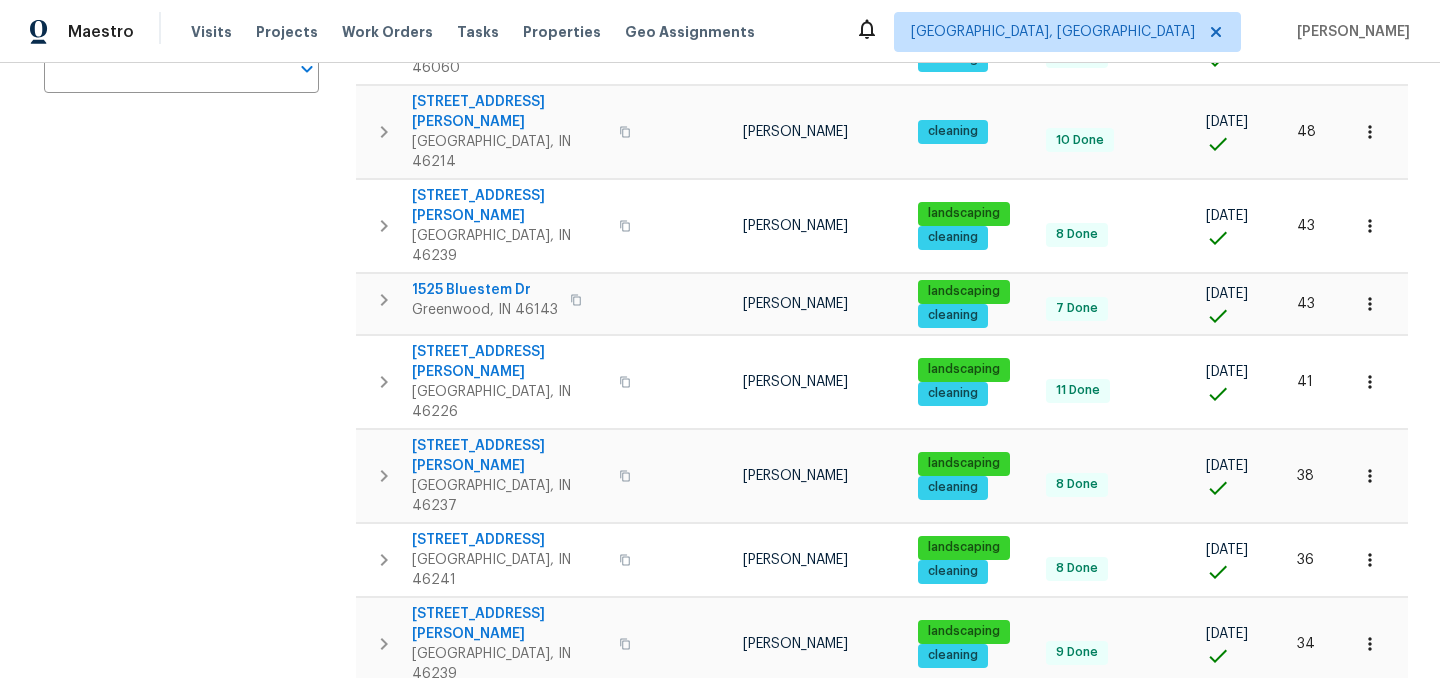 scroll, scrollTop: 0, scrollLeft: 0, axis: both 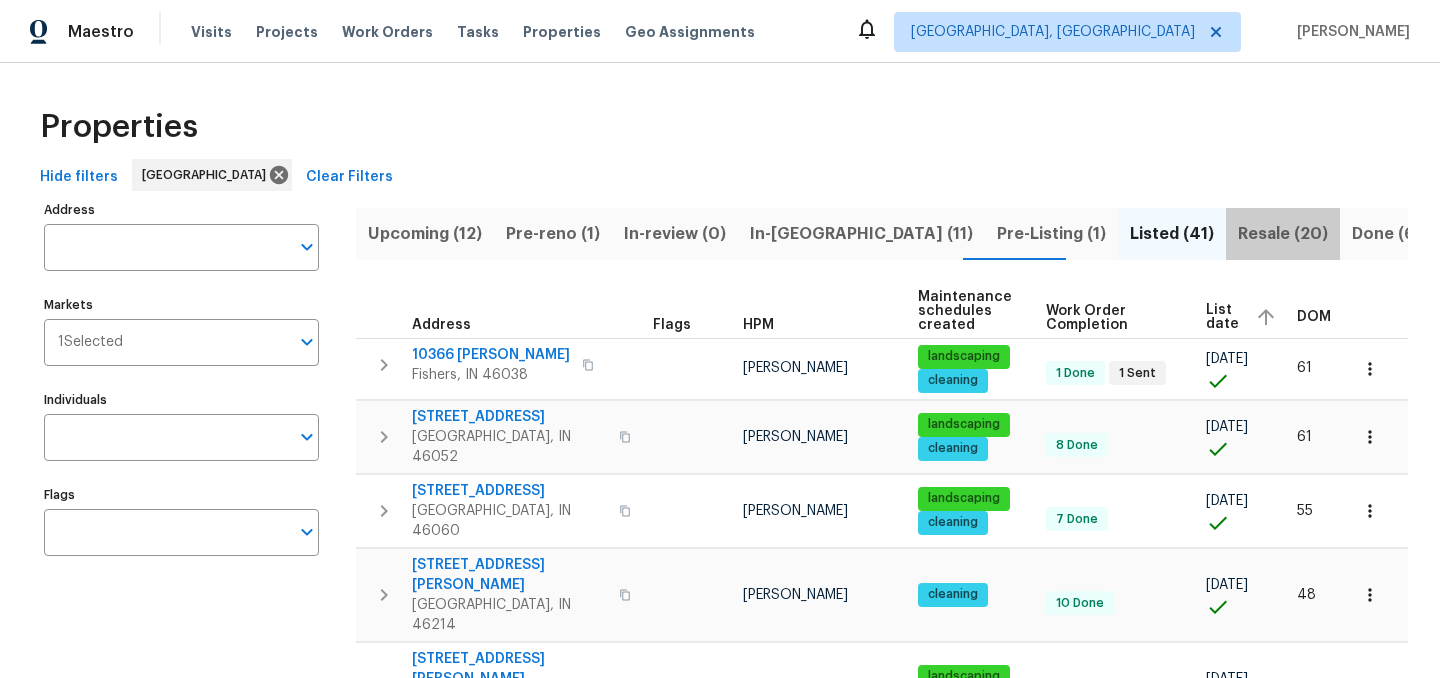 click on "Resale (20)" at bounding box center [1283, 234] 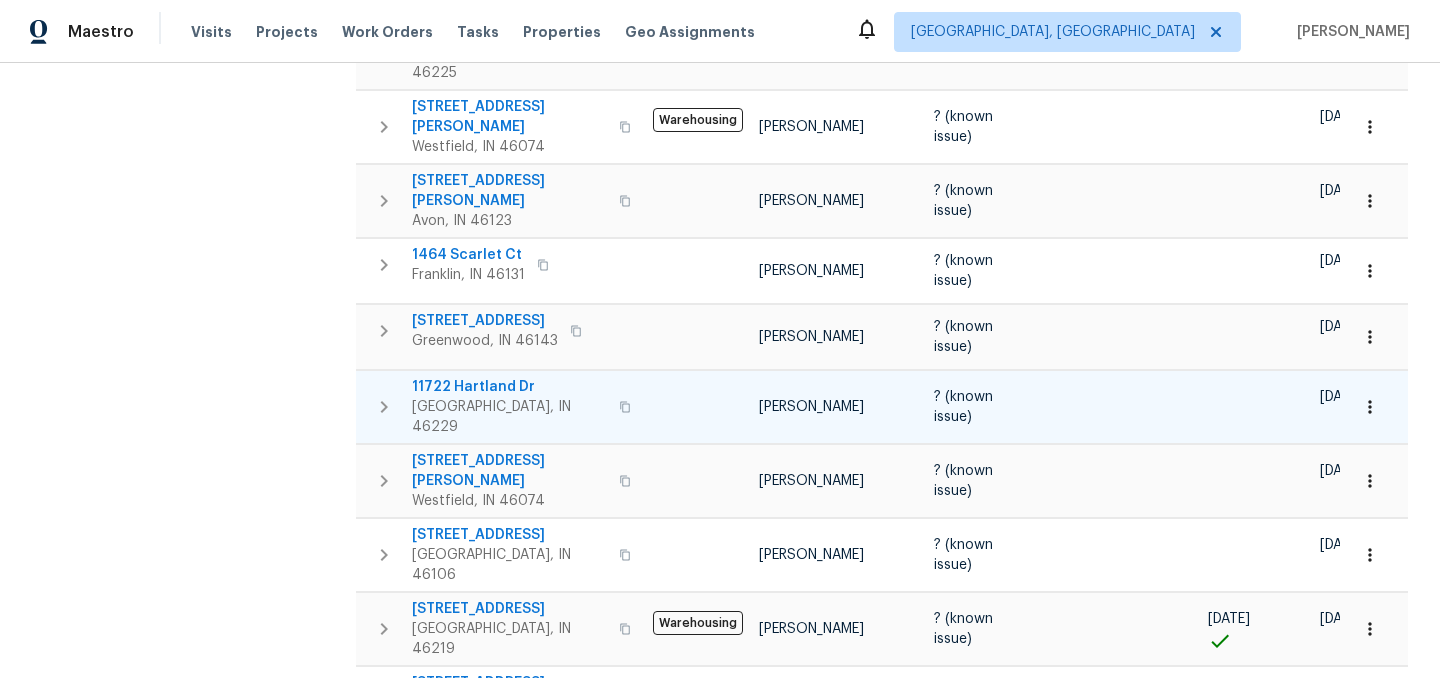 scroll, scrollTop: 1060, scrollLeft: 0, axis: vertical 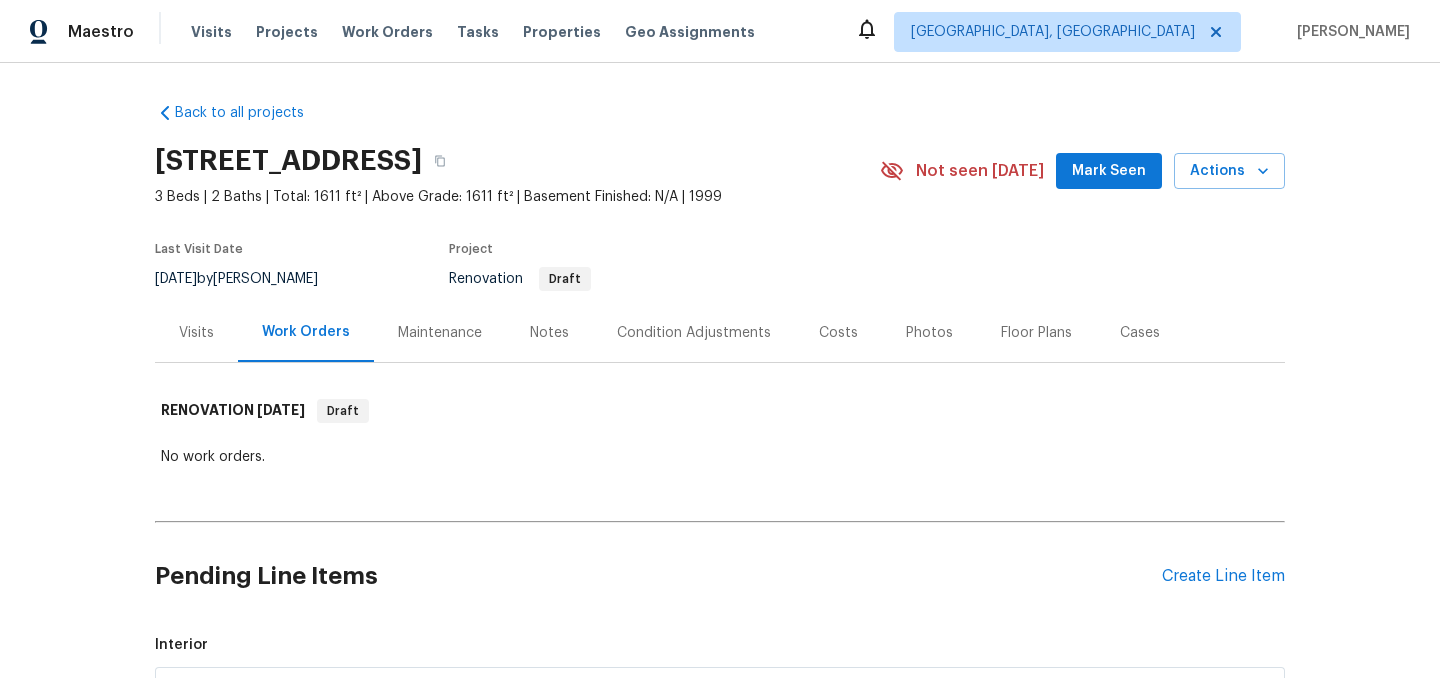 click on "Notes" at bounding box center [549, 333] 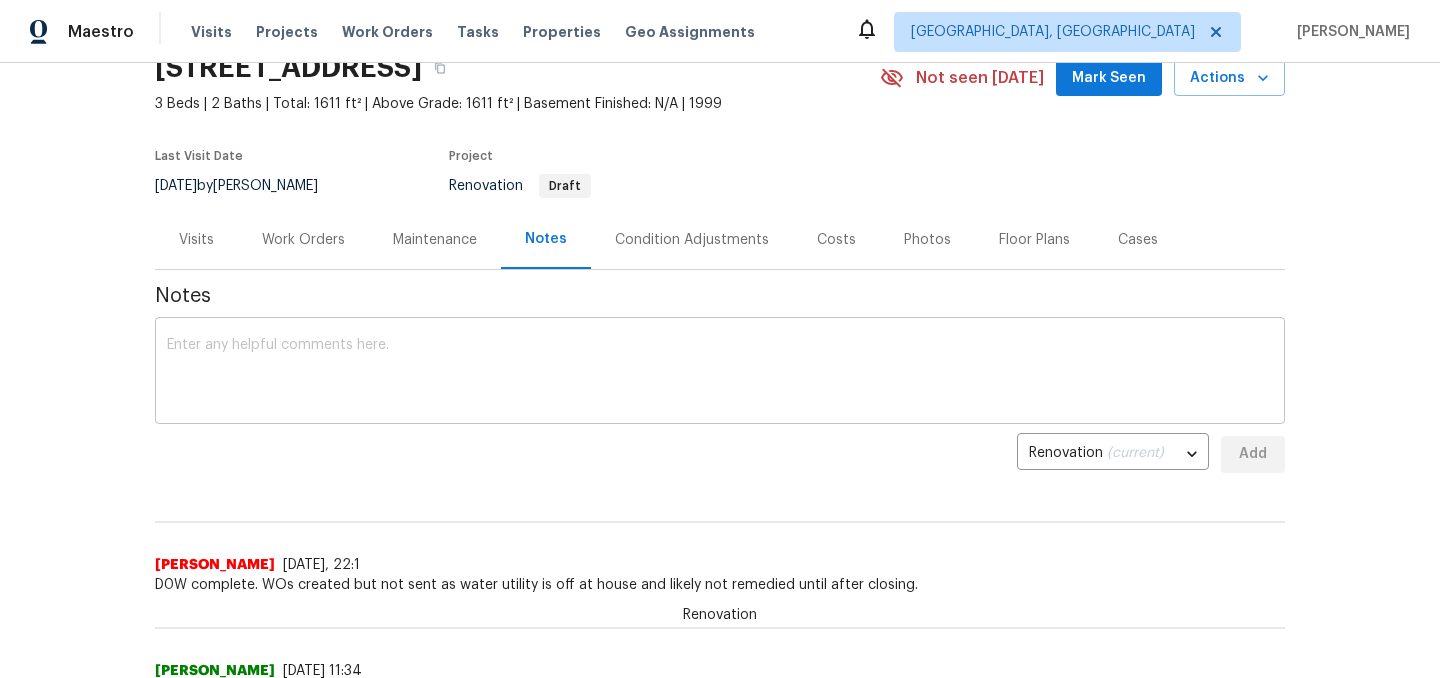 scroll, scrollTop: 82, scrollLeft: 0, axis: vertical 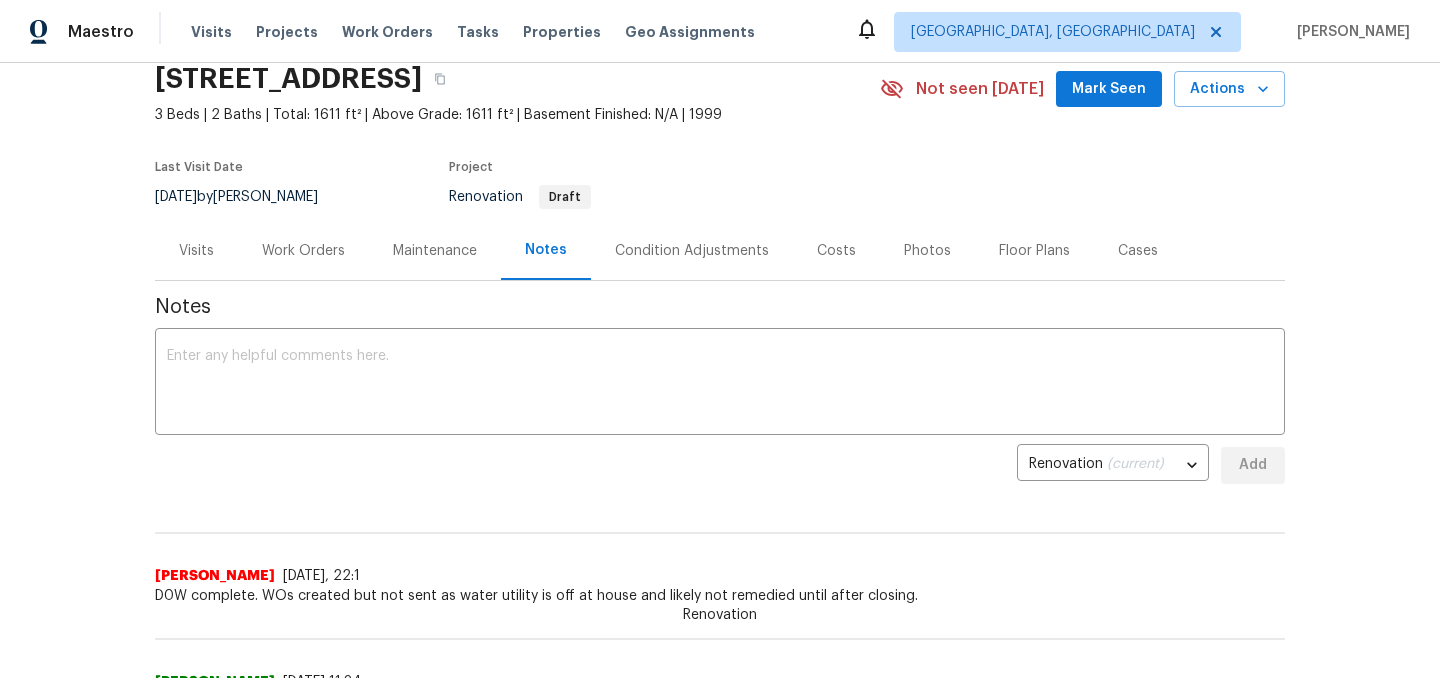 click on "Work Orders" at bounding box center (303, 251) 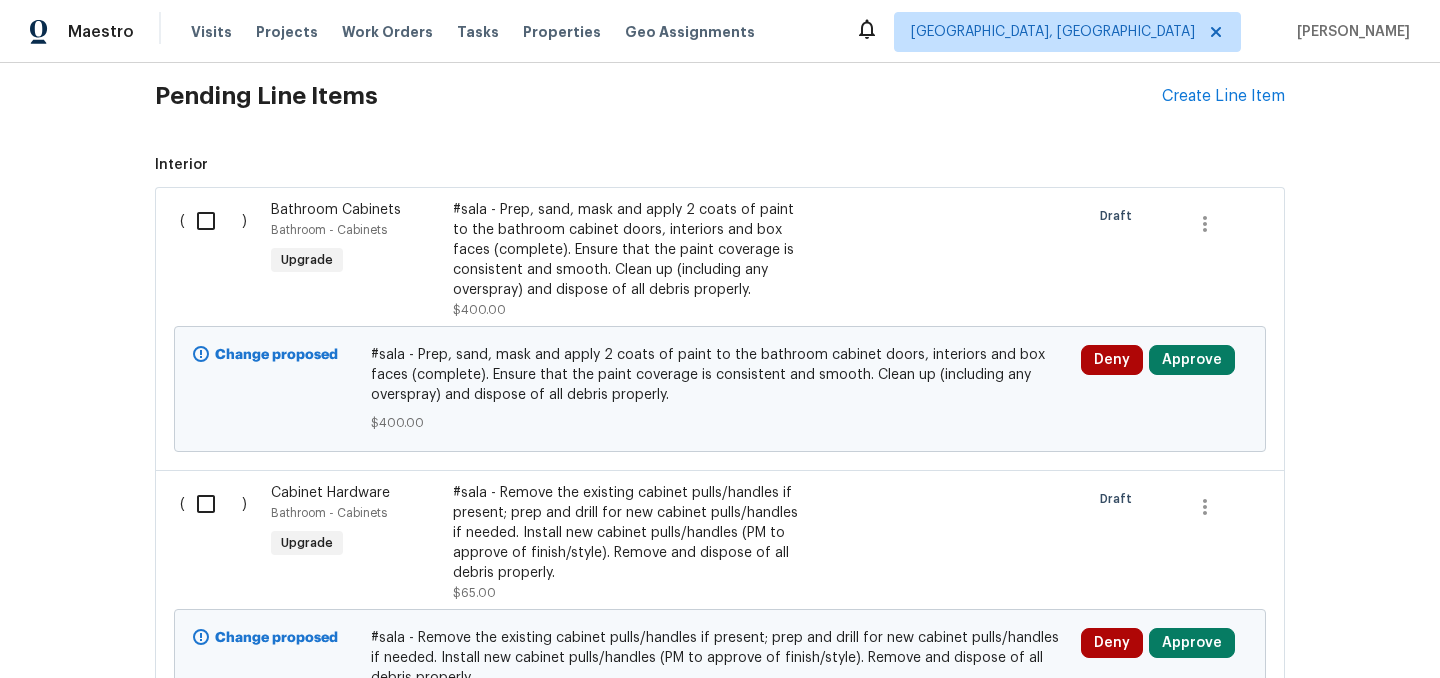 scroll, scrollTop: 0, scrollLeft: 0, axis: both 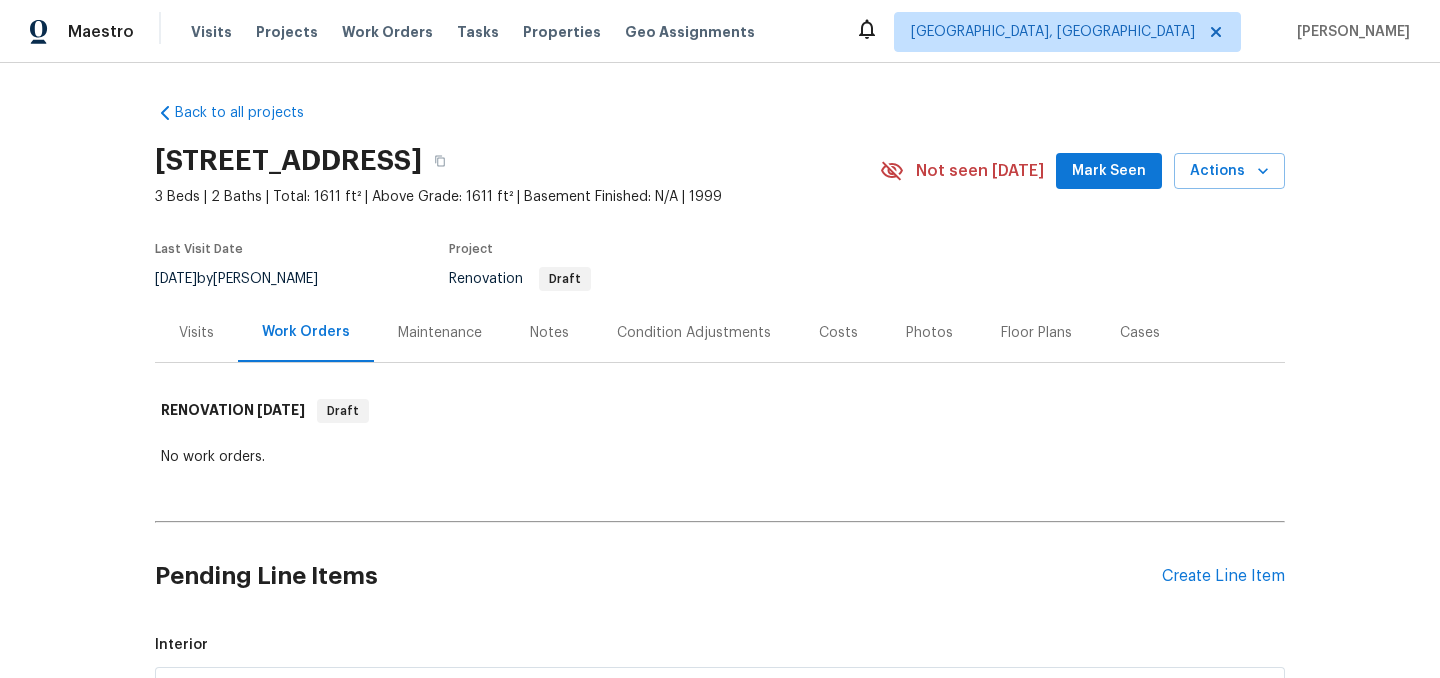 click on "Notes" at bounding box center [549, 333] 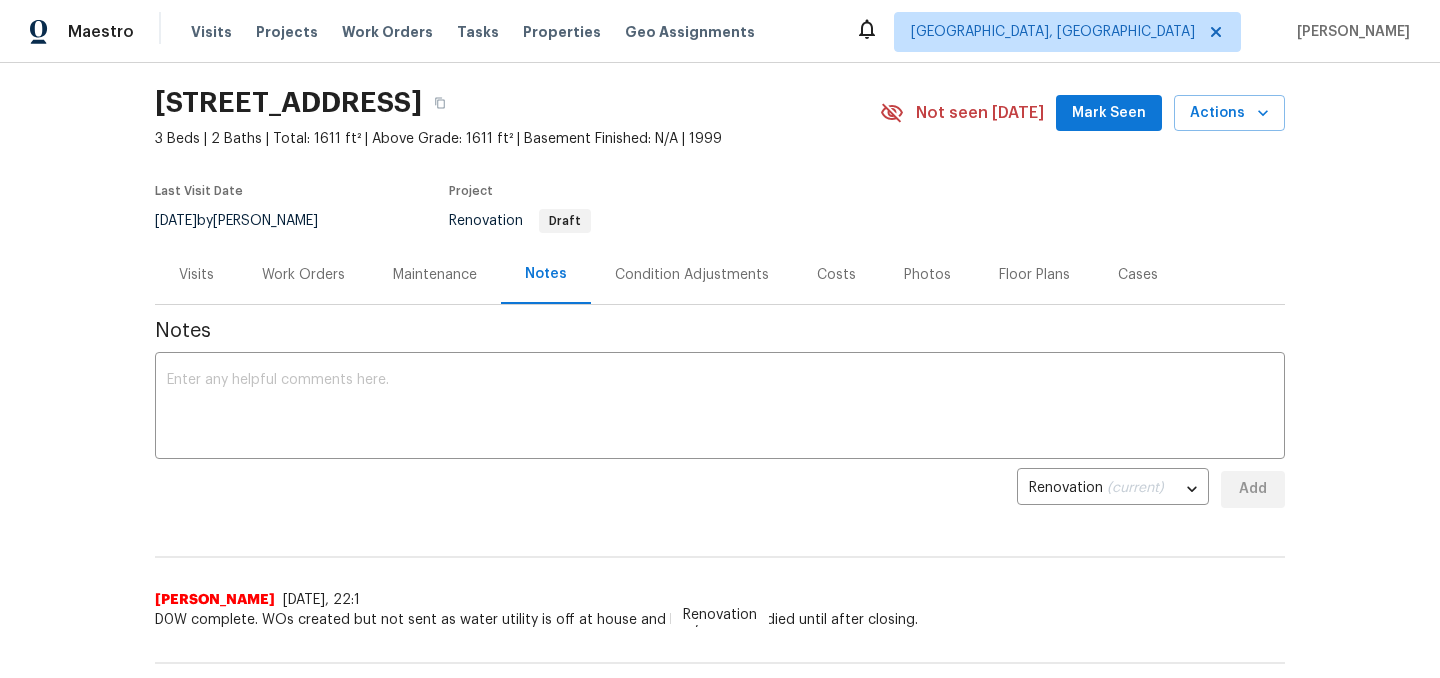 scroll, scrollTop: 0, scrollLeft: 0, axis: both 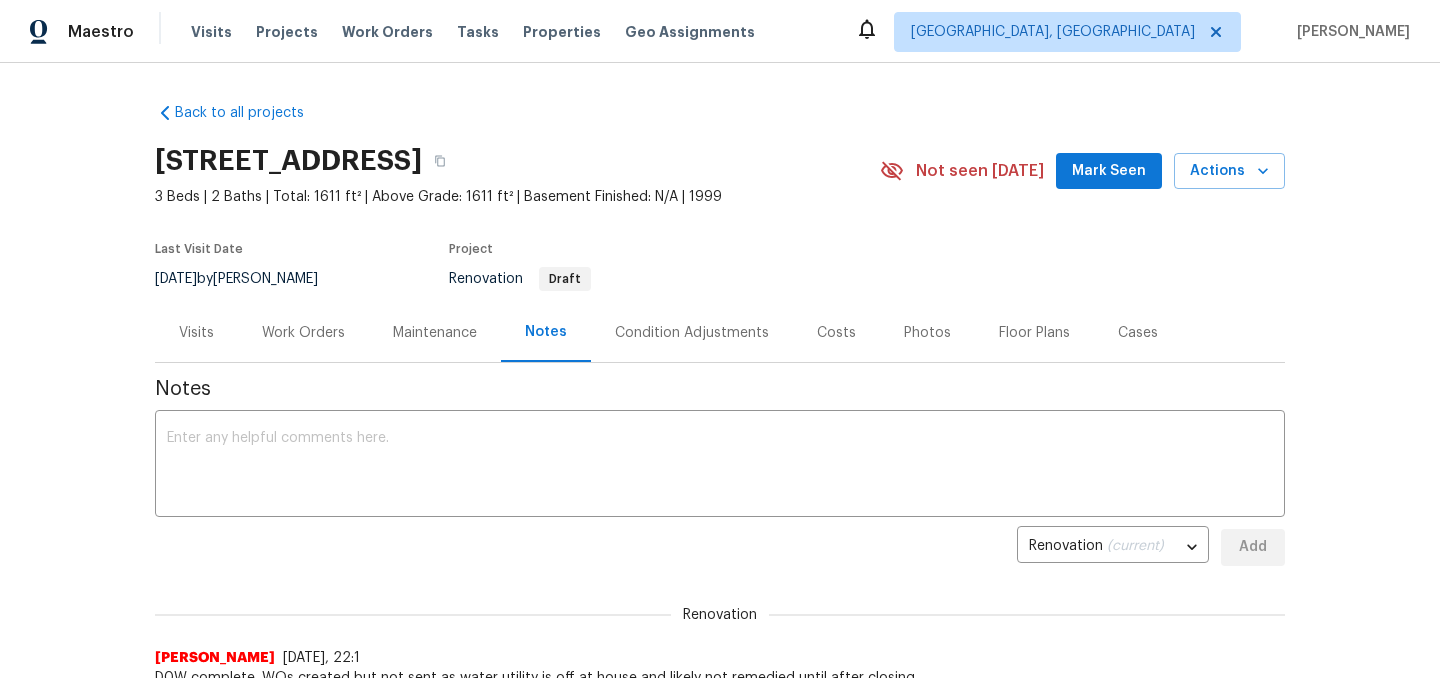 click on "Condition Adjustments" at bounding box center (692, 332) 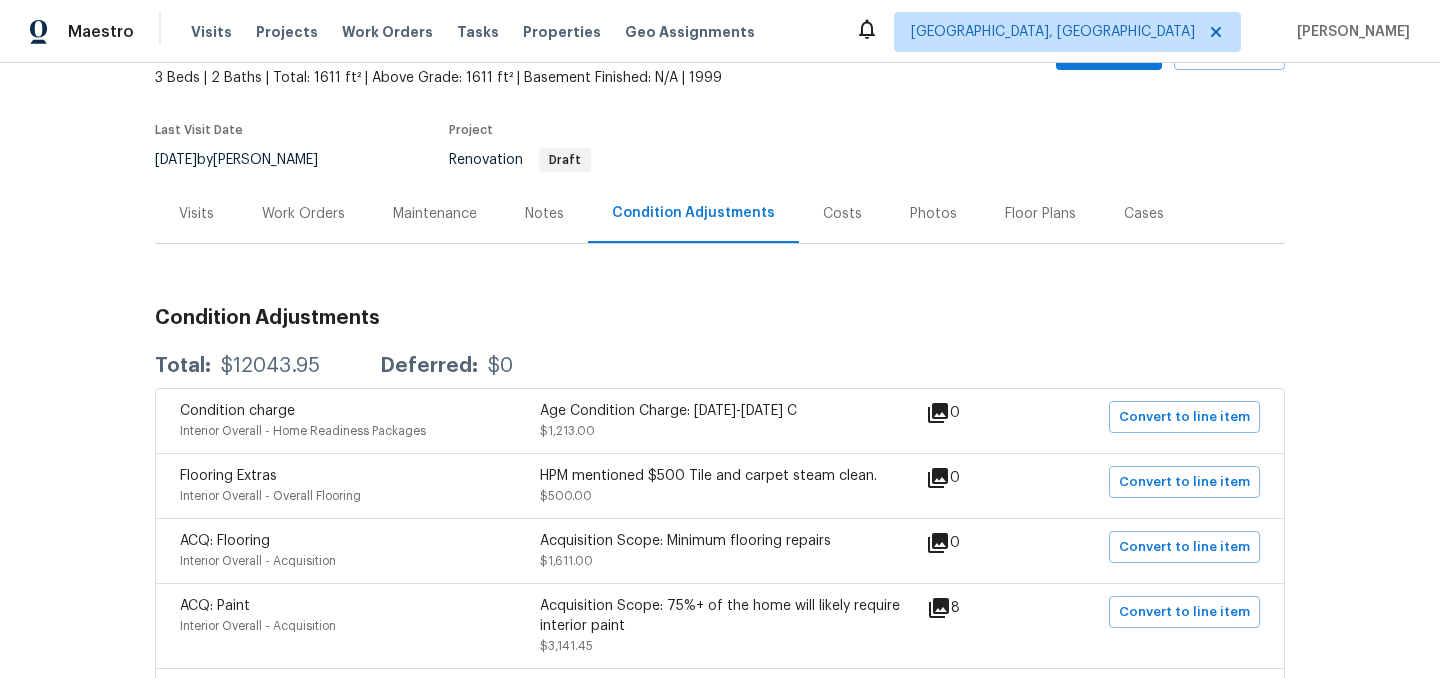 scroll, scrollTop: 132, scrollLeft: 0, axis: vertical 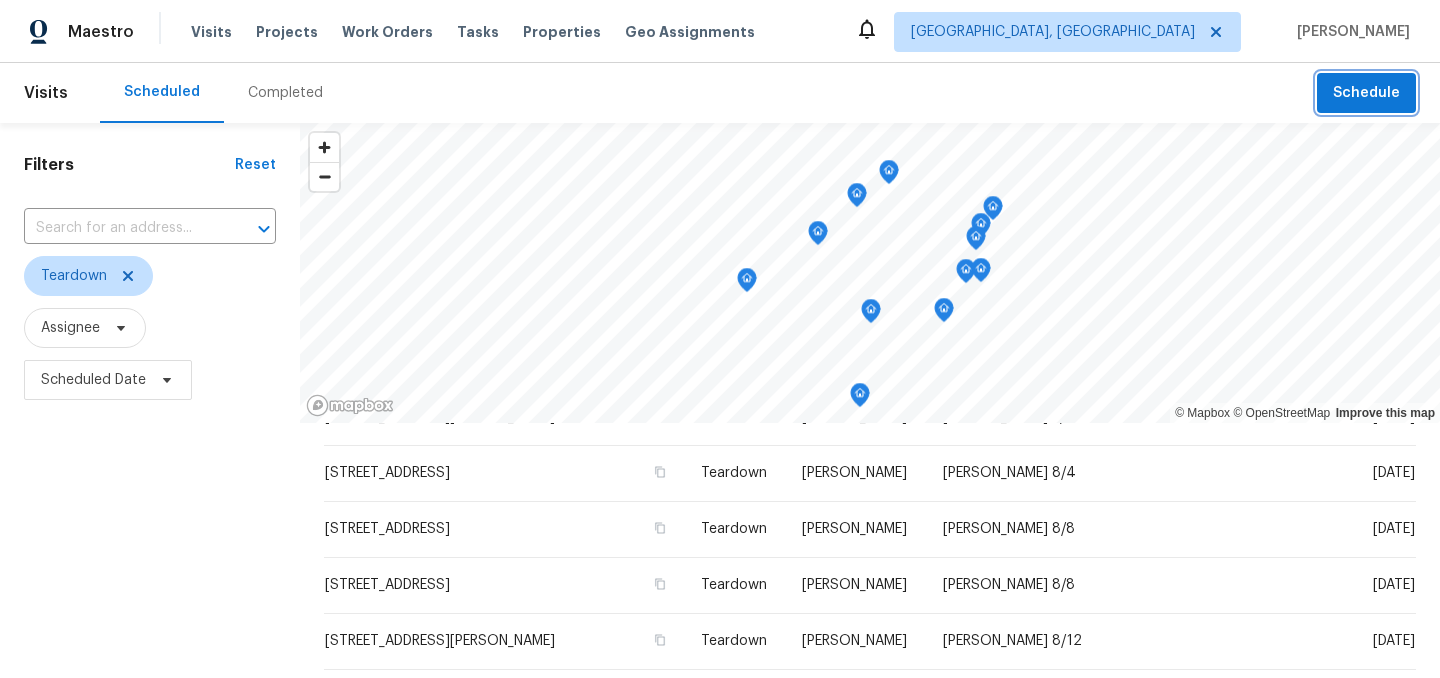 click on "Schedule" at bounding box center (1366, 93) 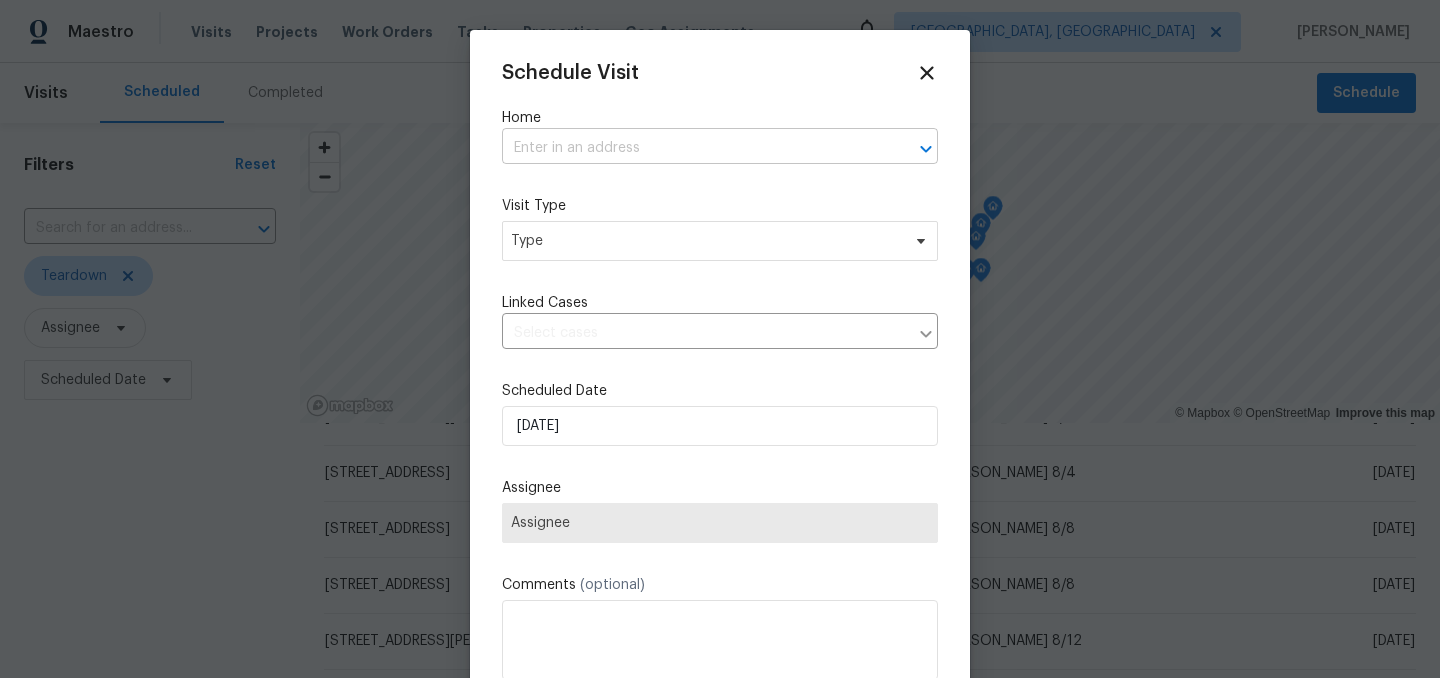 click at bounding box center [692, 148] 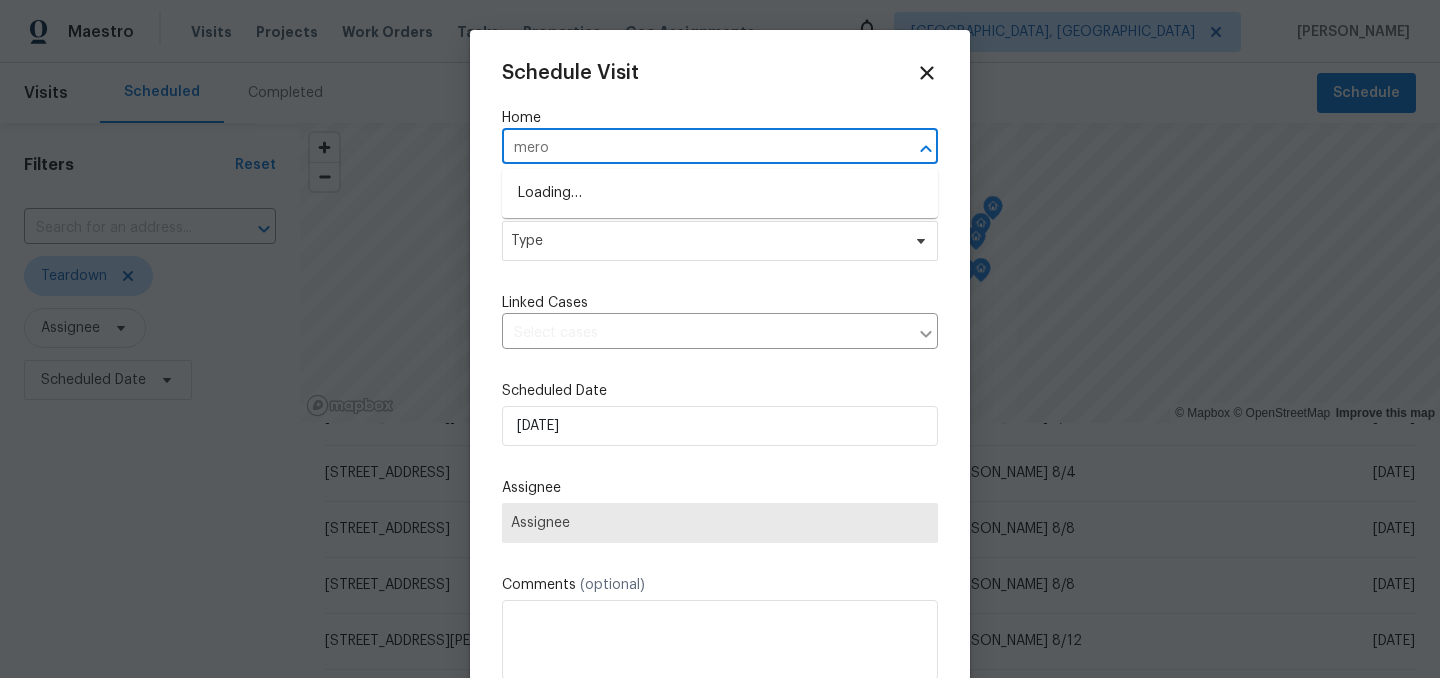 type on "merom" 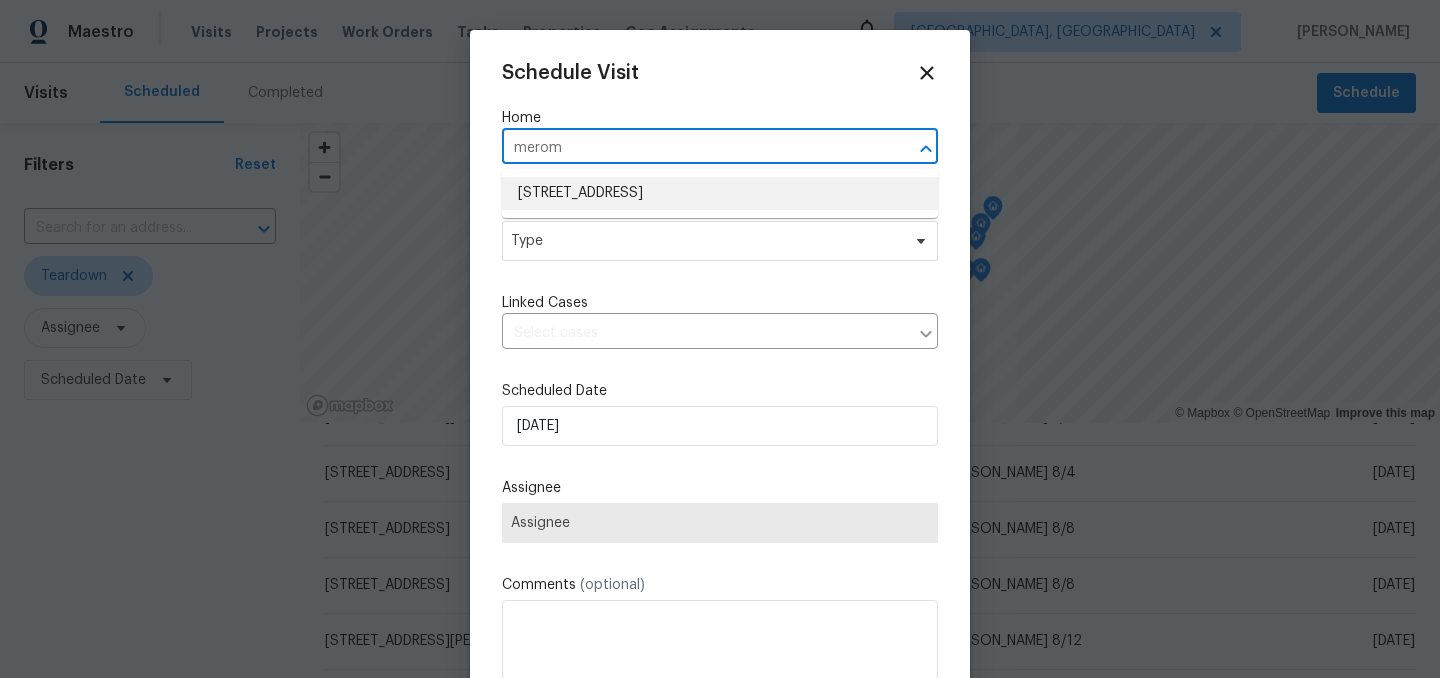 click on "6472 Merom Ct, Indianapolis, IN 46268" at bounding box center [720, 193] 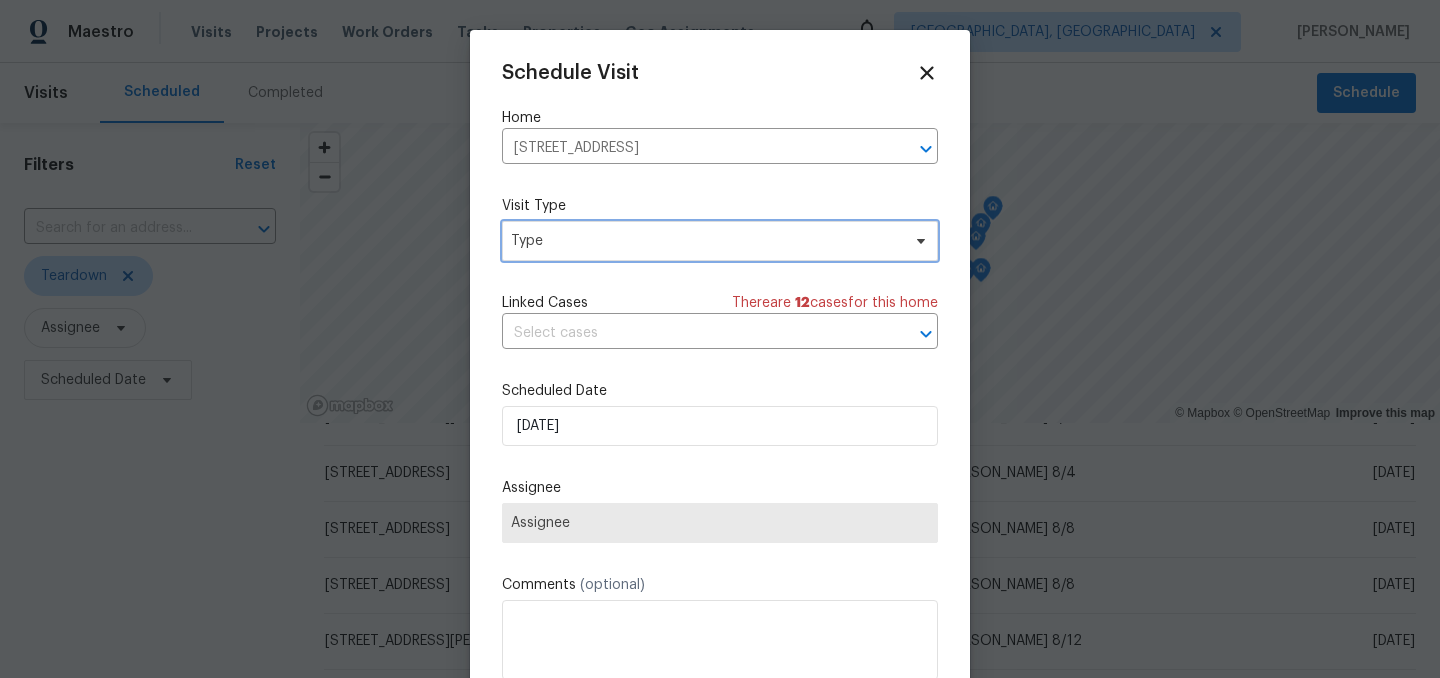 click on "Type" at bounding box center (720, 241) 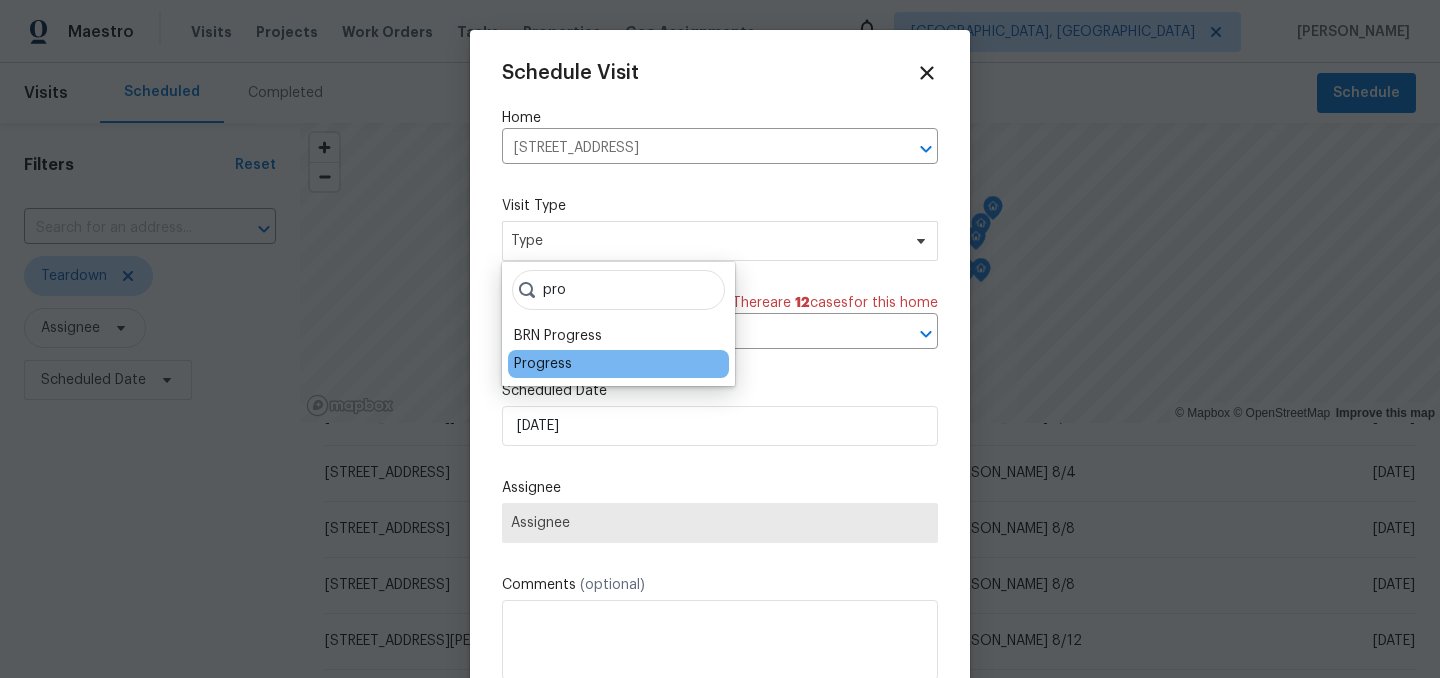 type on "pro" 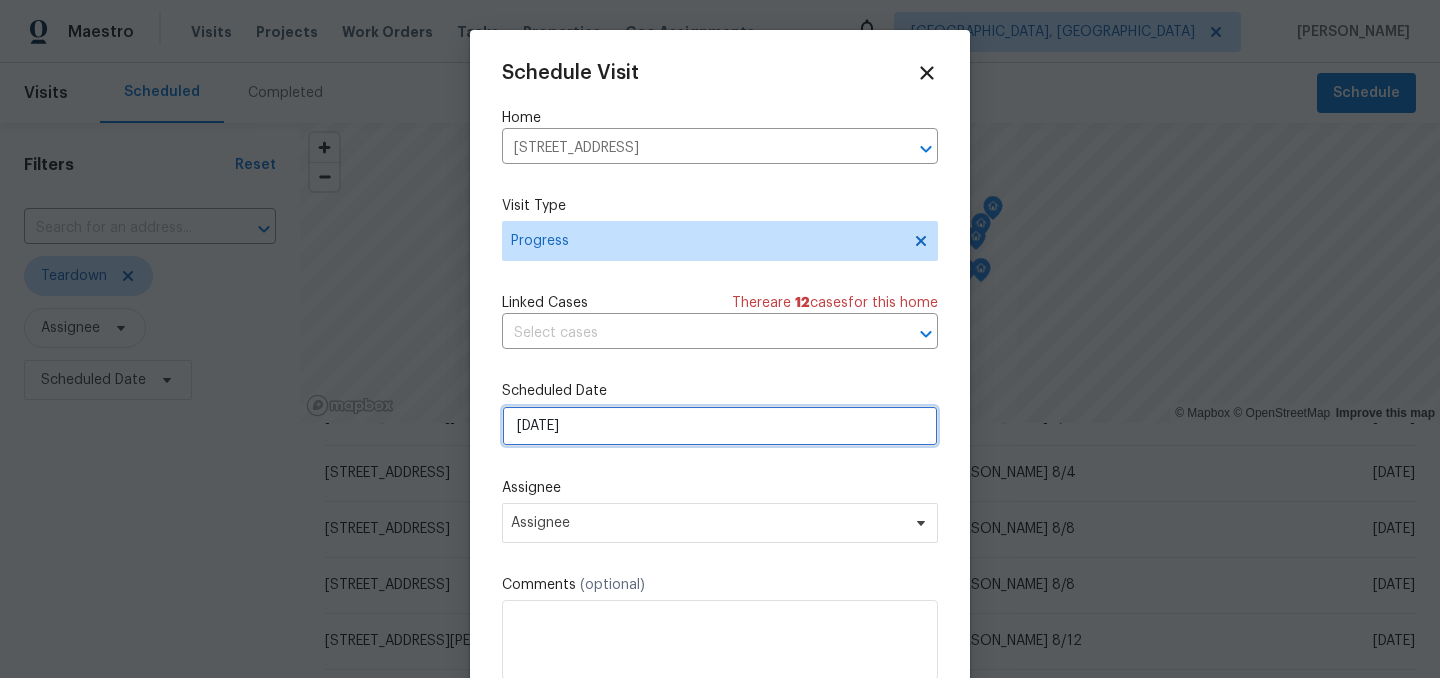 click on "[DATE]" at bounding box center [720, 426] 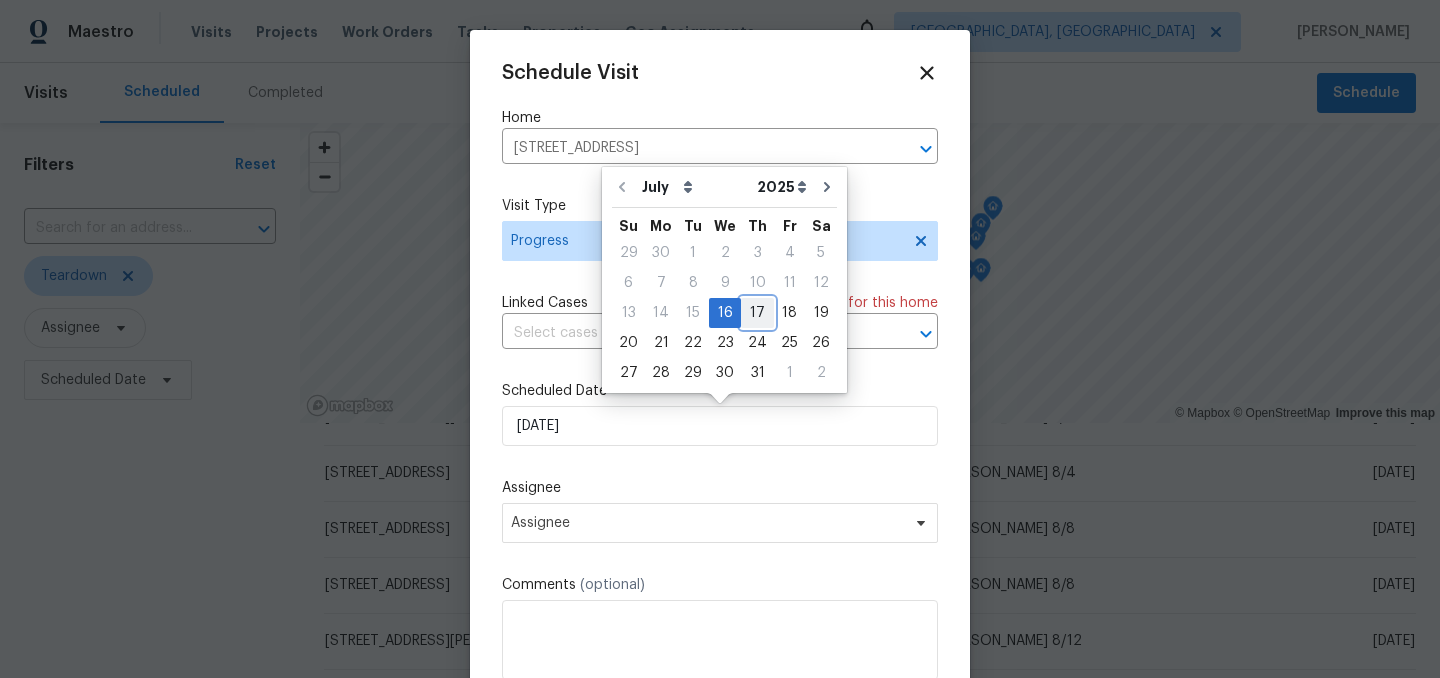 click on "17" at bounding box center (757, 313) 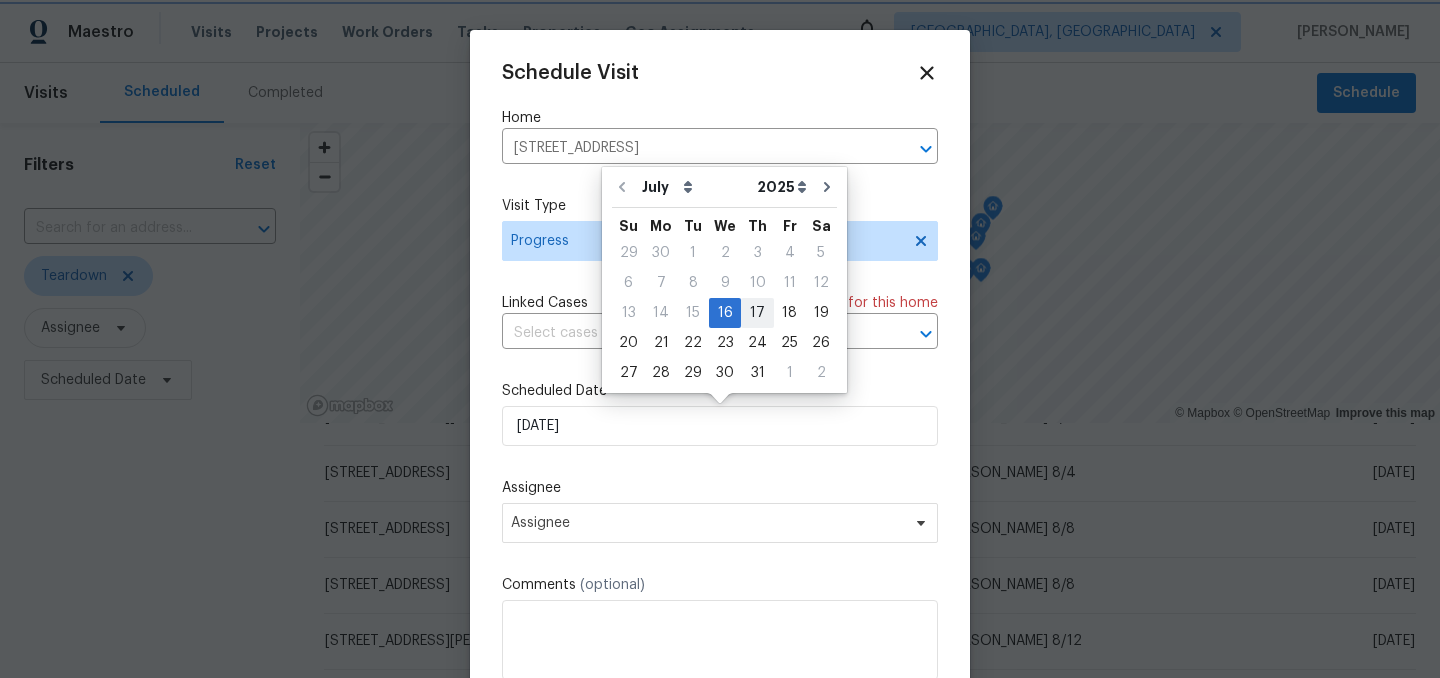 type on "[DATE]" 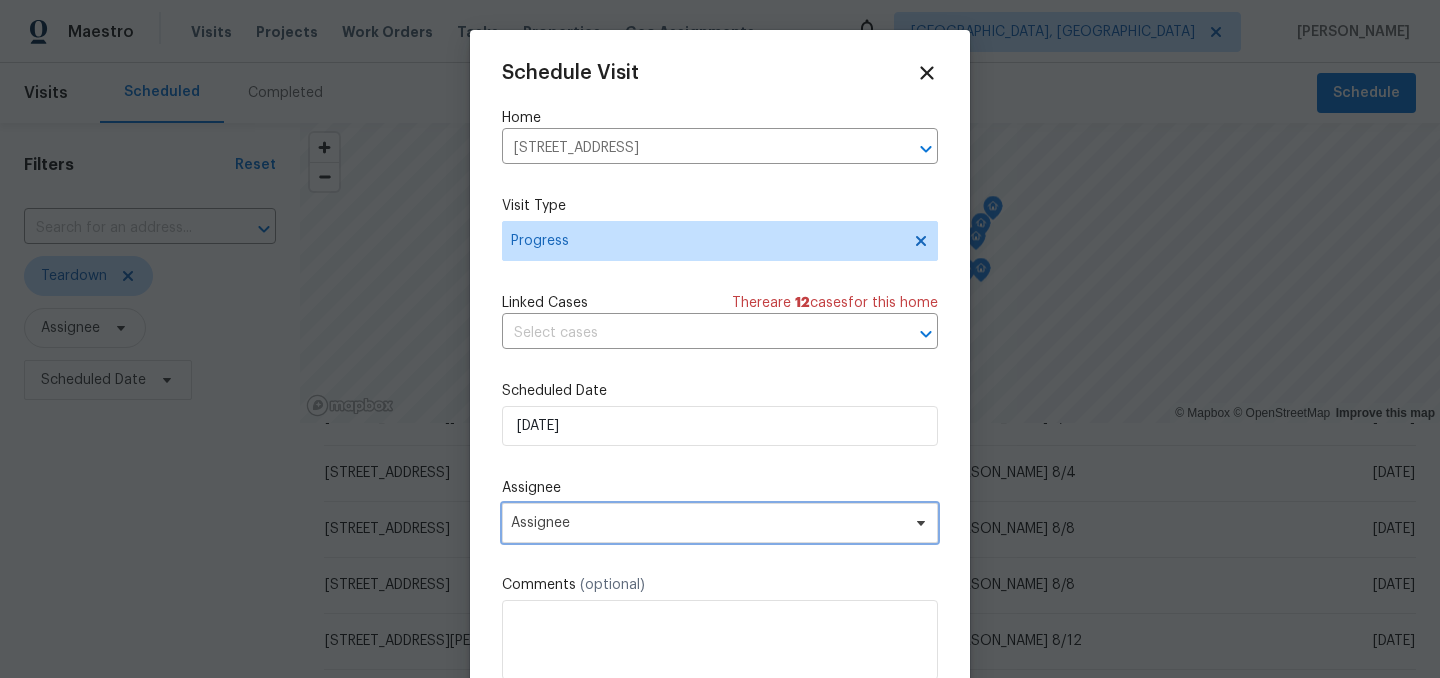 click on "Assignee" at bounding box center [707, 523] 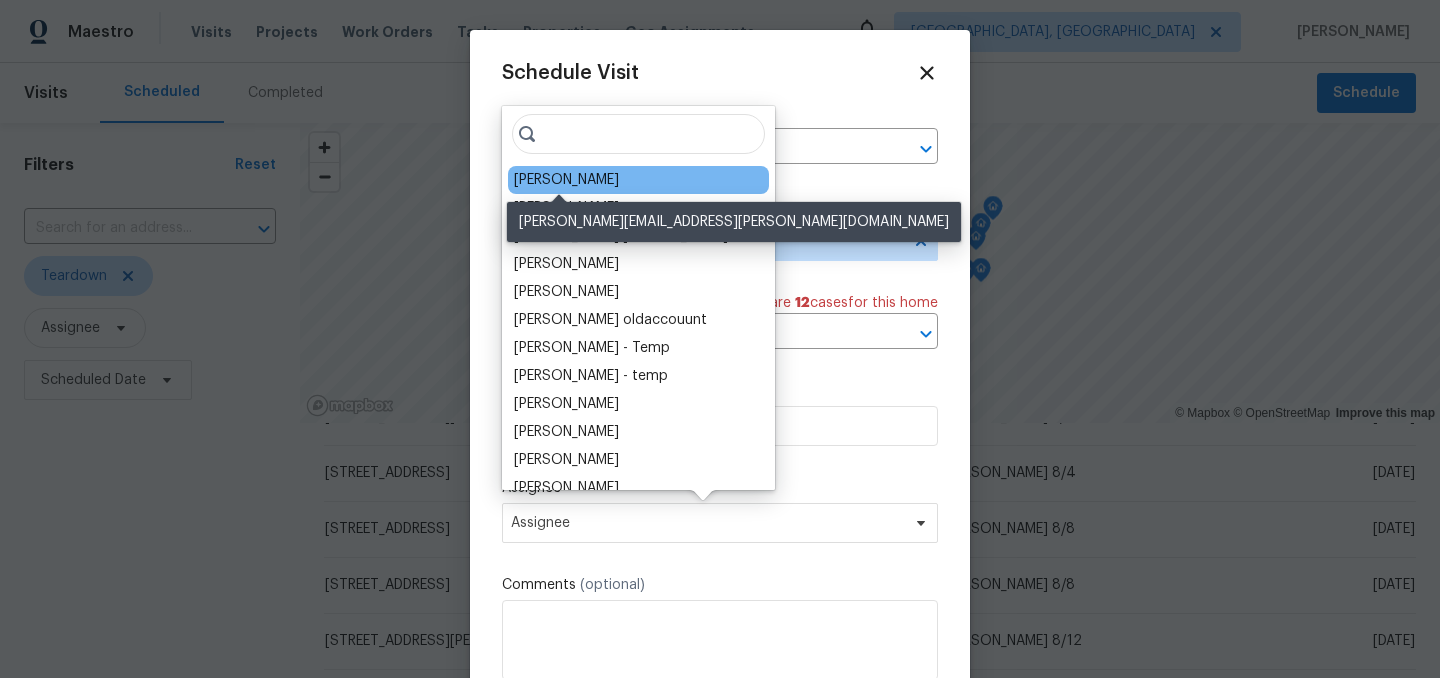 click on "[PERSON_NAME]" at bounding box center [566, 180] 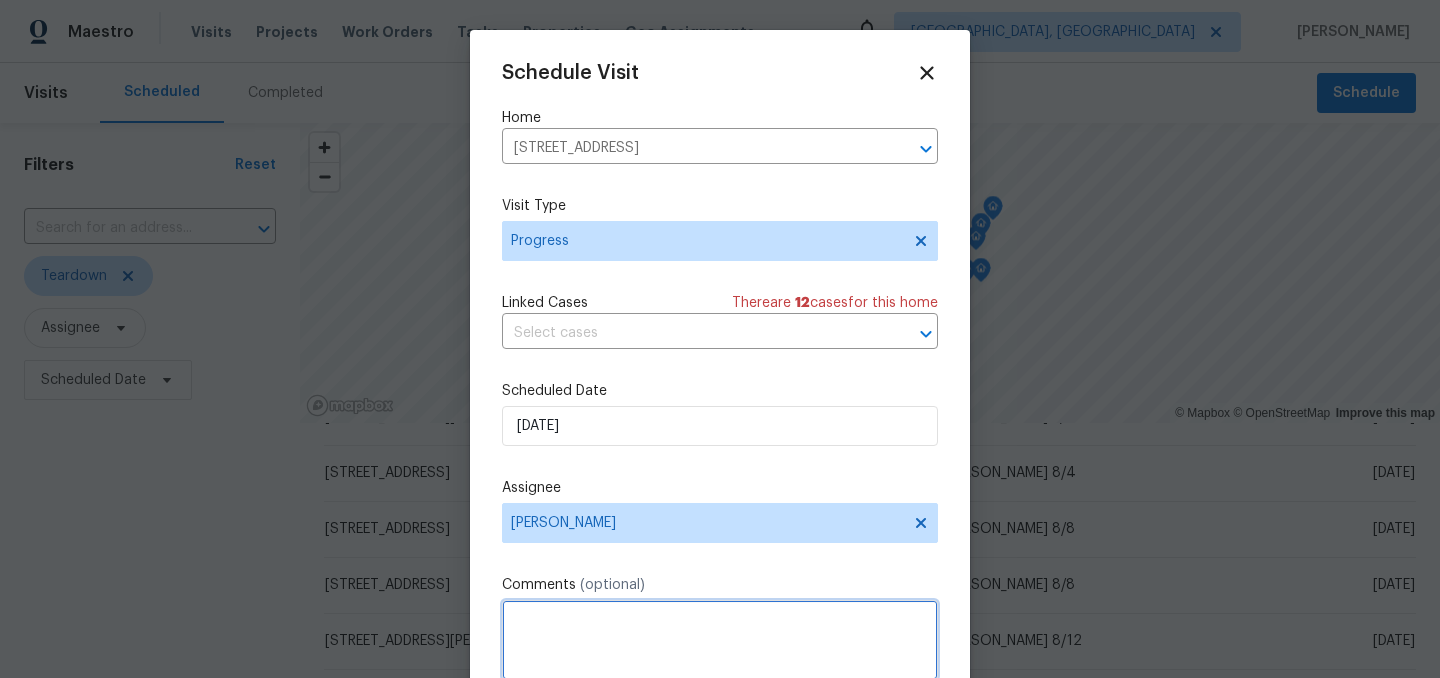 click at bounding box center (720, 640) 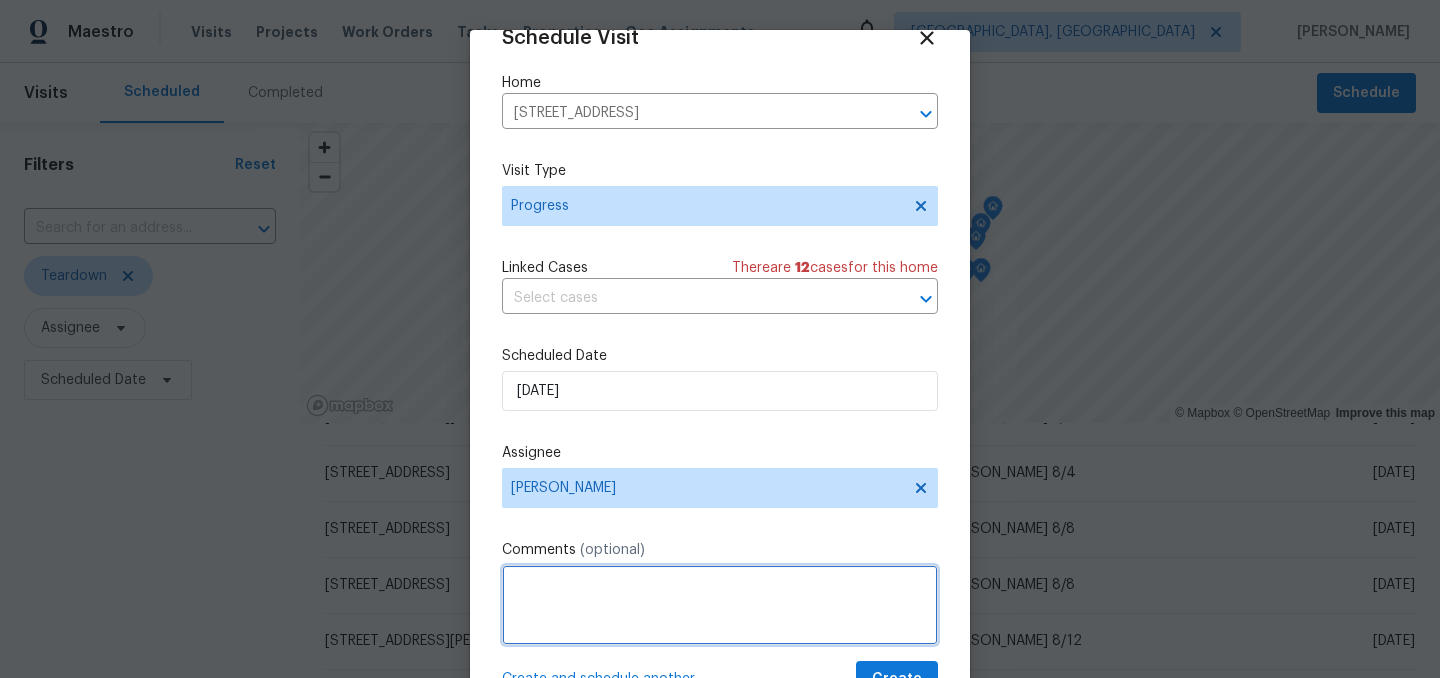 scroll, scrollTop: 82, scrollLeft: 0, axis: vertical 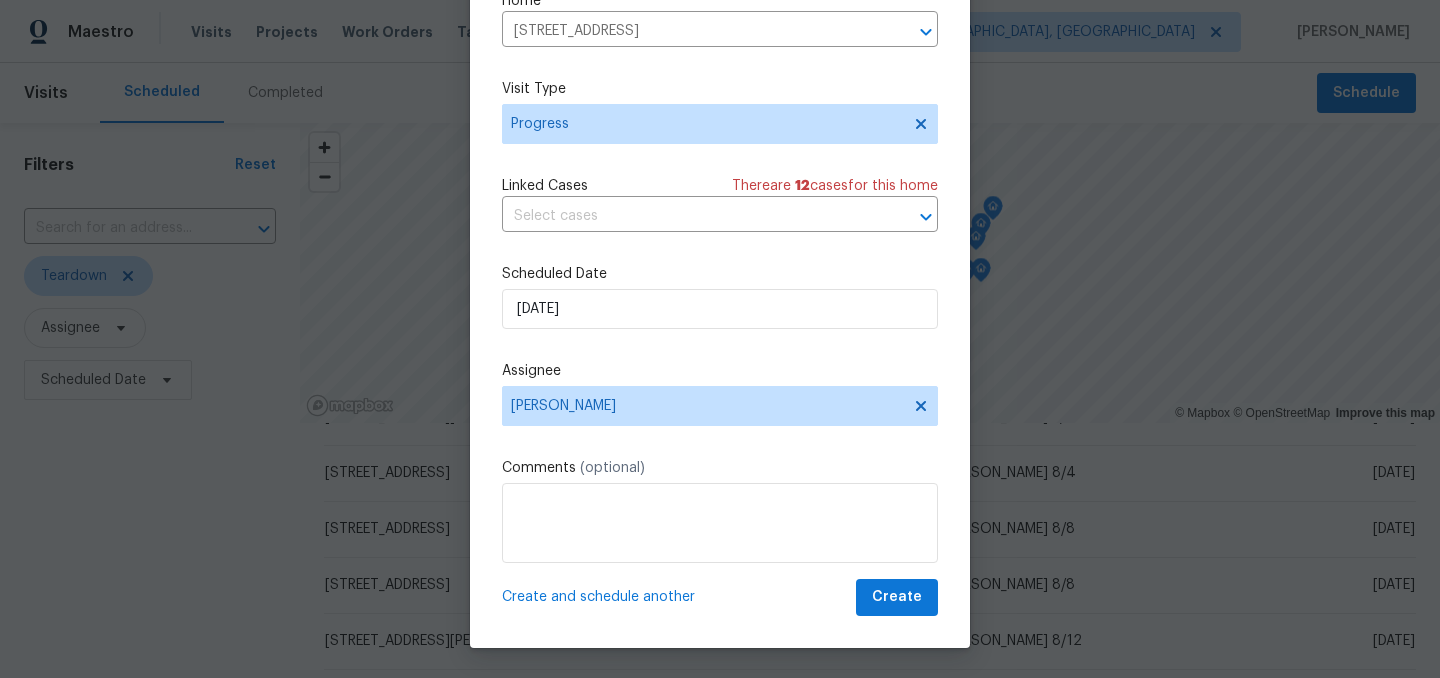 click on "Create and schedule another" at bounding box center [598, 597] 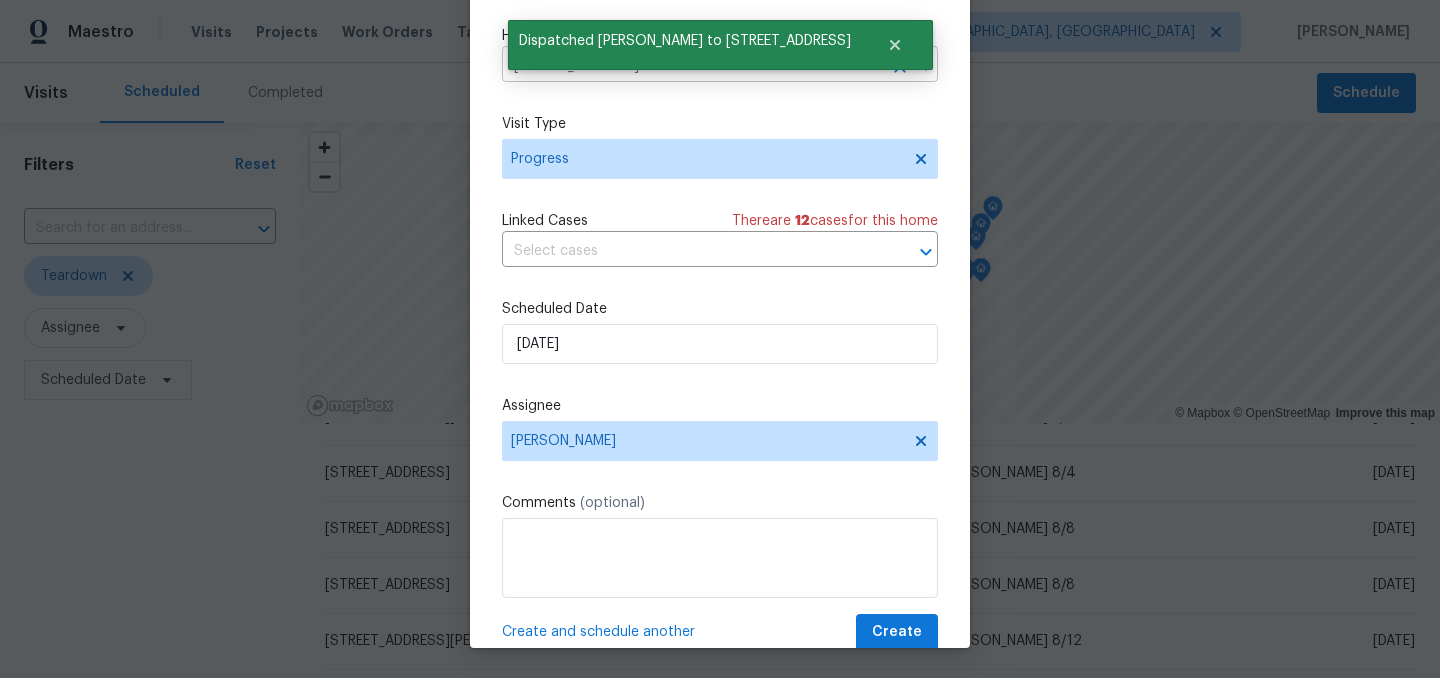 click on "6472 Merom Ct, Indianapolis, IN 46268" at bounding box center [692, 66] 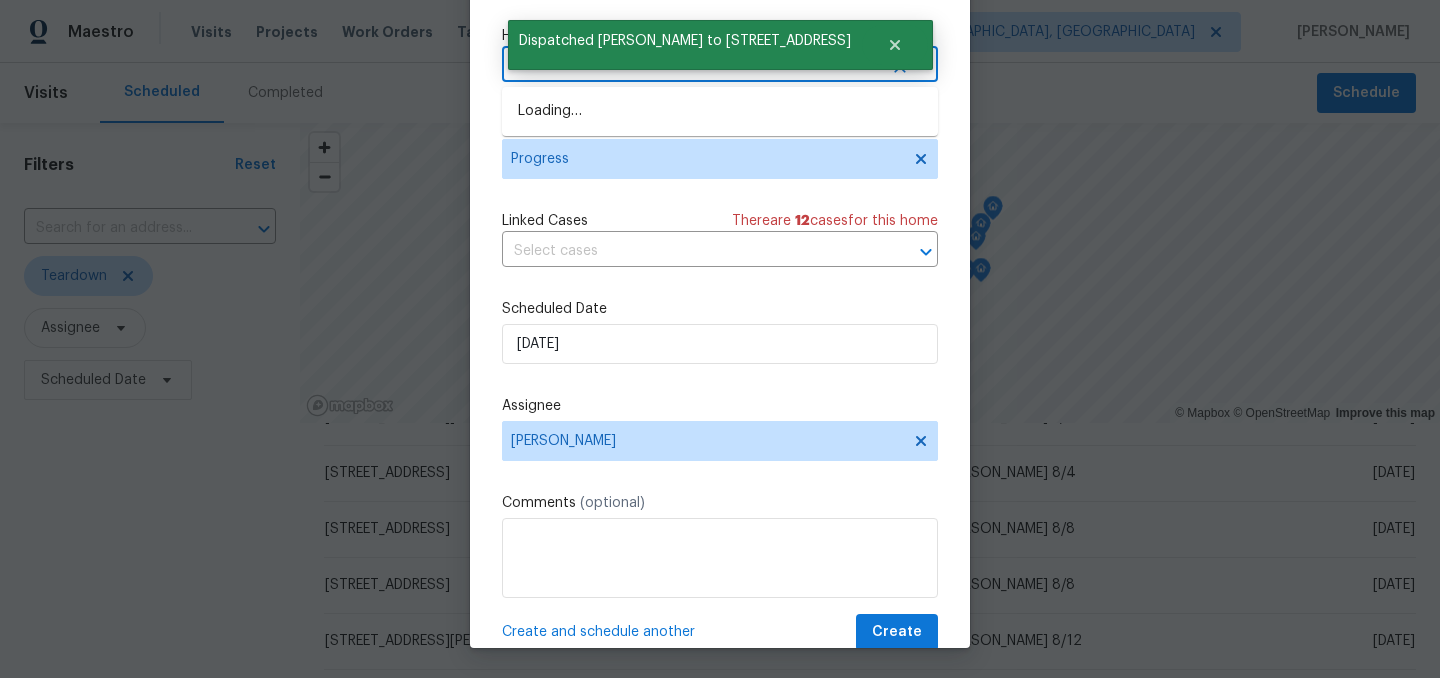 type on "budd" 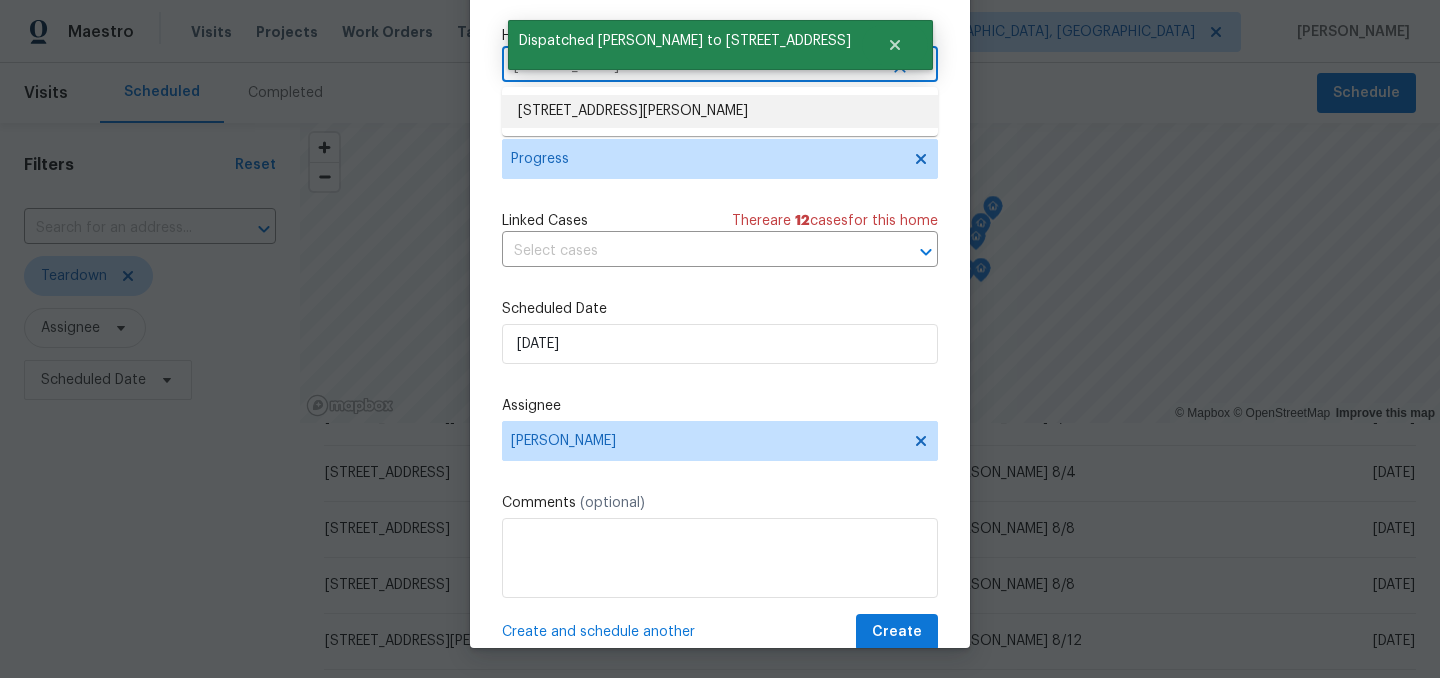 click on "9177 Budd Run Dr, Indianapolis, IN 46250" at bounding box center [720, 111] 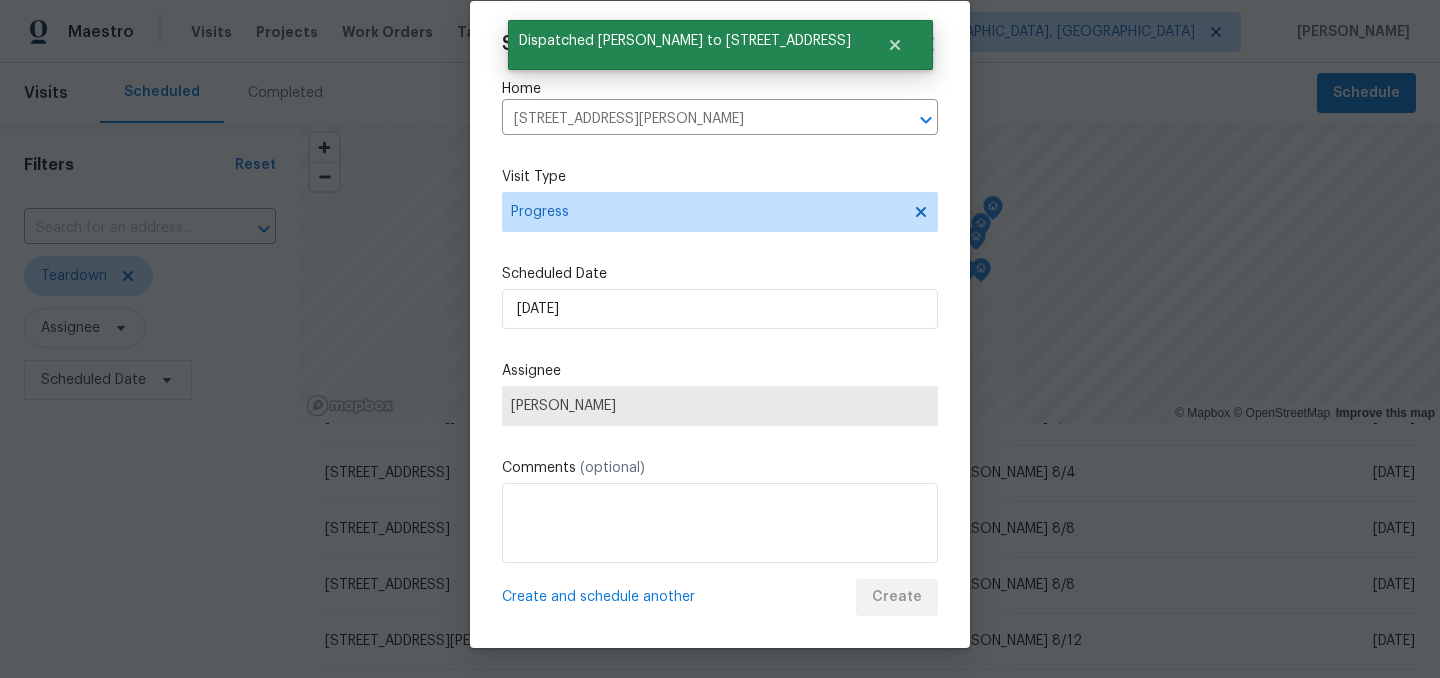 scroll, scrollTop: 29, scrollLeft: 0, axis: vertical 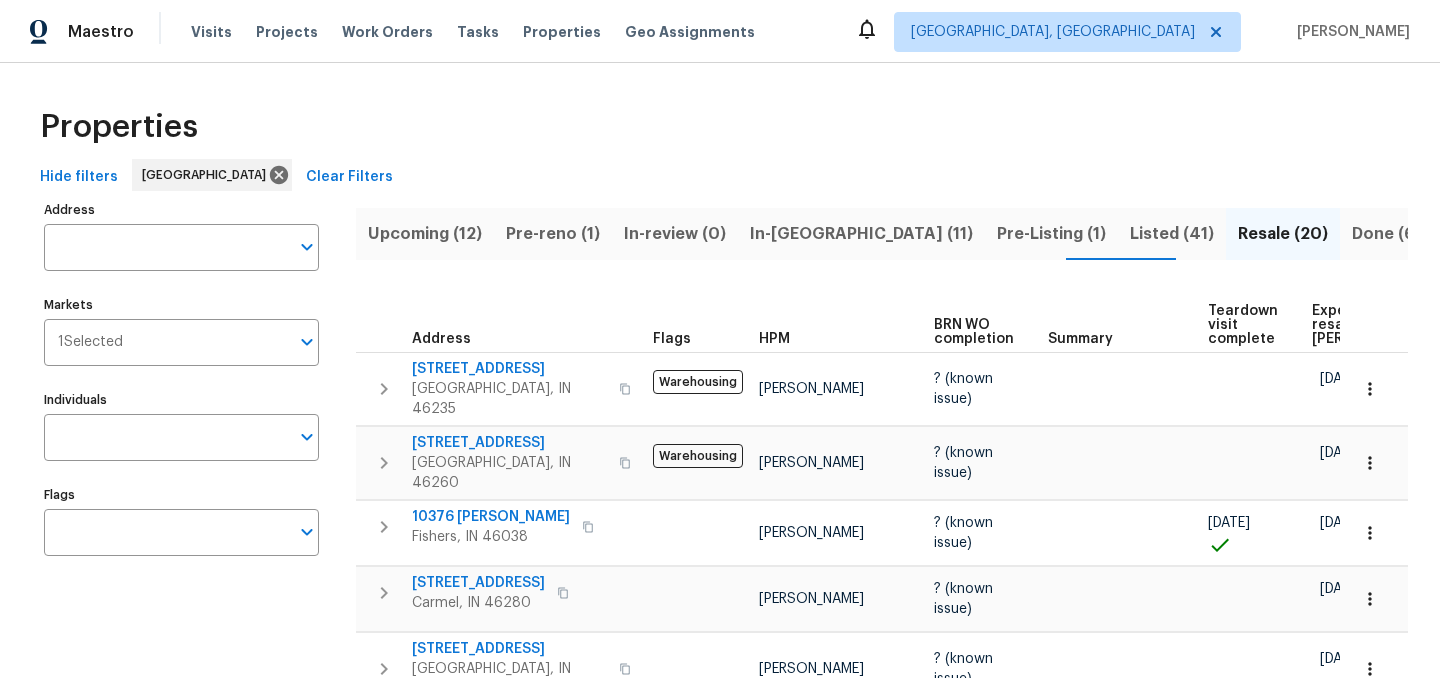 click on "In-[GEOGRAPHIC_DATA] (11)" at bounding box center [861, 234] 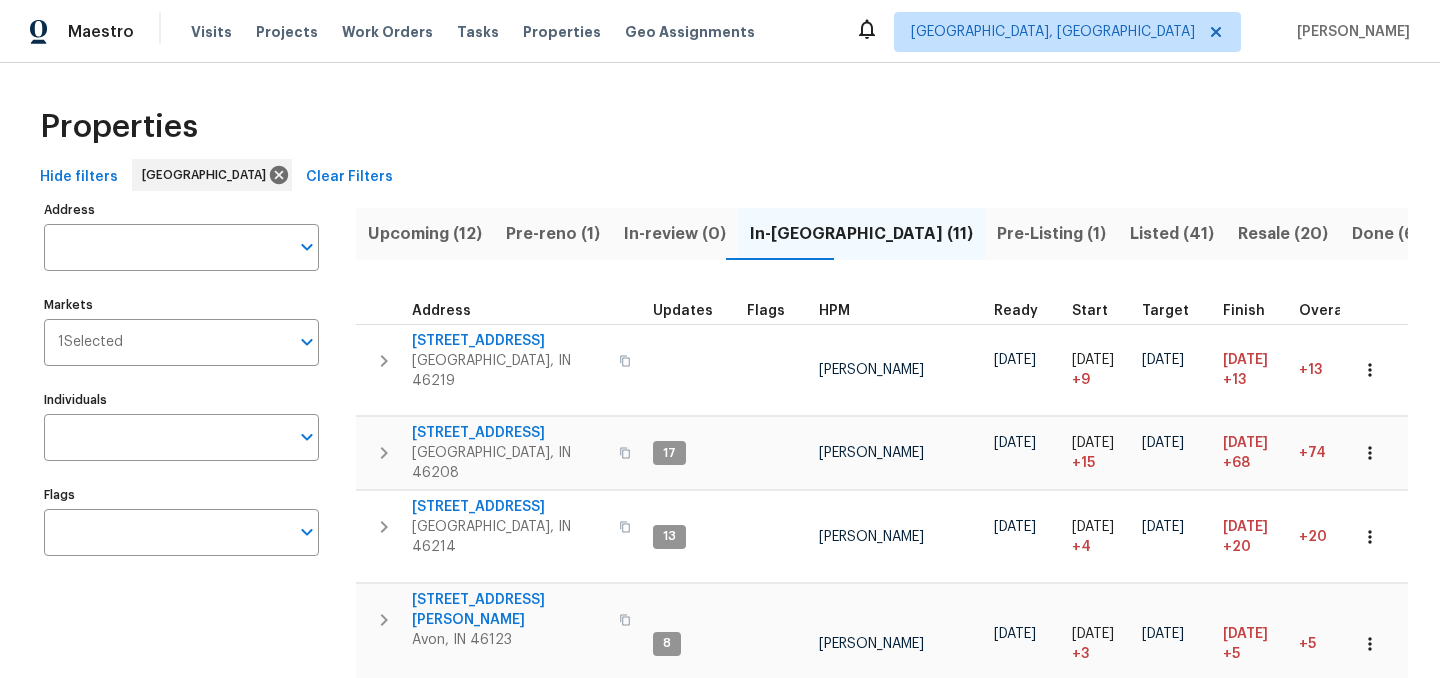 scroll, scrollTop: 644, scrollLeft: 0, axis: vertical 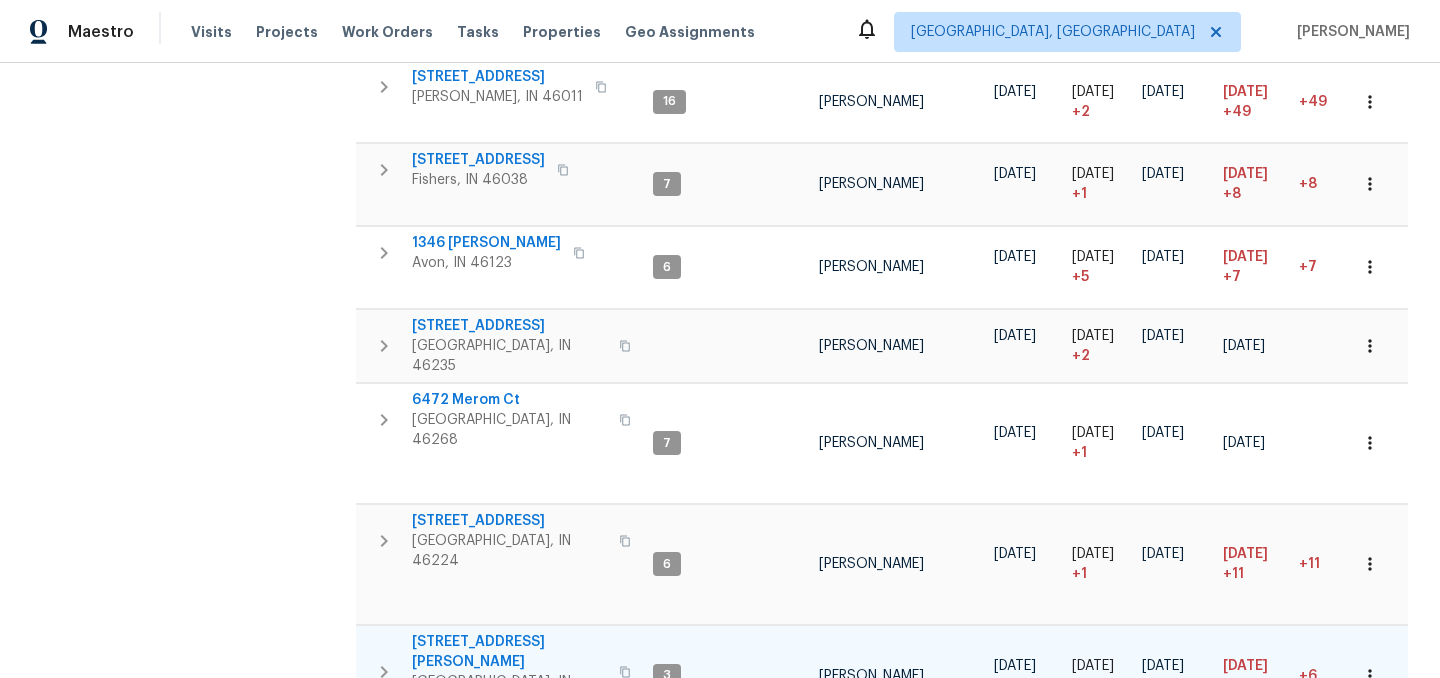click 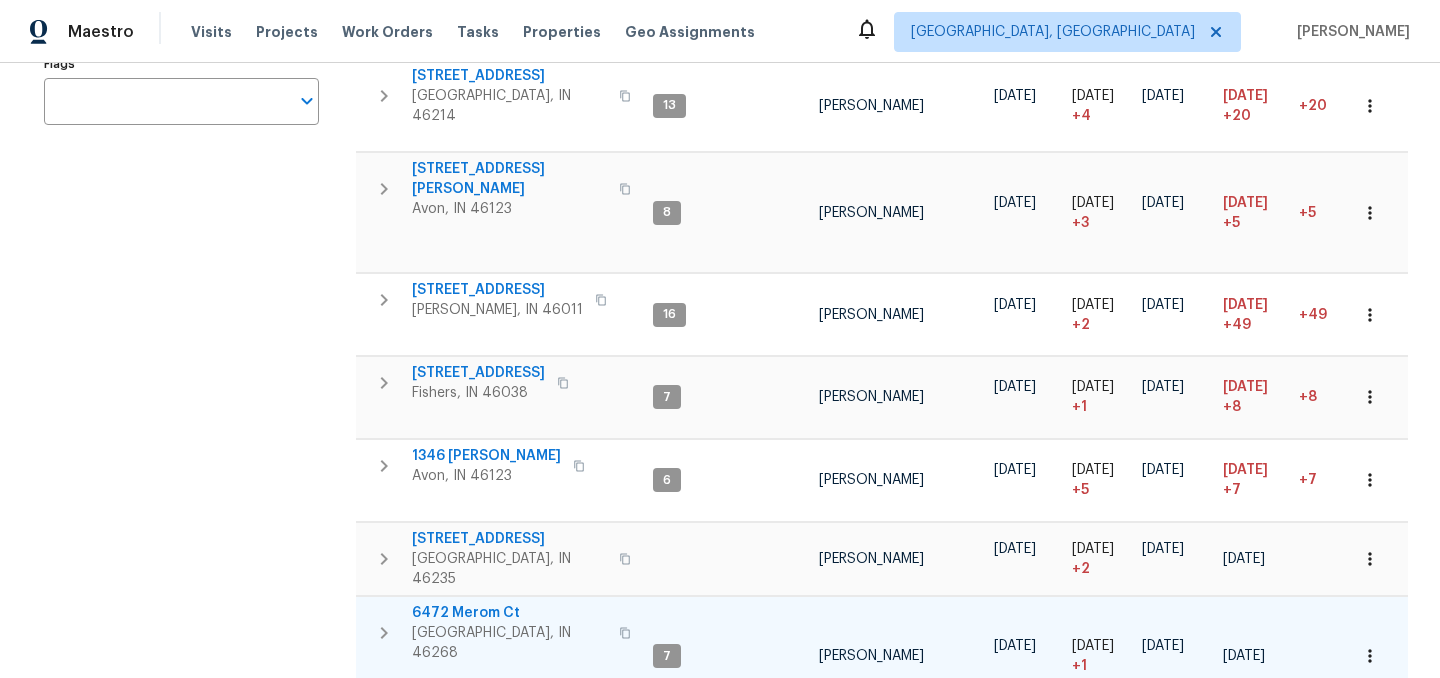 scroll, scrollTop: 0, scrollLeft: 0, axis: both 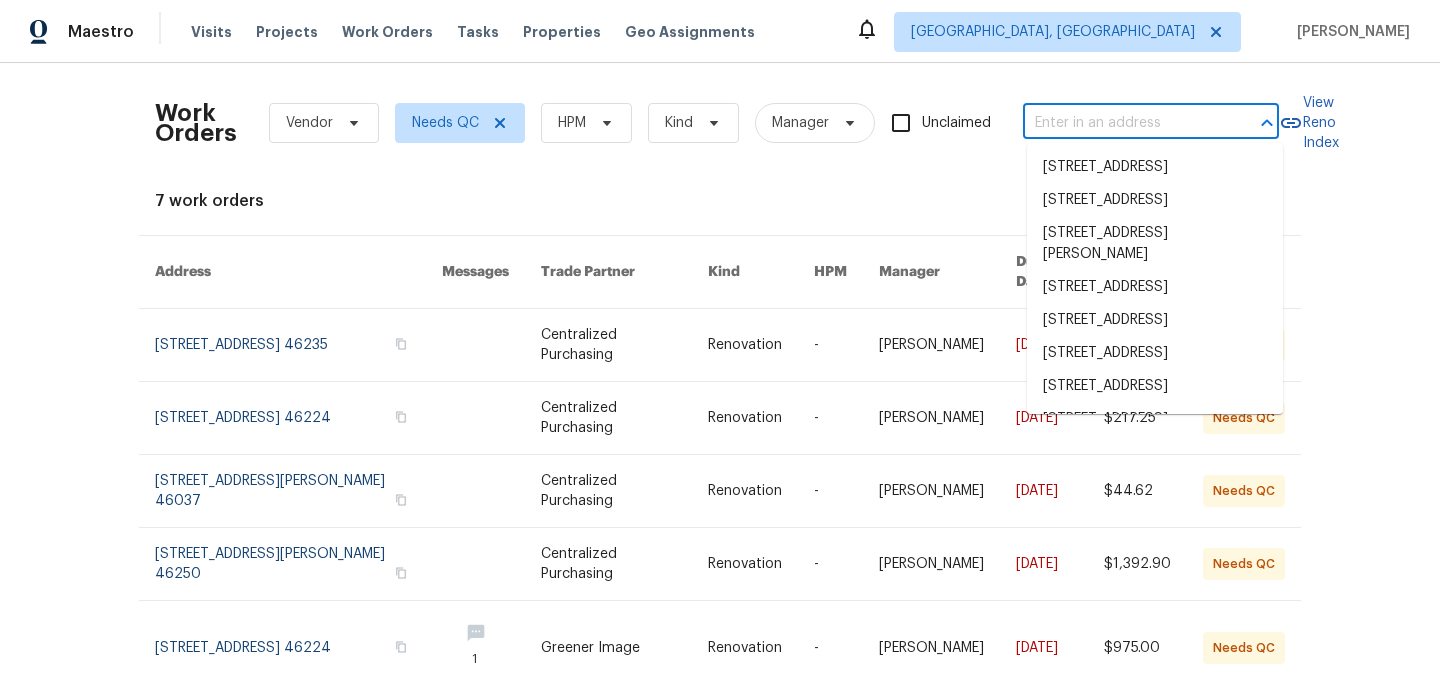 click at bounding box center (1123, 123) 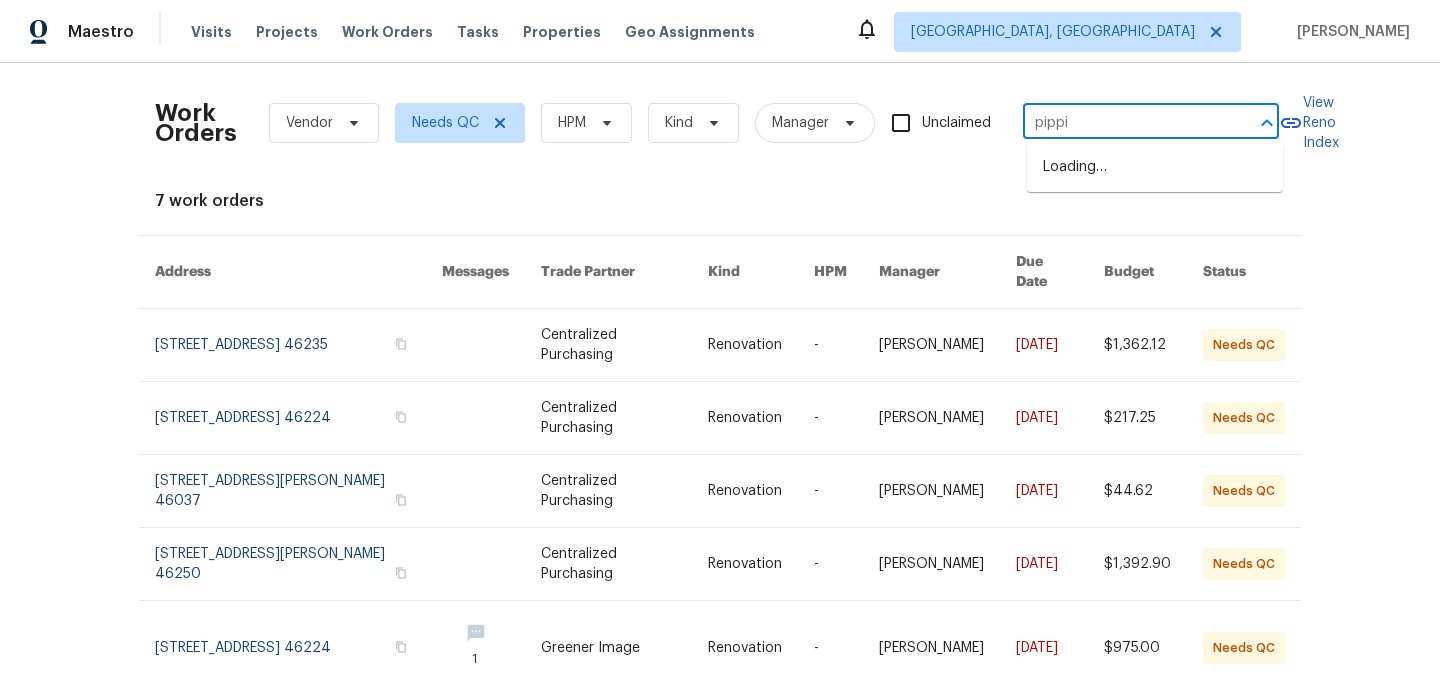 type on "[PERSON_NAME]" 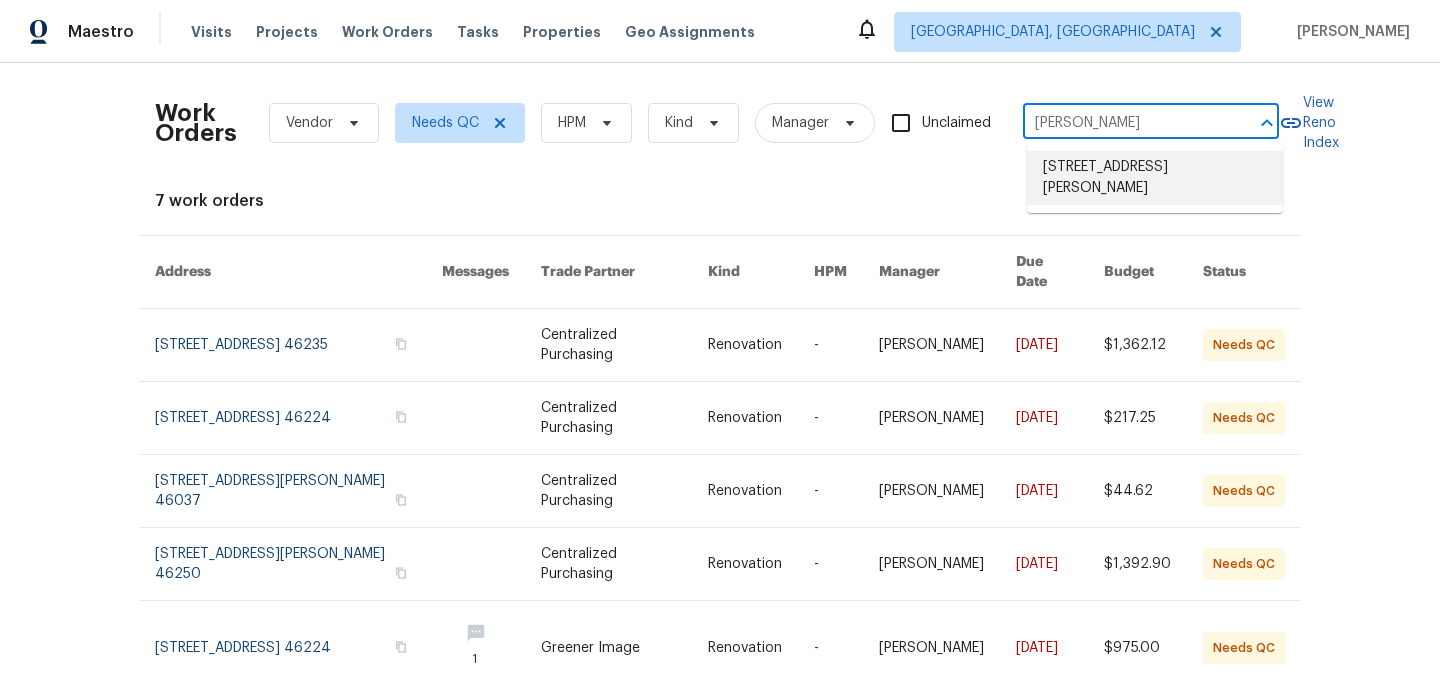 click on "1463 Pippin Ct, Avon, IN 46123" at bounding box center (1155, 178) 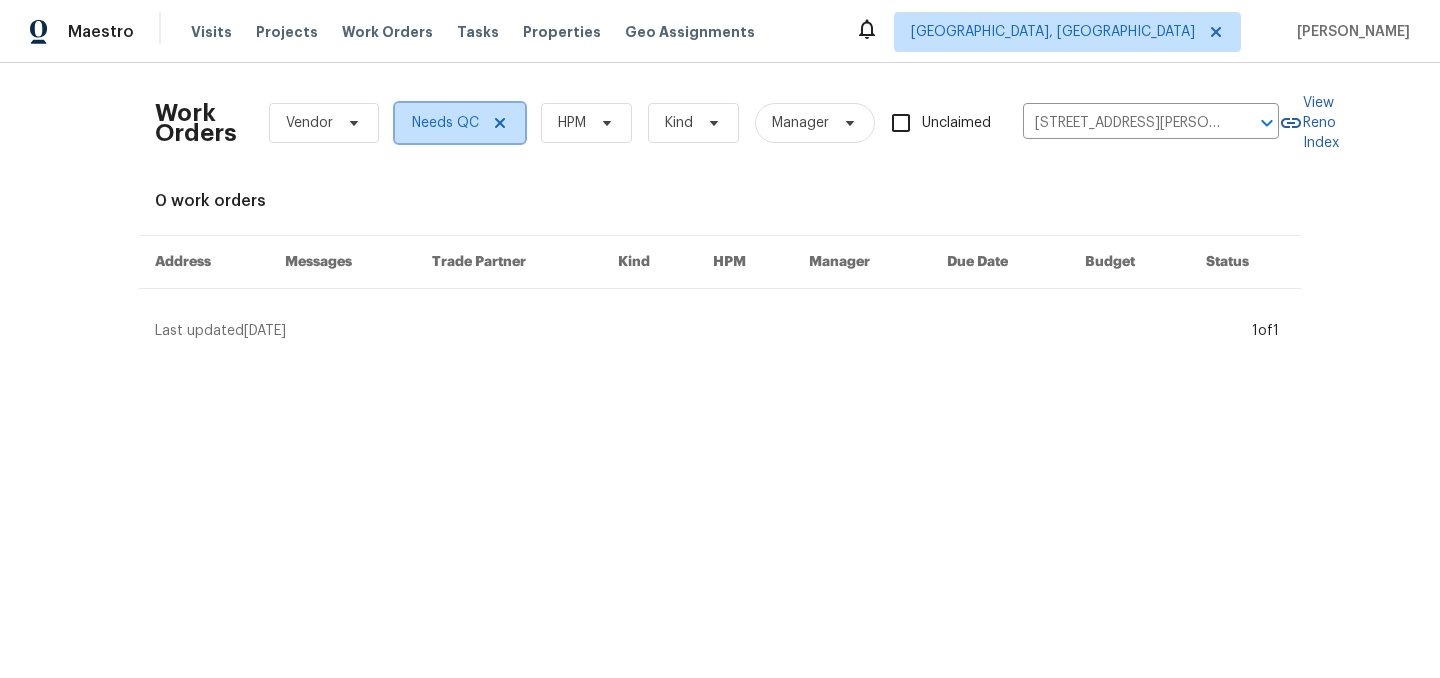 click 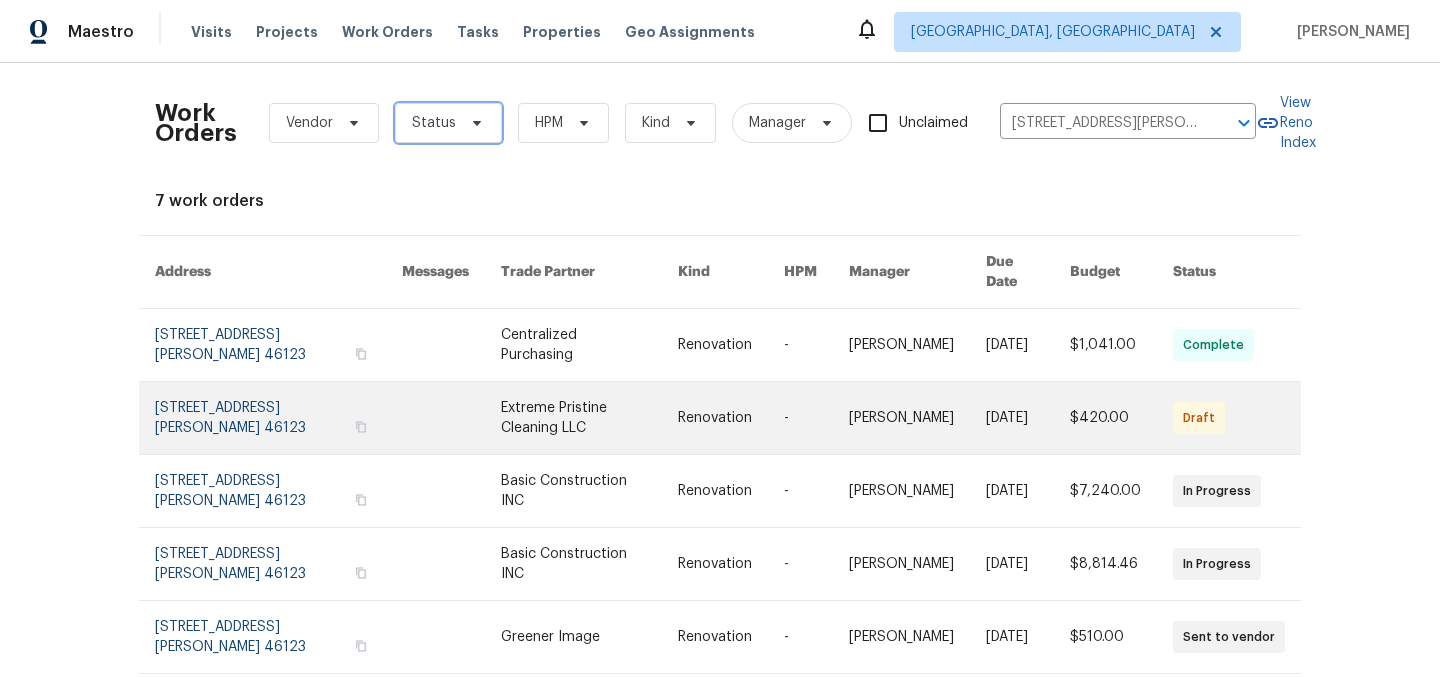 scroll, scrollTop: 40, scrollLeft: 0, axis: vertical 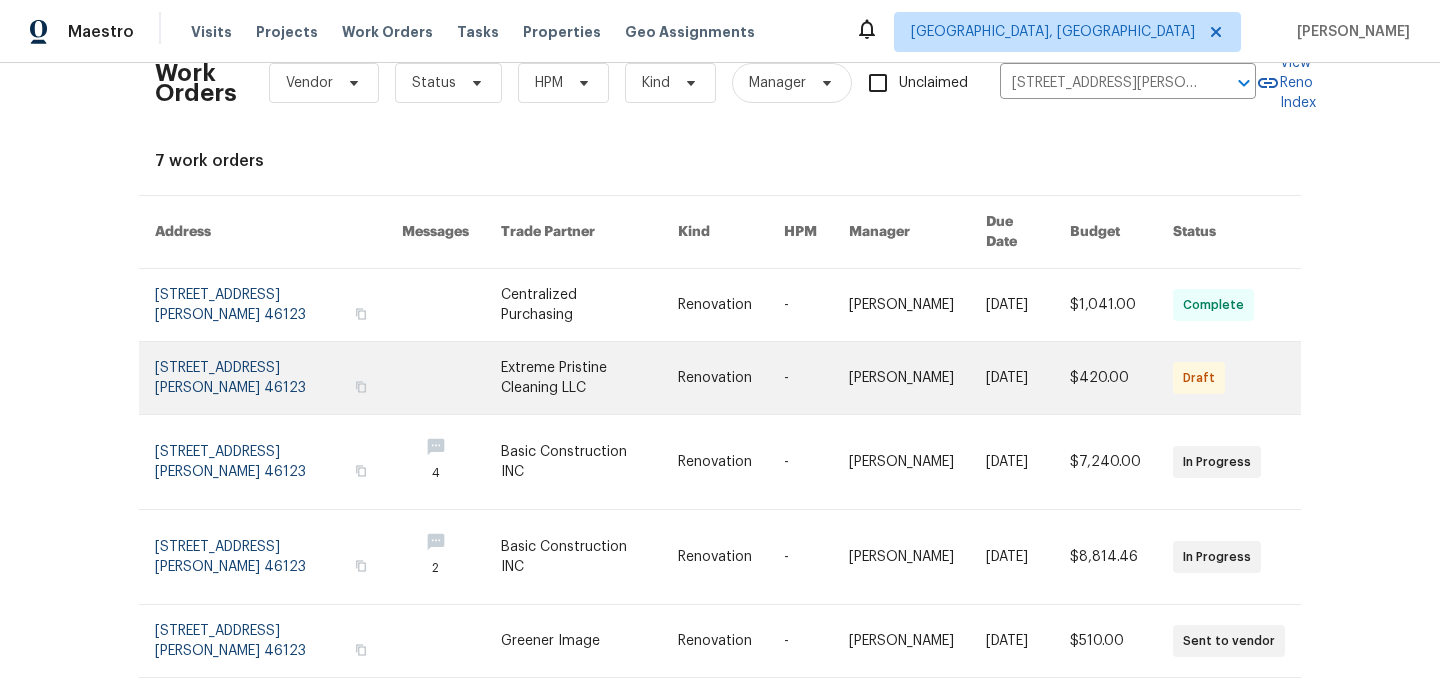 click at bounding box center [278, 378] 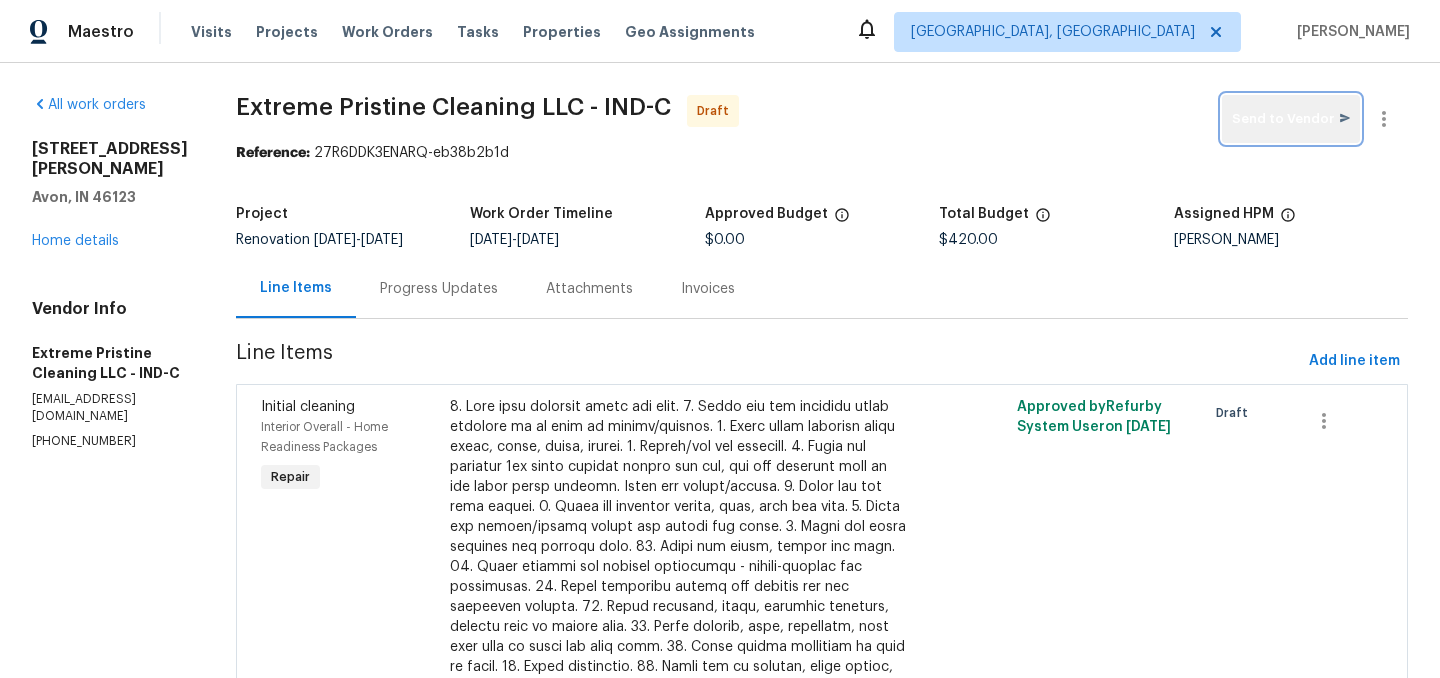 click on "Send to Vendor" at bounding box center (1291, 119) 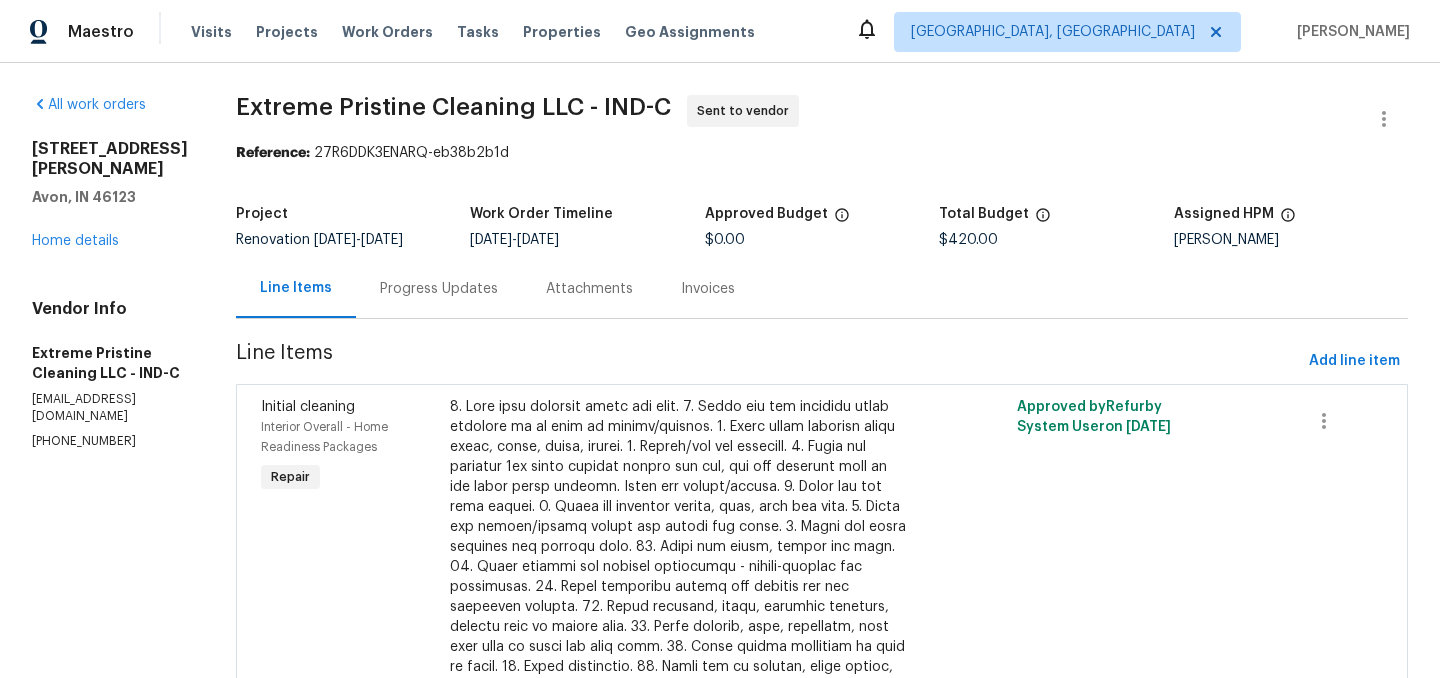click on "Progress Updates" at bounding box center (439, 289) 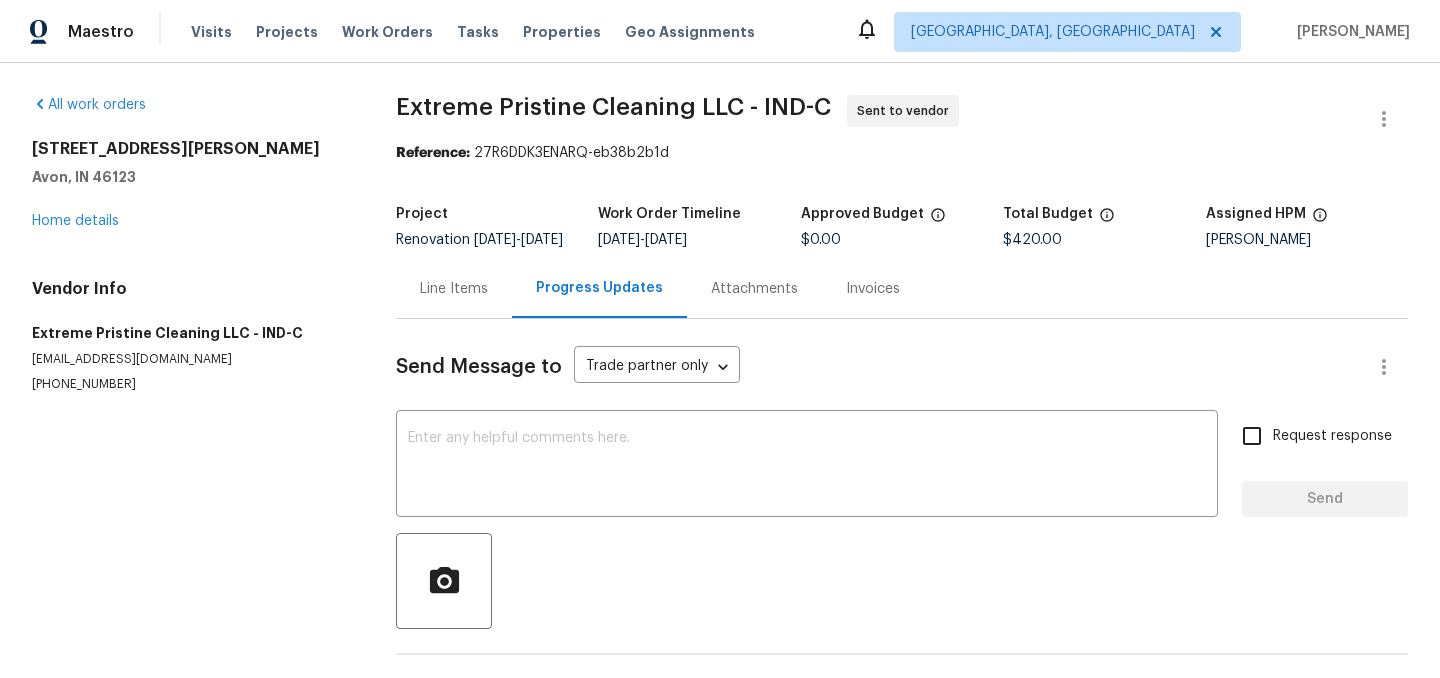 scroll, scrollTop: 79, scrollLeft: 0, axis: vertical 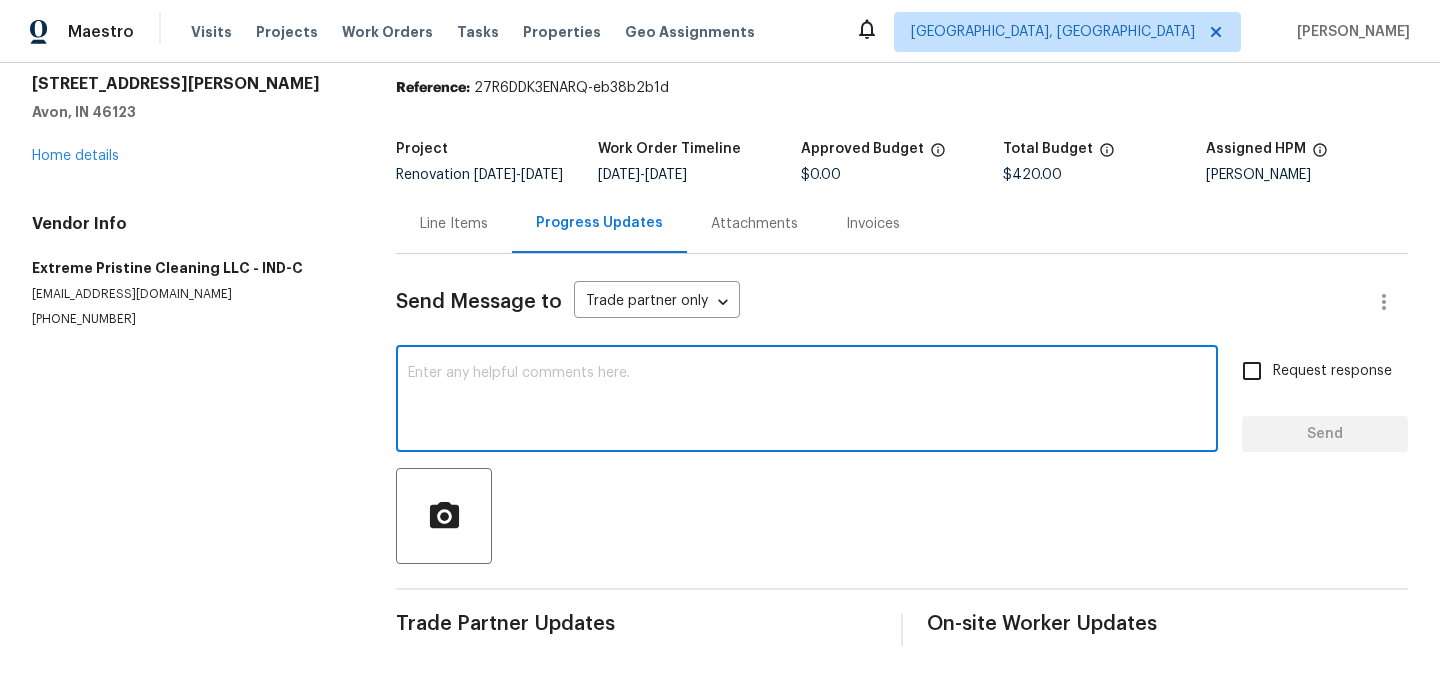 click at bounding box center [807, 401] 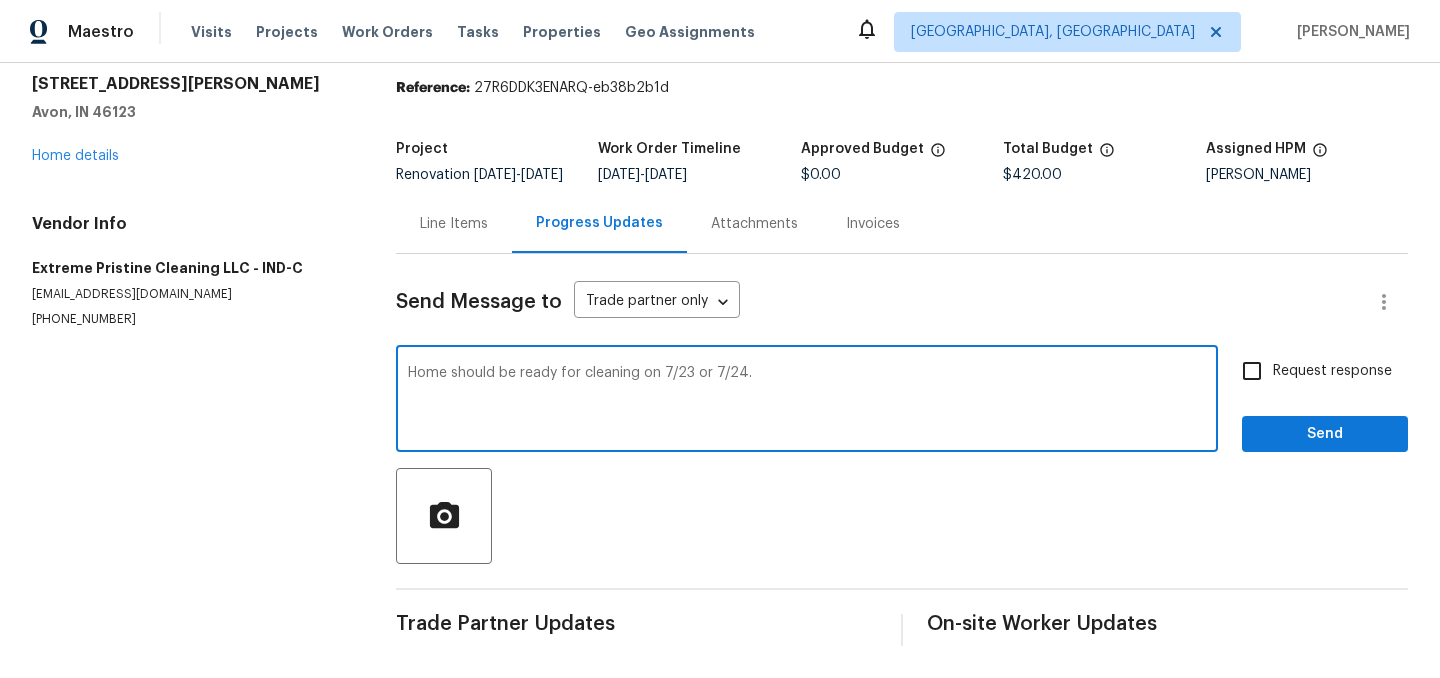 type on "Home should be ready for cleaning on 7/23 or 7/24." 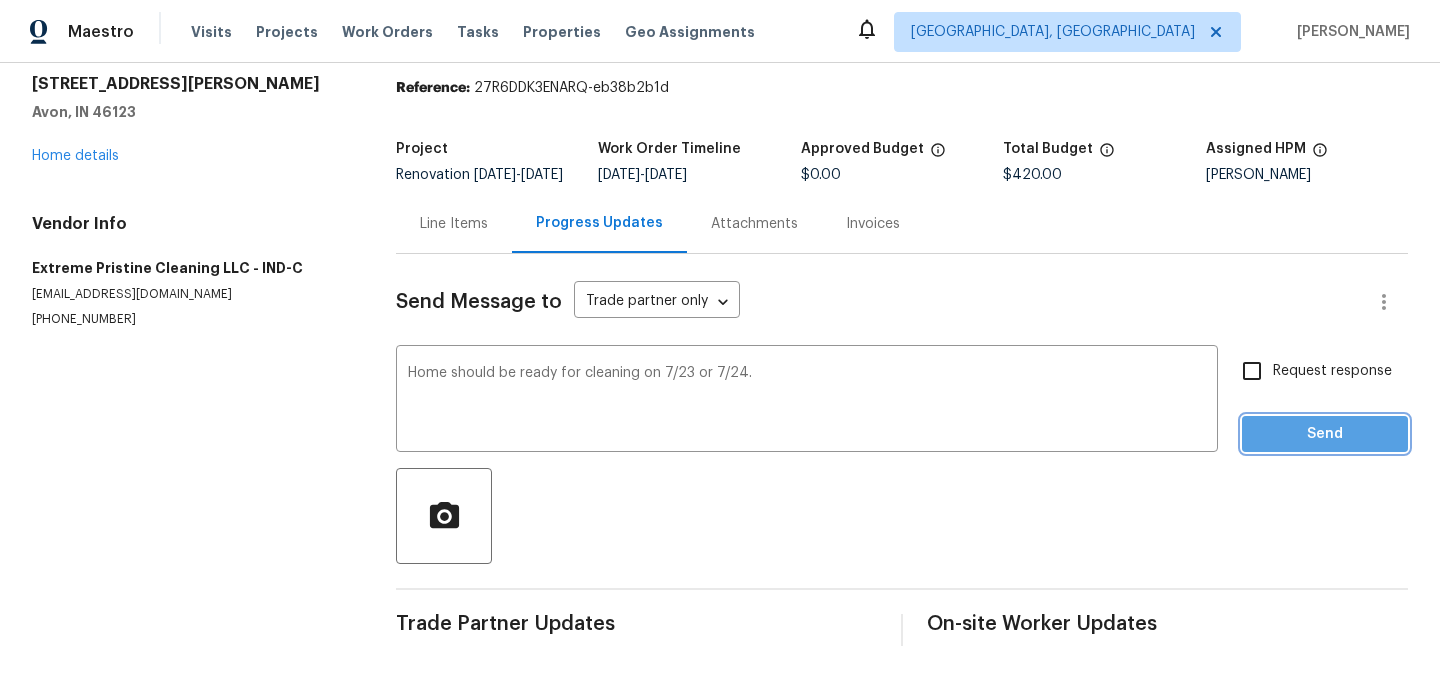 click on "Send" at bounding box center [1325, 434] 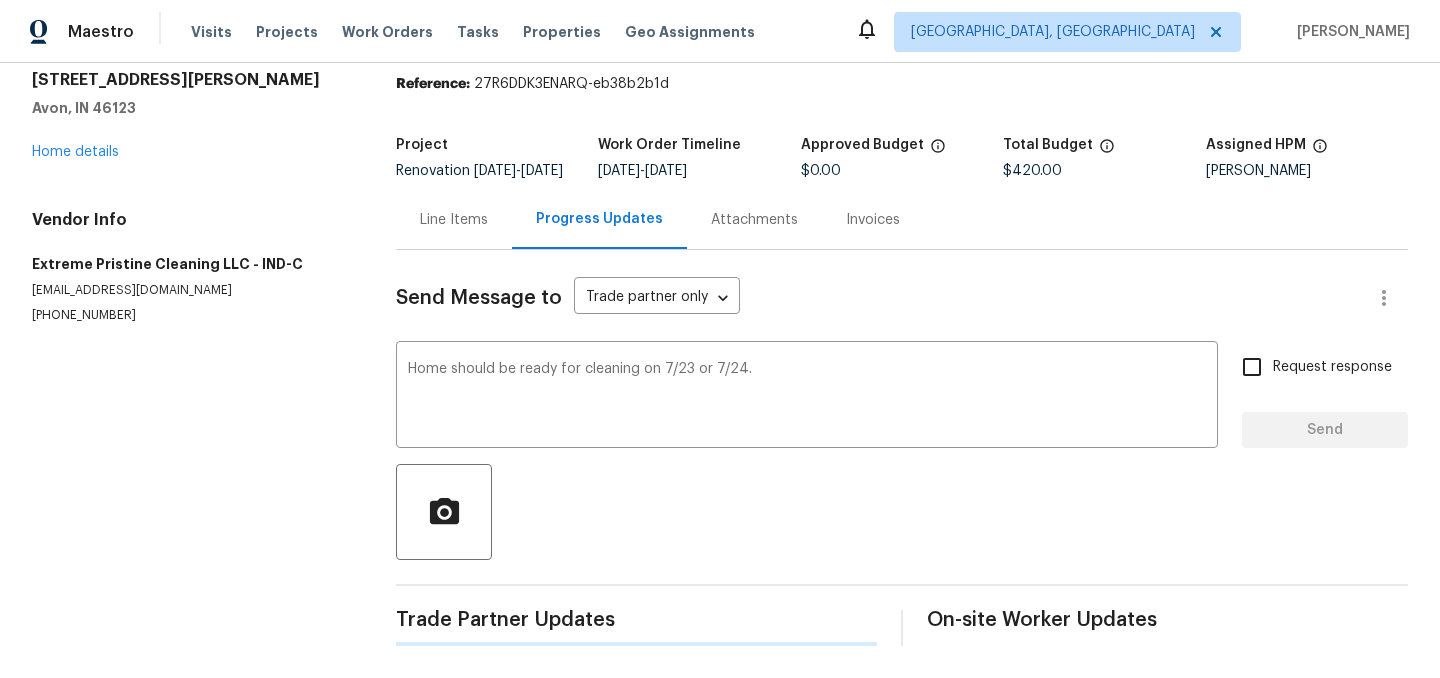 type 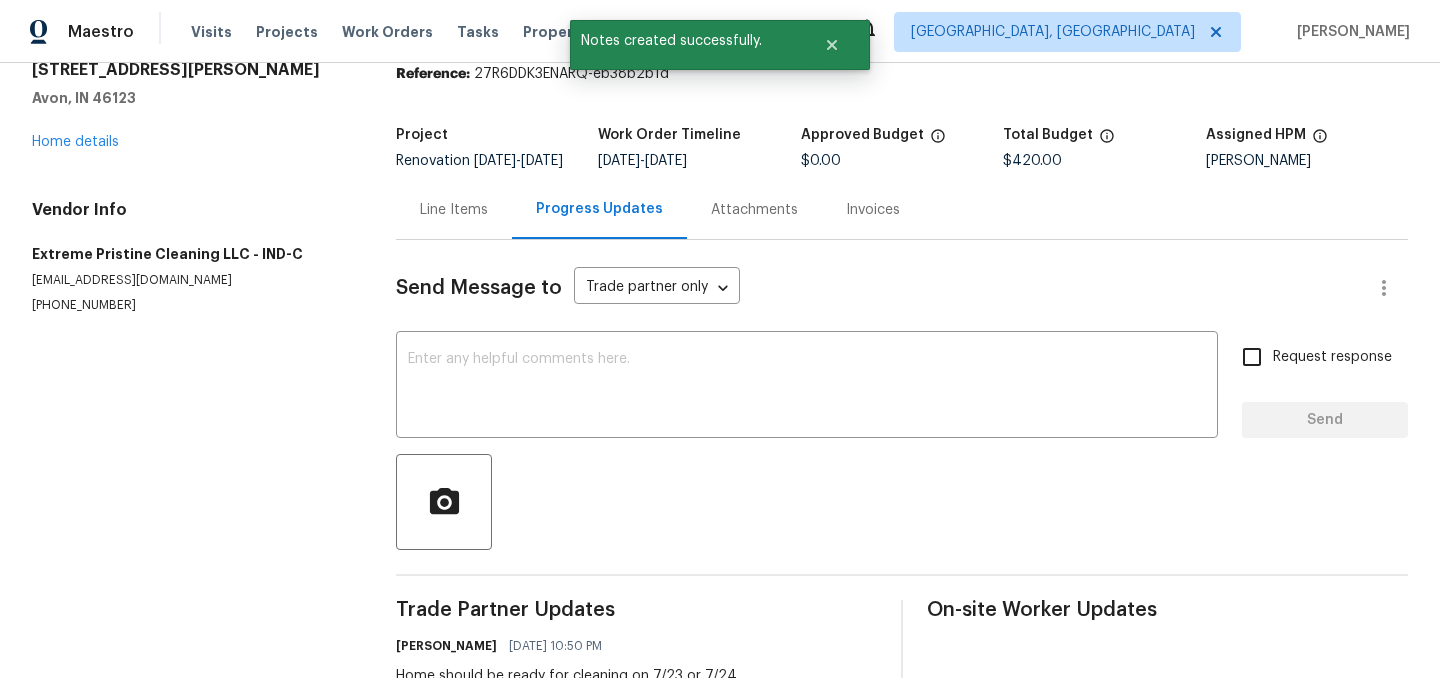 scroll, scrollTop: 0, scrollLeft: 0, axis: both 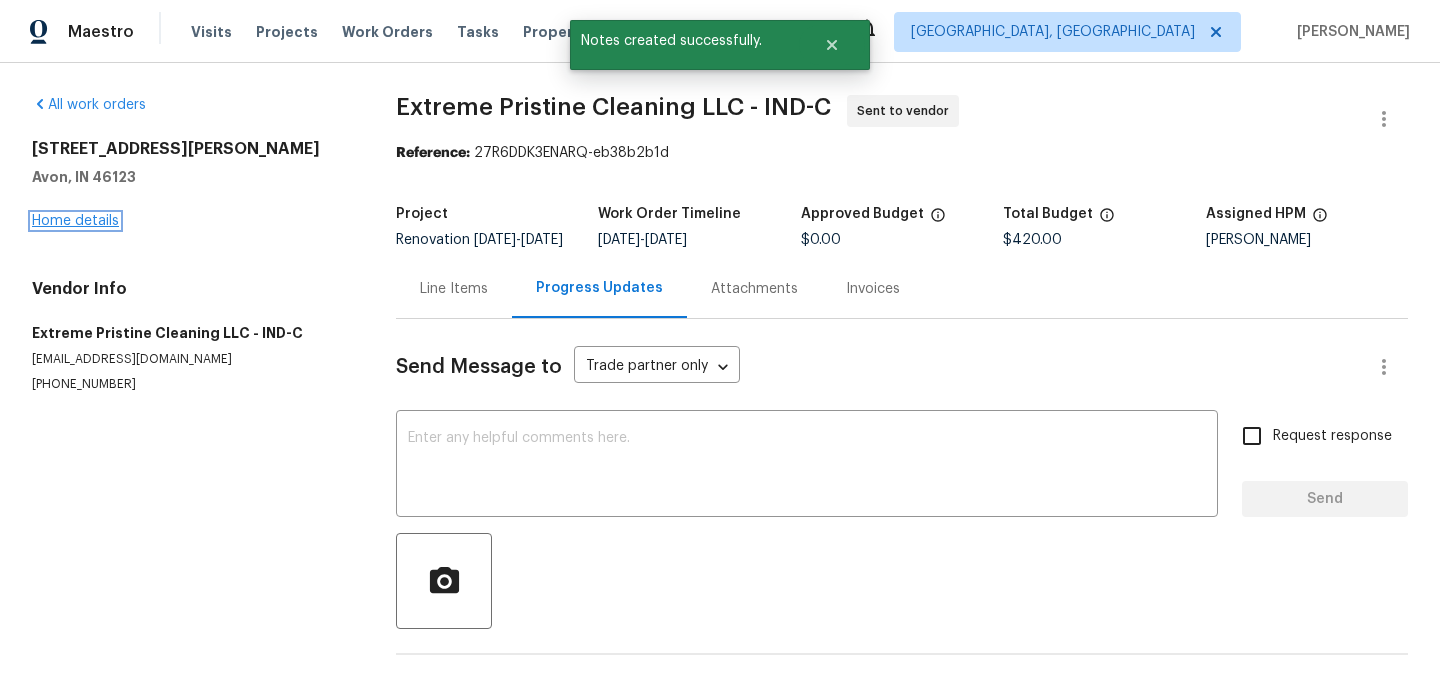 click on "Home details" at bounding box center [75, 221] 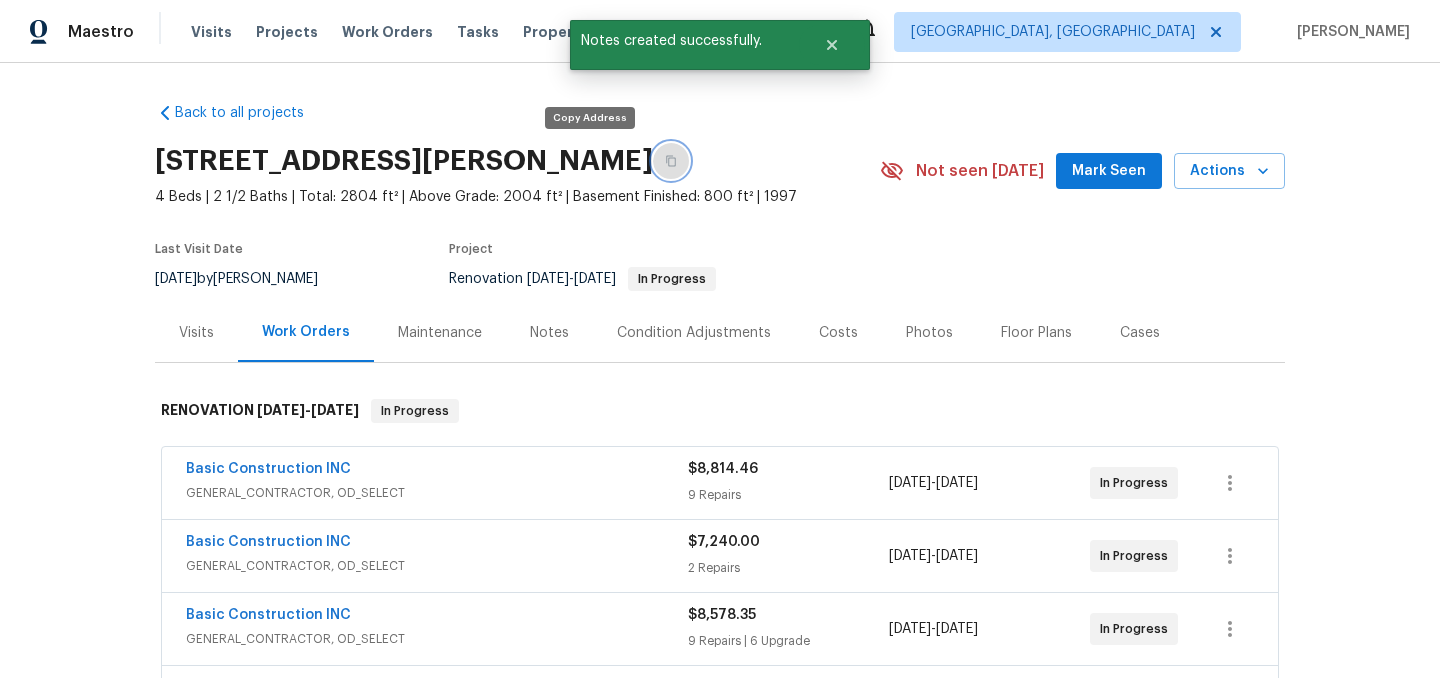 click at bounding box center [671, 161] 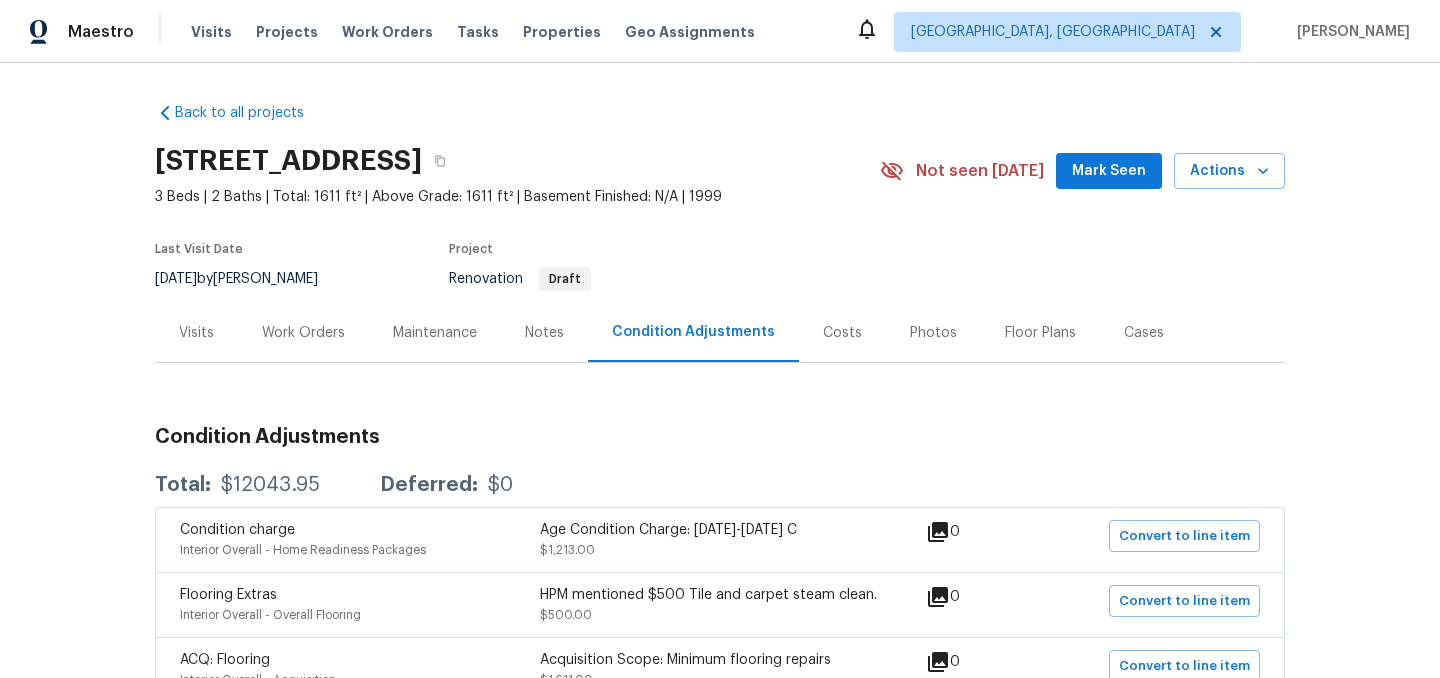 scroll, scrollTop: 0, scrollLeft: 0, axis: both 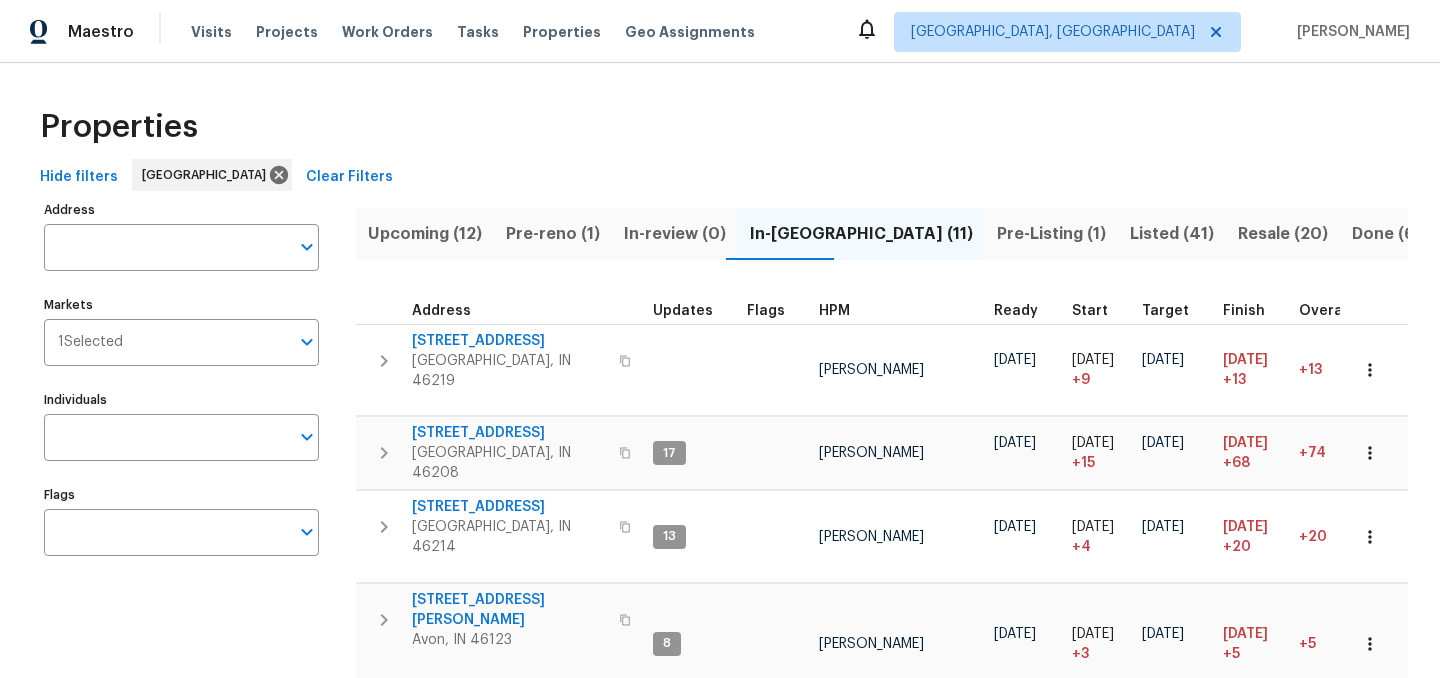 click on "Done (667)" at bounding box center (1397, 234) 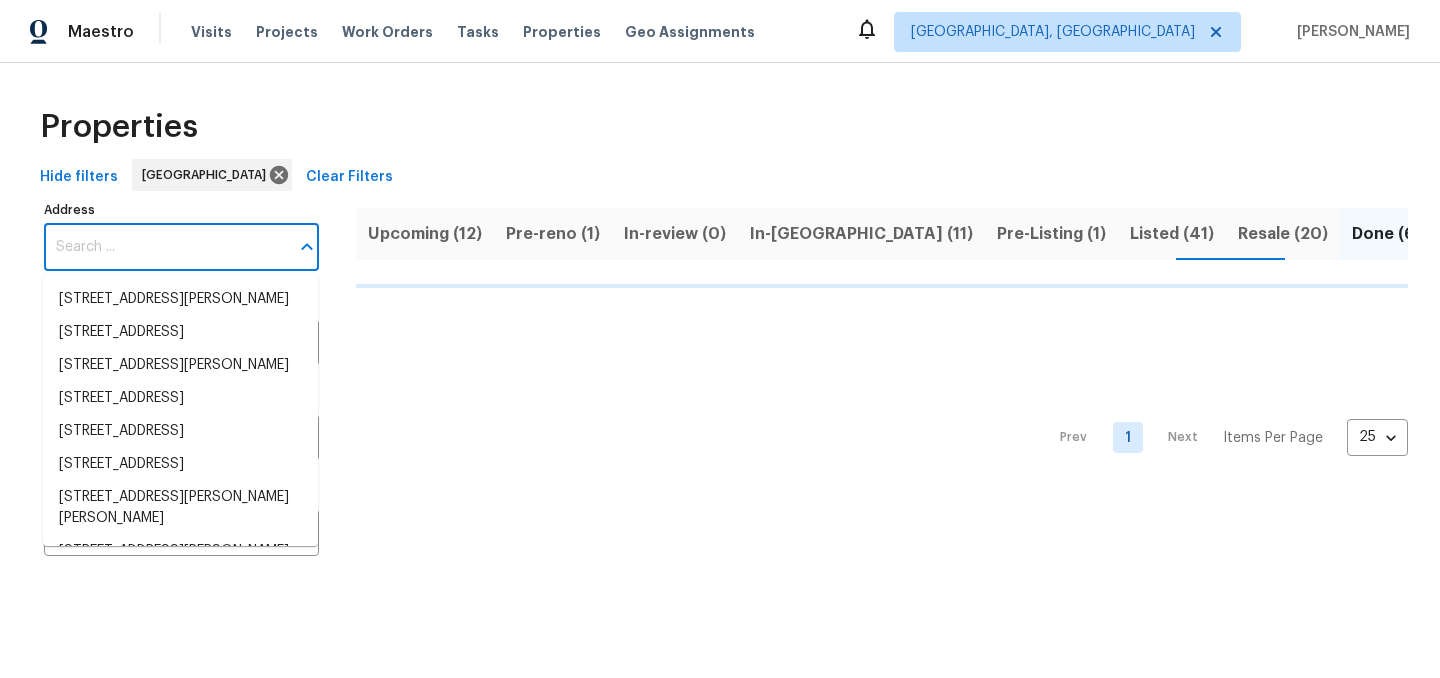 click on "Address" at bounding box center (166, 247) 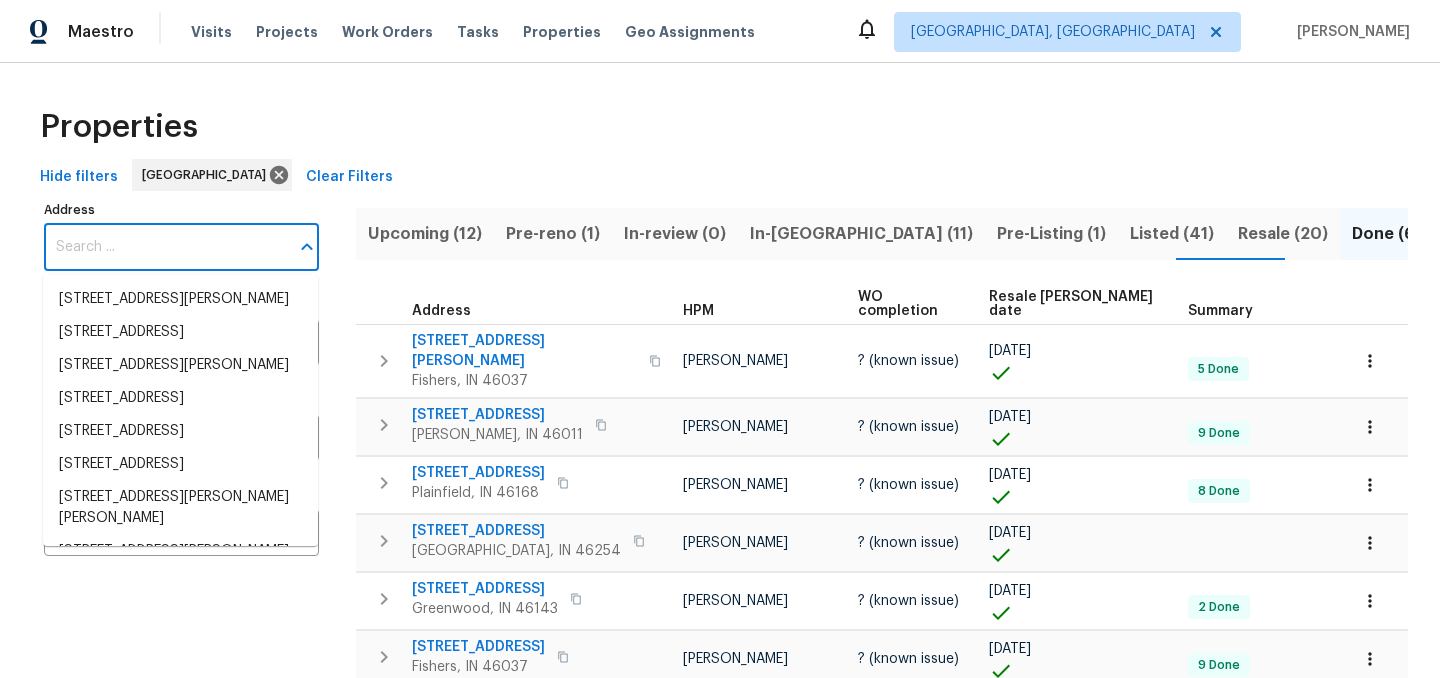 click on "Address" at bounding box center [166, 247] 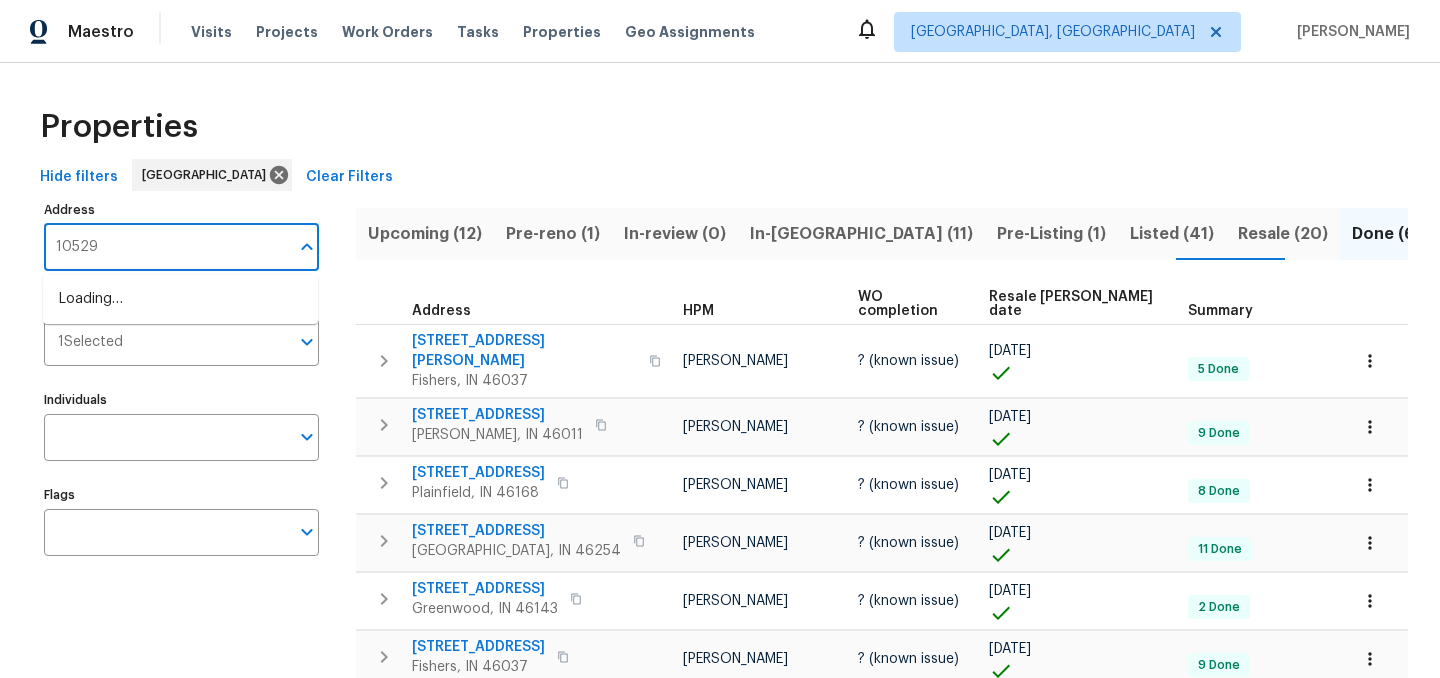 type on "10529" 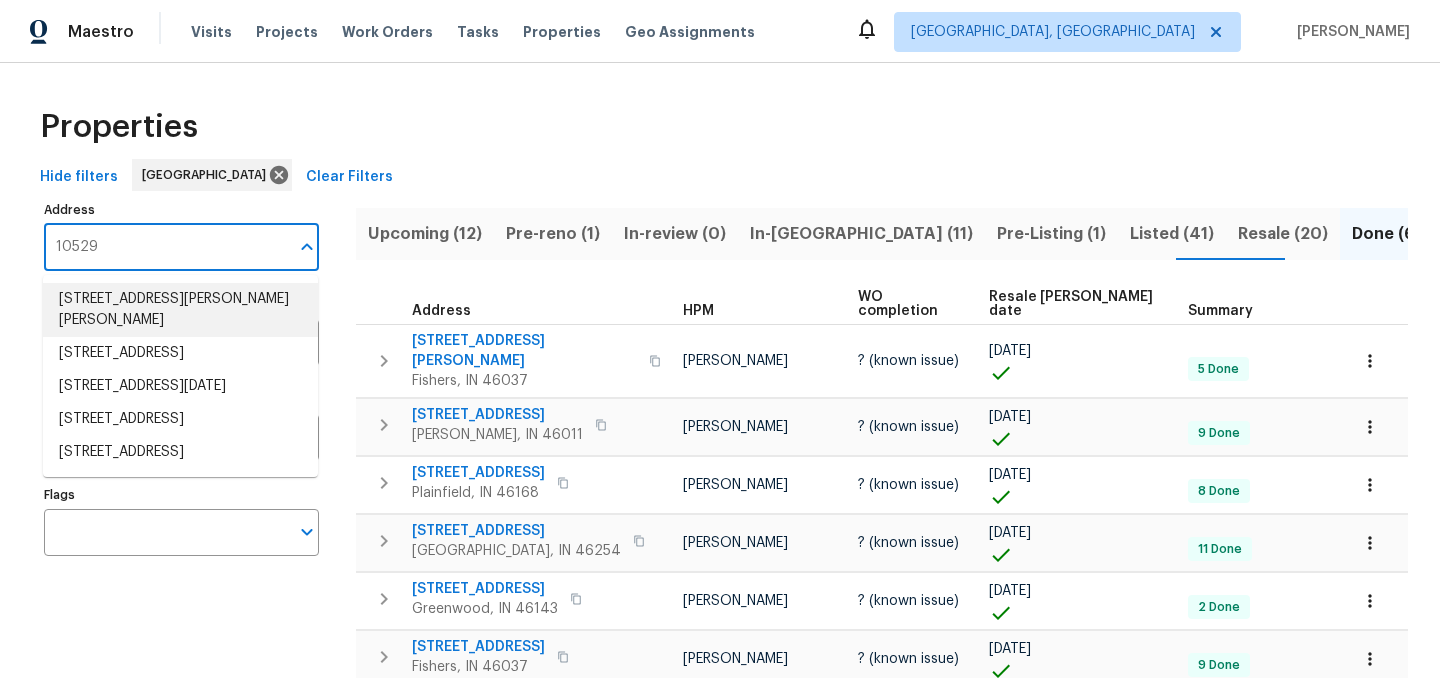 click on "10529 Bartley Dr Indianapolis IN 46236" at bounding box center [180, 310] 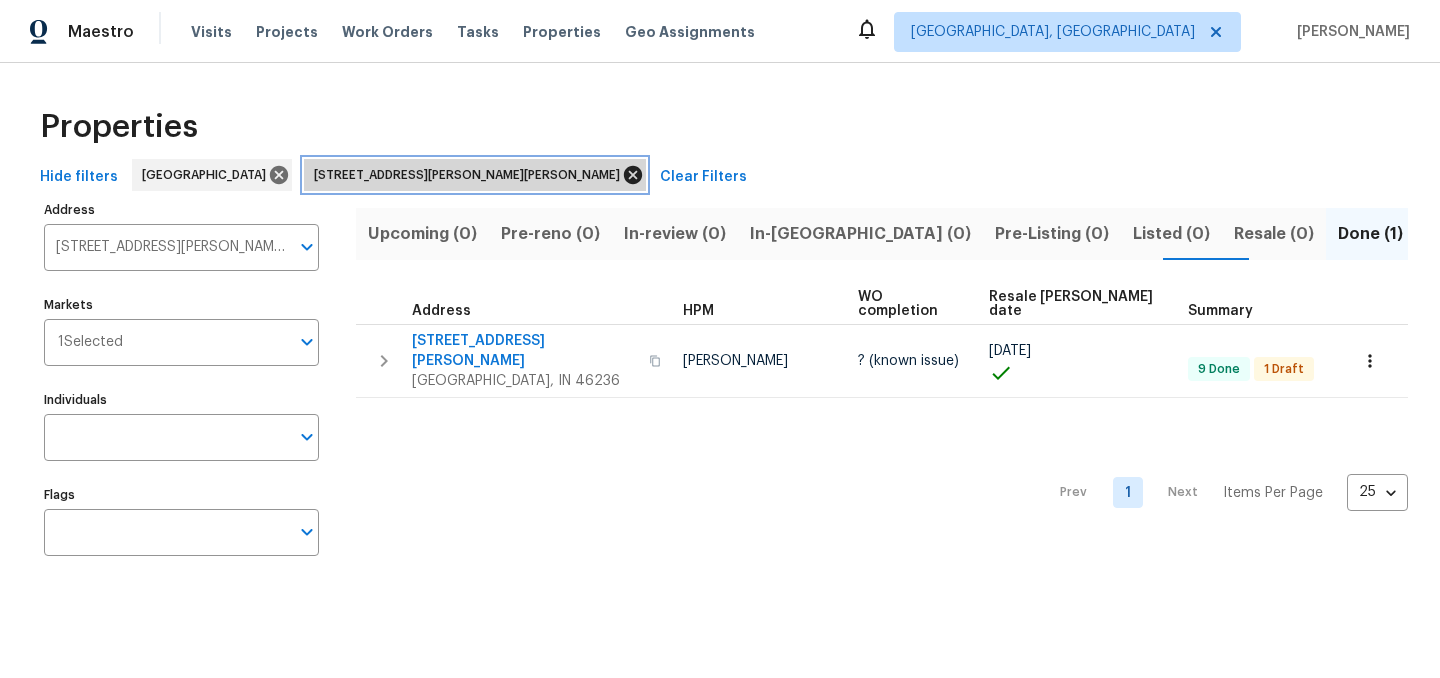 click 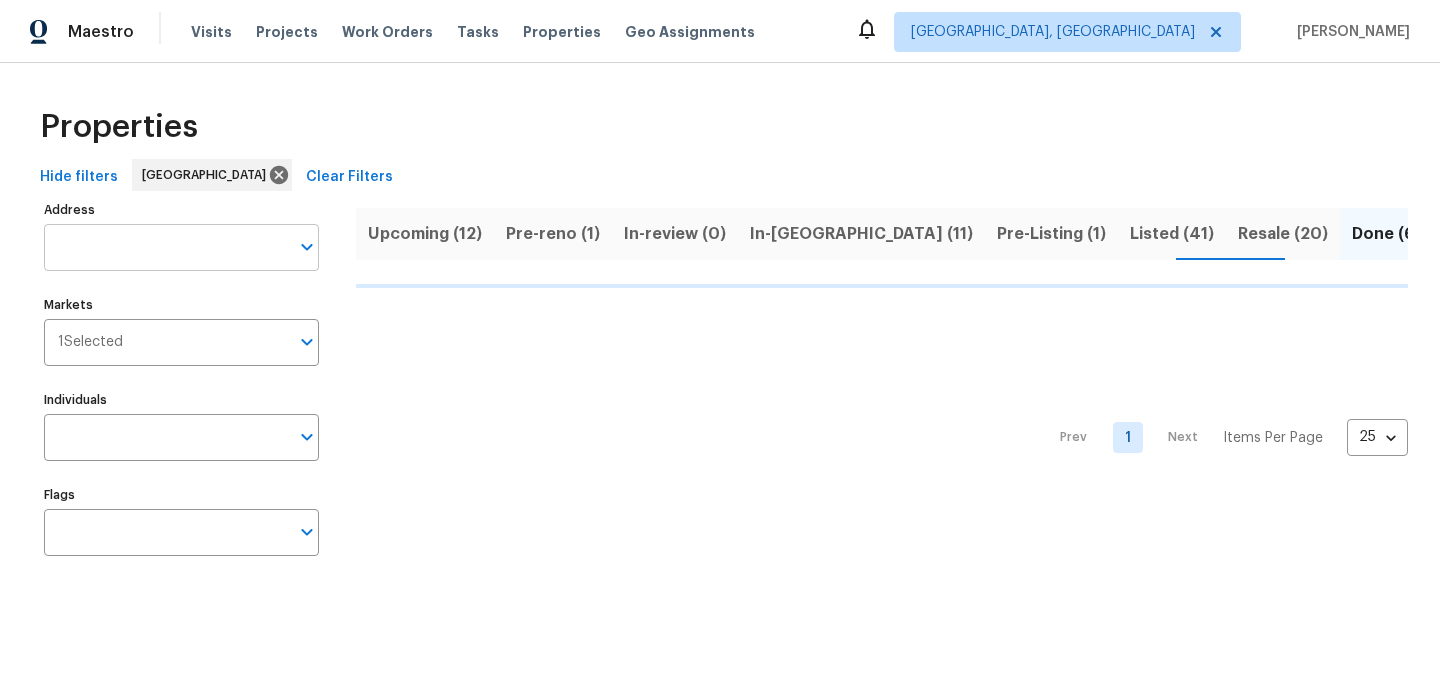 click on "Address" at bounding box center [166, 247] 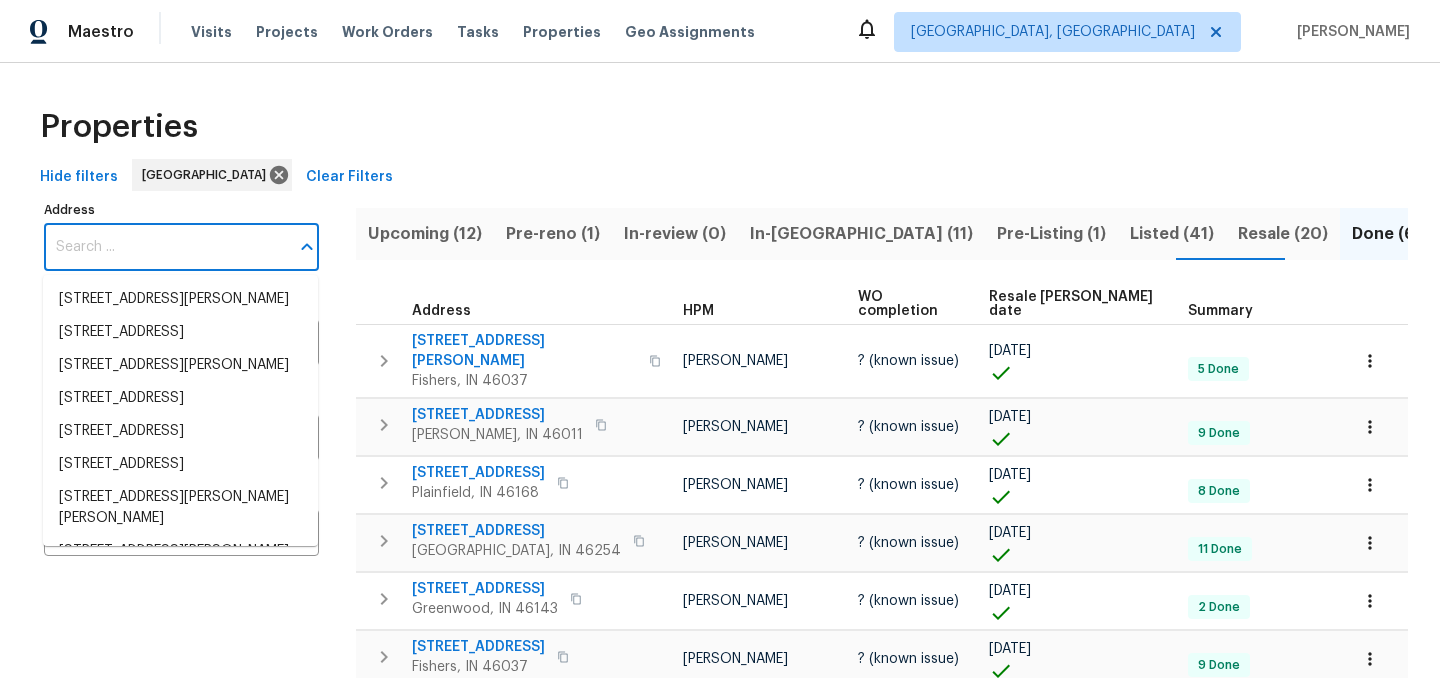 click on "Address" at bounding box center [166, 247] 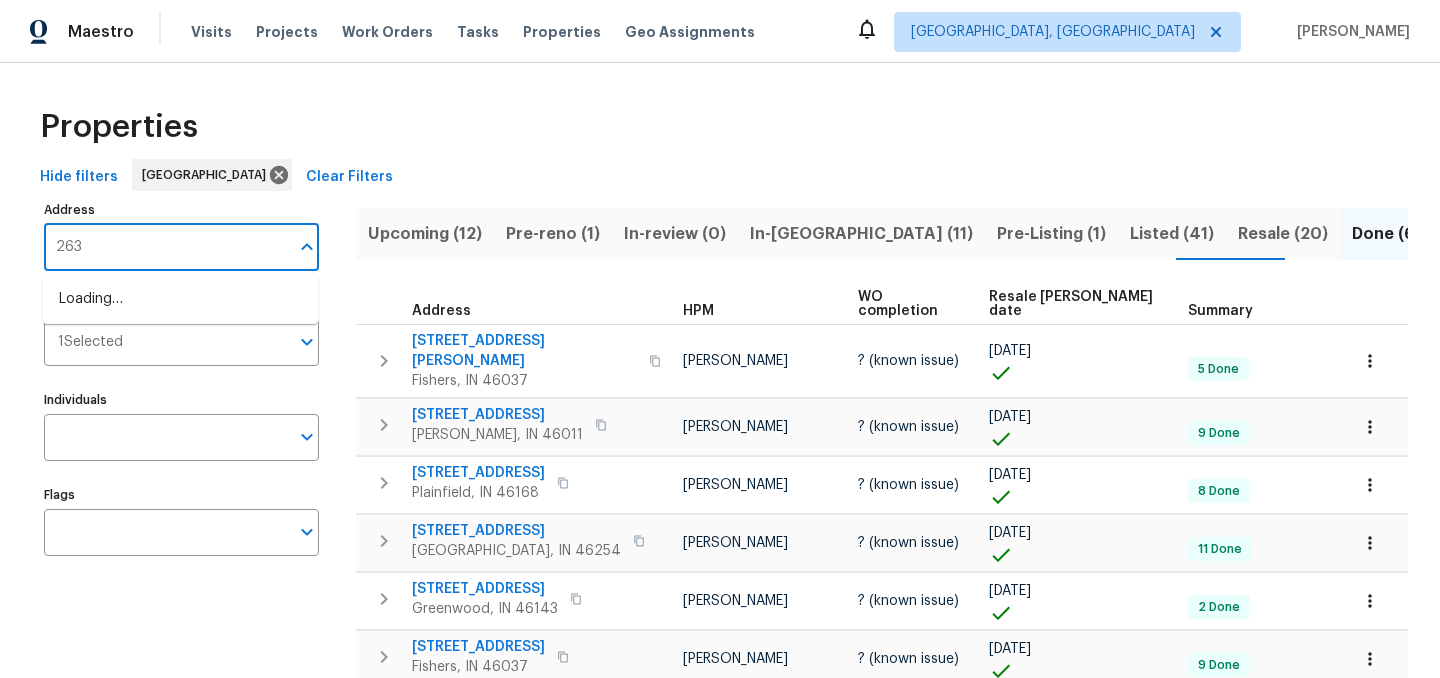 type on "2632" 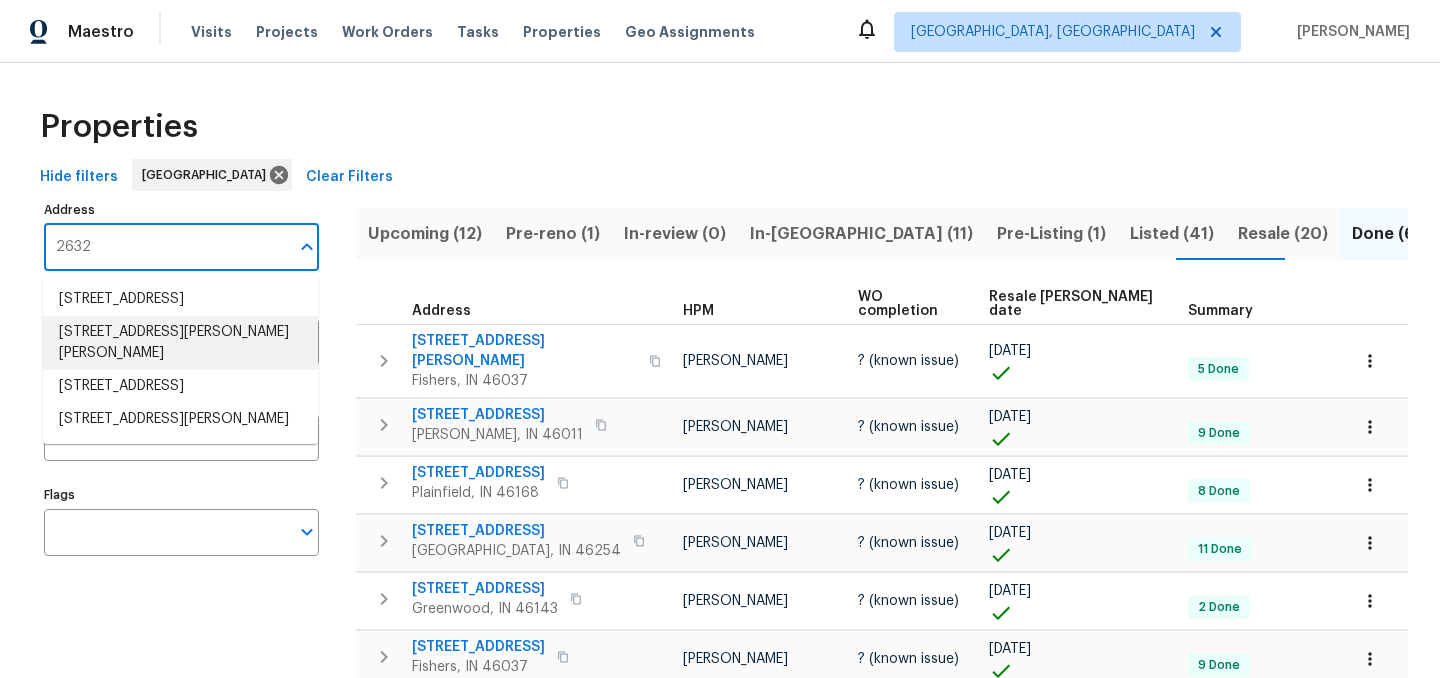 click on "2632 Fraiser Fir Dr Greenwood IN 46143" at bounding box center (180, 343) 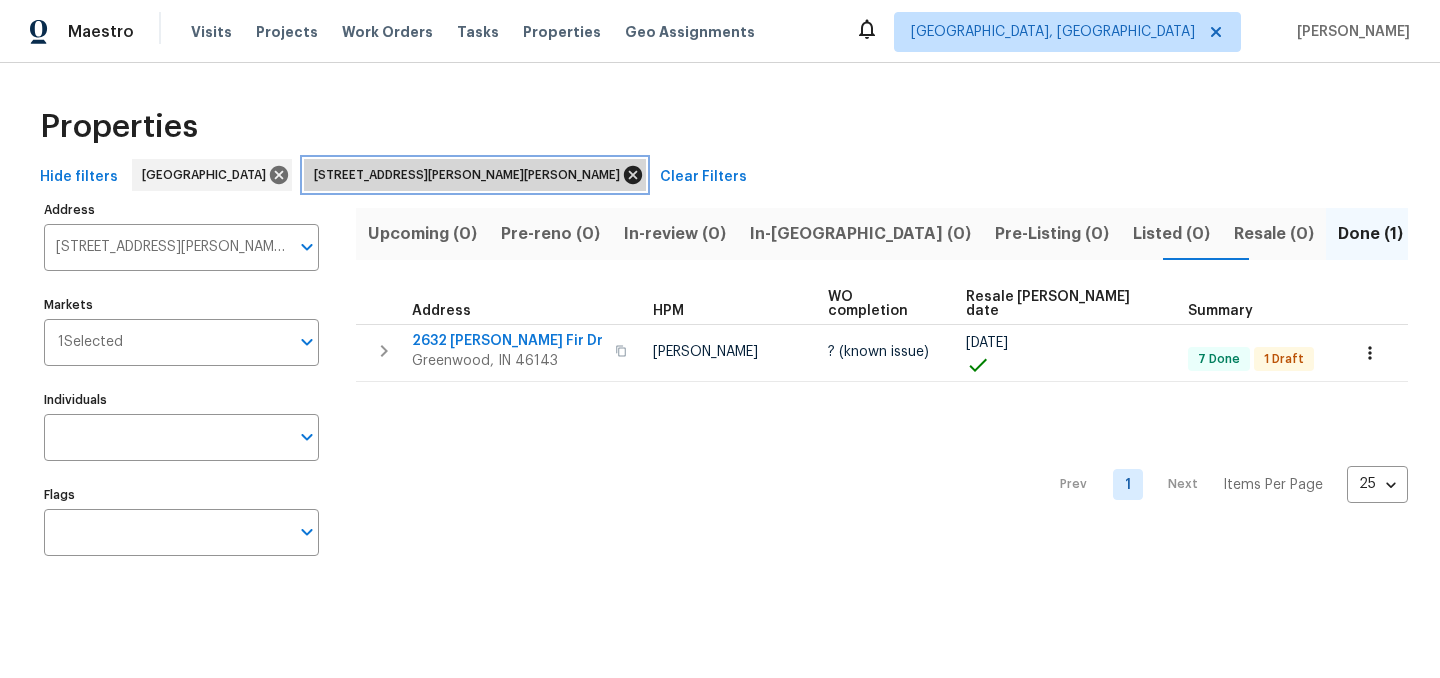 click 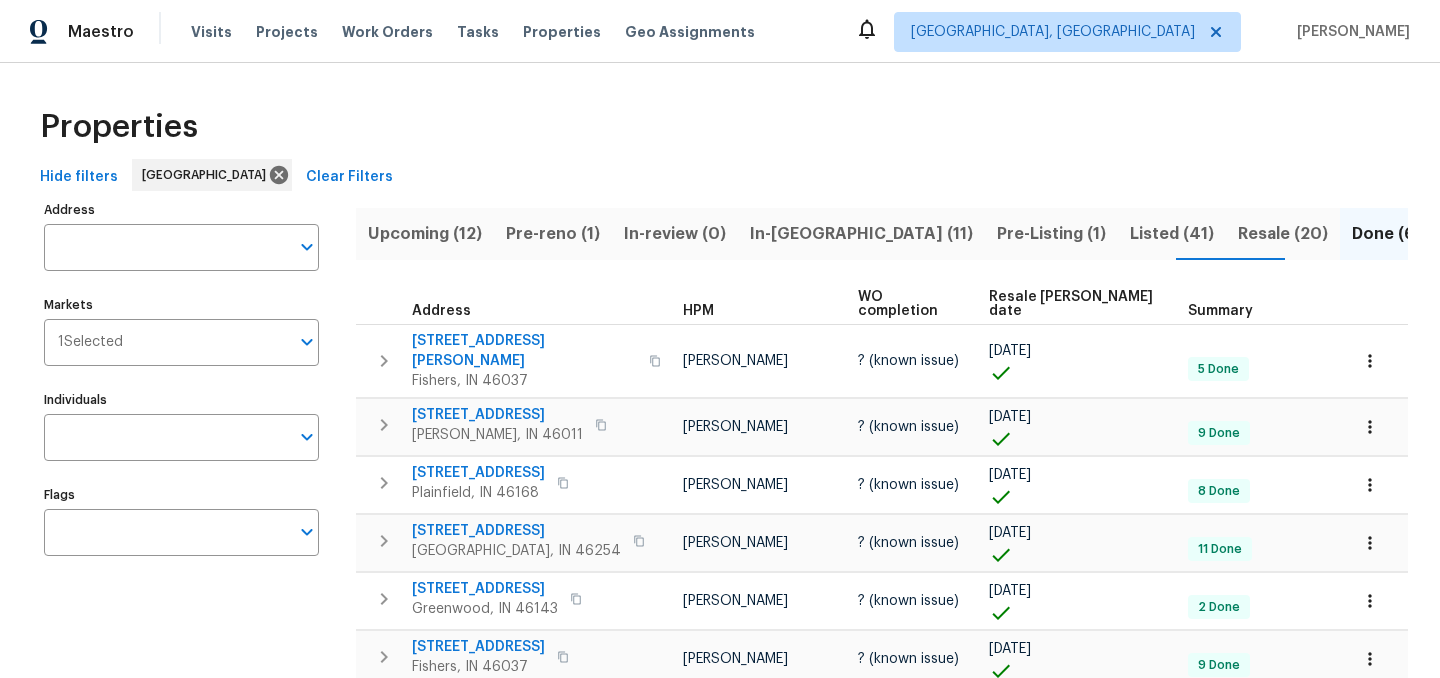 click on "In-reno (11)" at bounding box center (861, 234) 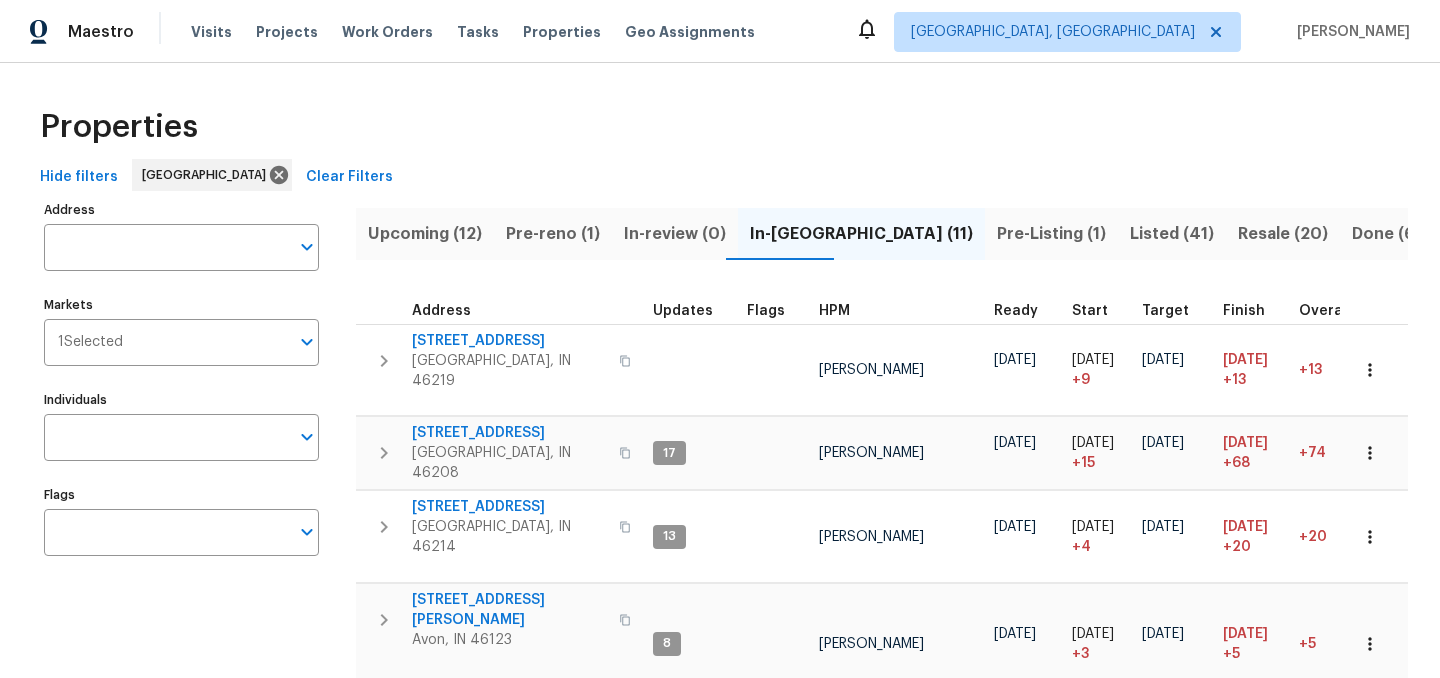 click on "Hide filters Indianapolis Clear Filters" at bounding box center [720, 177] 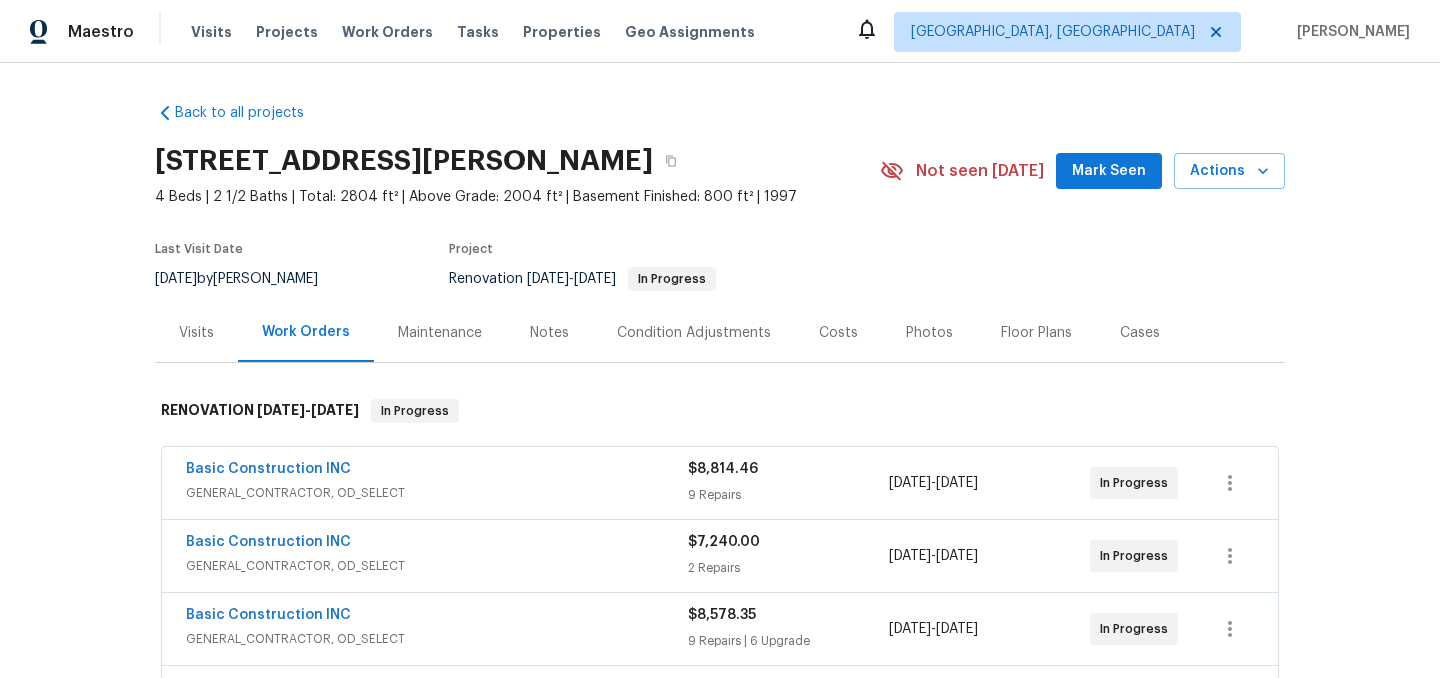 scroll, scrollTop: 0, scrollLeft: 0, axis: both 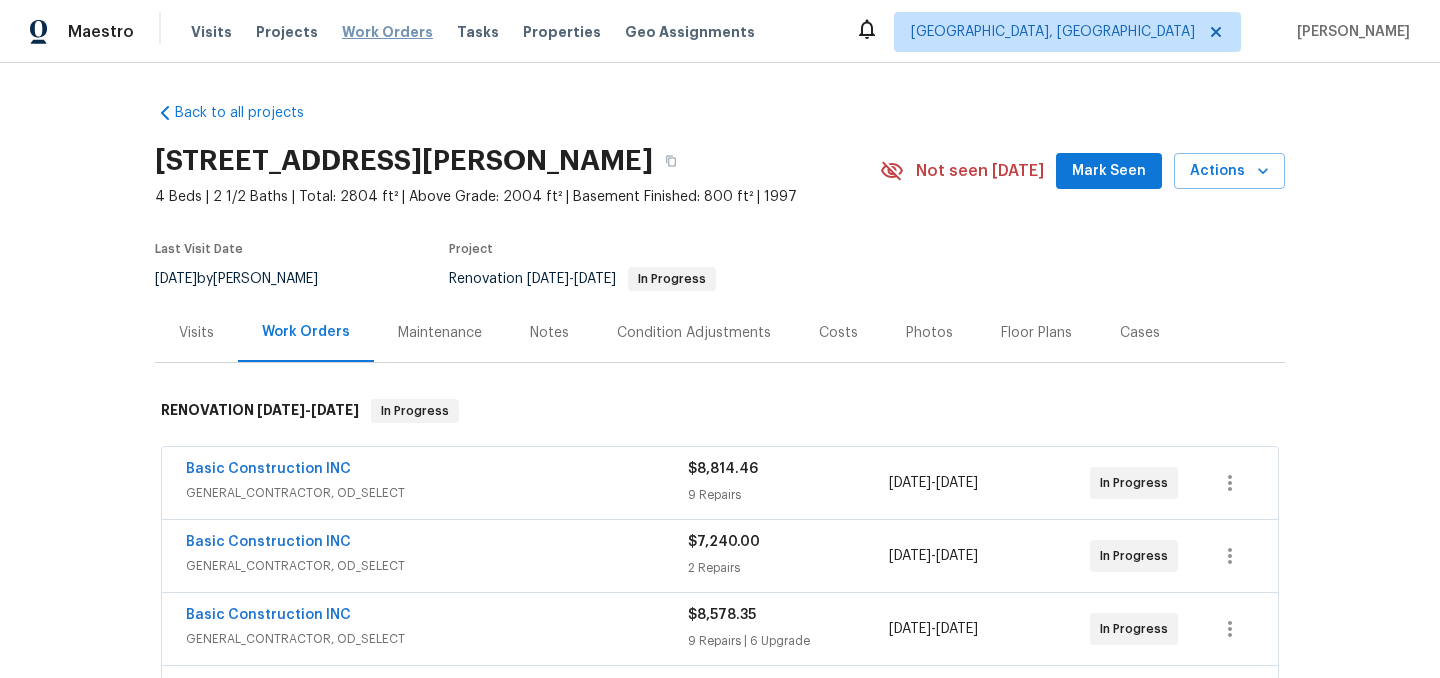 click on "Work Orders" at bounding box center (387, 32) 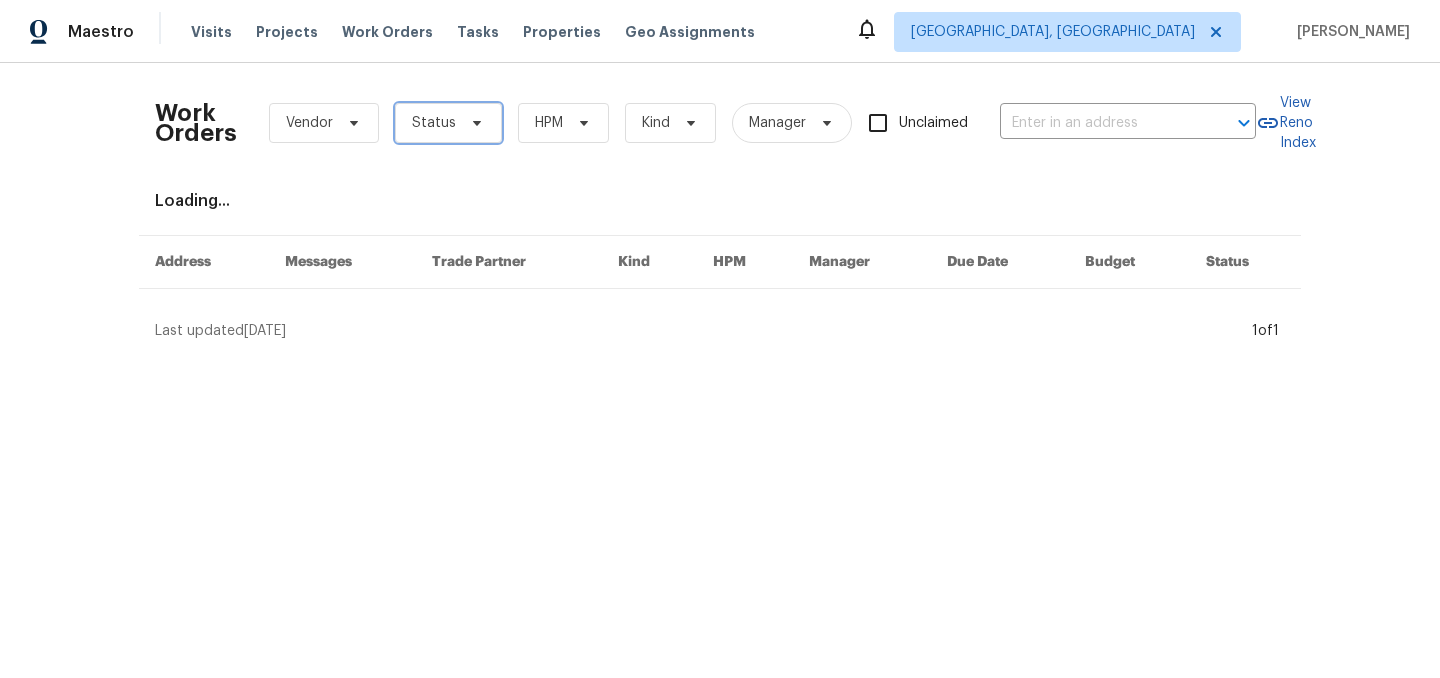 click on "Status" at bounding box center [434, 123] 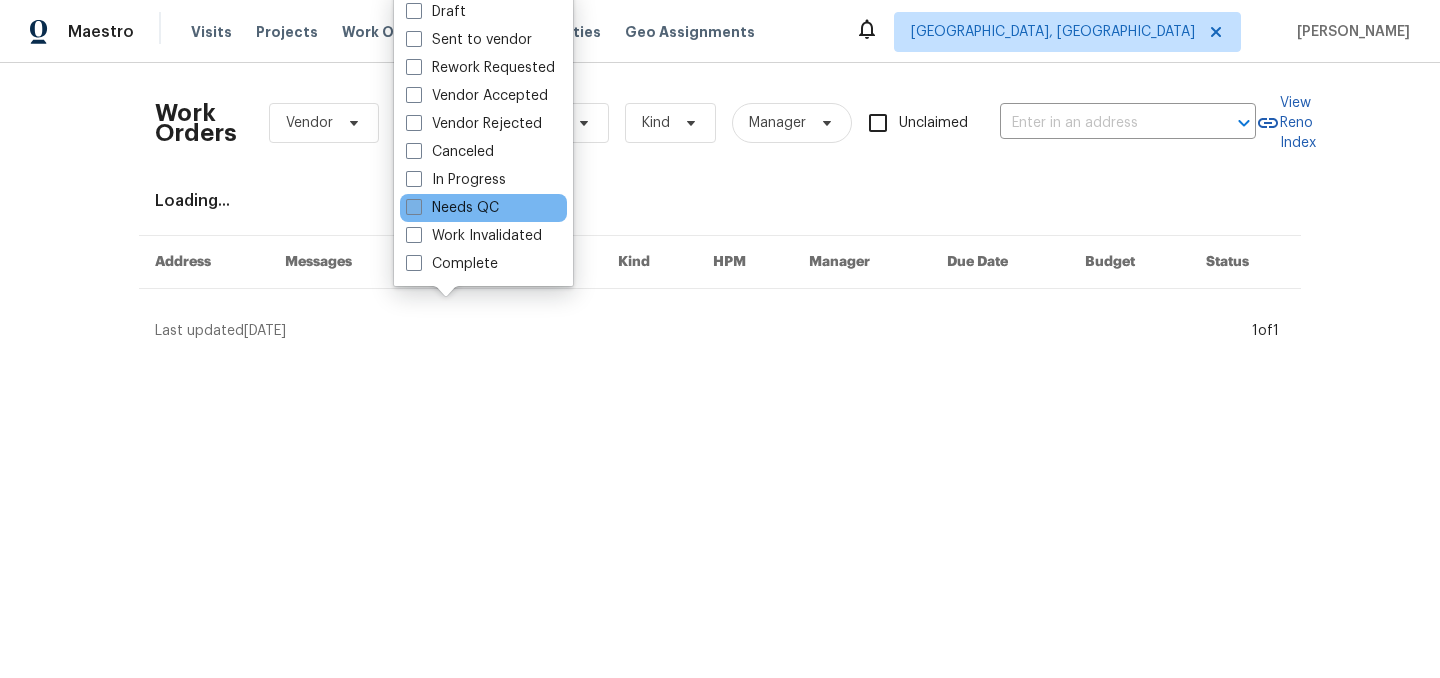 click on "Needs QC" at bounding box center [452, 208] 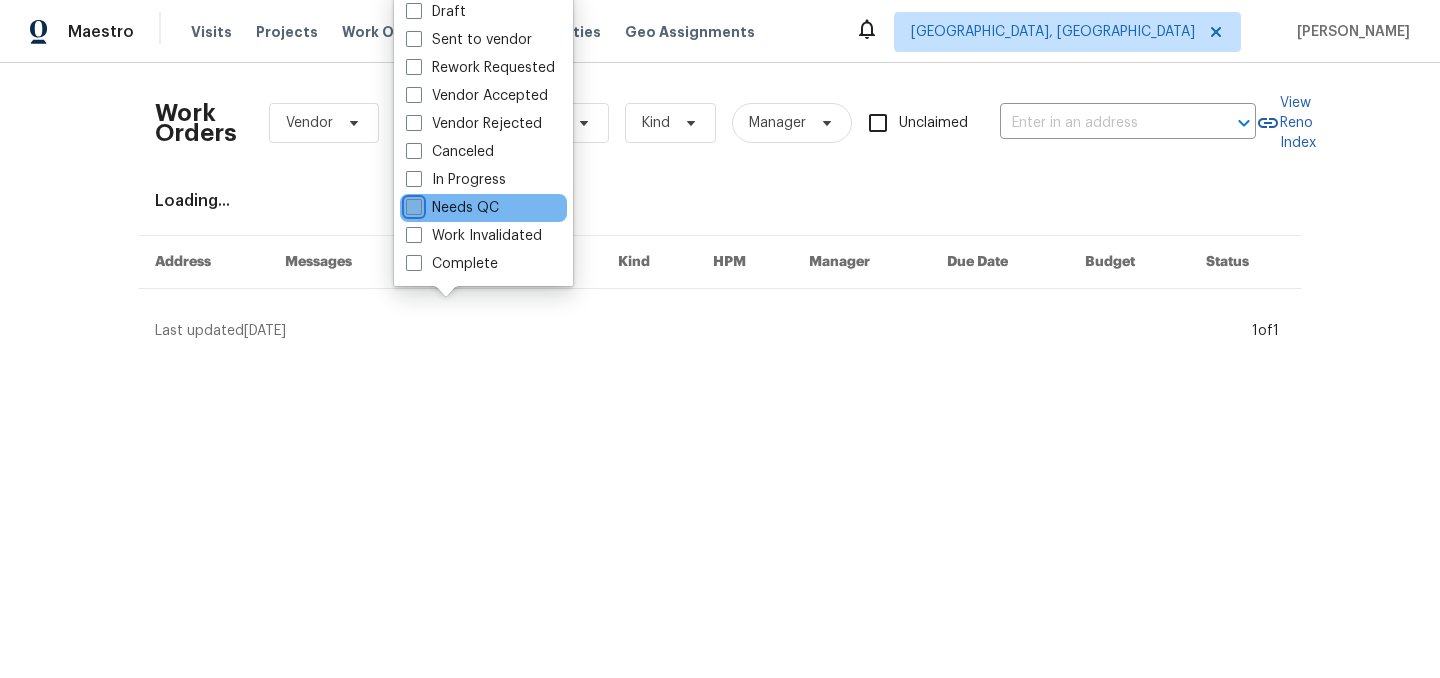 click on "Needs QC" at bounding box center (412, 204) 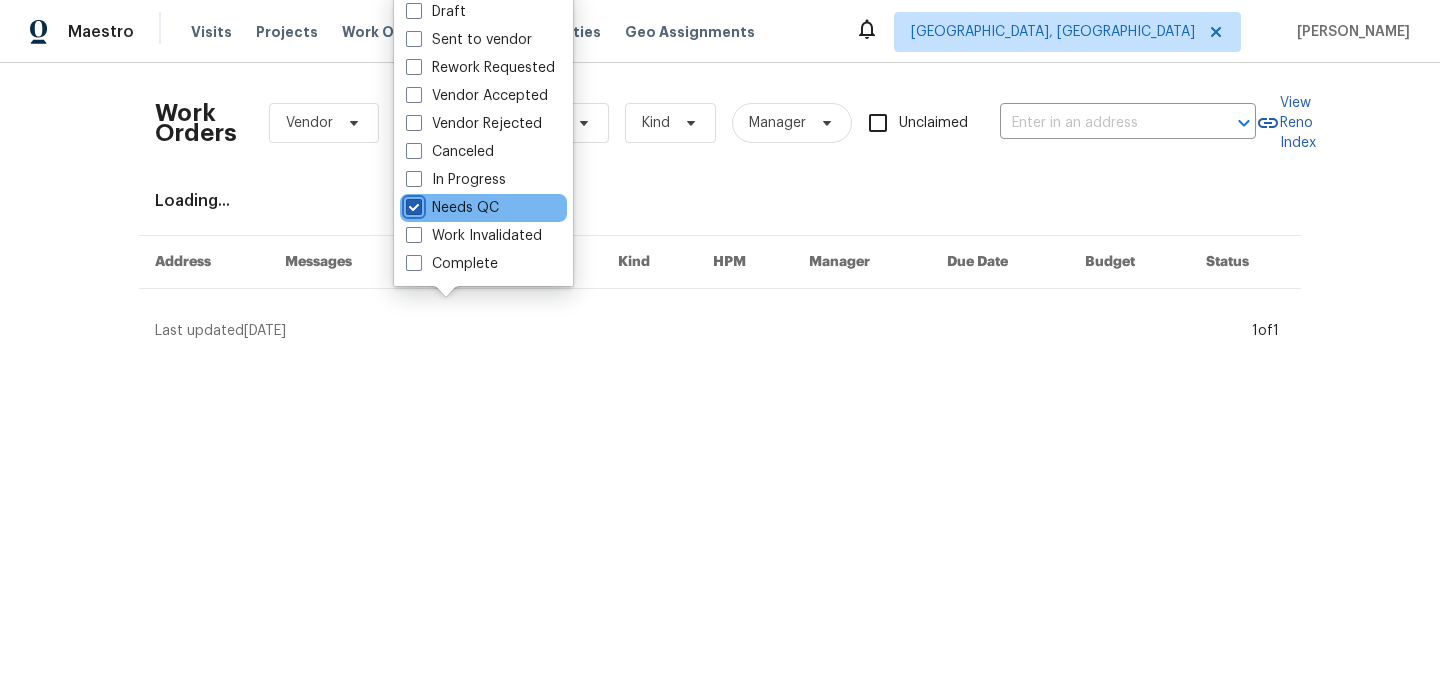 checkbox on "true" 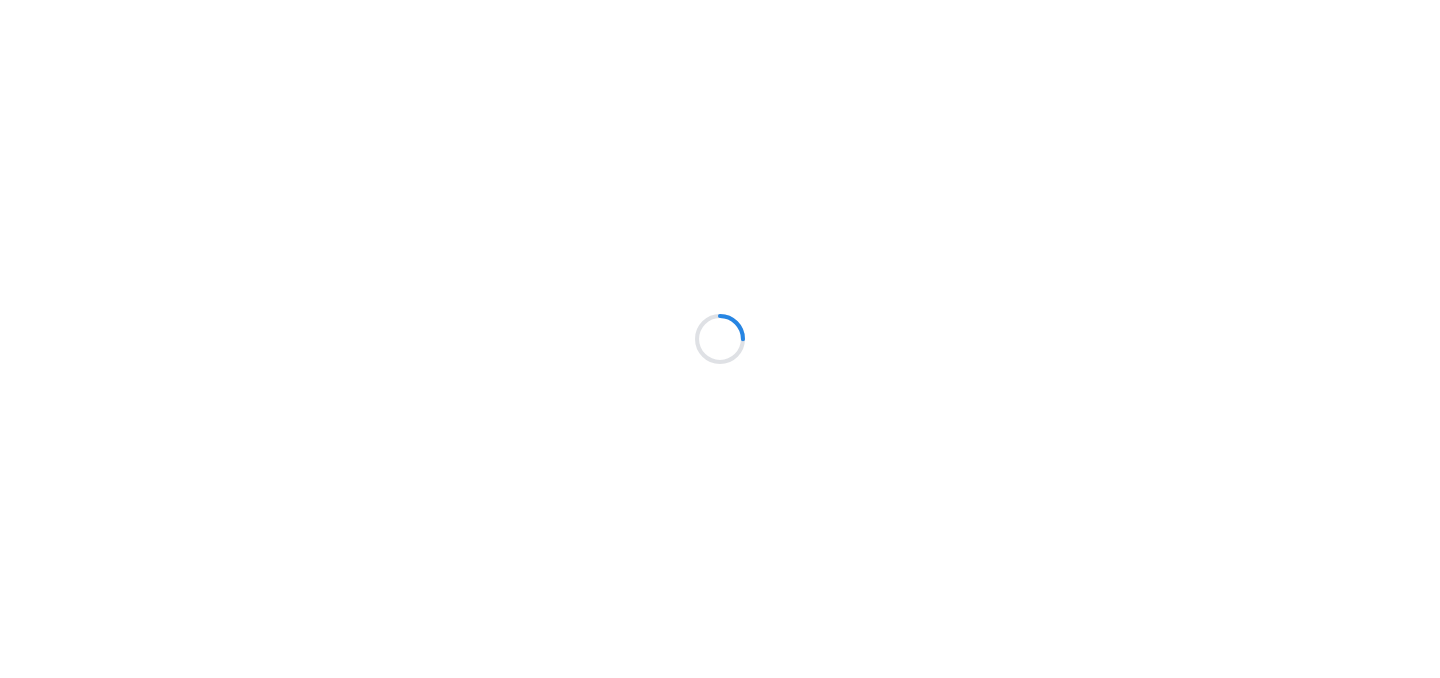 scroll, scrollTop: 0, scrollLeft: 0, axis: both 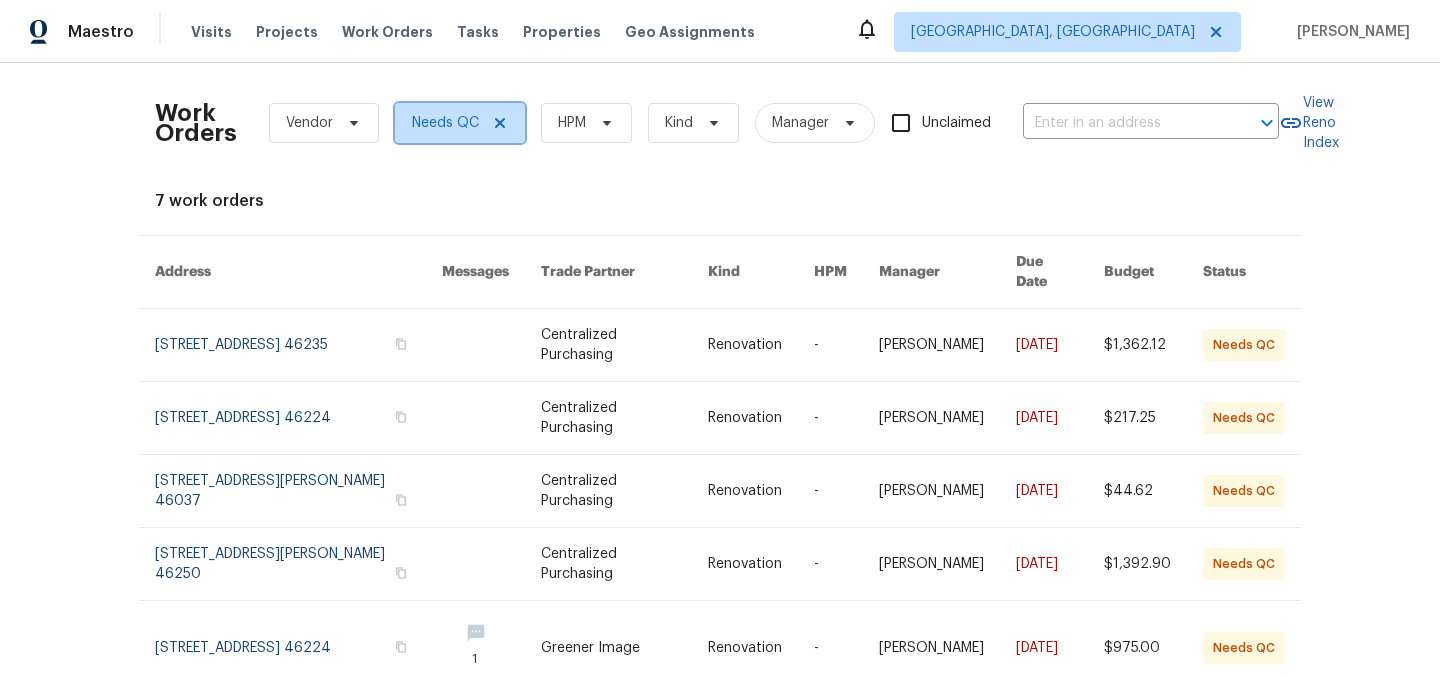 click 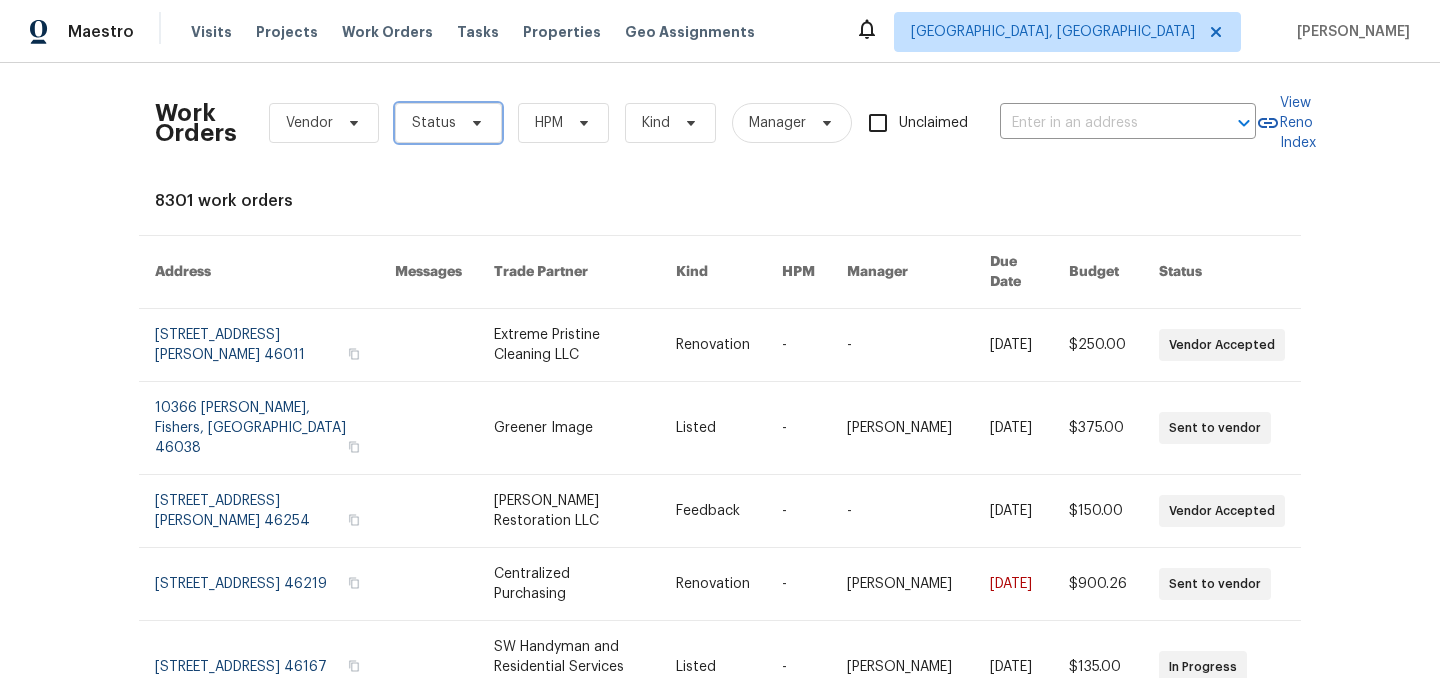 click on "Status" at bounding box center [434, 123] 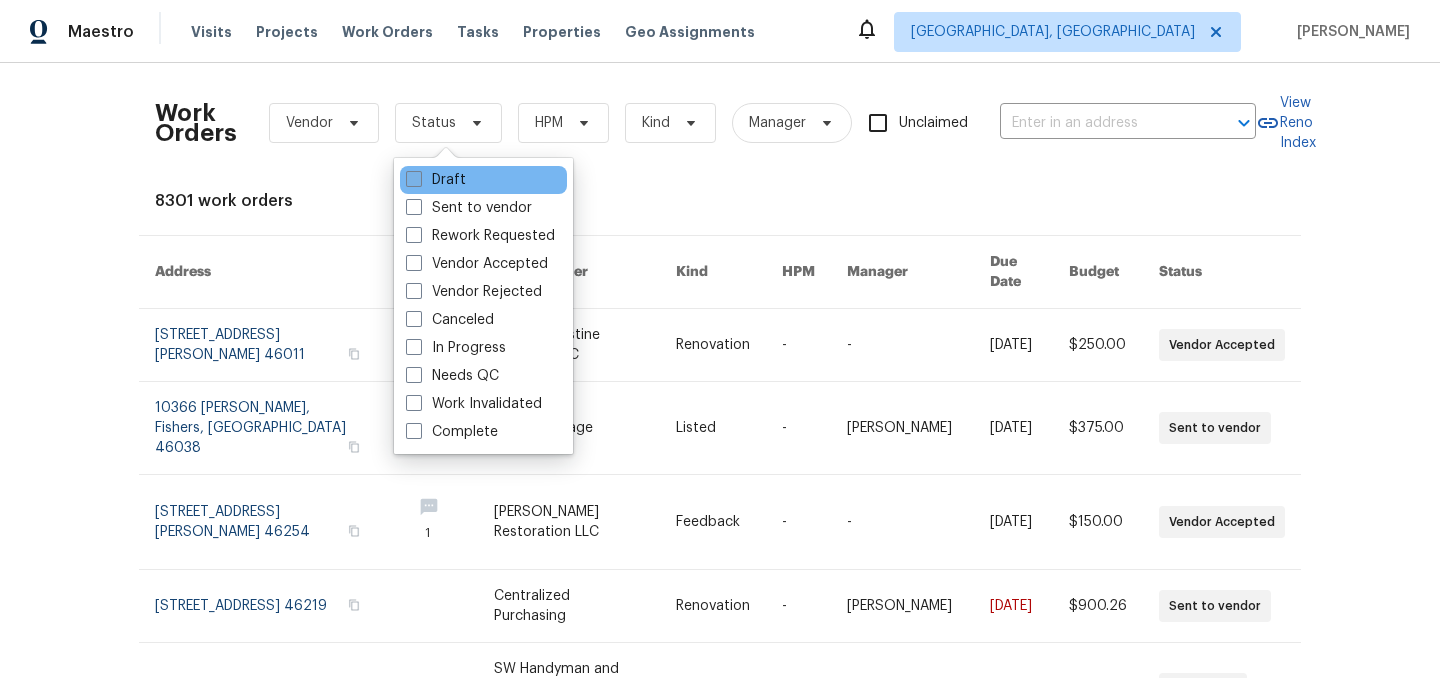 click on "Draft" at bounding box center (436, 180) 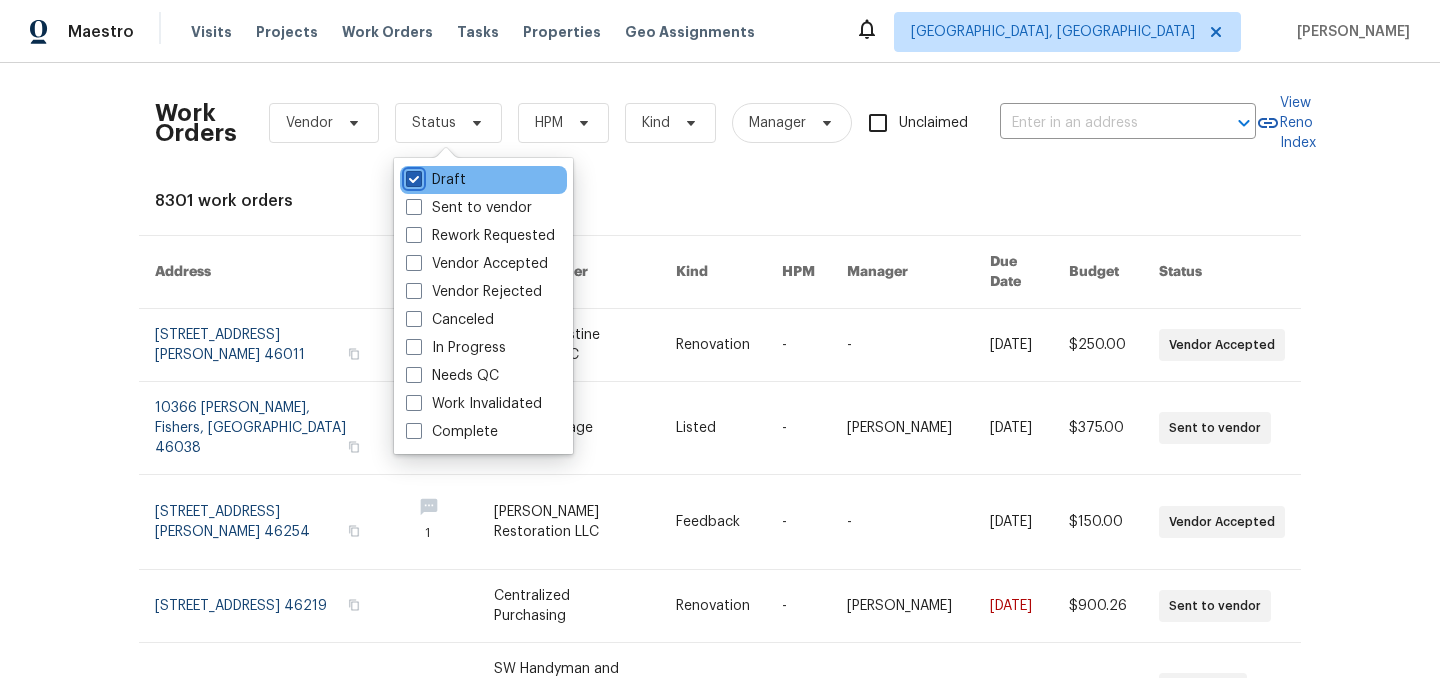 checkbox on "true" 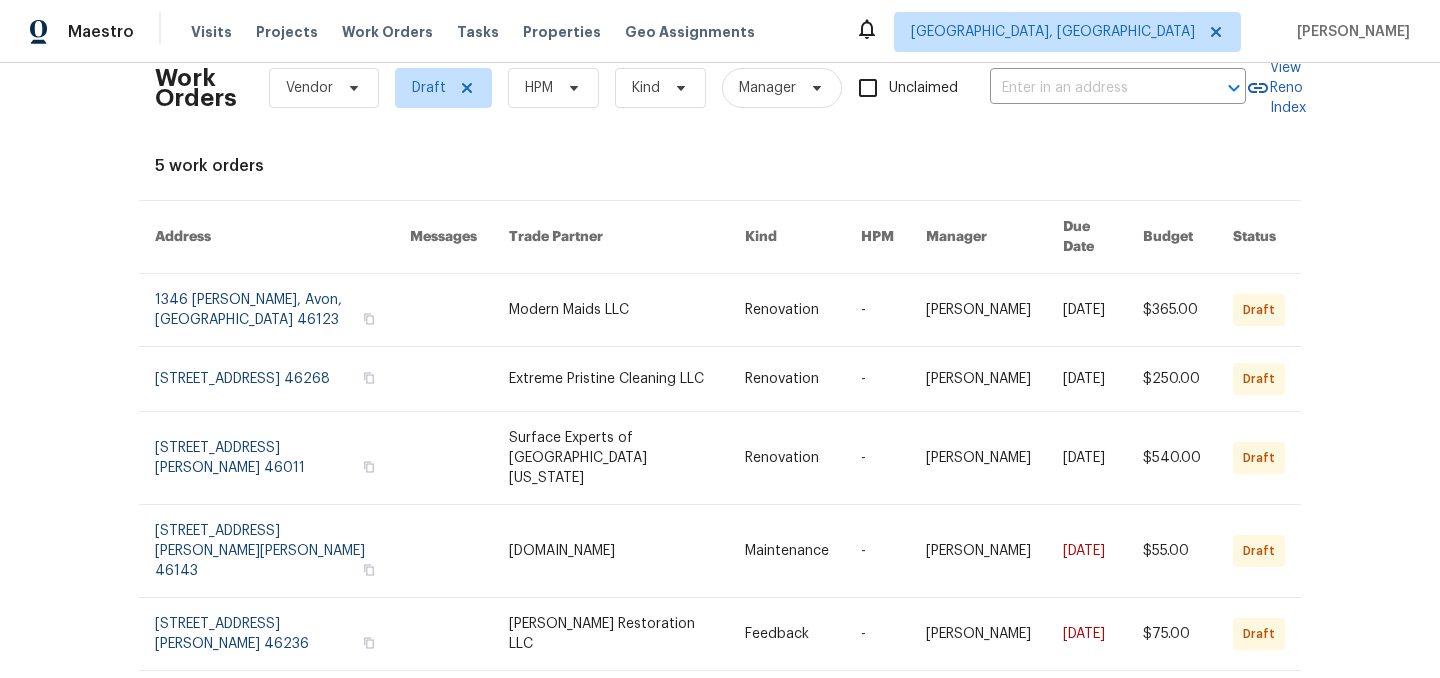scroll, scrollTop: 42, scrollLeft: 0, axis: vertical 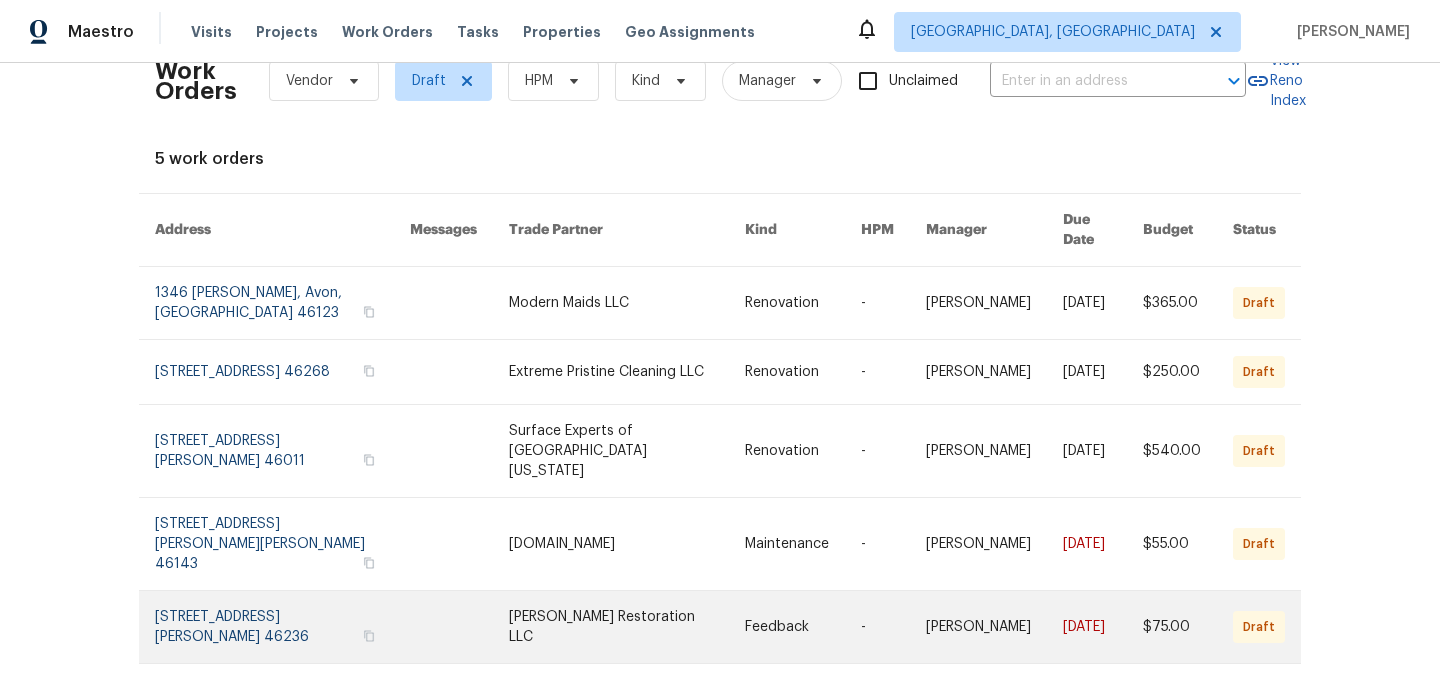 click at bounding box center [627, 627] 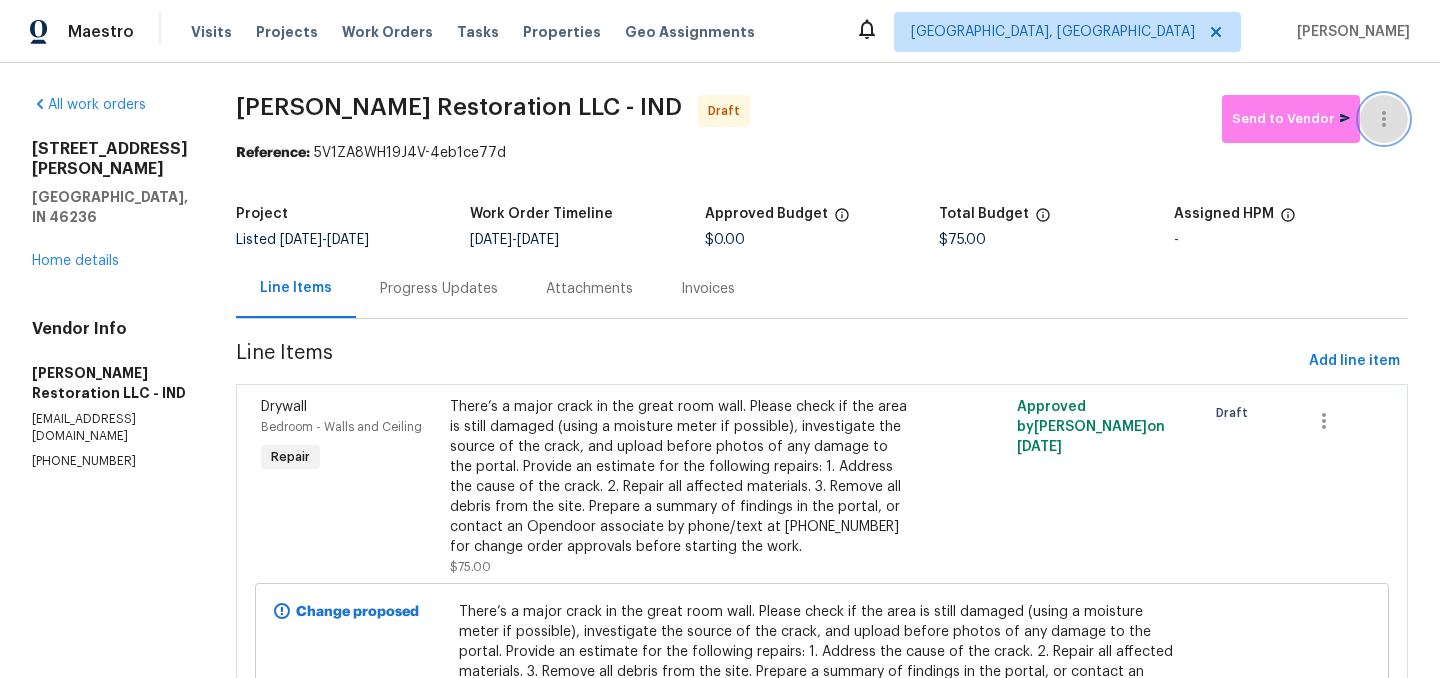 click 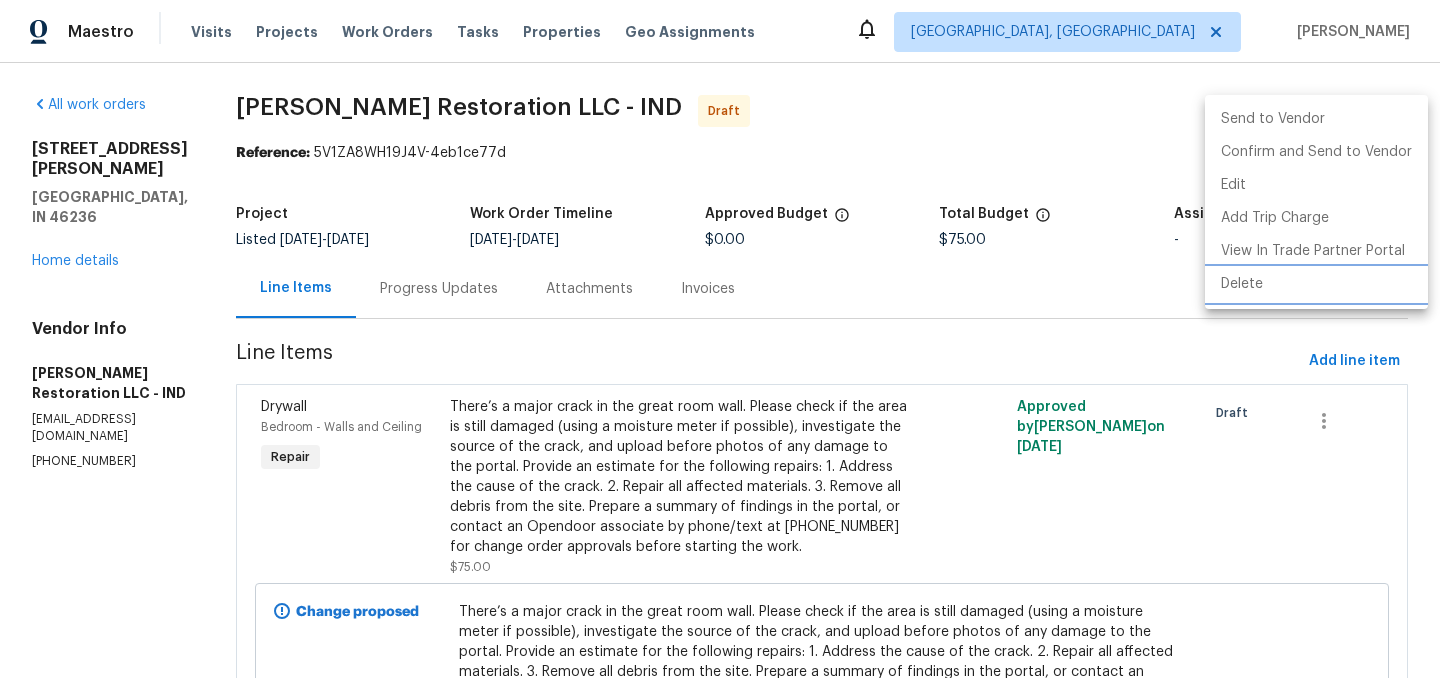 click on "Delete" at bounding box center [1316, 284] 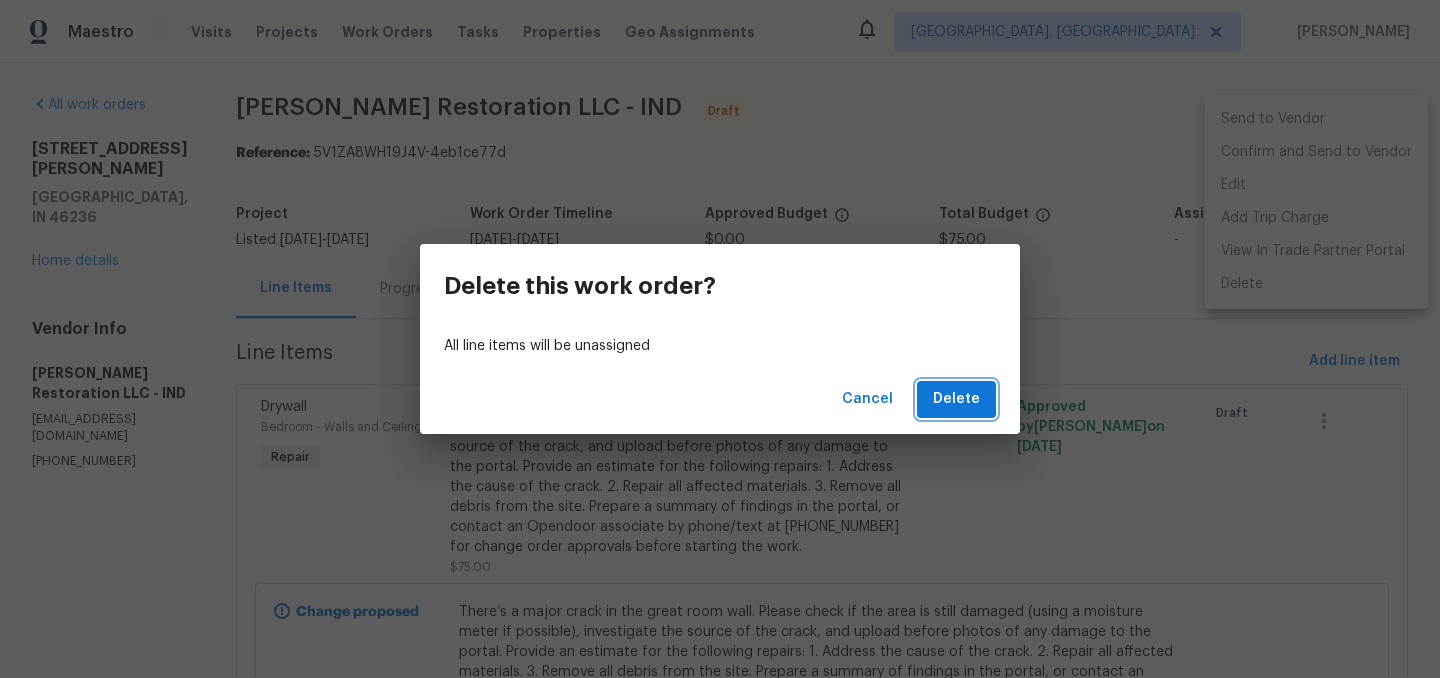 click on "Delete" at bounding box center (956, 399) 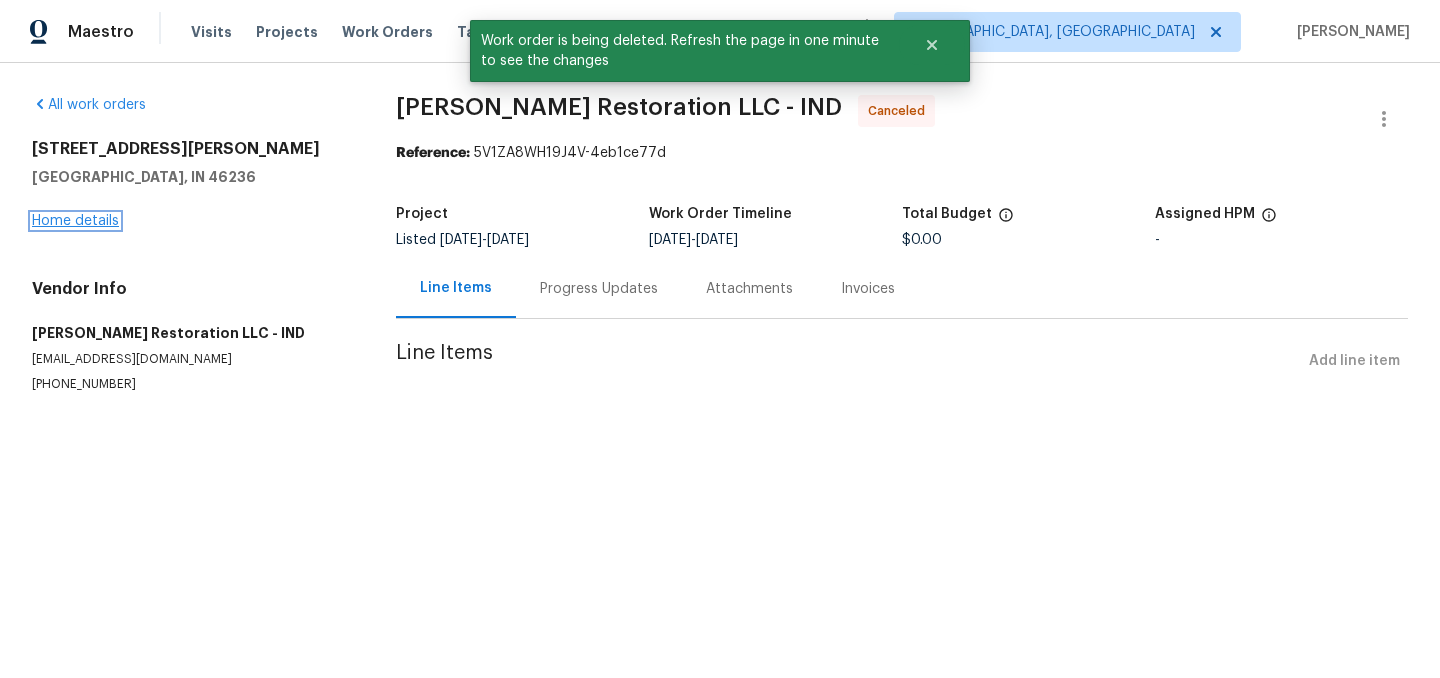 click on "Home details" at bounding box center (75, 221) 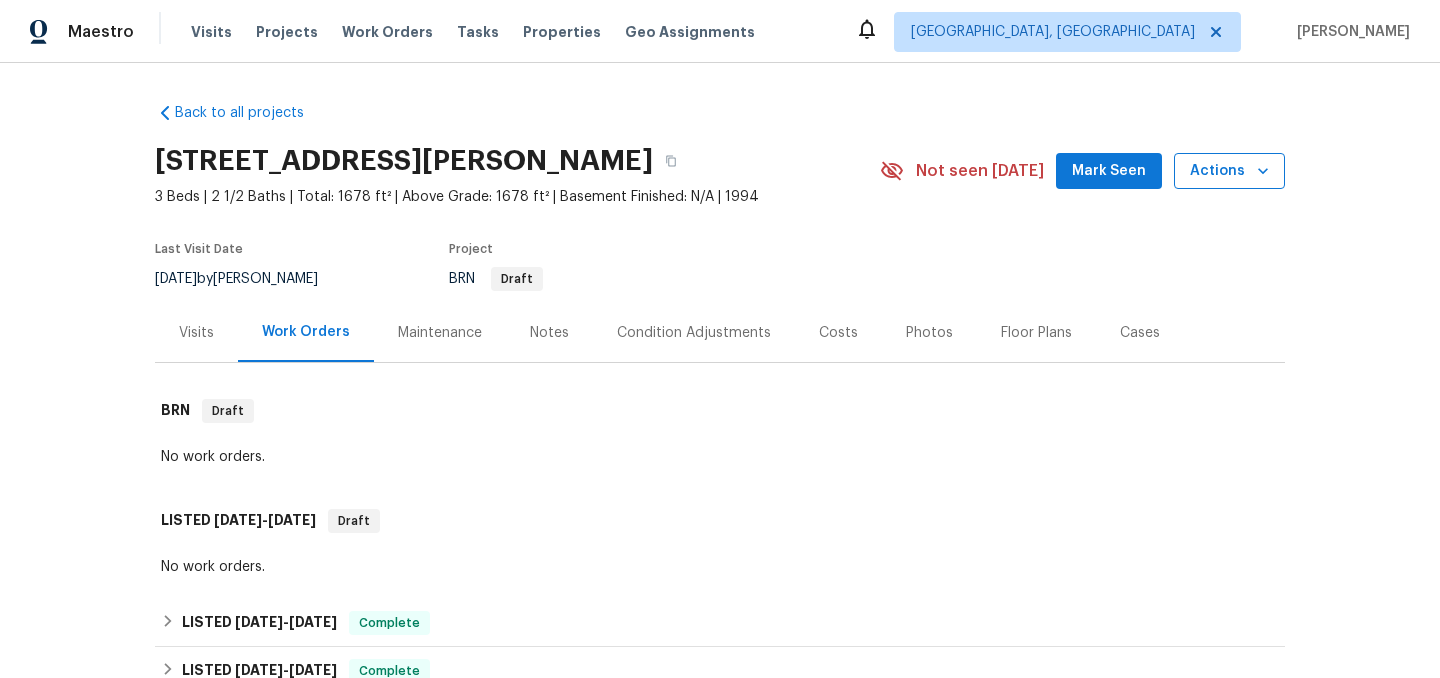 click on "Actions" at bounding box center (1229, 171) 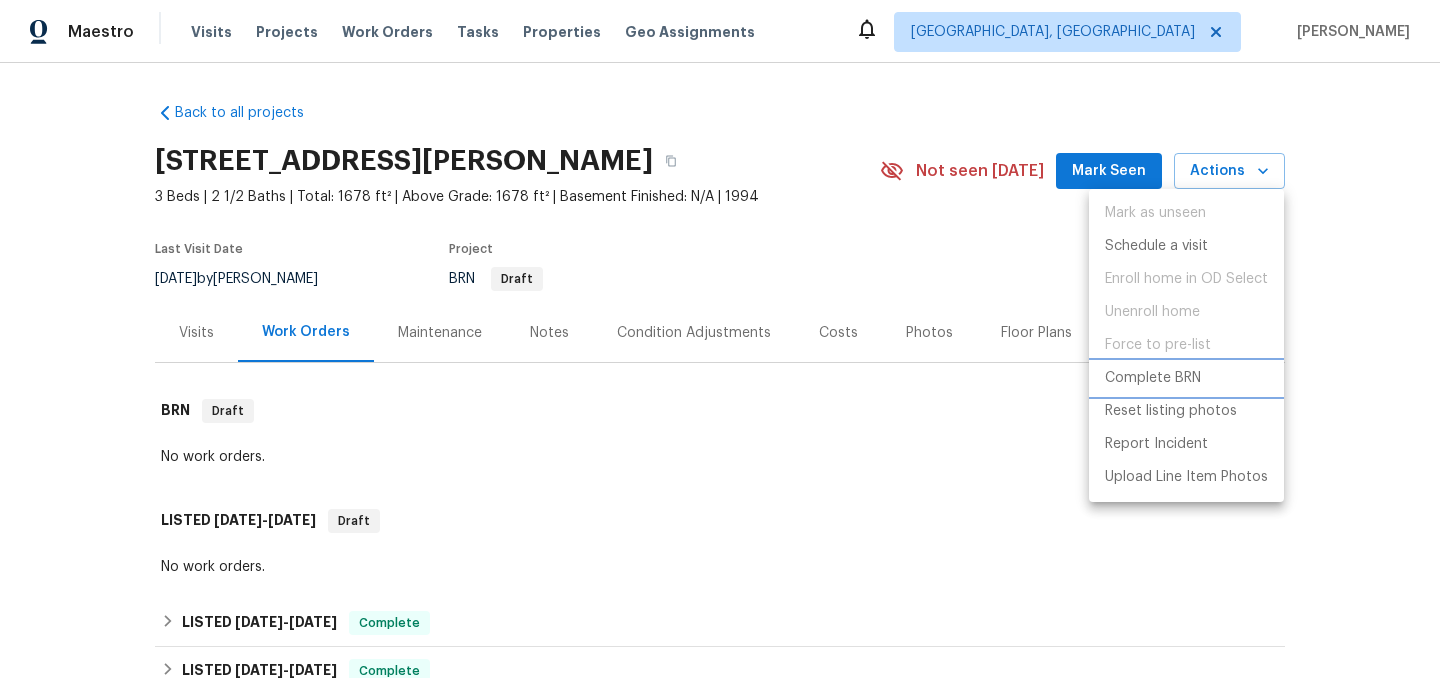 click on "Complete BRN" at bounding box center (1153, 378) 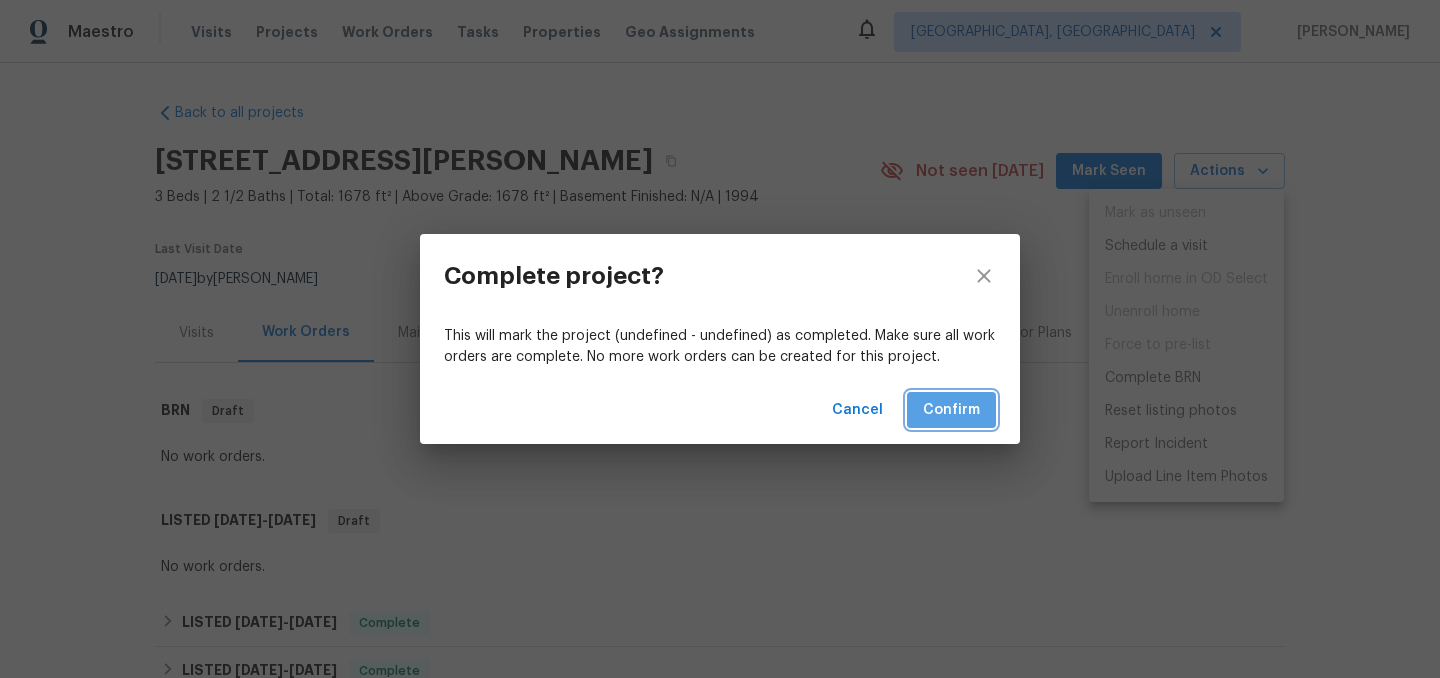 click on "Confirm" at bounding box center (951, 410) 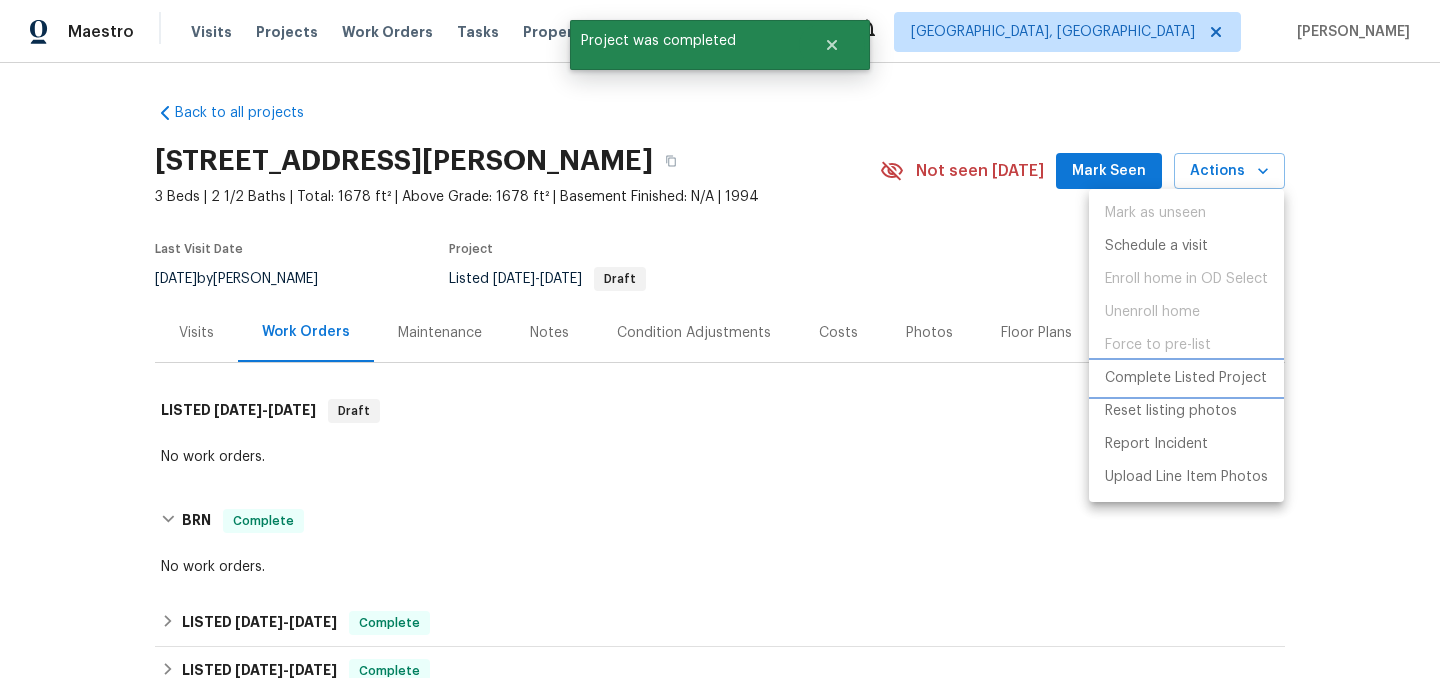 click on "Complete Listed Project" at bounding box center (1186, 378) 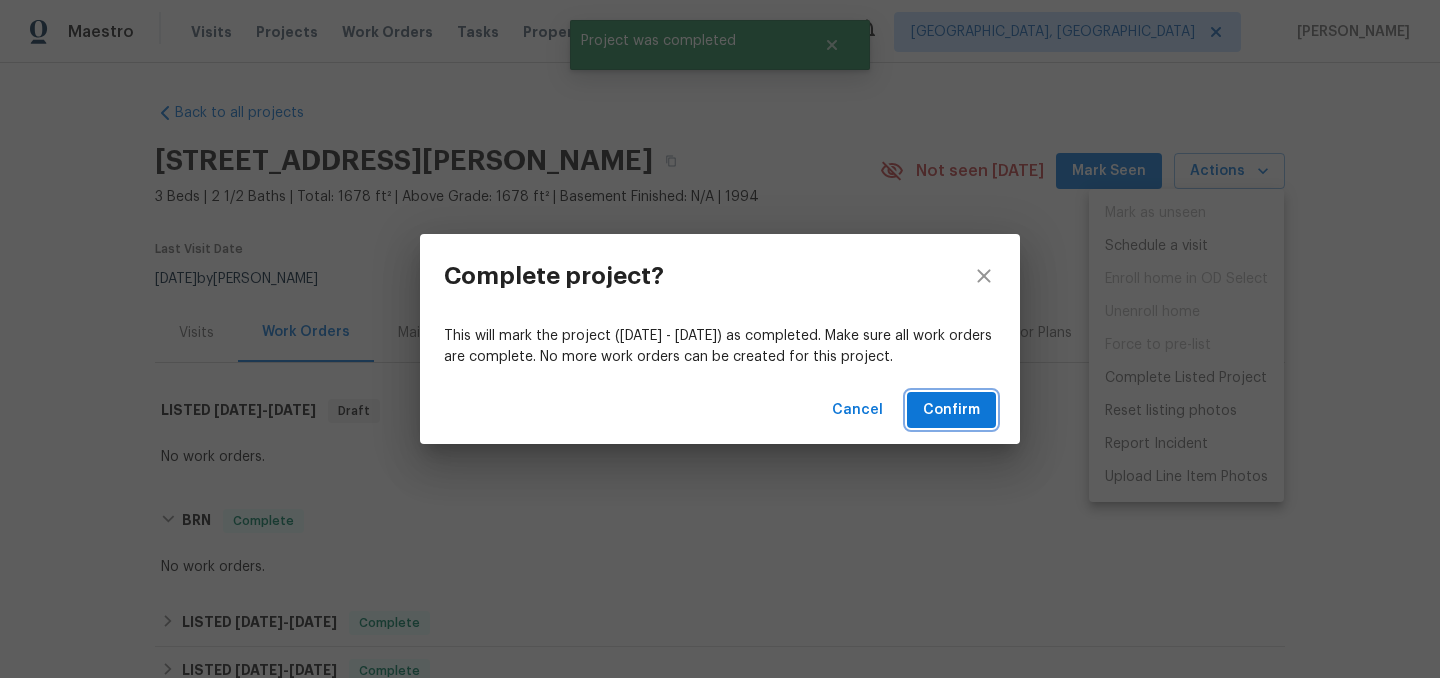 click on "Confirm" at bounding box center [951, 410] 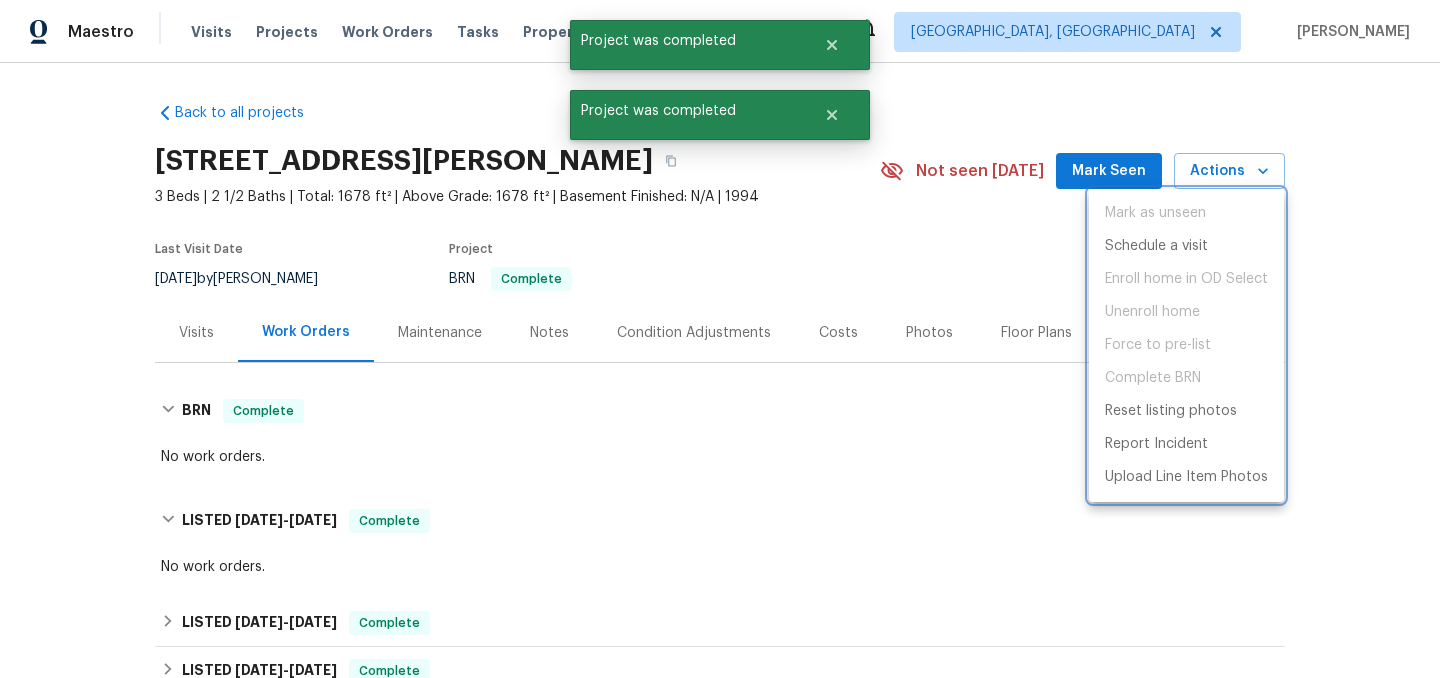 click at bounding box center [720, 339] 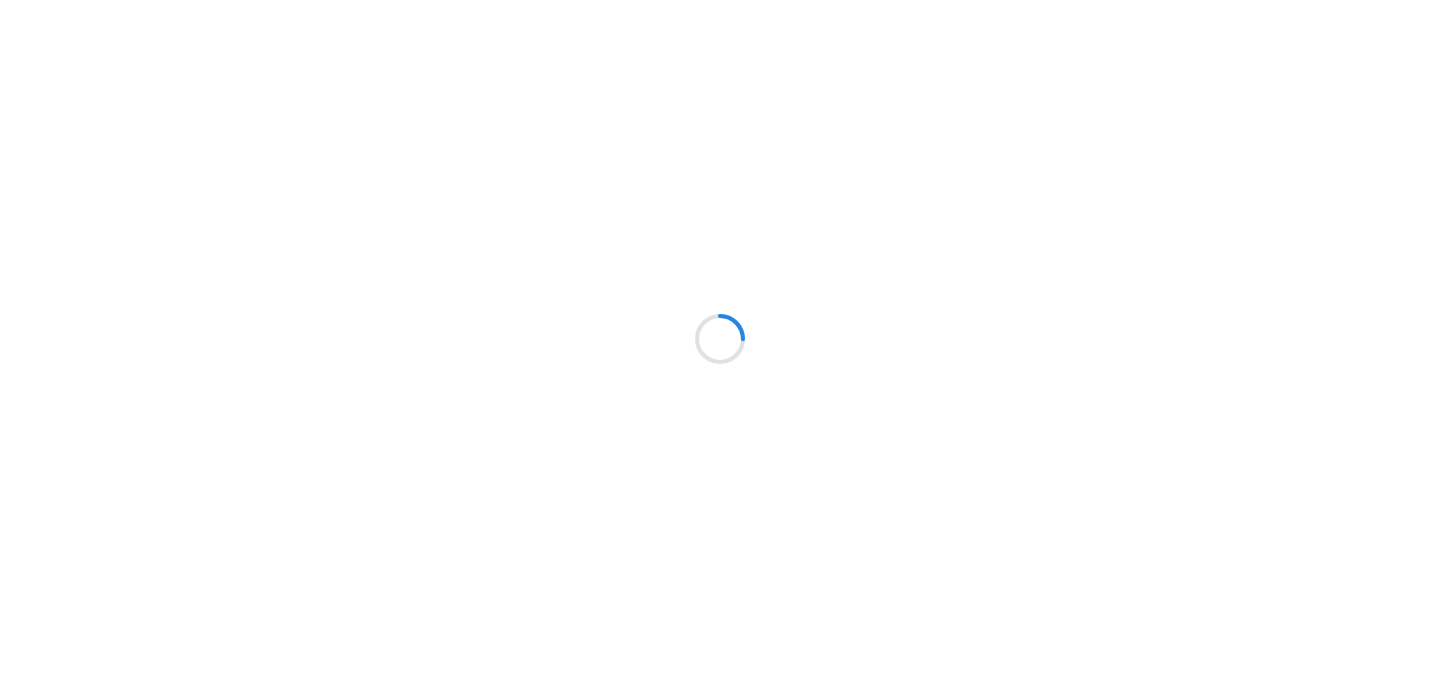 scroll, scrollTop: 0, scrollLeft: 0, axis: both 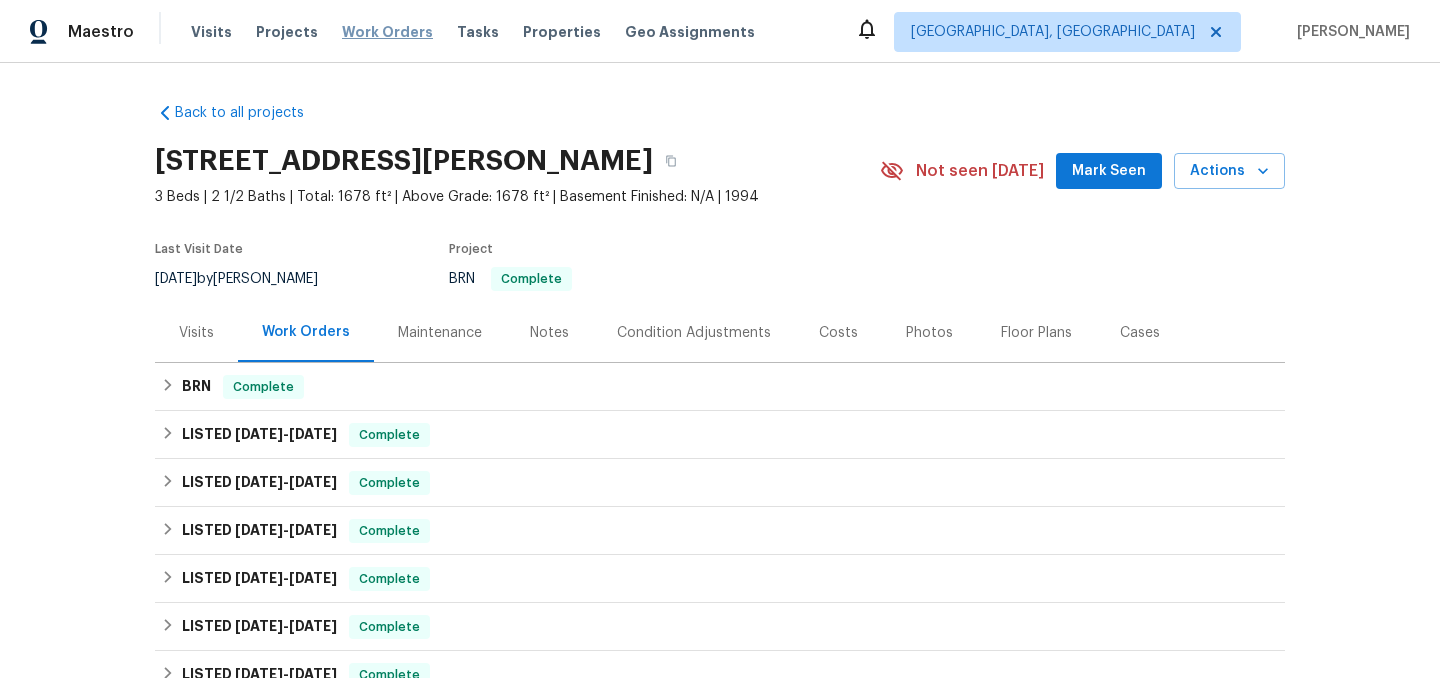 click on "Work Orders" at bounding box center (387, 32) 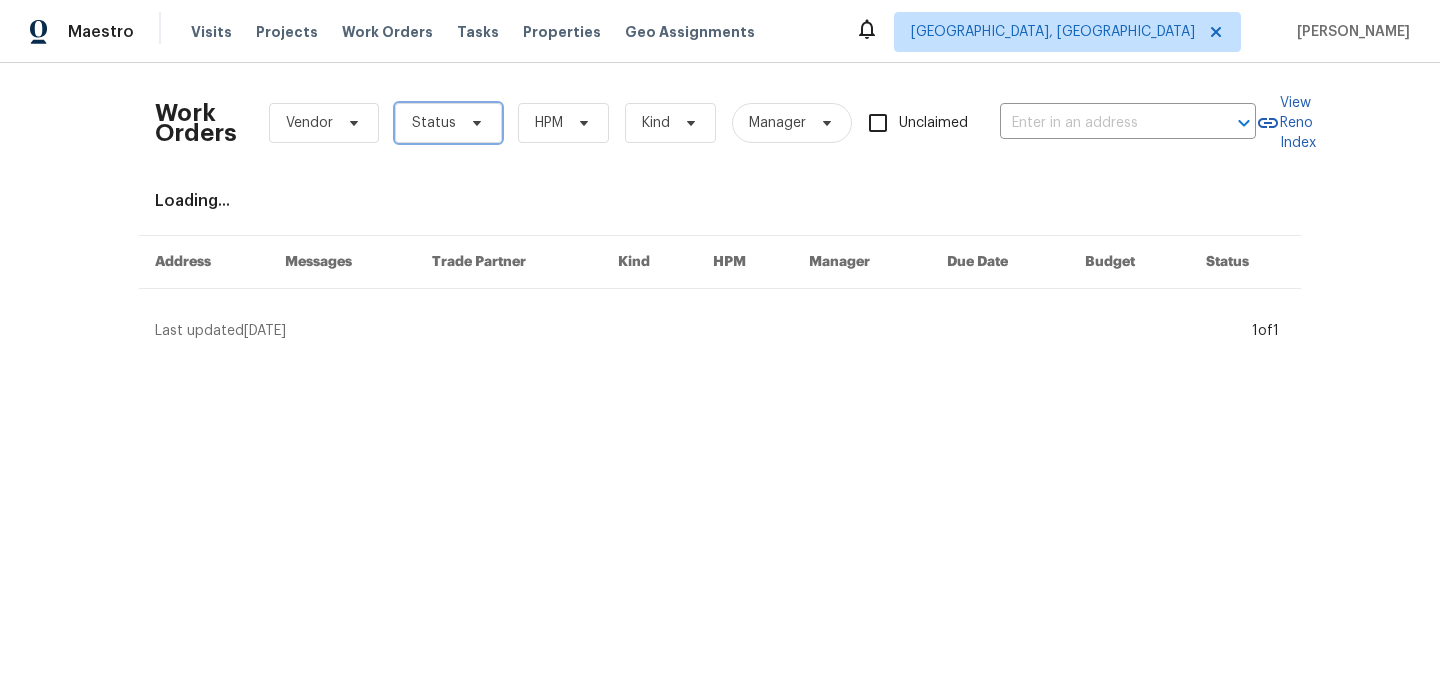 click on "Status" at bounding box center (434, 123) 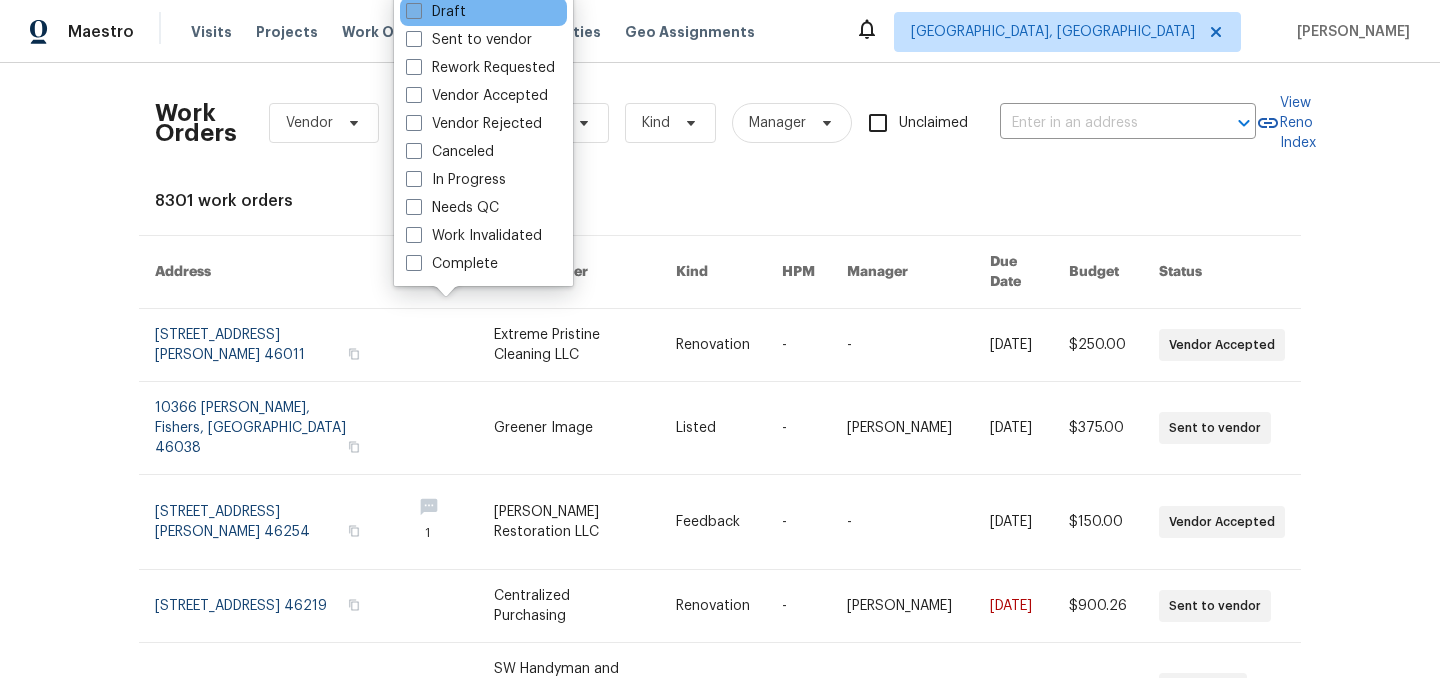 click on "Draft" at bounding box center [436, 12] 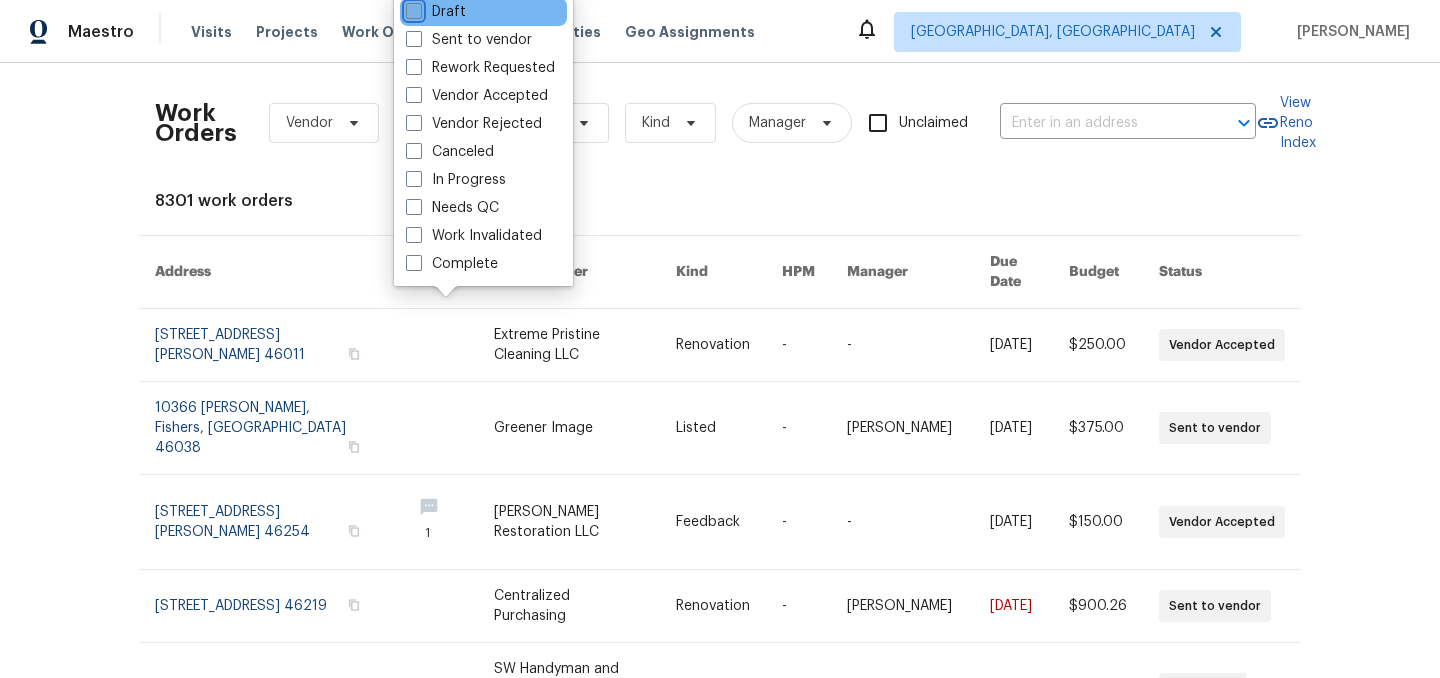 click on "Draft" at bounding box center (412, 8) 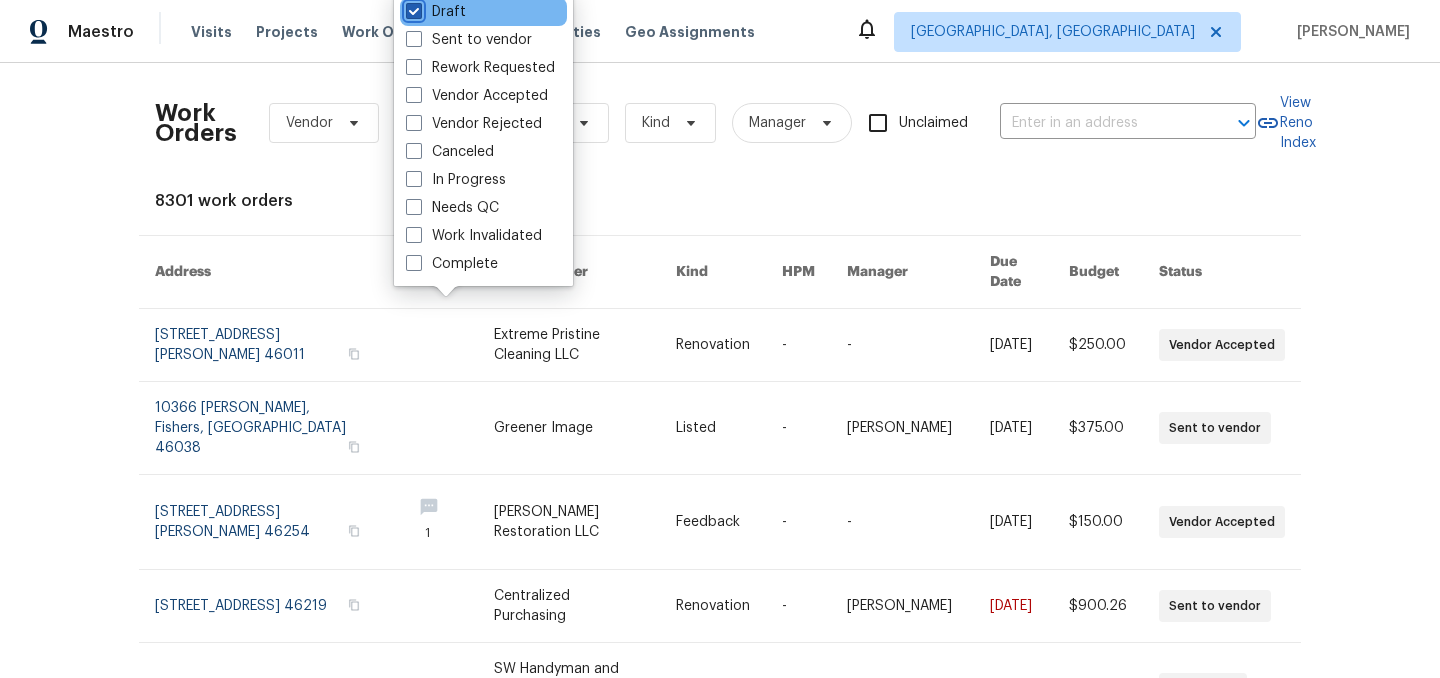 checkbox on "true" 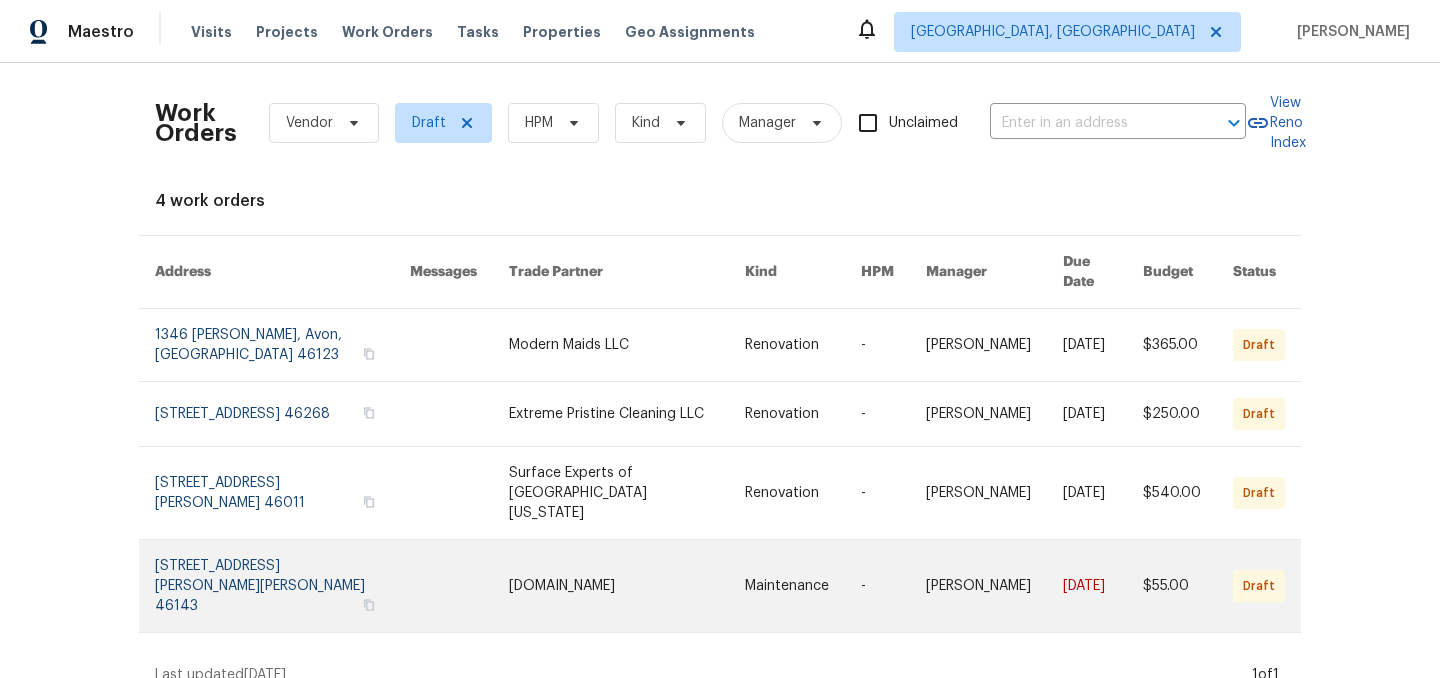 click at bounding box center [282, 586] 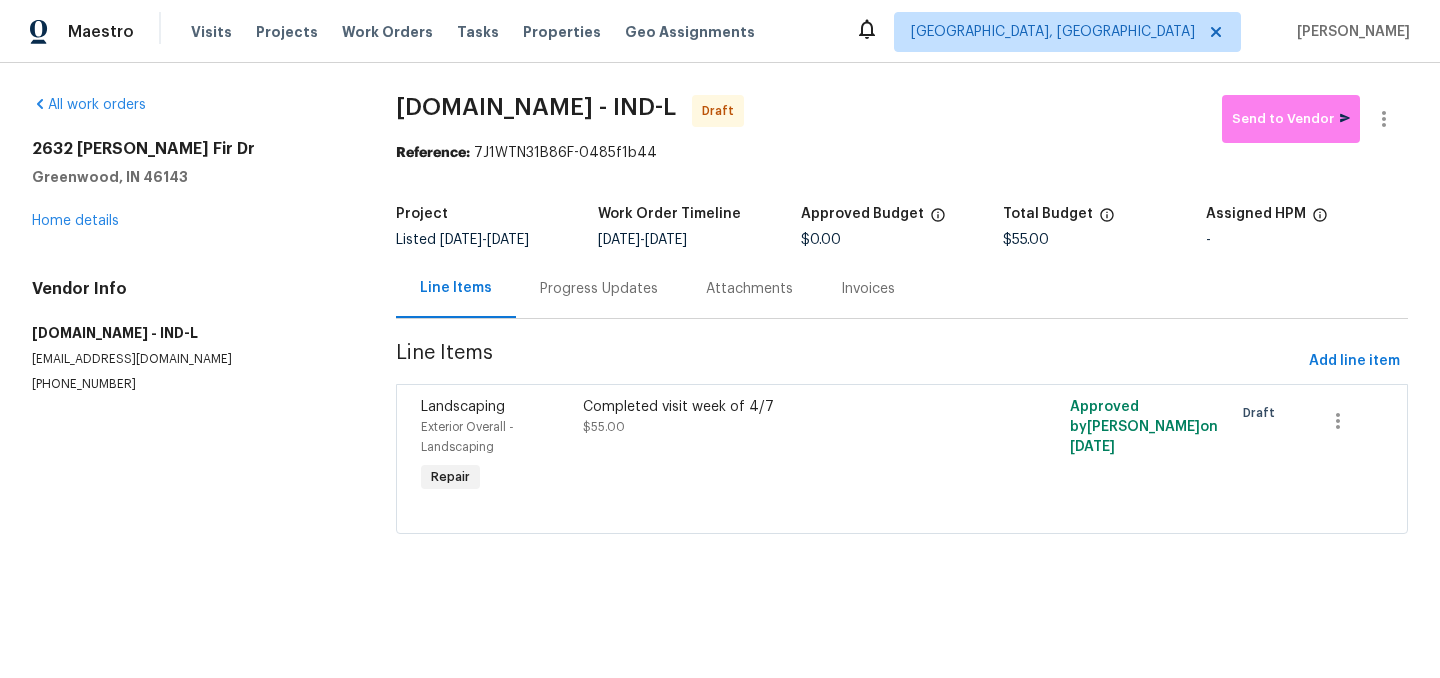 click on "Progress Updates" at bounding box center [599, 289] 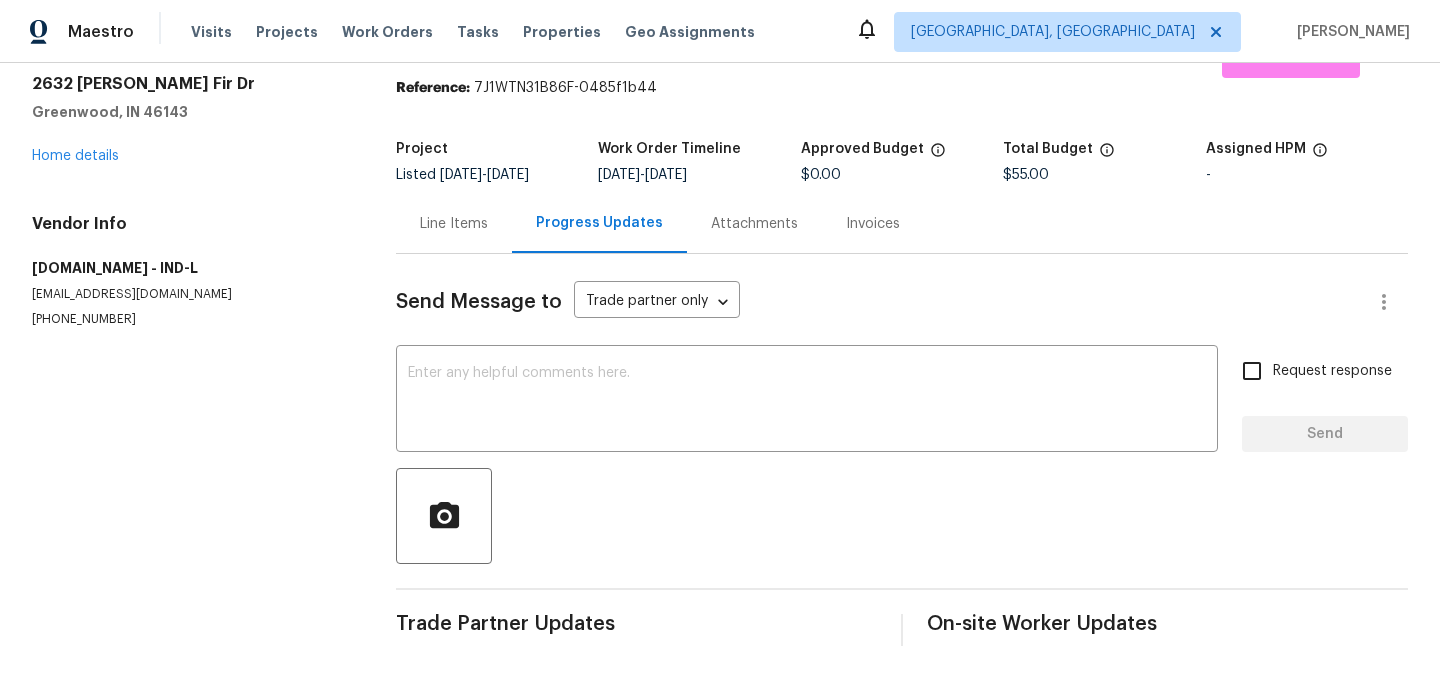 scroll, scrollTop: 0, scrollLeft: 0, axis: both 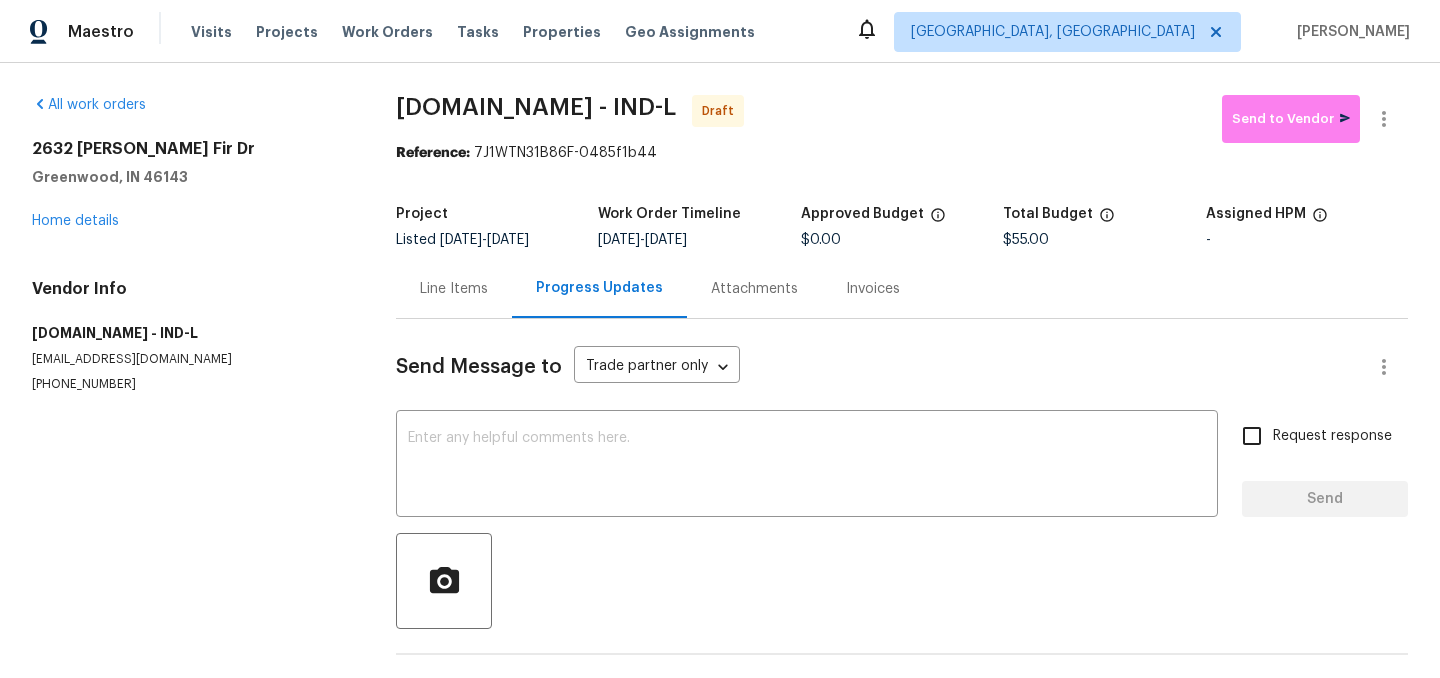 click on "Line Items" at bounding box center [454, 289] 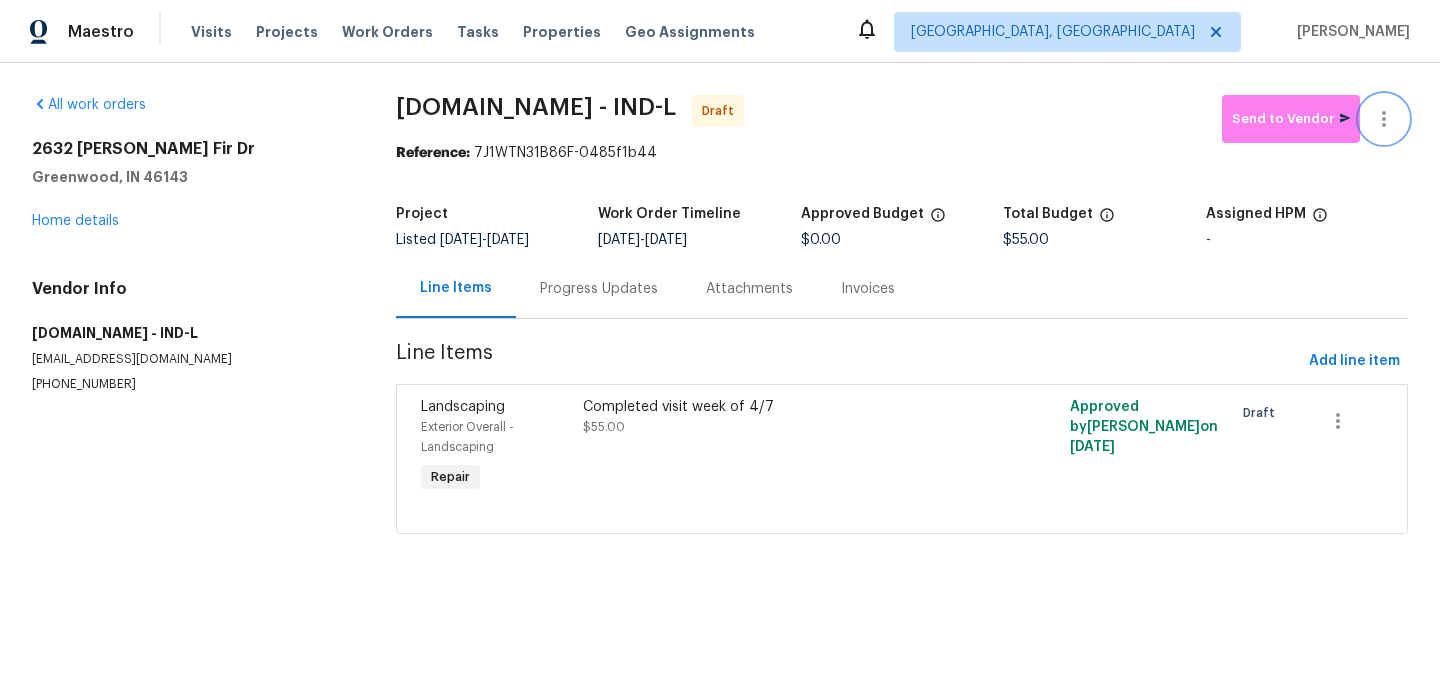 click 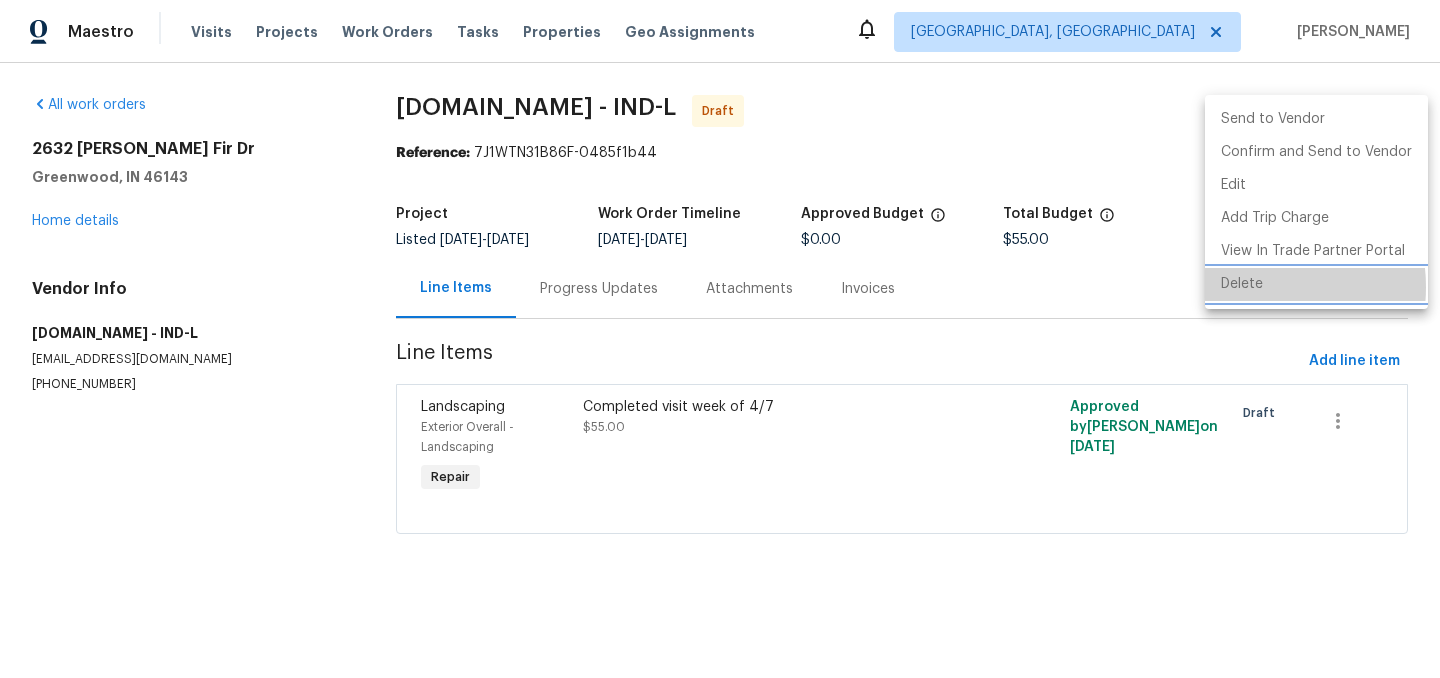 click on "Delete" at bounding box center (1316, 284) 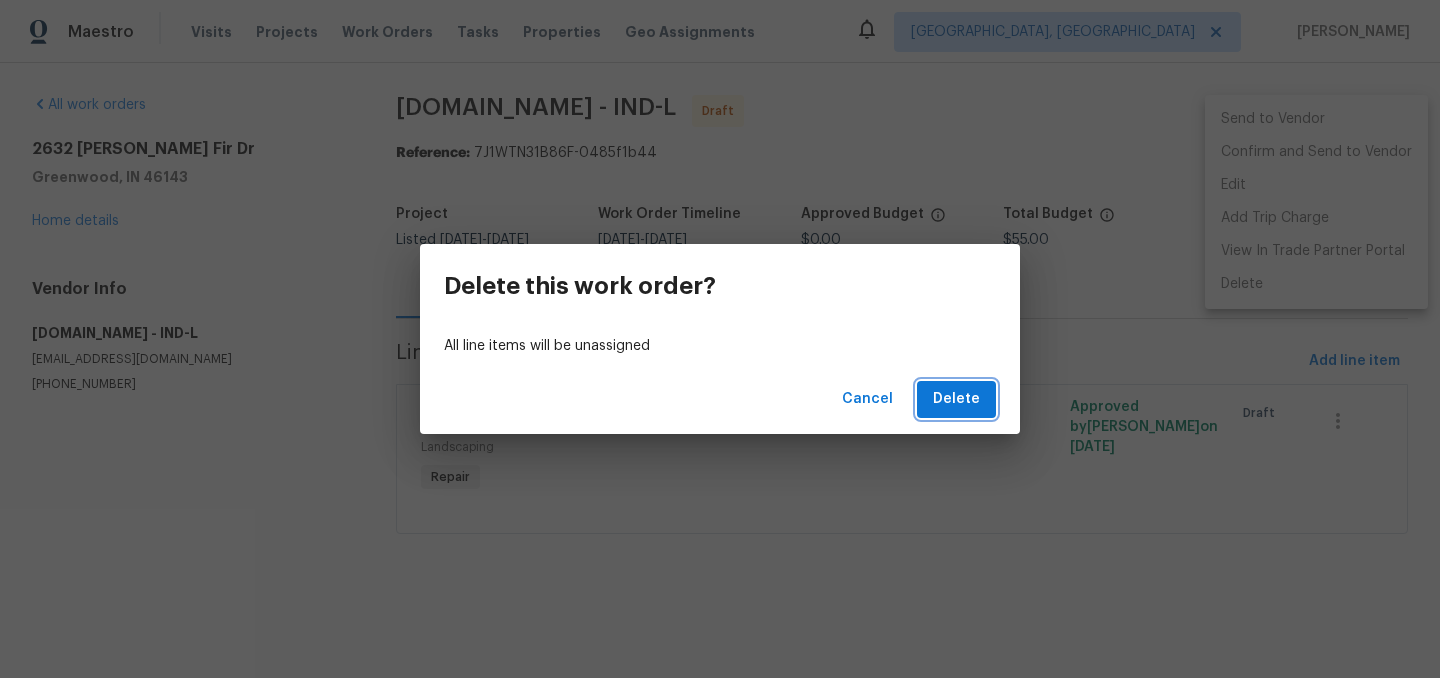 click on "Delete" at bounding box center (956, 399) 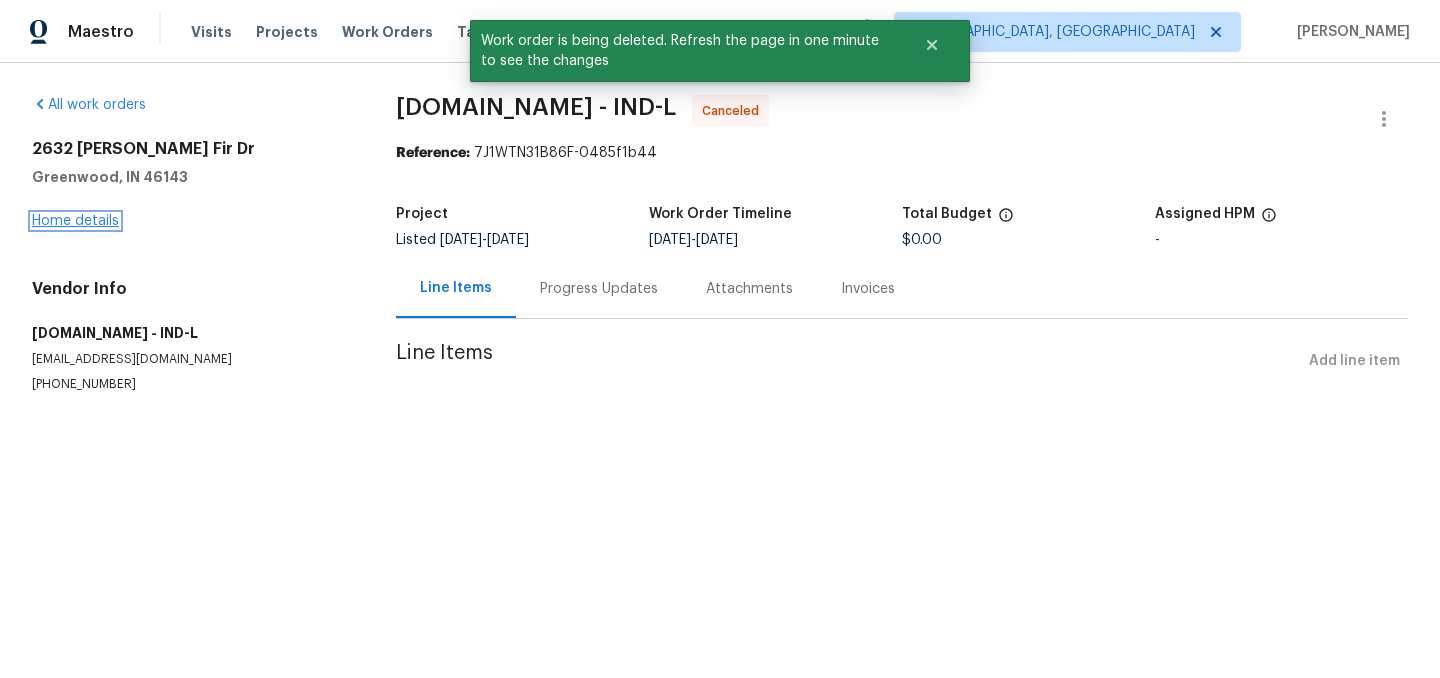 click on "Home details" at bounding box center (75, 221) 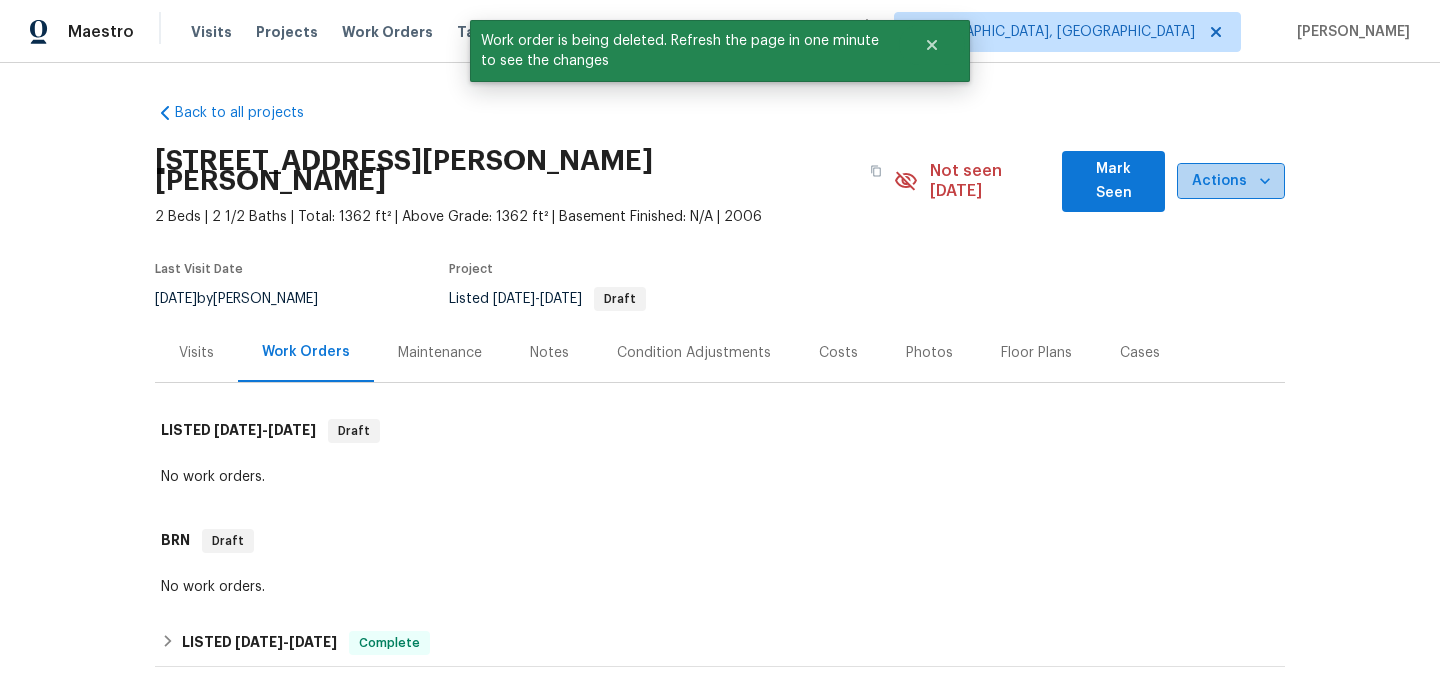 click 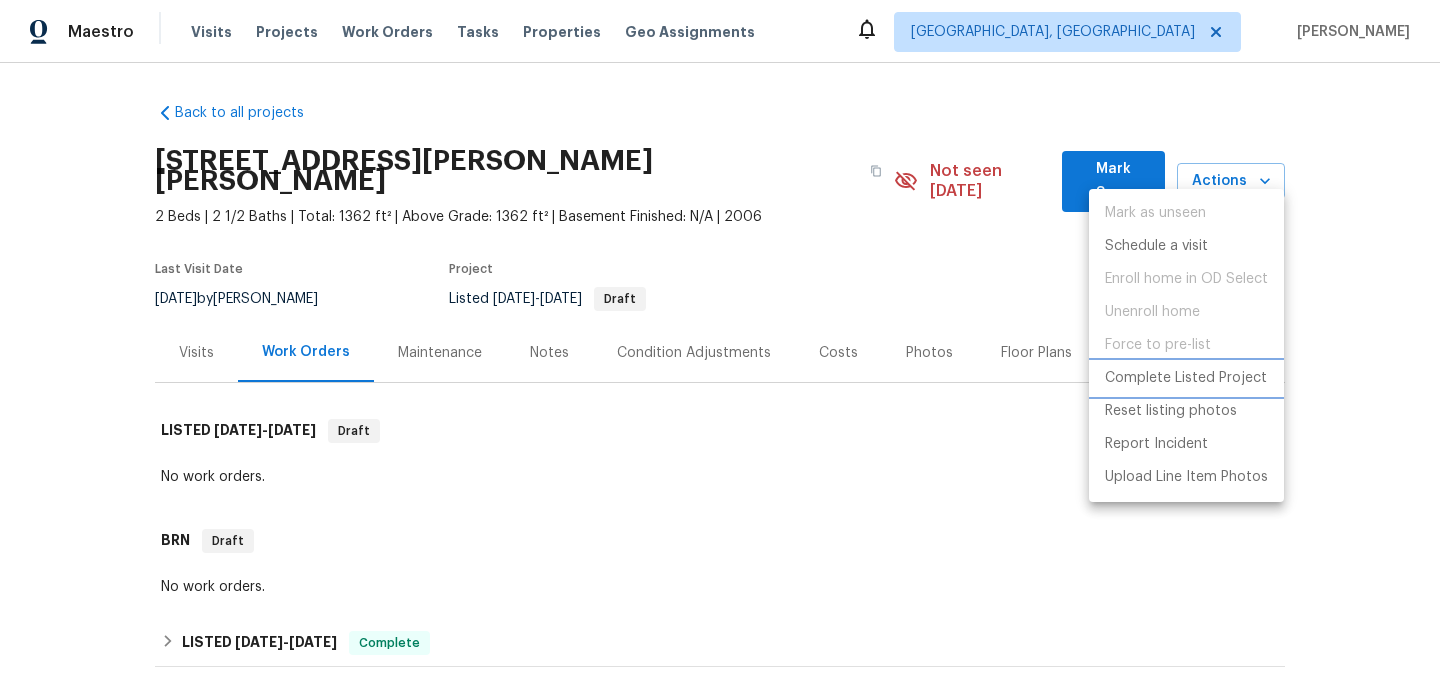 click on "Complete Listed Project" at bounding box center (1186, 378) 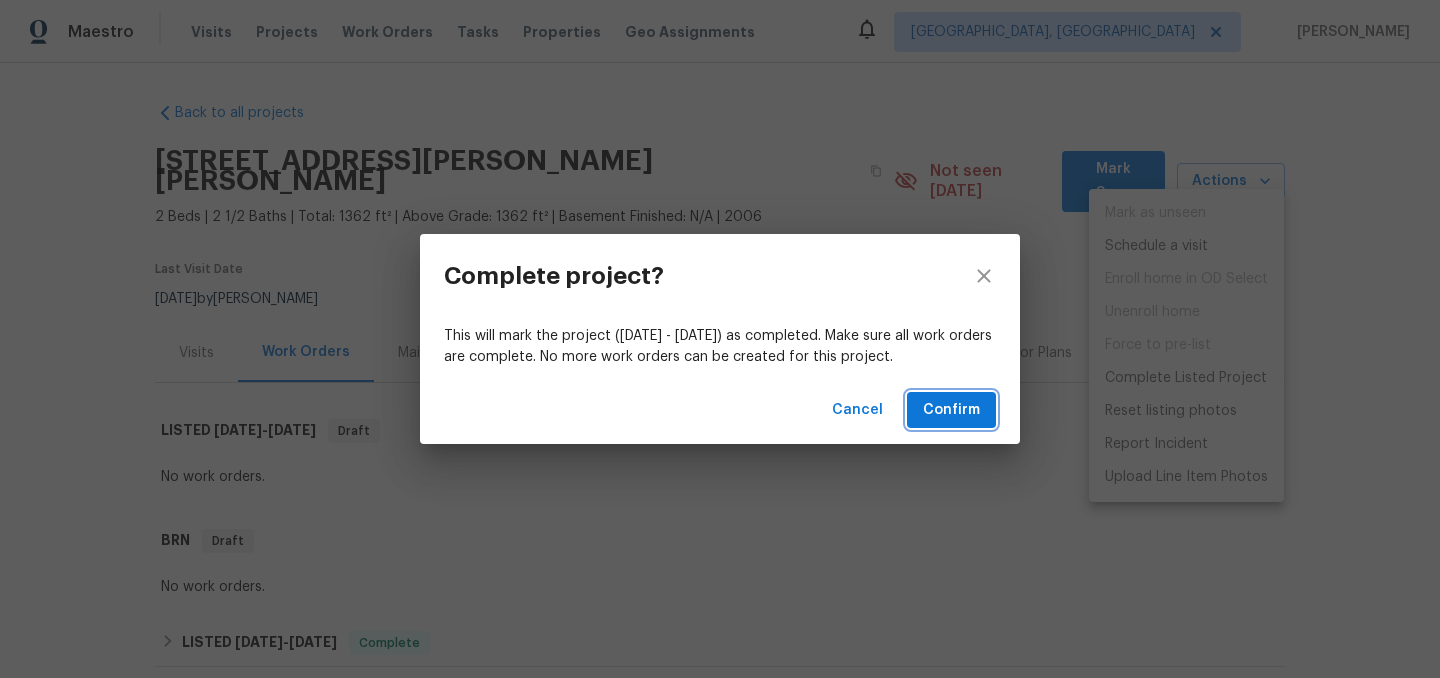 click on "Confirm" at bounding box center [951, 410] 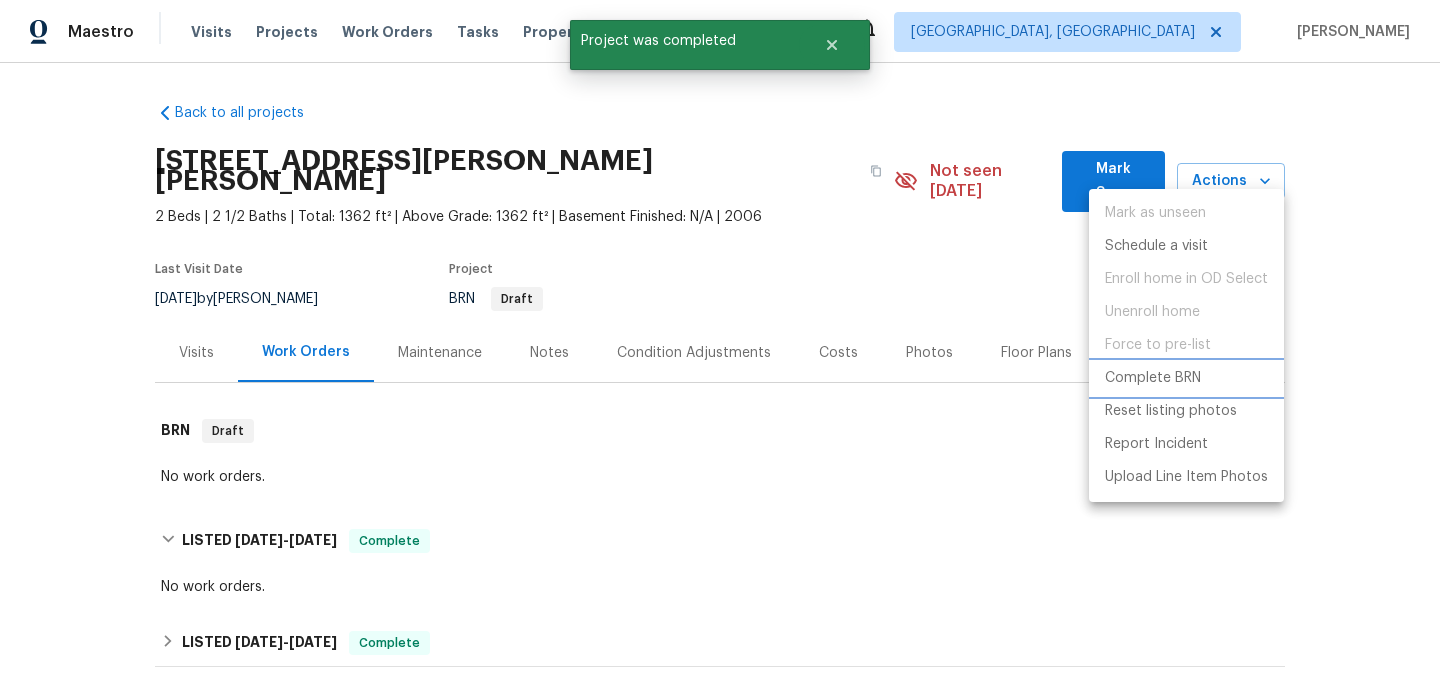 click on "Complete BRN" at bounding box center (1153, 378) 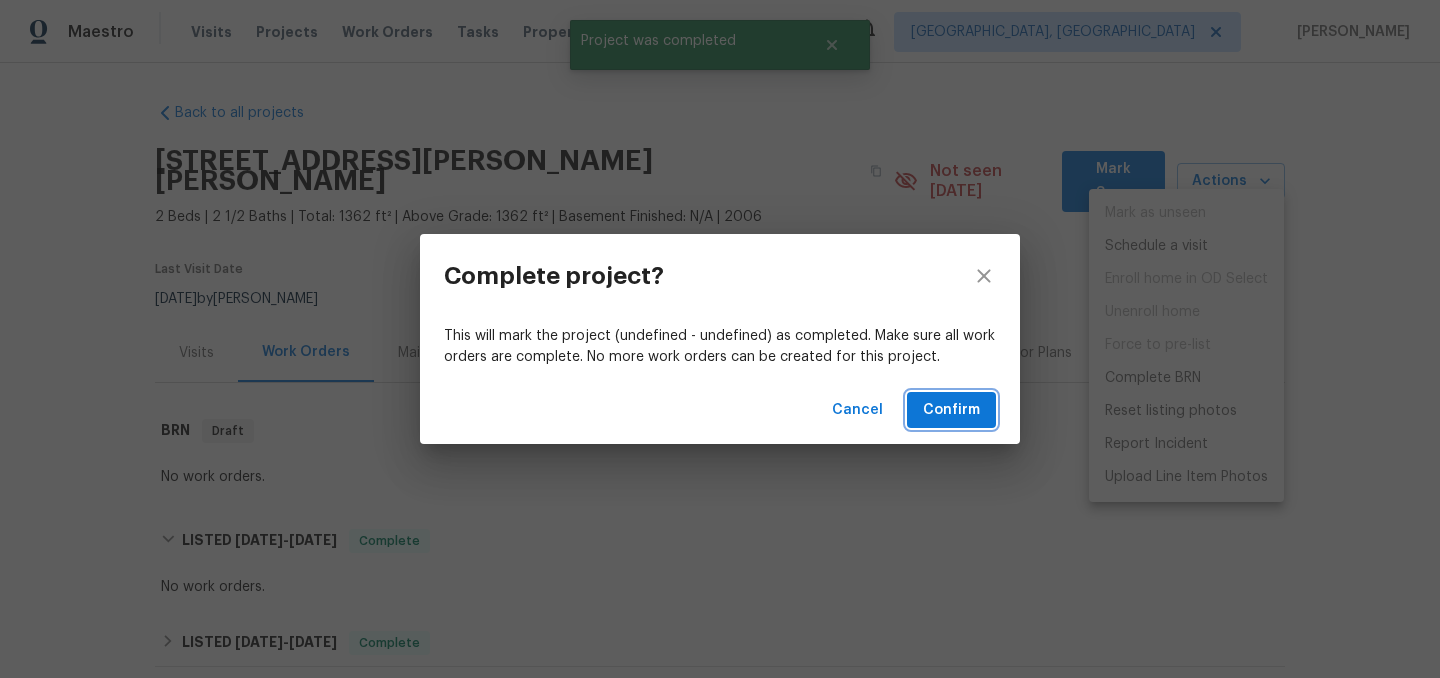 click on "Confirm" at bounding box center (951, 410) 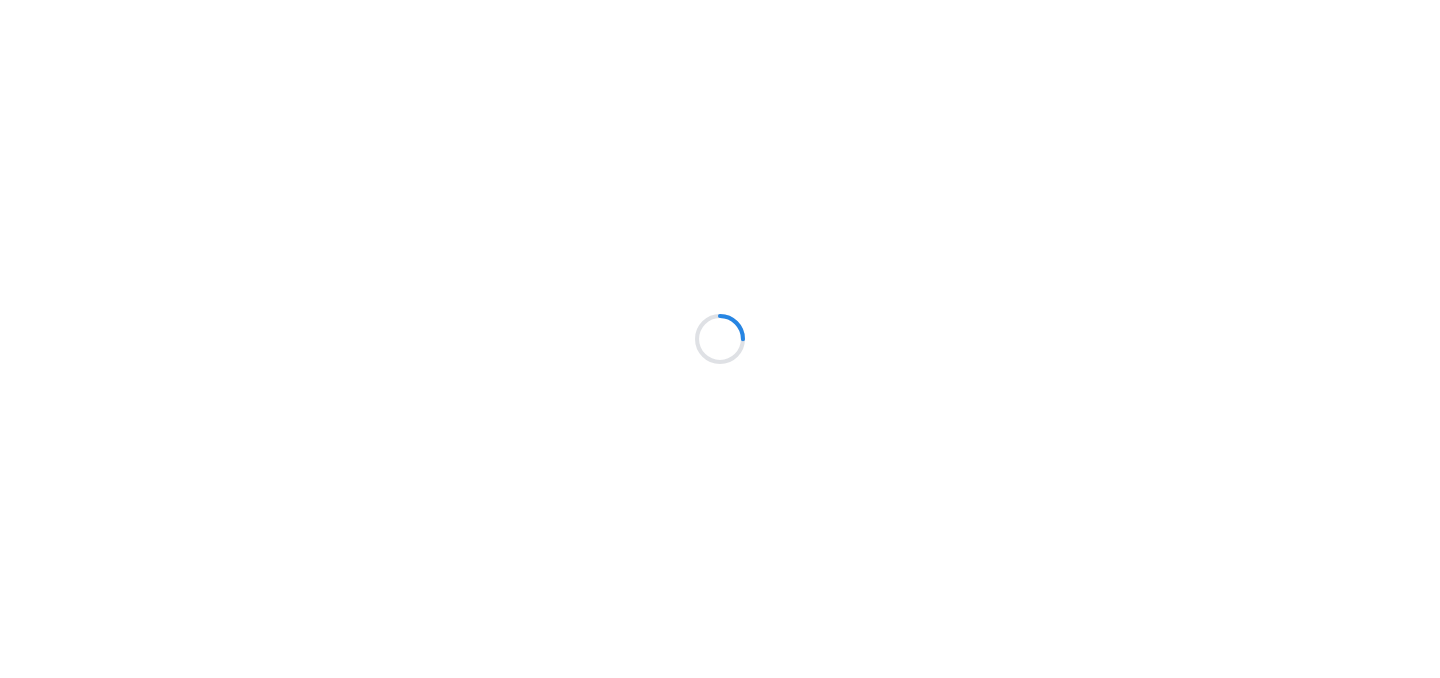 scroll, scrollTop: 0, scrollLeft: 0, axis: both 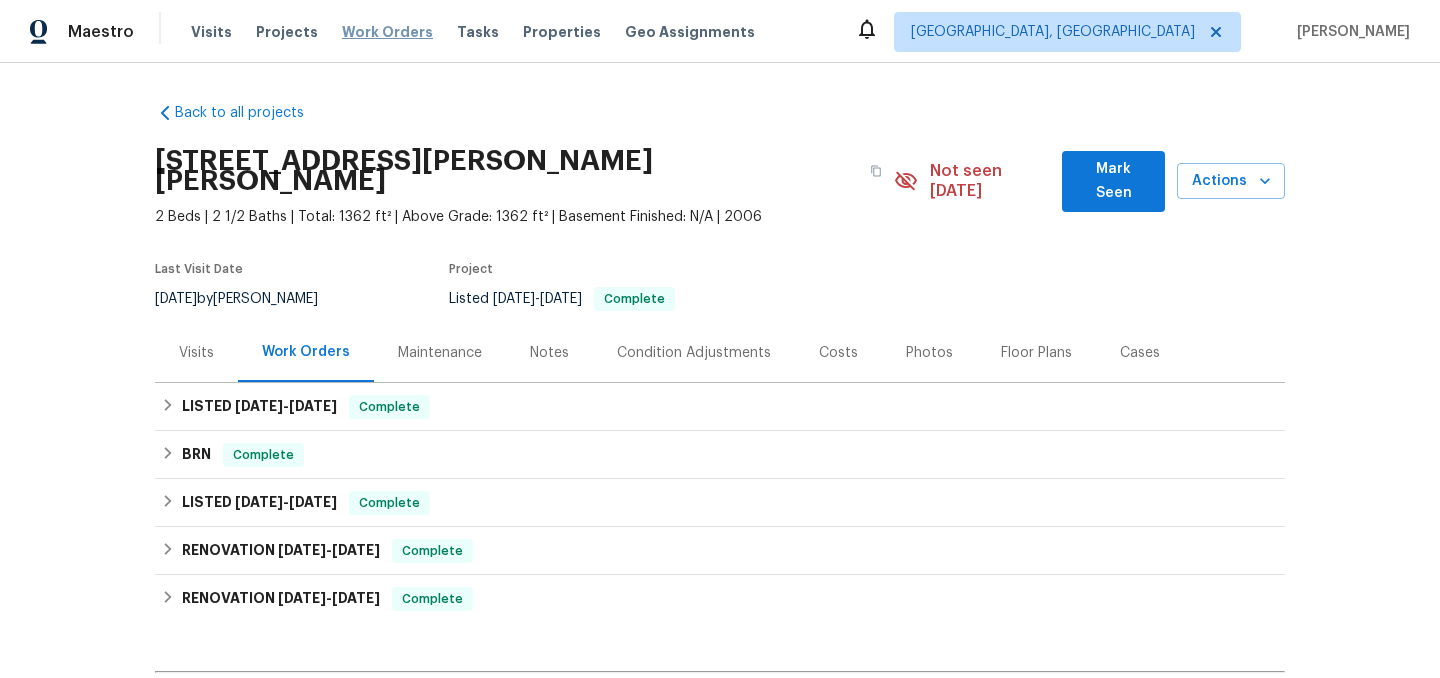 click on "Work Orders" at bounding box center (387, 32) 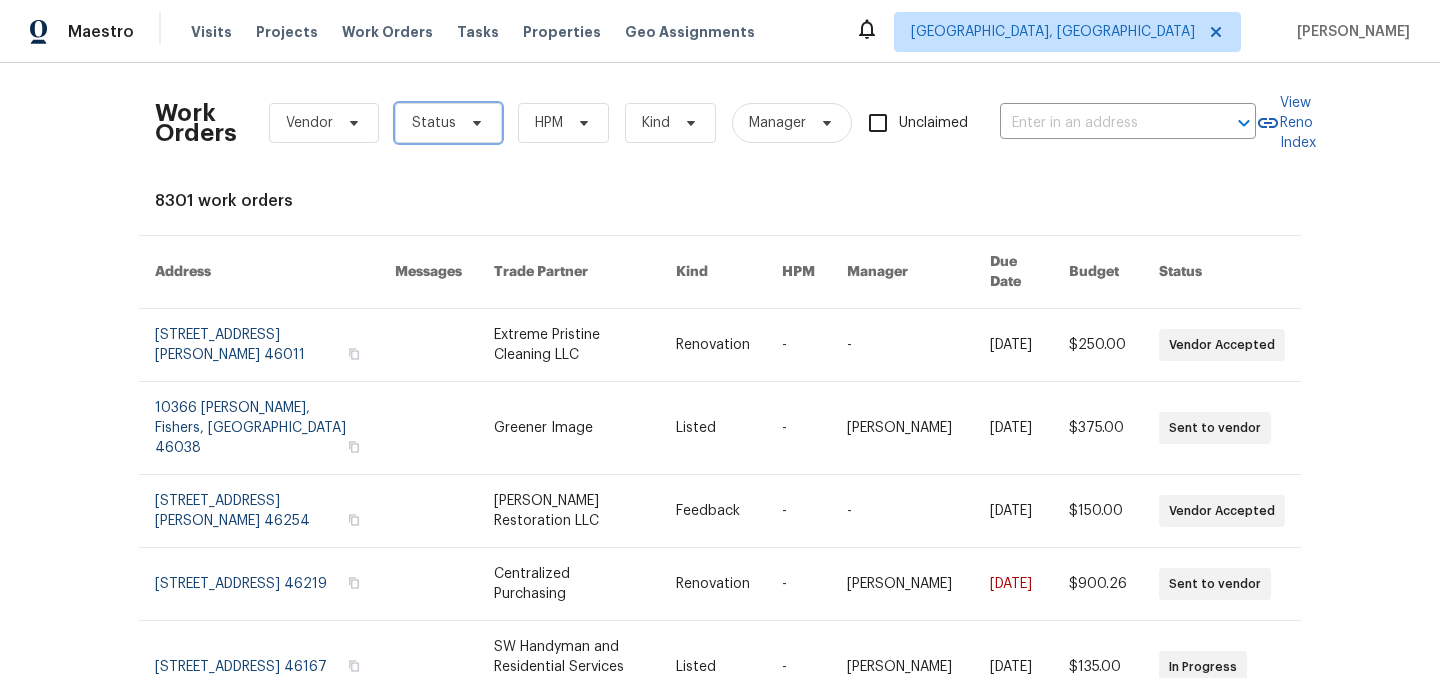click on "Status" at bounding box center [448, 123] 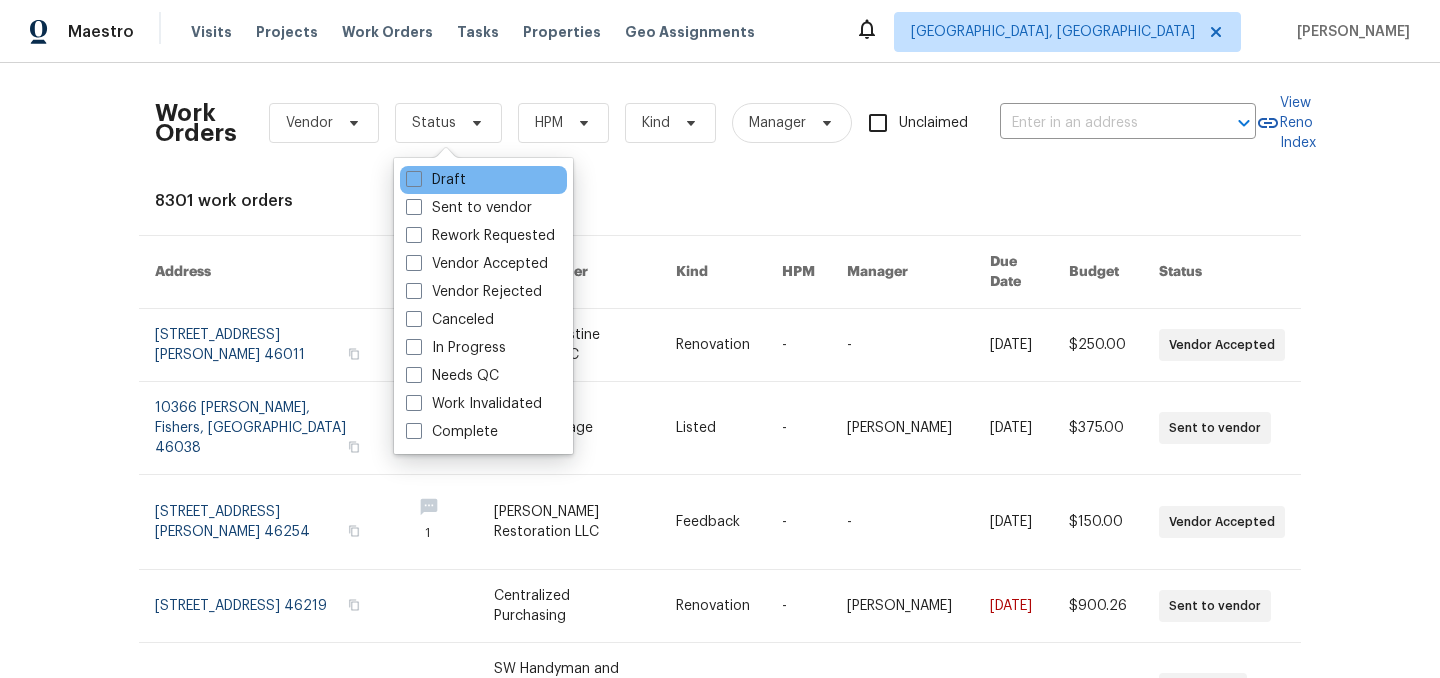 click on "Draft" at bounding box center [483, 180] 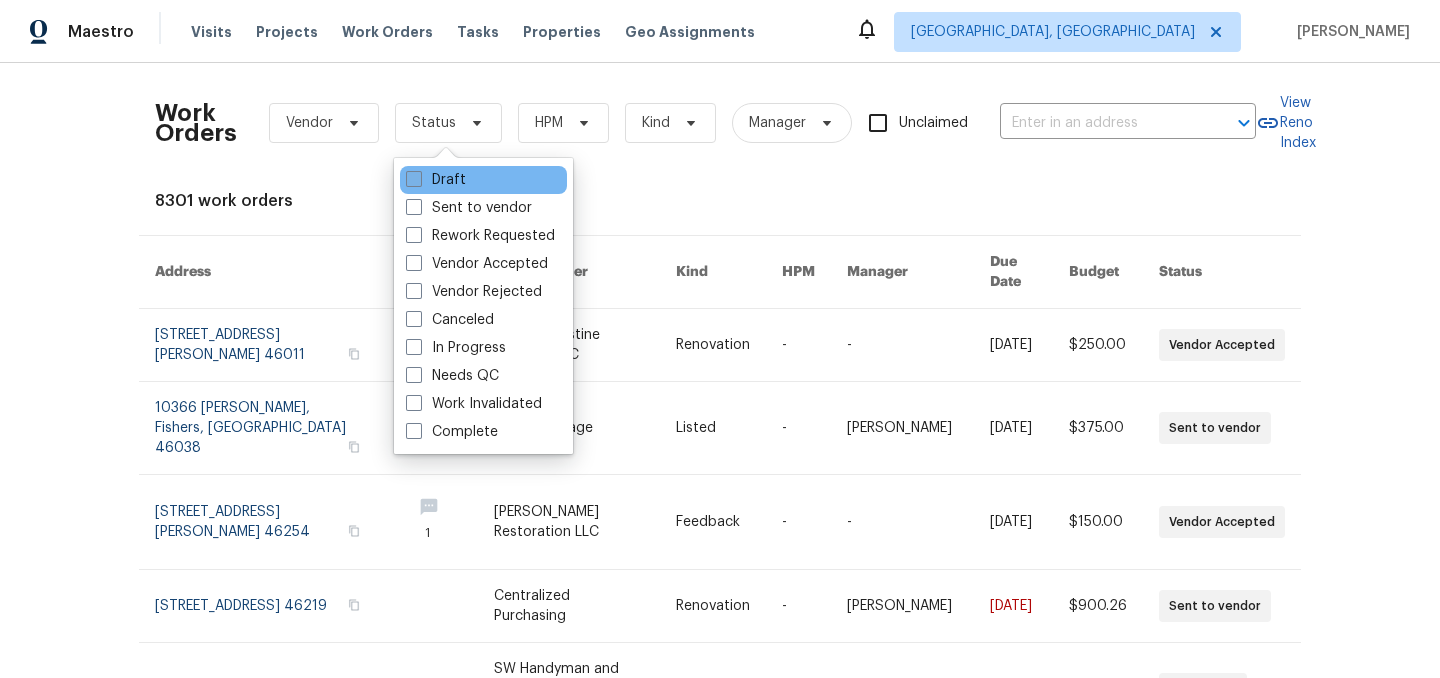 click on "Draft" at bounding box center [436, 180] 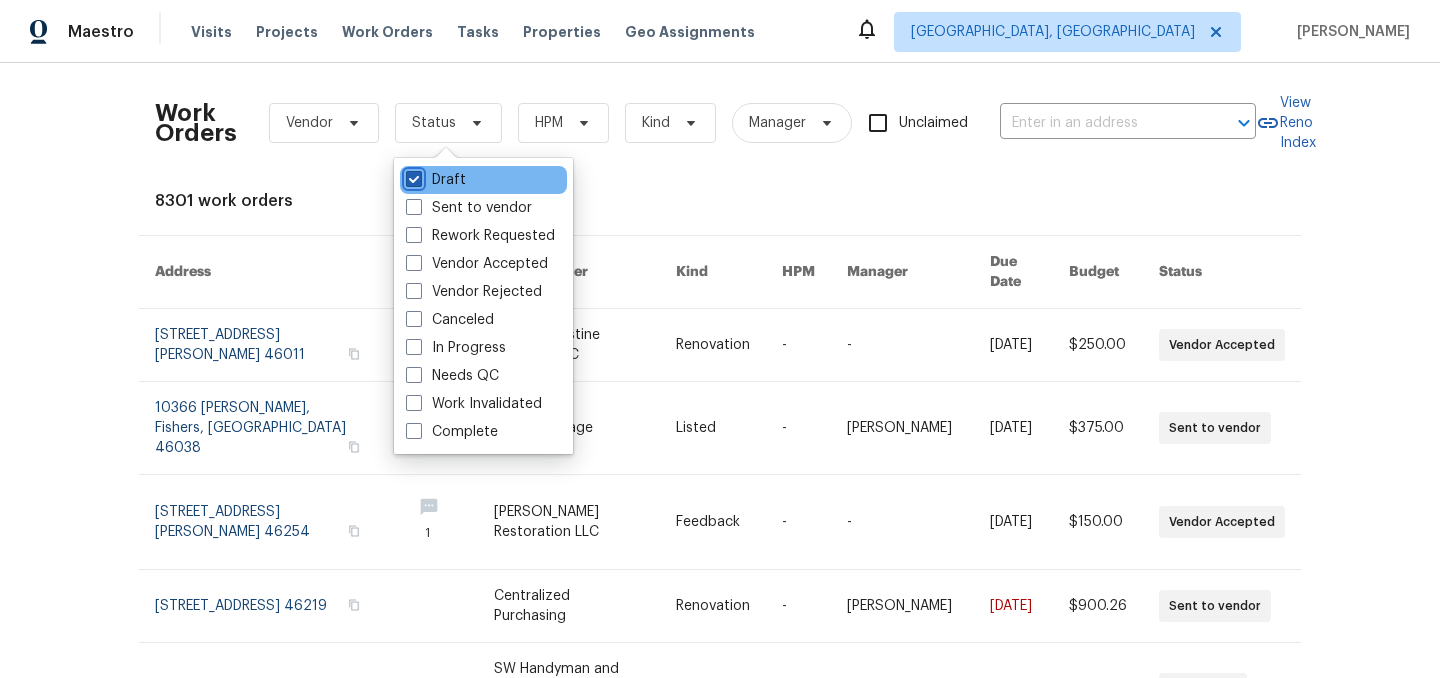 checkbox on "true" 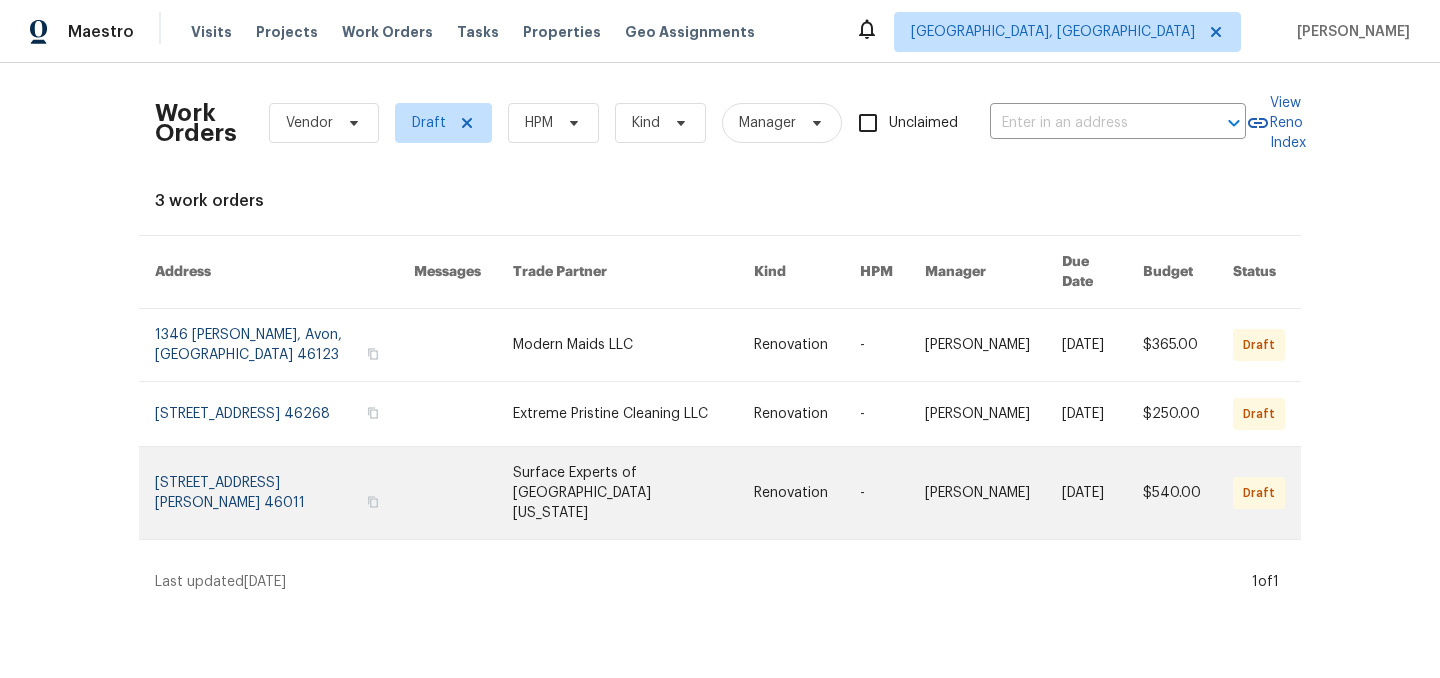 click at bounding box center (633, 493) 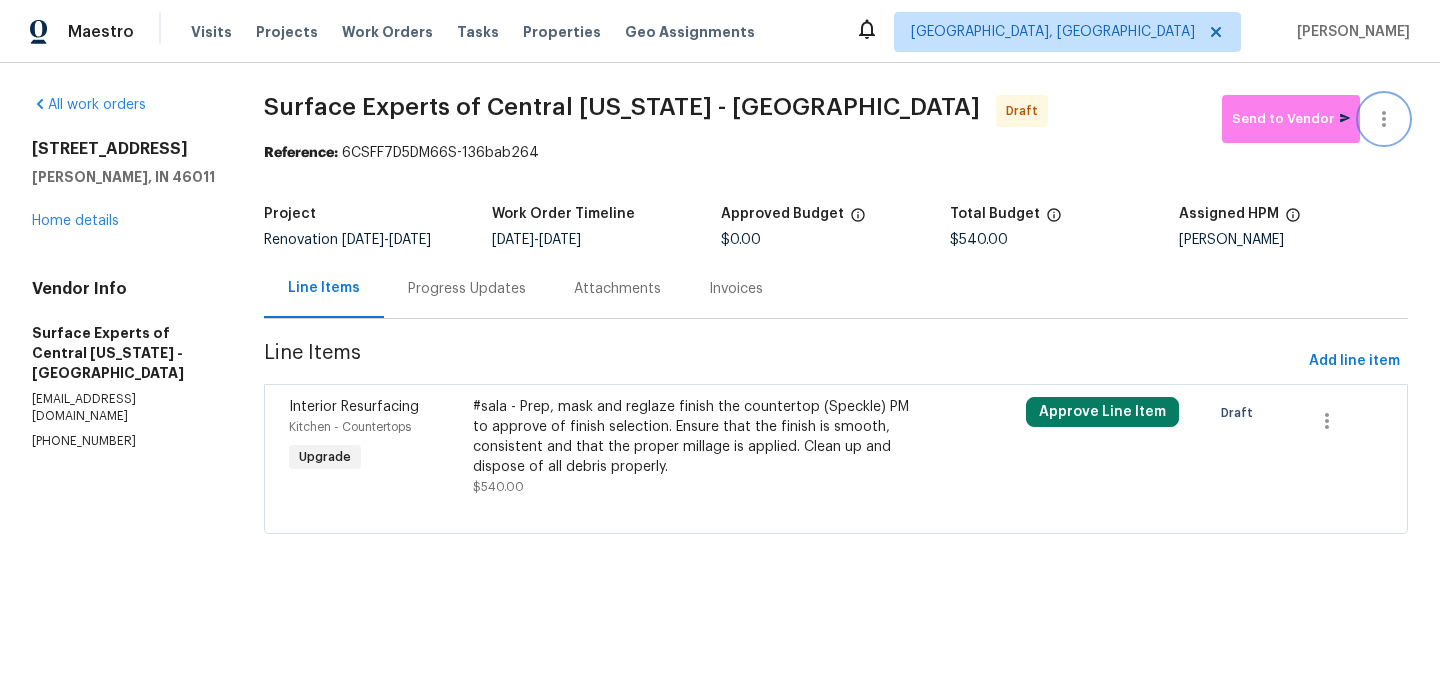 click 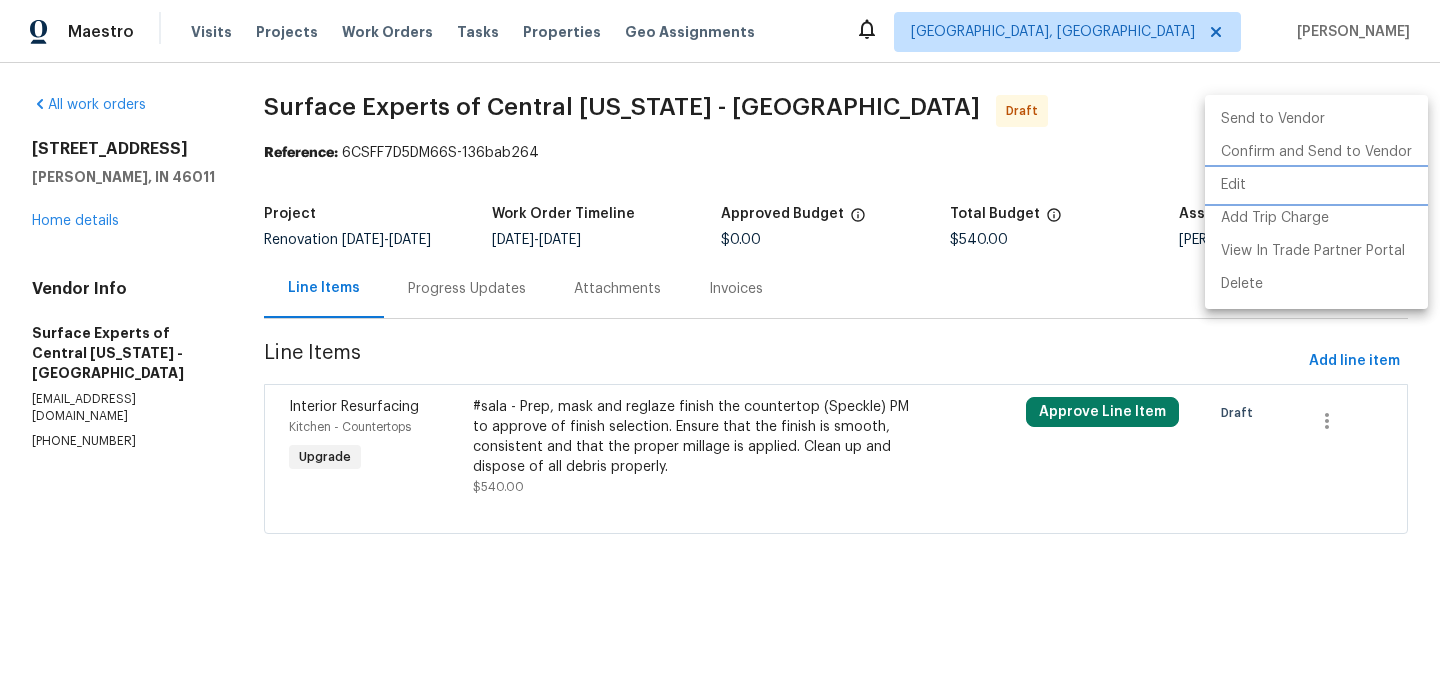 click on "Edit" at bounding box center (1316, 185) 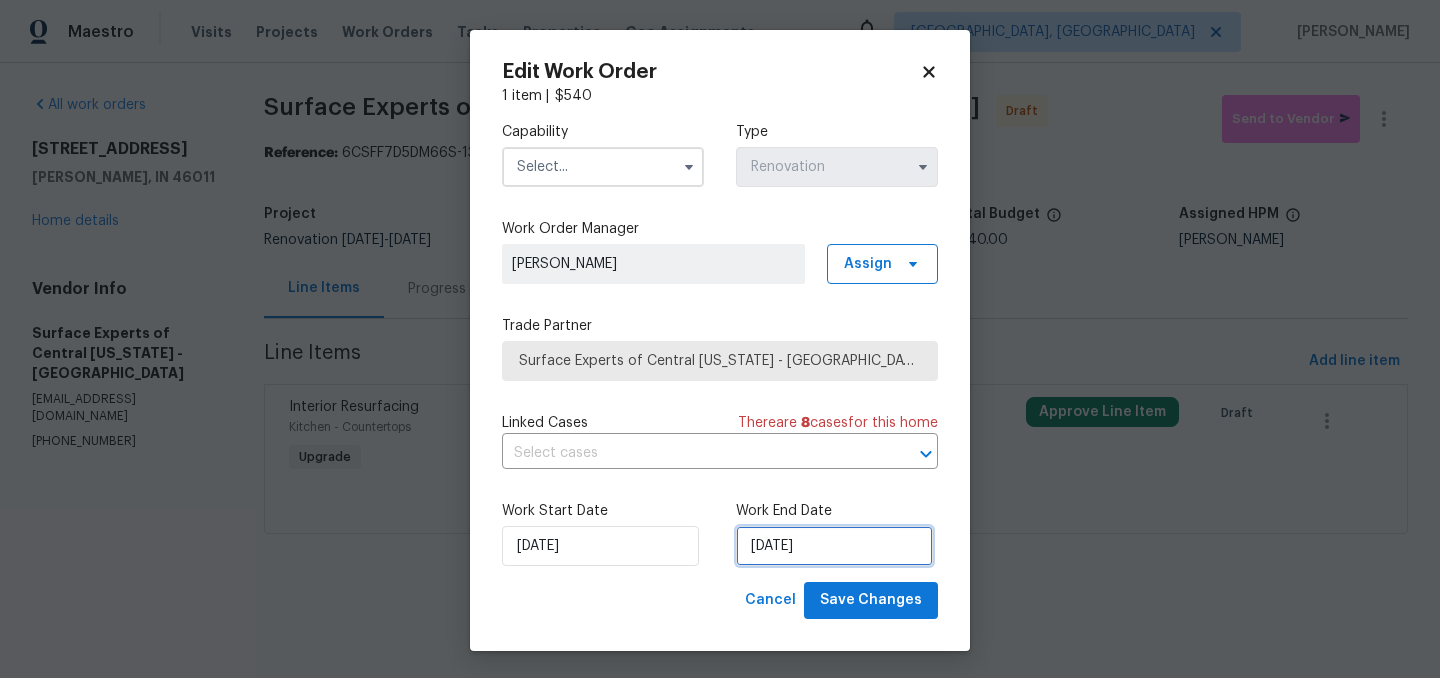 click on "[DATE]" at bounding box center [834, 546] 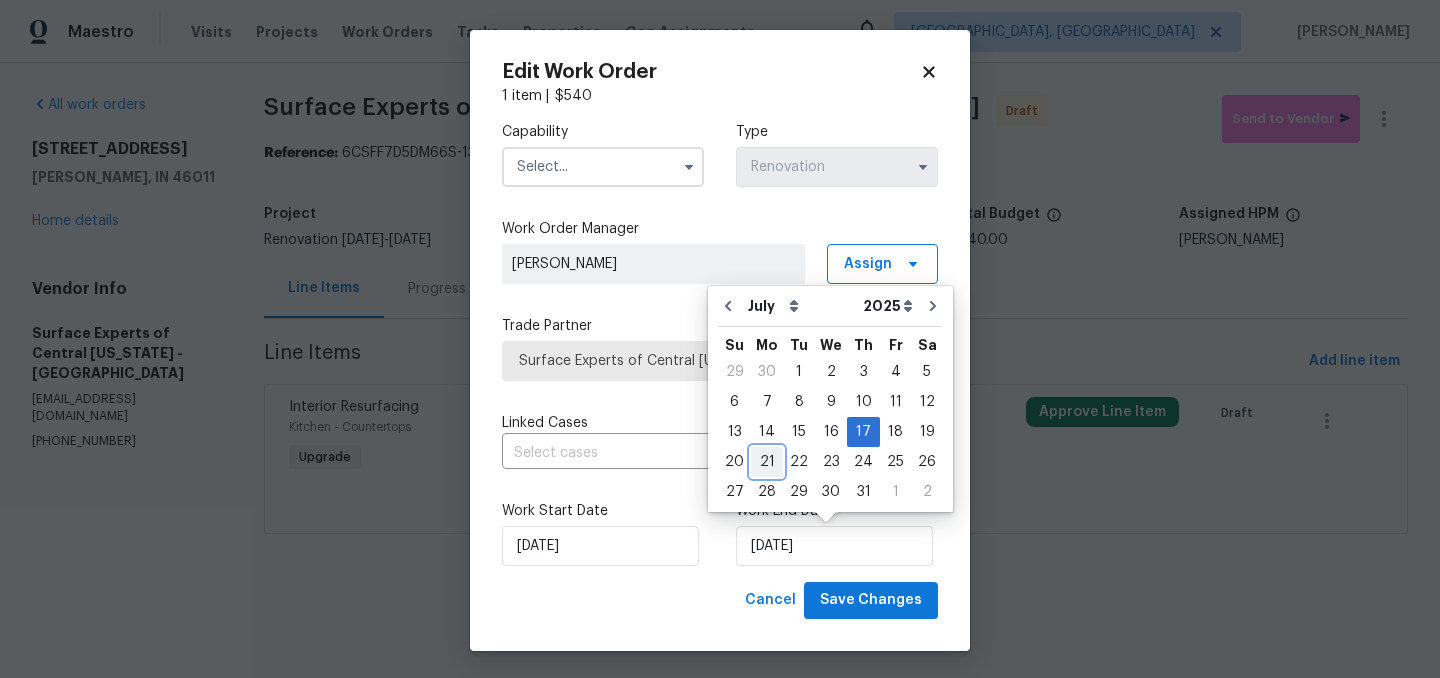 click on "21" at bounding box center [767, 462] 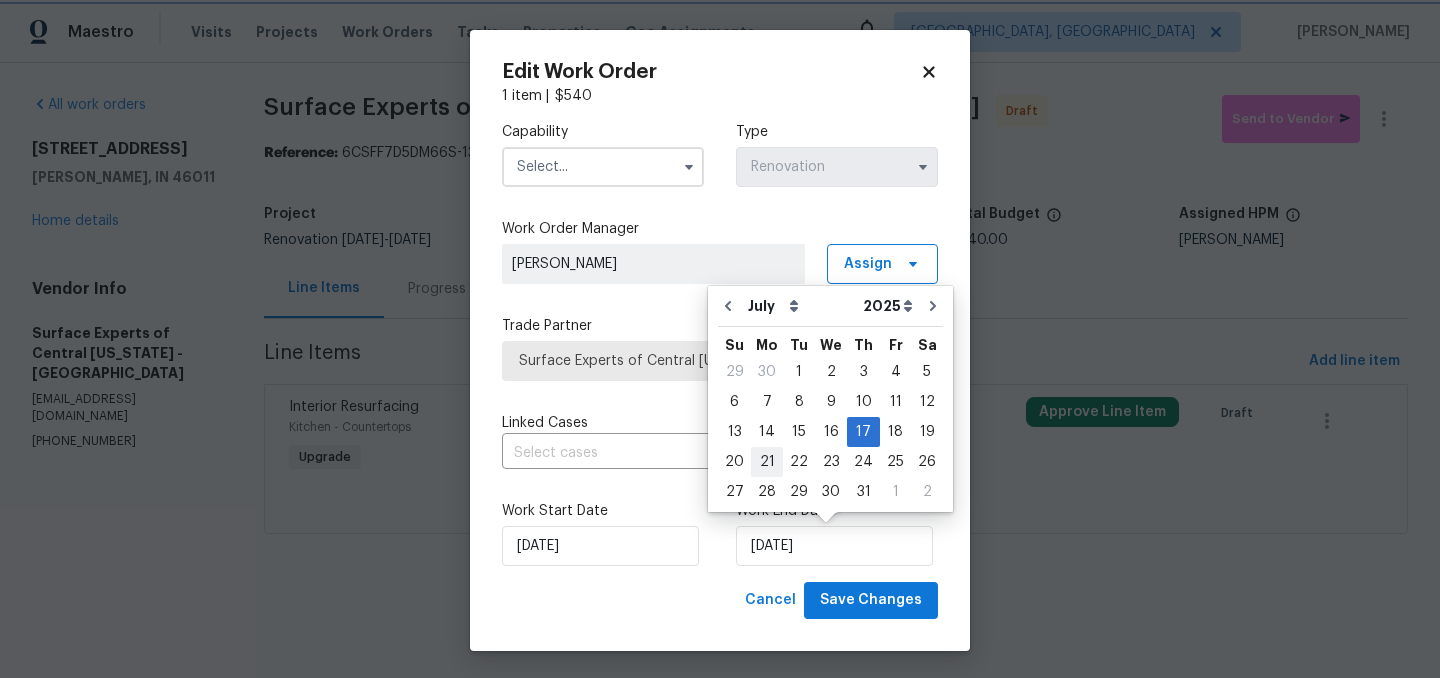 type on "[DATE]" 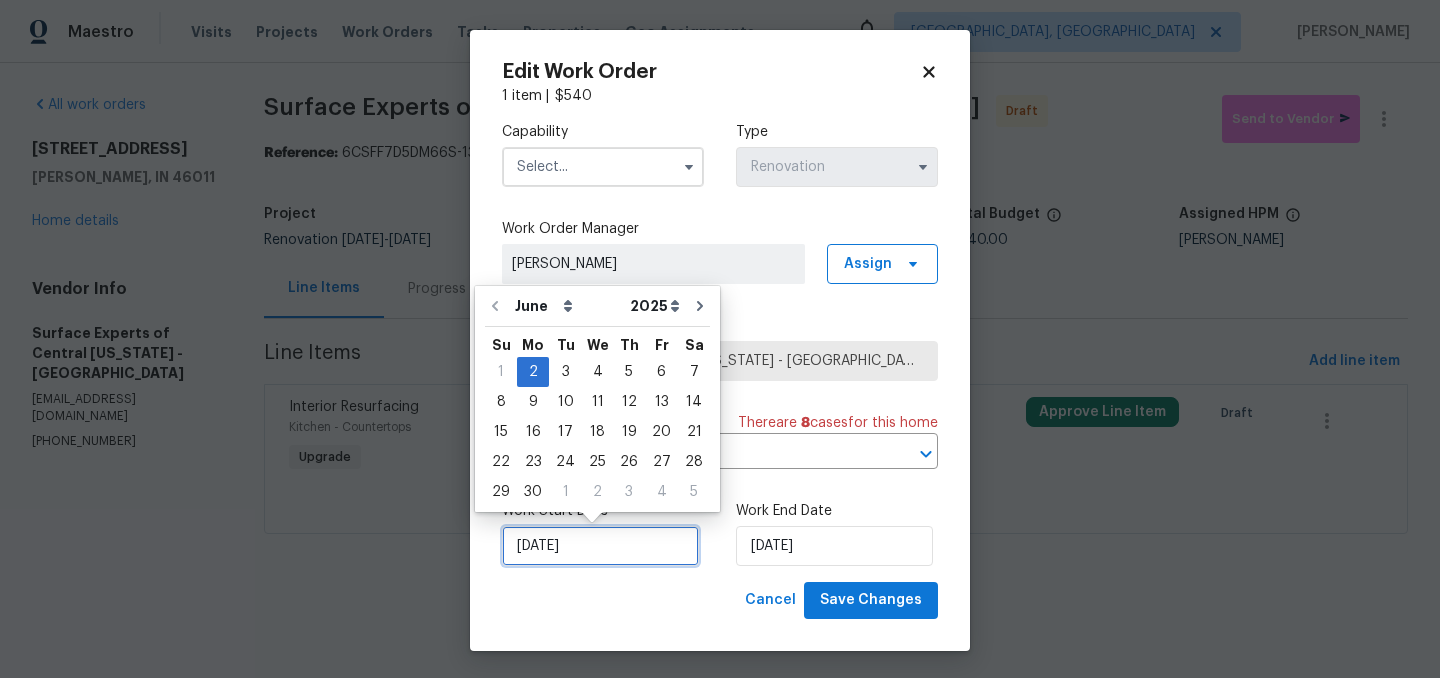 click on "6/2/2025" at bounding box center [600, 546] 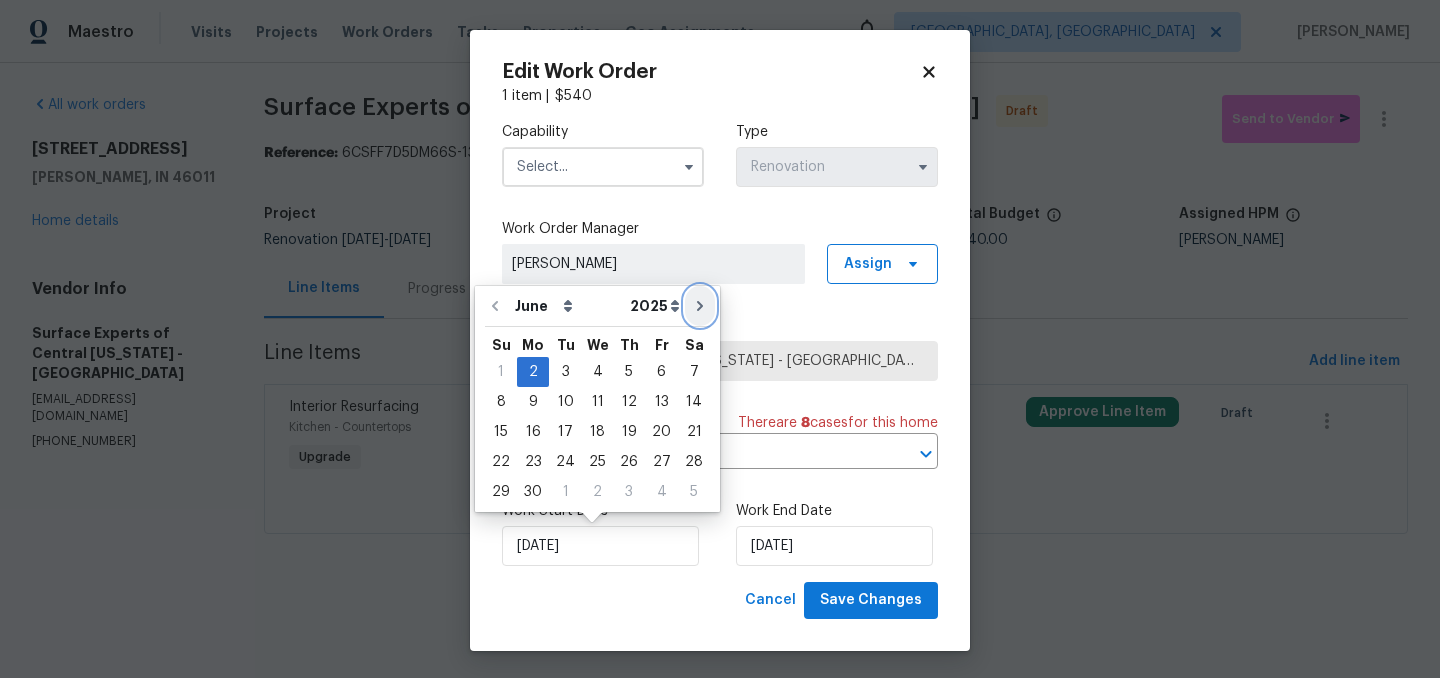 click at bounding box center [700, 306] 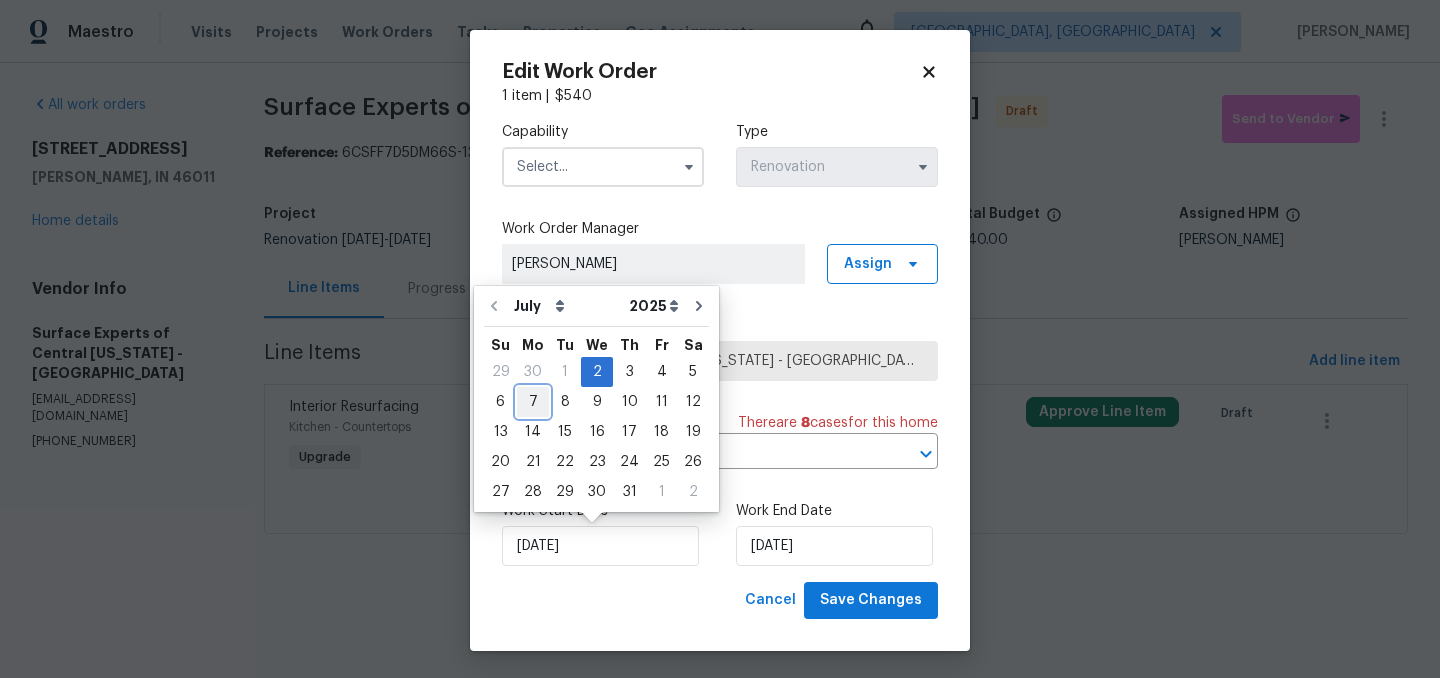 click on "7" at bounding box center (533, 402) 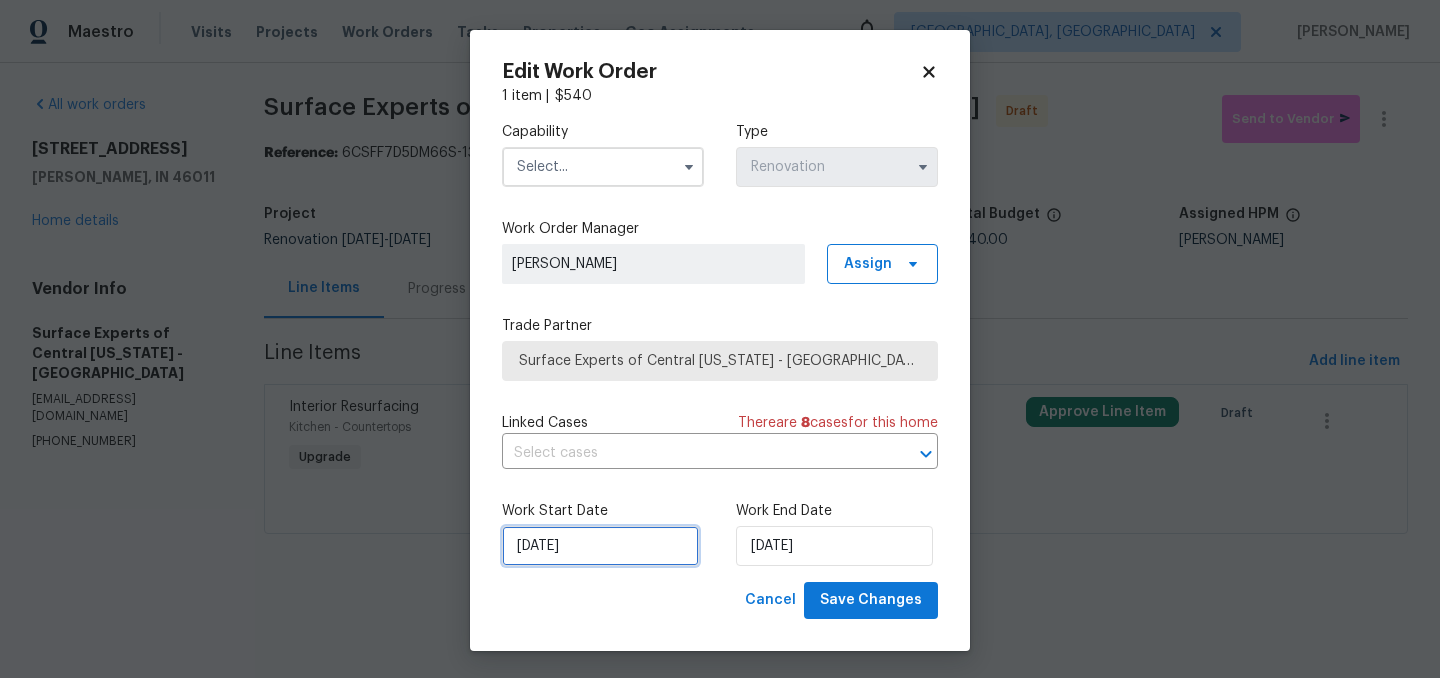 click on "7/7/2025" at bounding box center [600, 546] 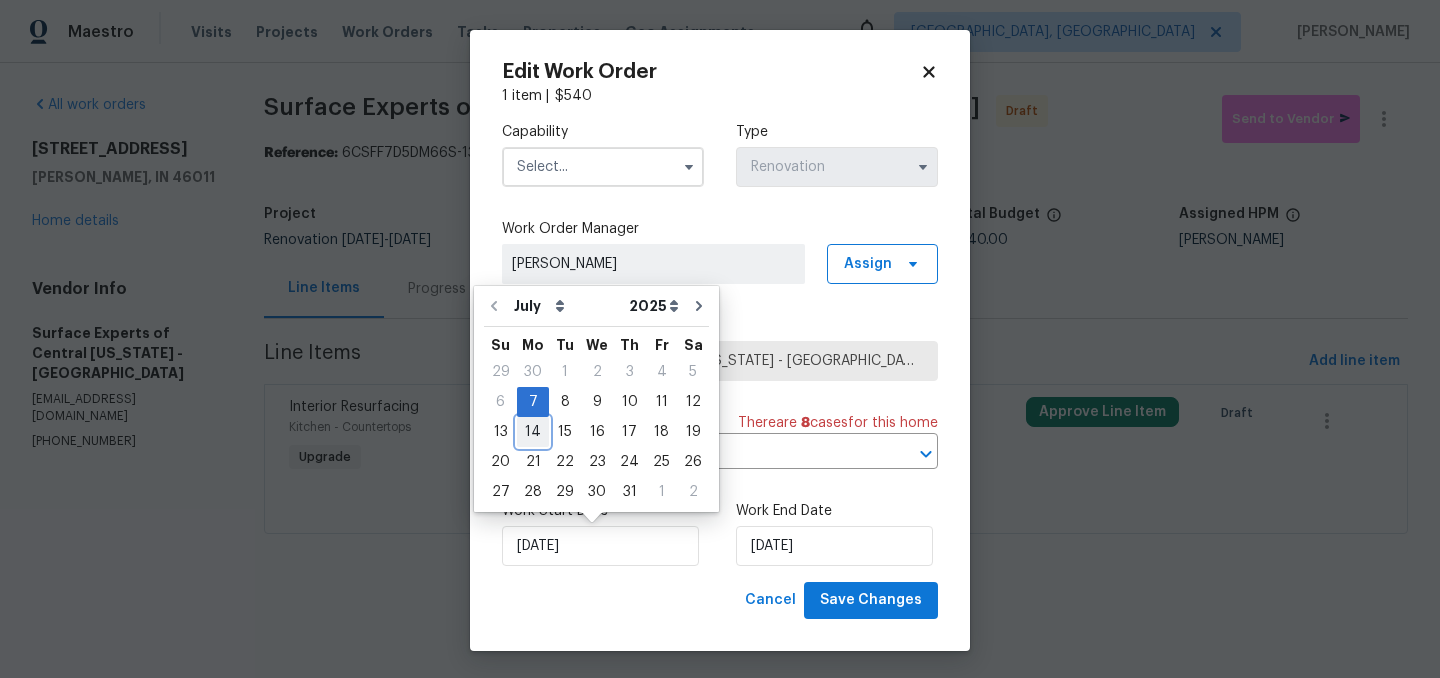 click on "14" at bounding box center (533, 432) 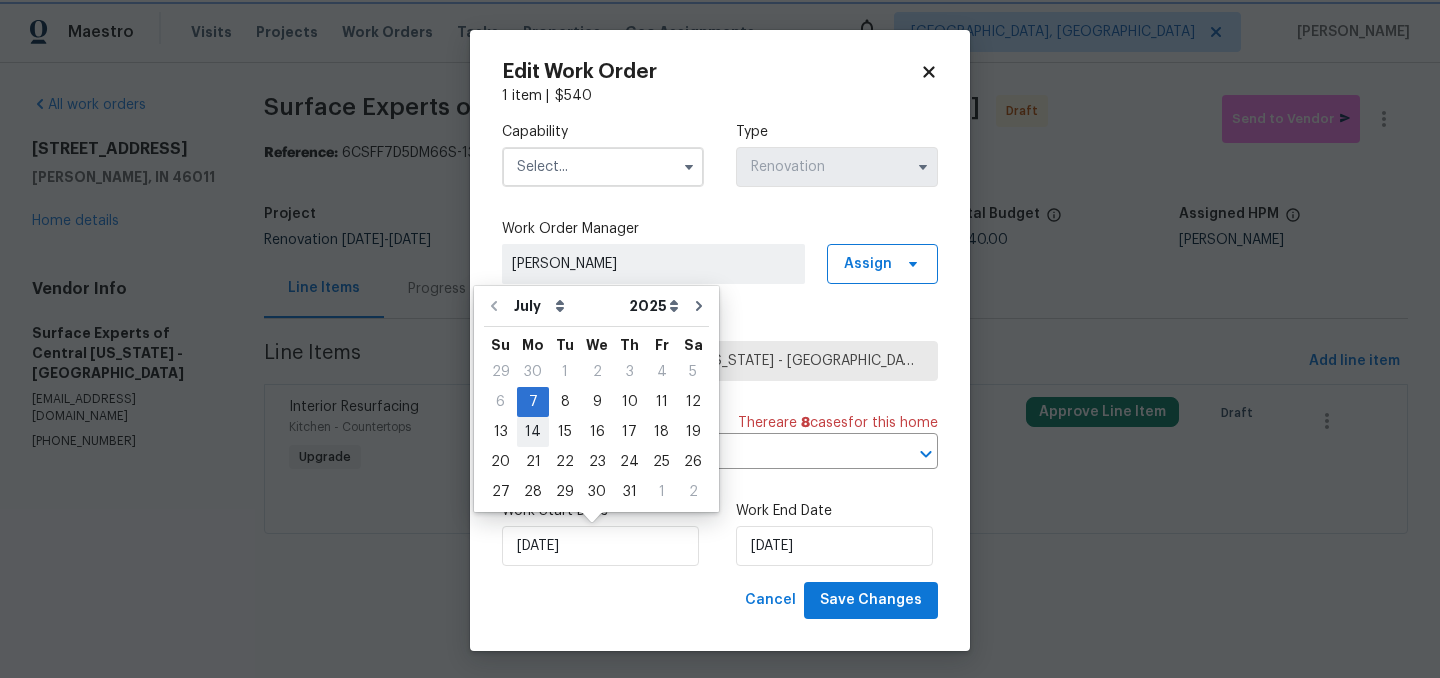 type on "7/14/2025" 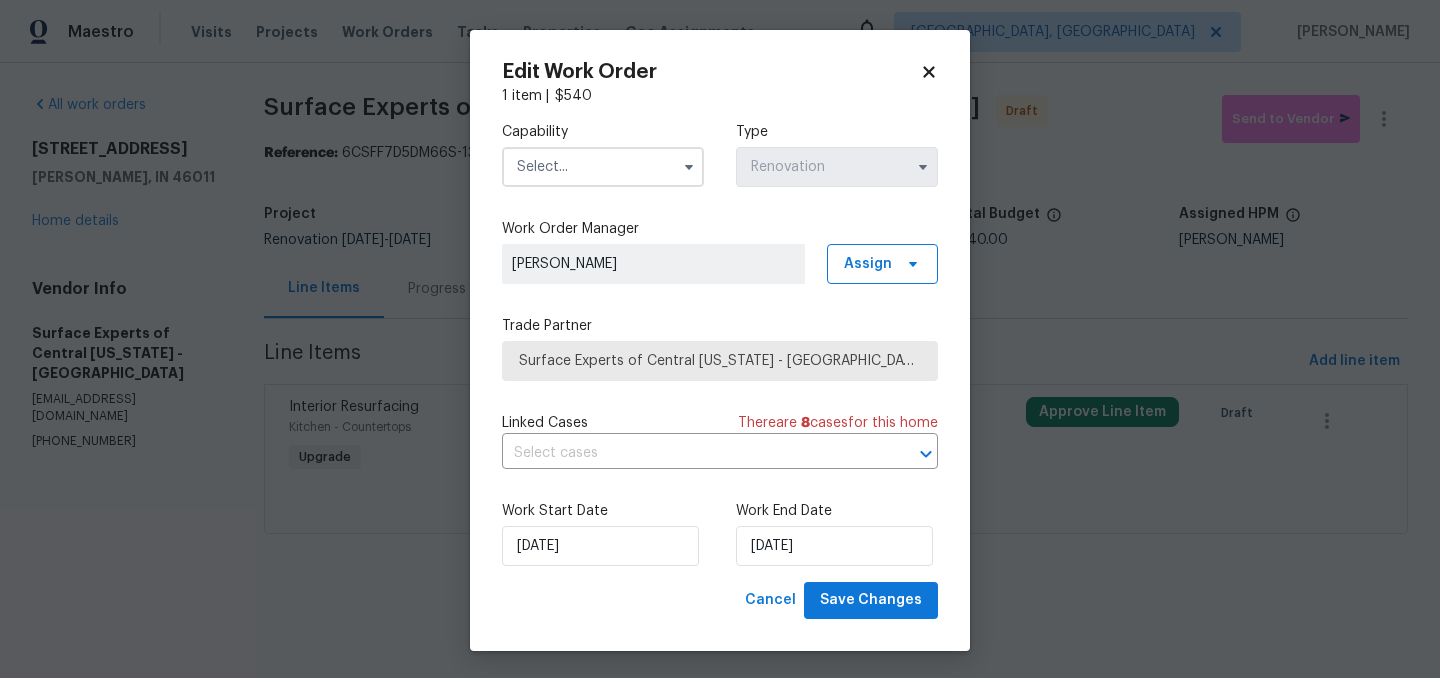 click at bounding box center [603, 167] 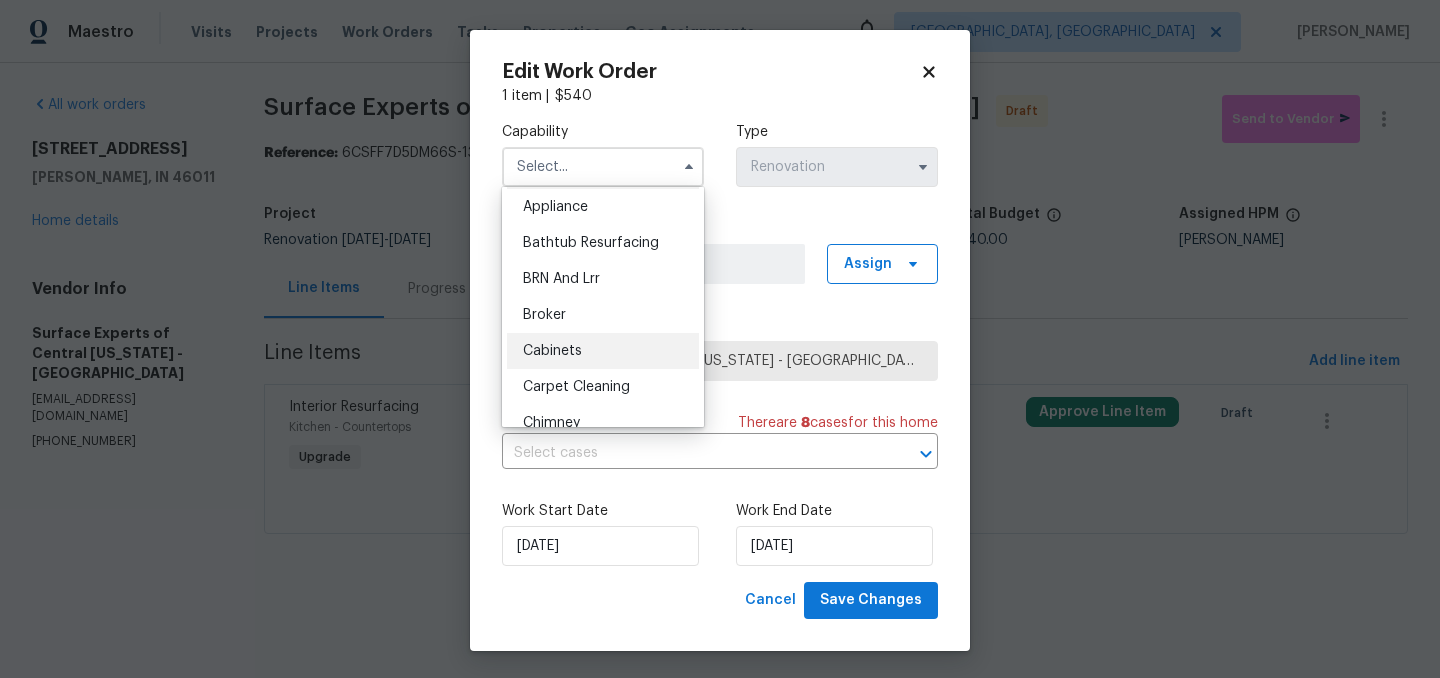 scroll, scrollTop: 37, scrollLeft: 0, axis: vertical 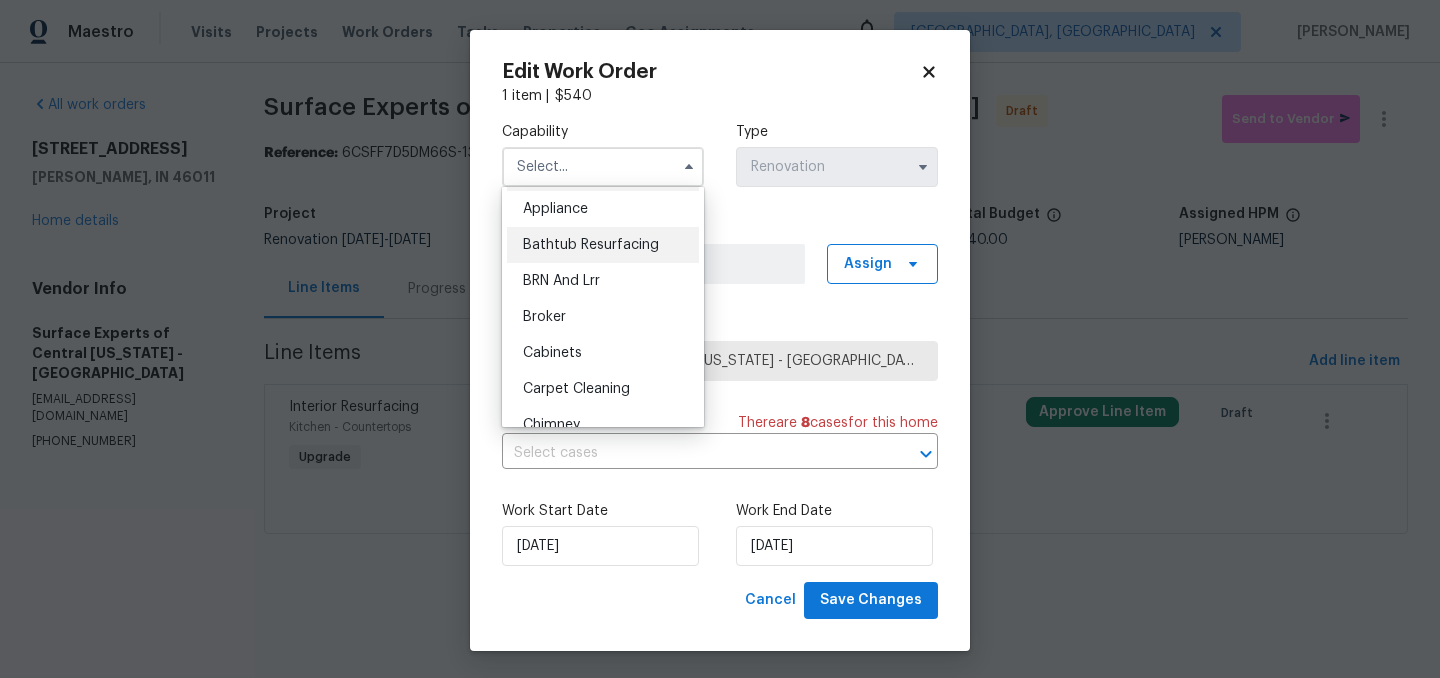 click on "Bathtub Resurfacing" at bounding box center (591, 245) 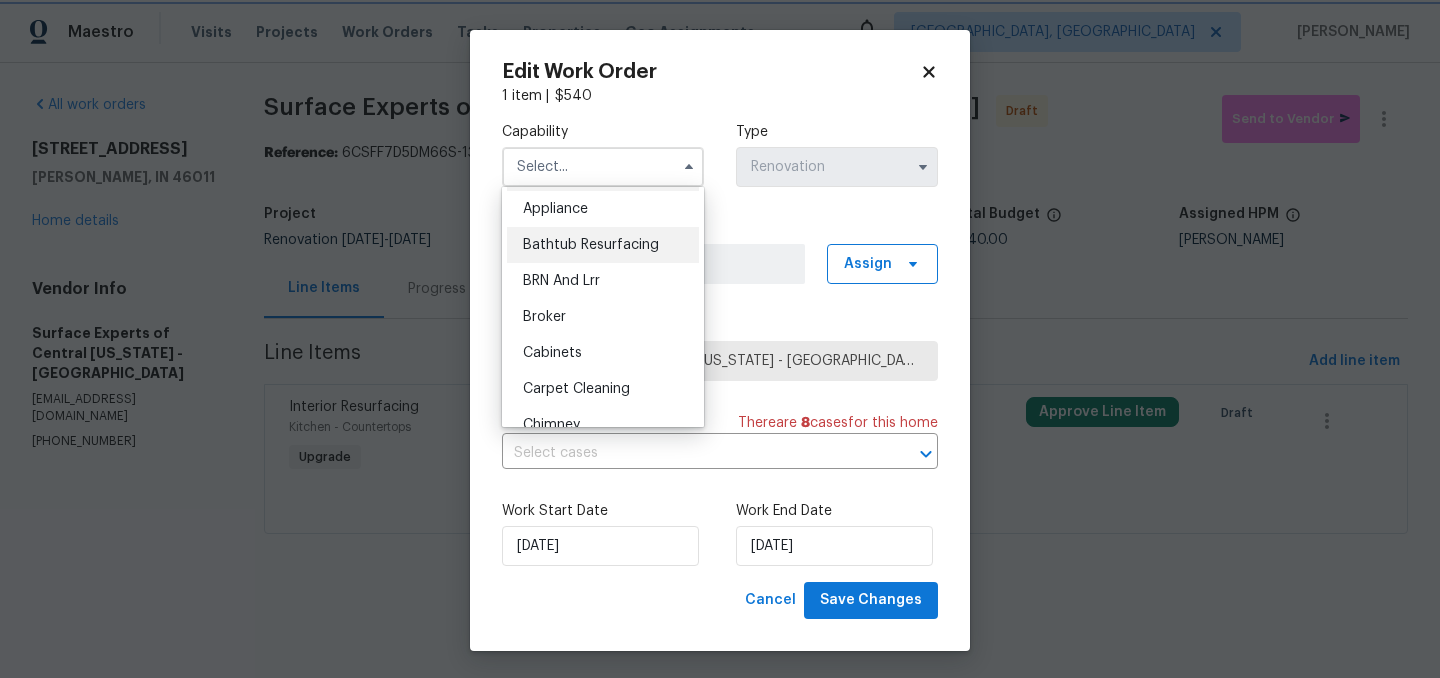 type on "Bathtub Resurfacing" 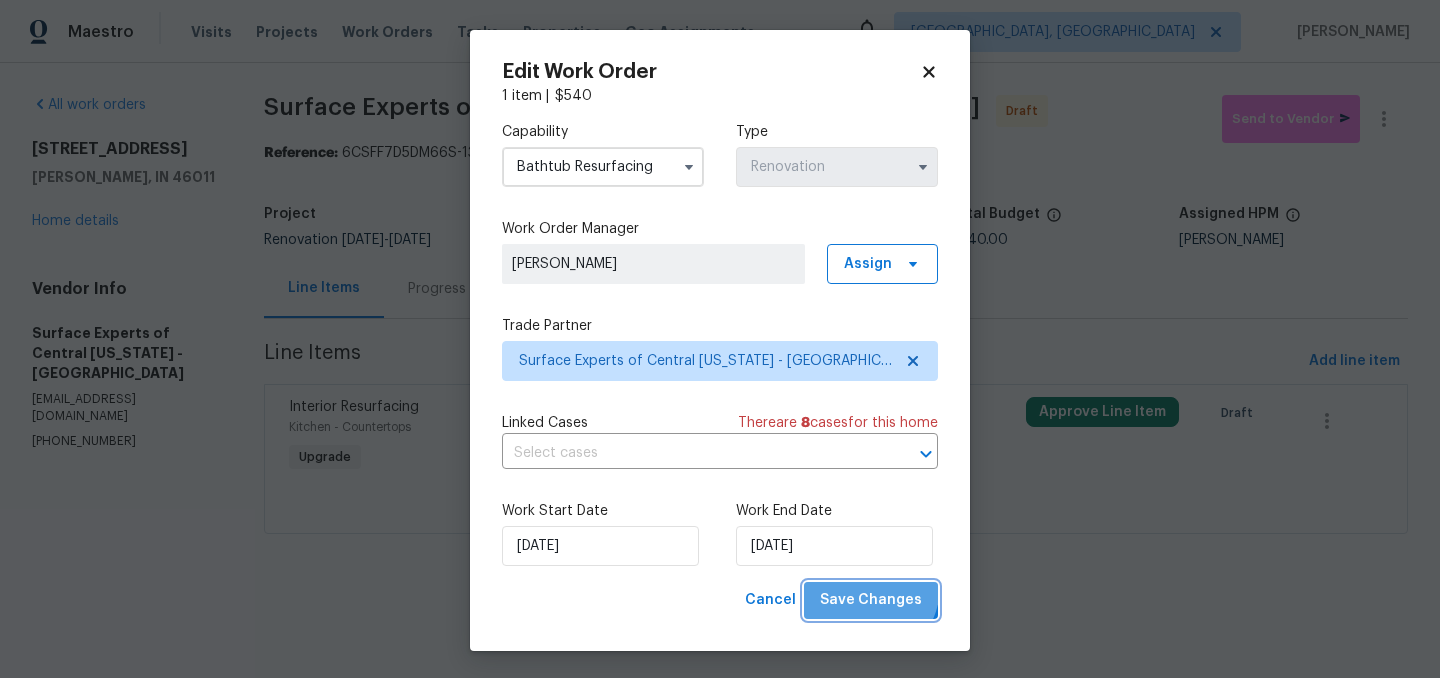 click on "Save Changes" at bounding box center (871, 600) 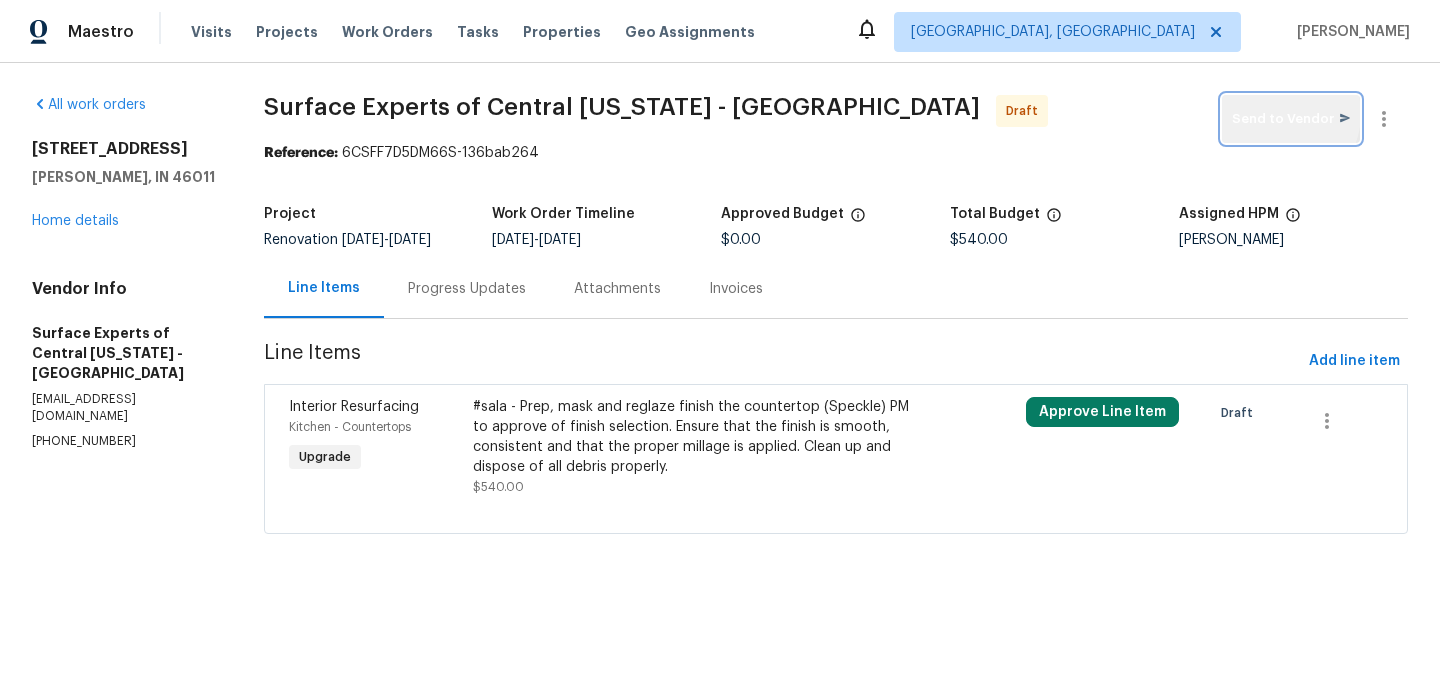 click on "Send to Vendor" at bounding box center (1291, 119) 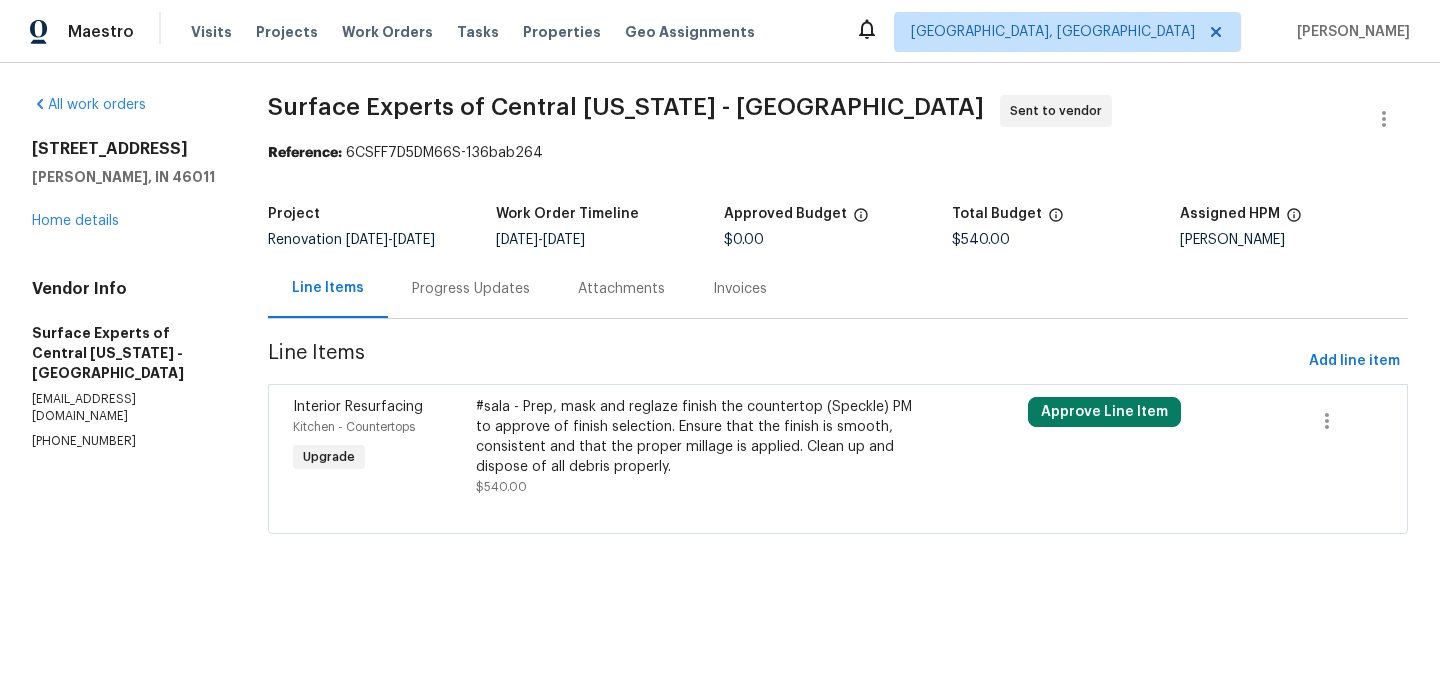 click on "Progress Updates" at bounding box center [471, 289] 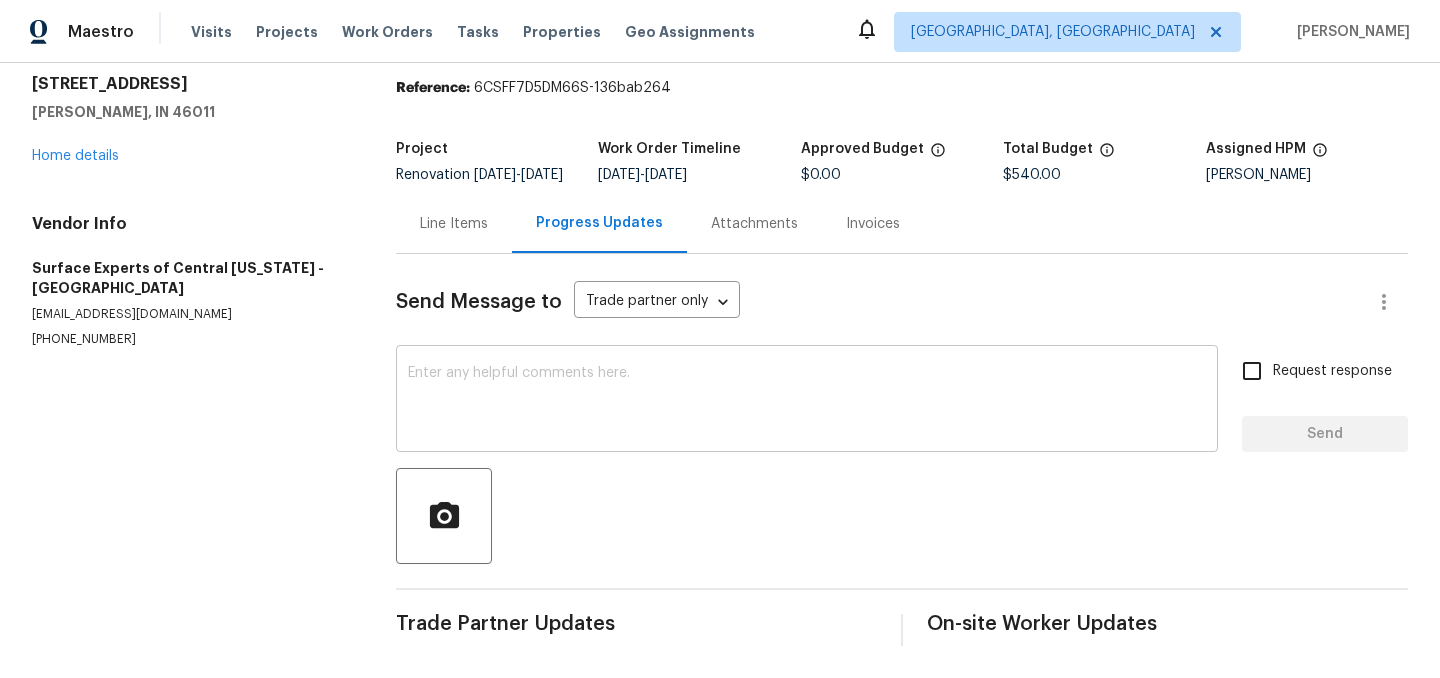 scroll, scrollTop: 79, scrollLeft: 0, axis: vertical 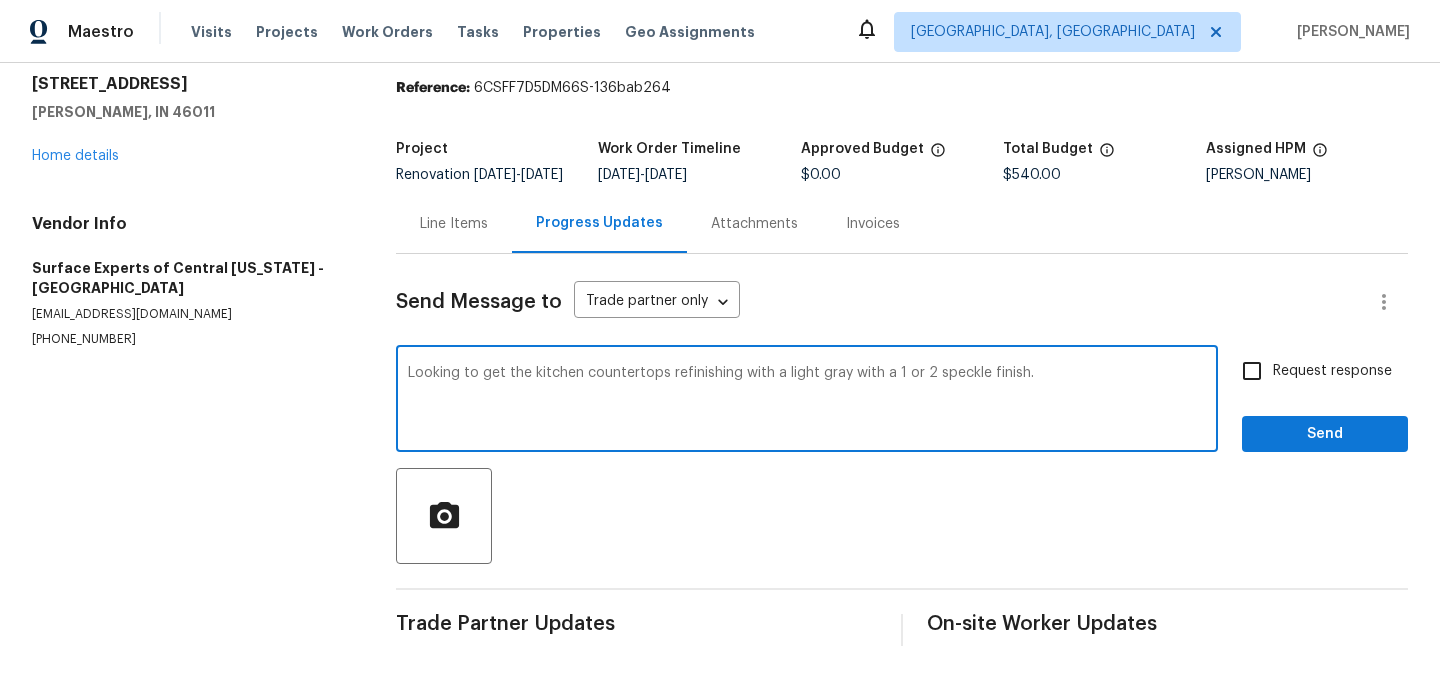 click on "Looking to get the kitchen countertops refinishing with a light gray with a 1 or 2 speckle finish." at bounding box center [807, 401] 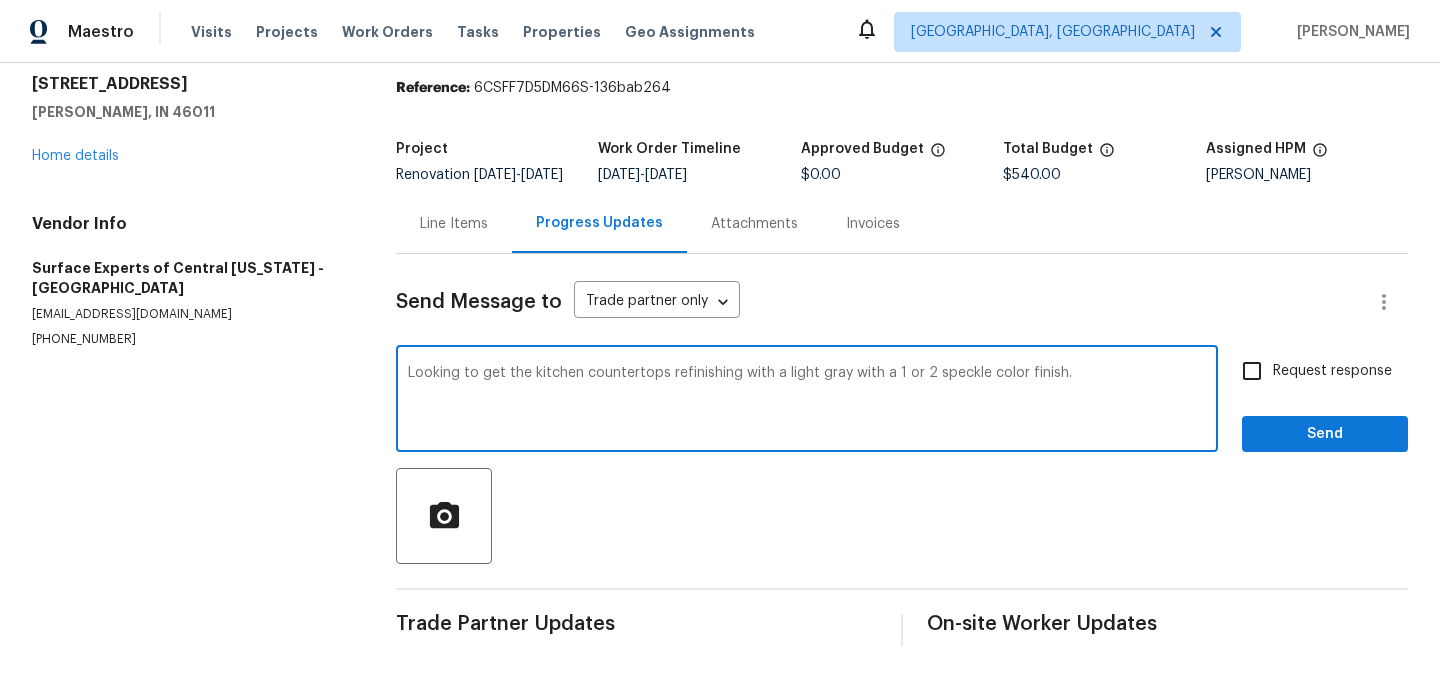 click on "Looking to get the kitchen countertops refinishing with a light gray with a 1 or 2 speckle color finish." at bounding box center (807, 401) 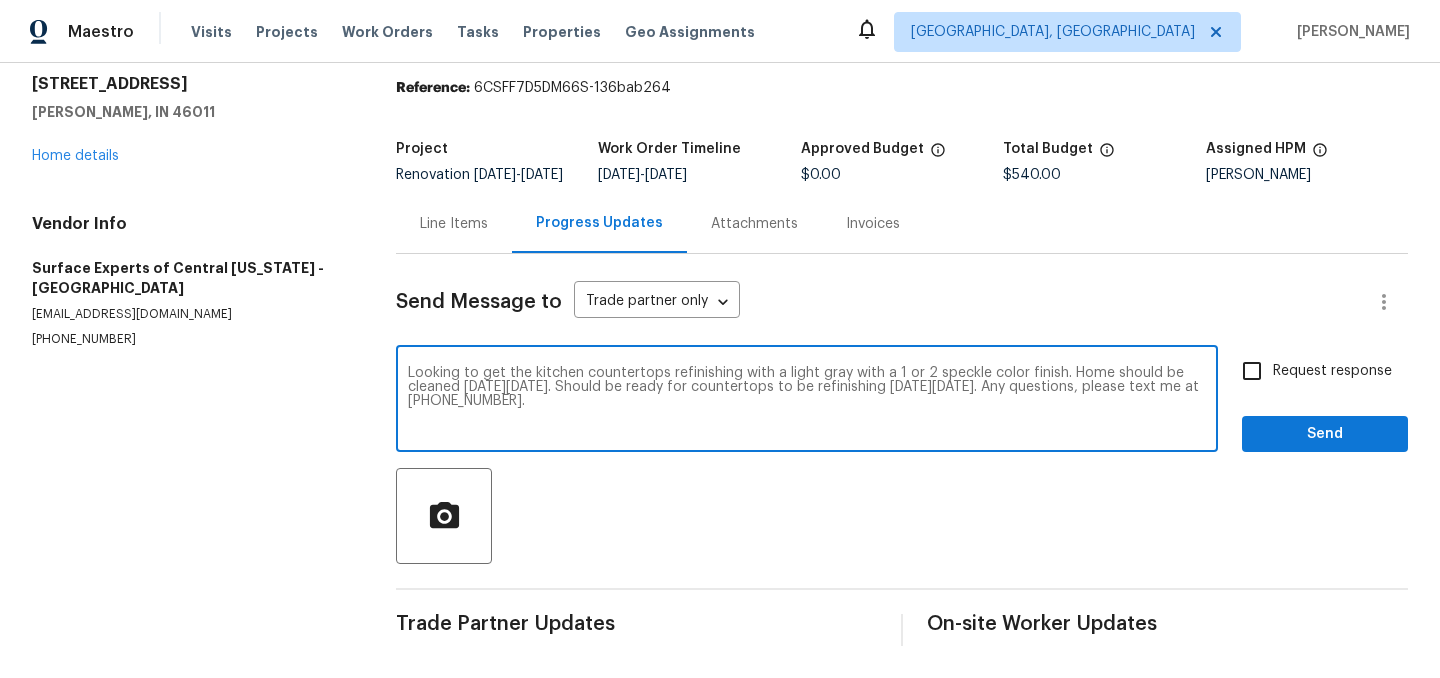 type on "Looking to get the kitchen countertops refinishing with a light gray with a 1 or 2 speckle color finish. Home should be cleaned on Friday 7/18. Should be ready for countertops to be refinishing on Monday 7/21. Any questions, please text me at 765-650-0986." 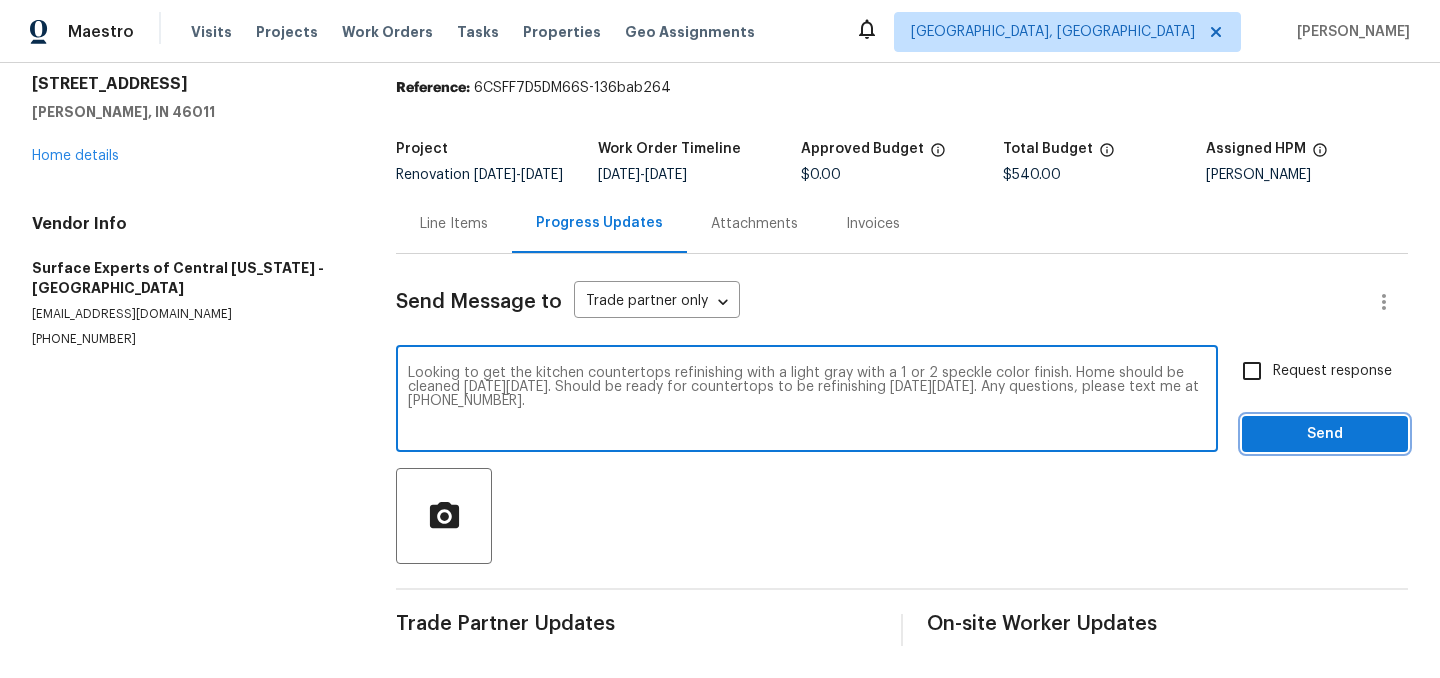 click on "Send" at bounding box center [1325, 434] 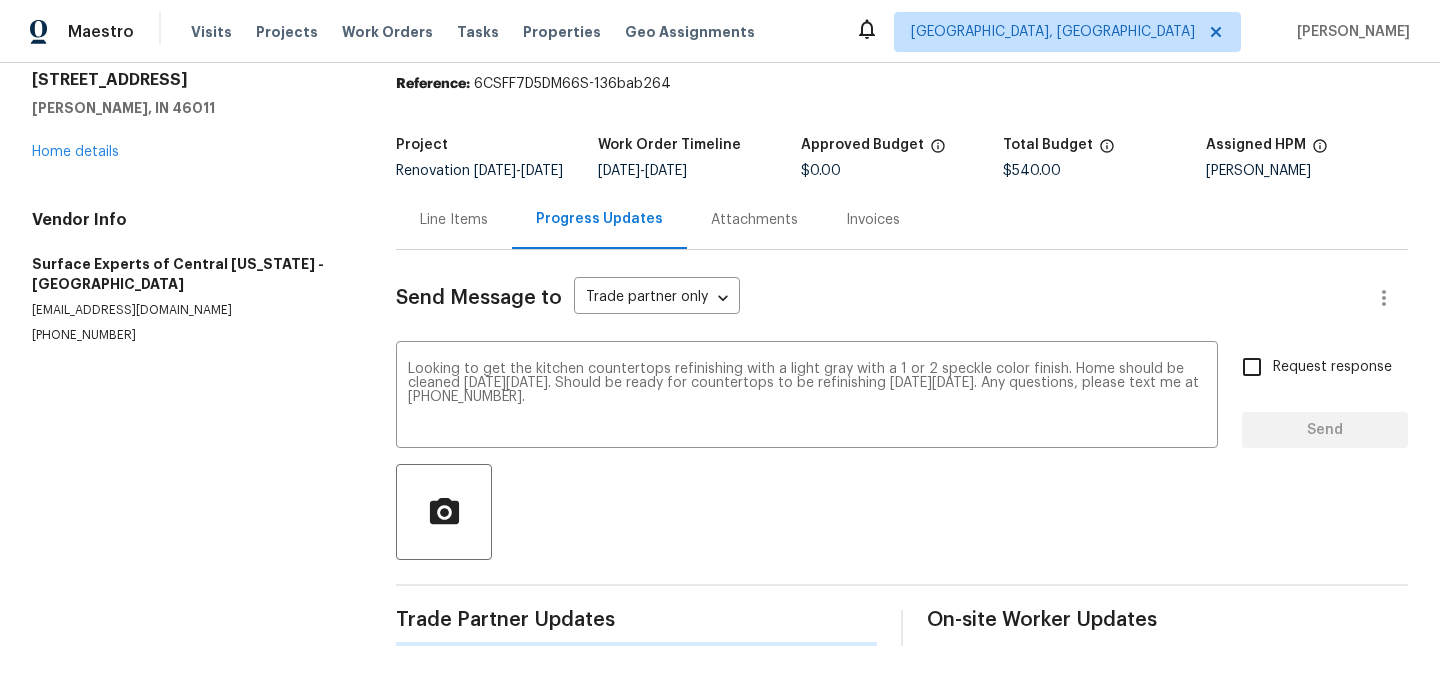 type 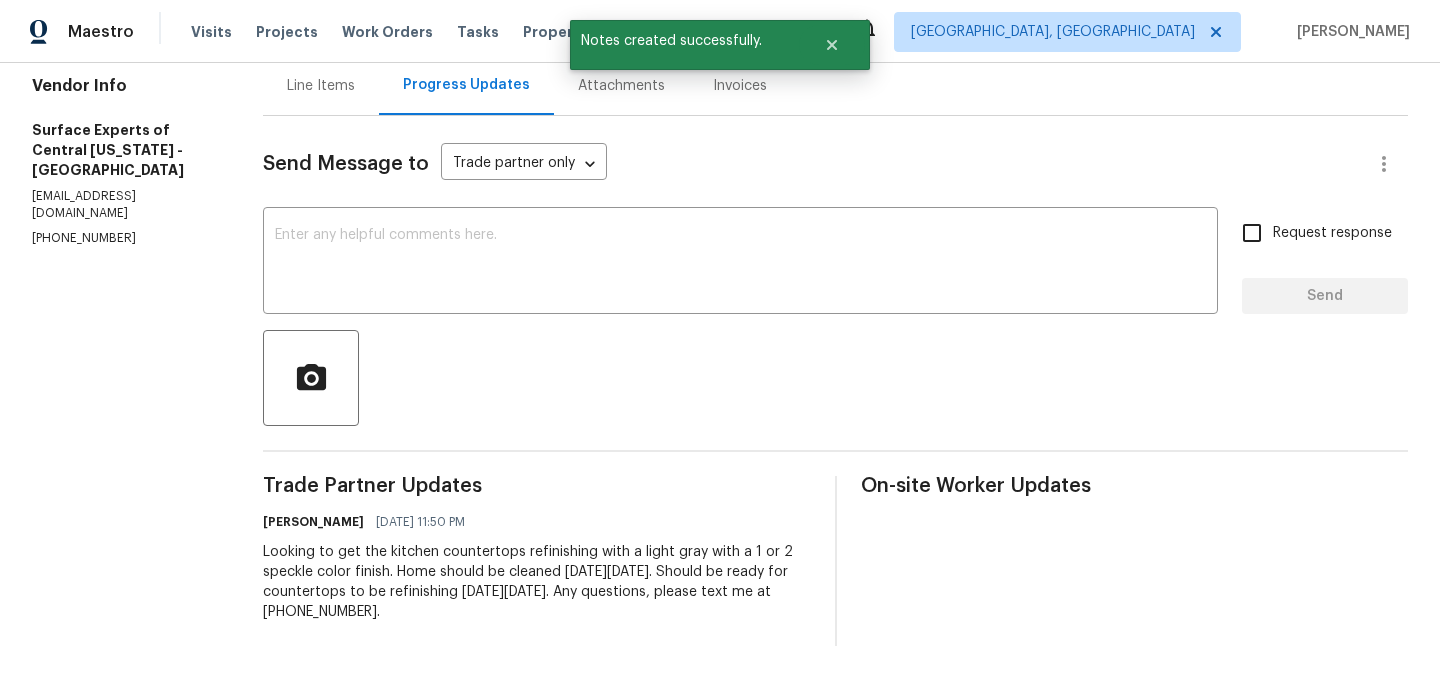 scroll, scrollTop: 0, scrollLeft: 0, axis: both 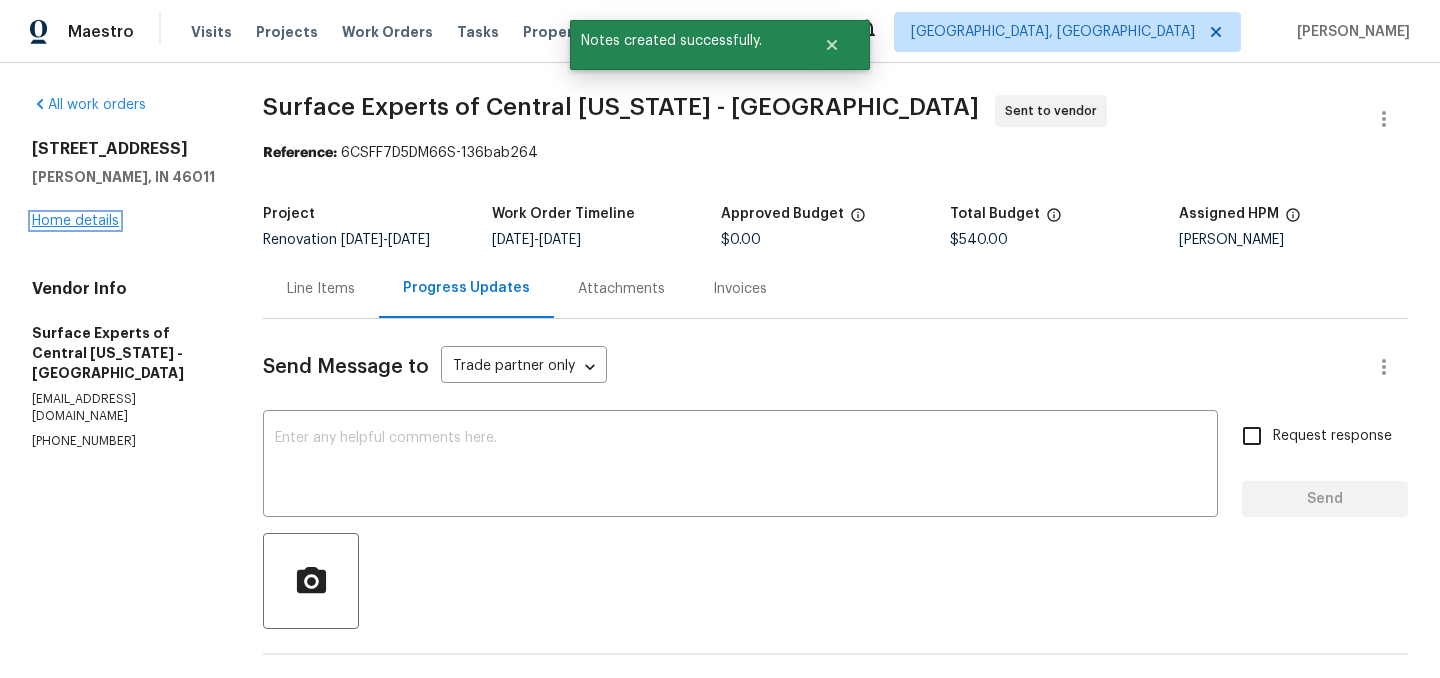 click on "Home details" at bounding box center [75, 221] 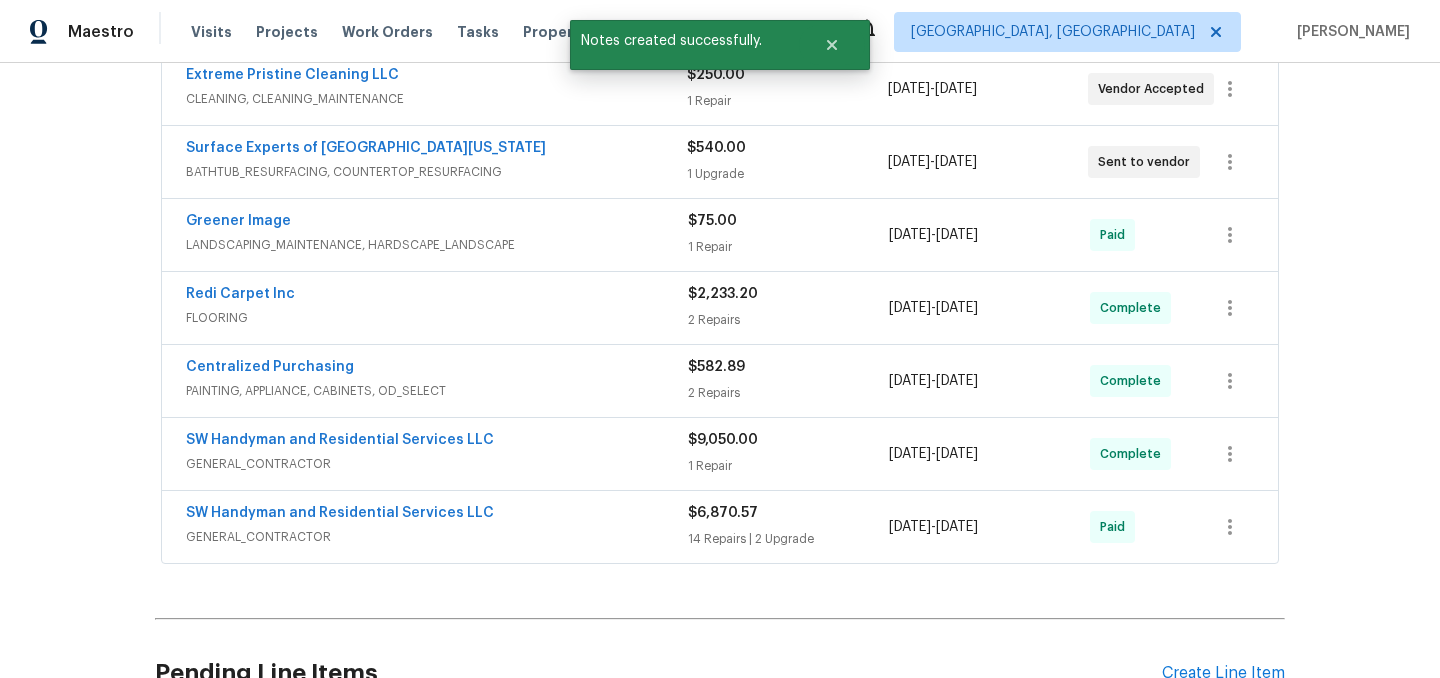 scroll, scrollTop: 0, scrollLeft: 0, axis: both 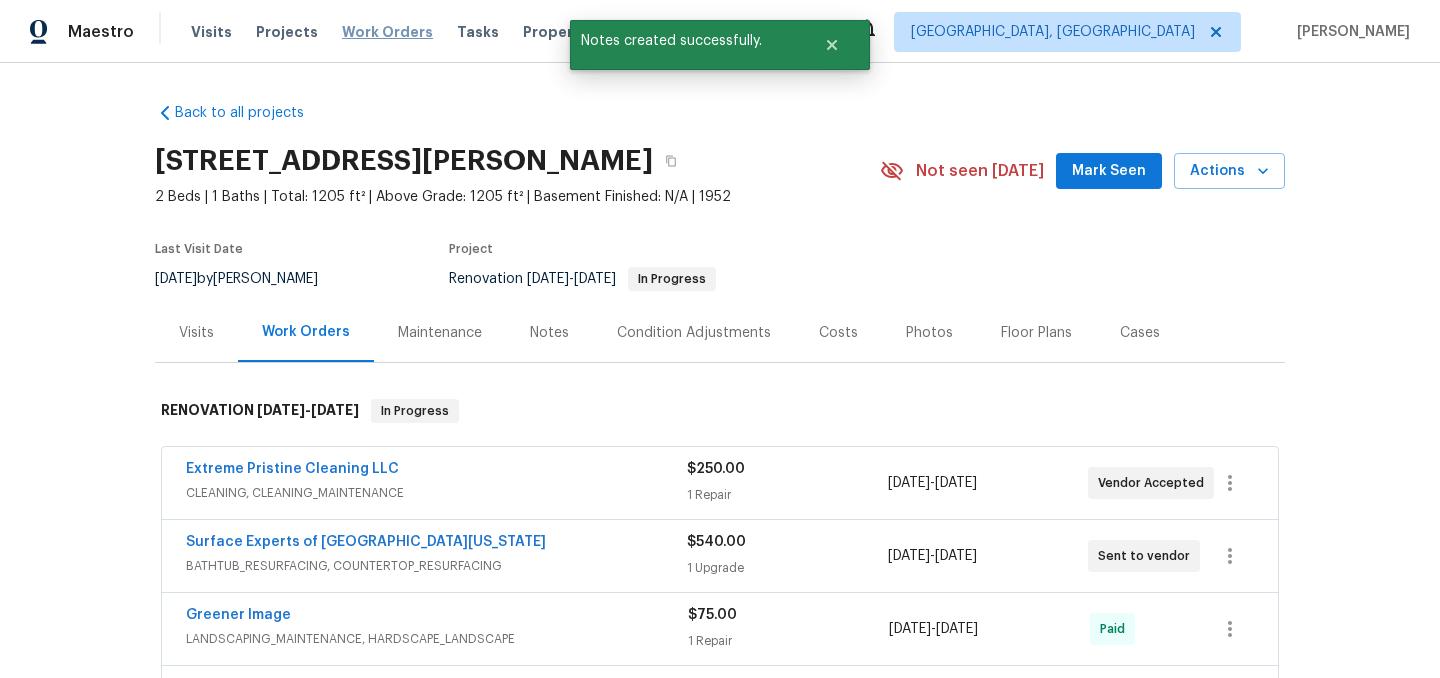 click on "Work Orders" at bounding box center (387, 32) 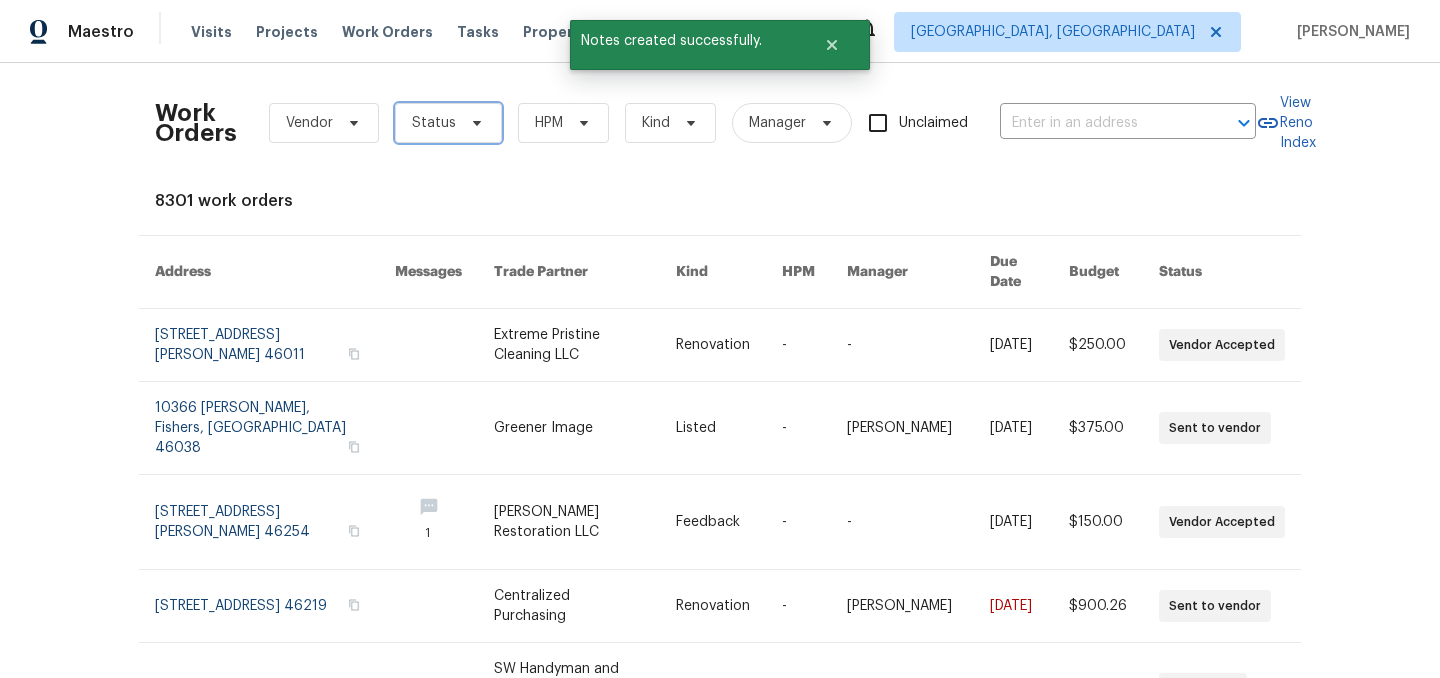 click on "Status" at bounding box center (434, 123) 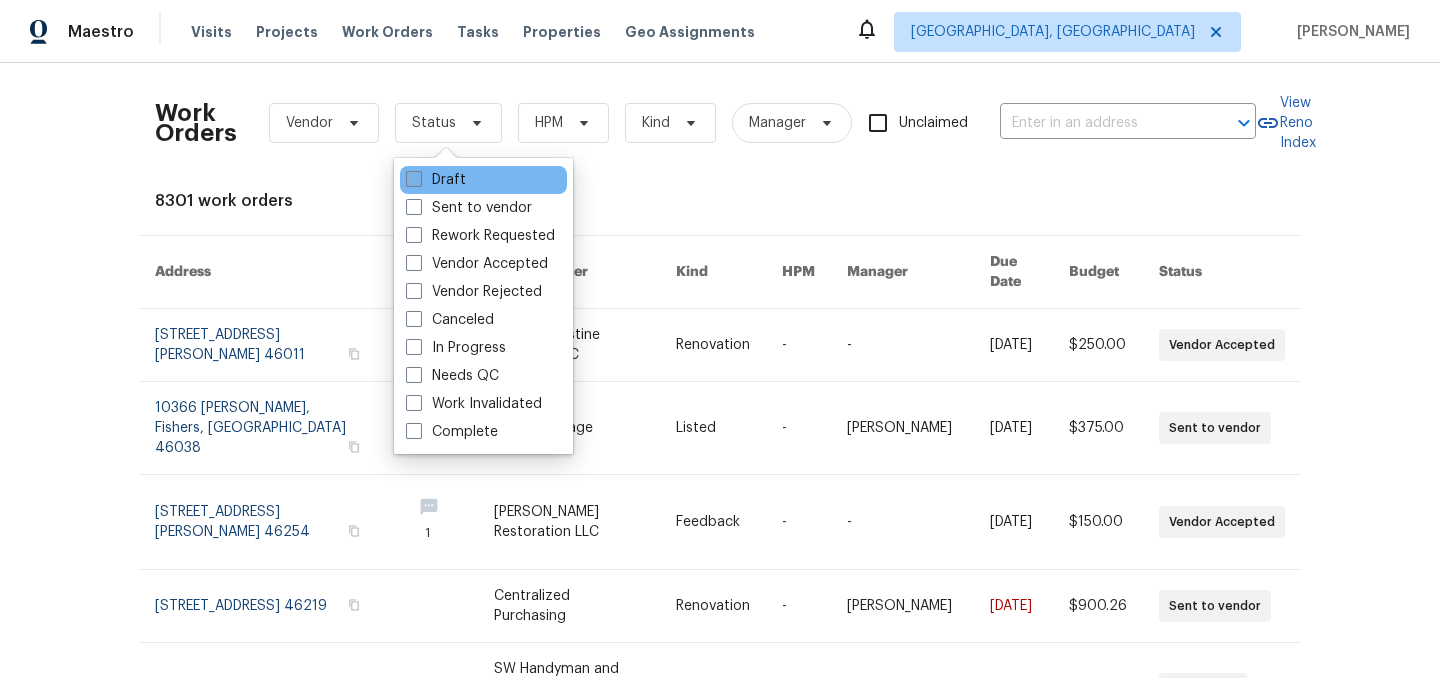 click on "Draft" at bounding box center [436, 180] 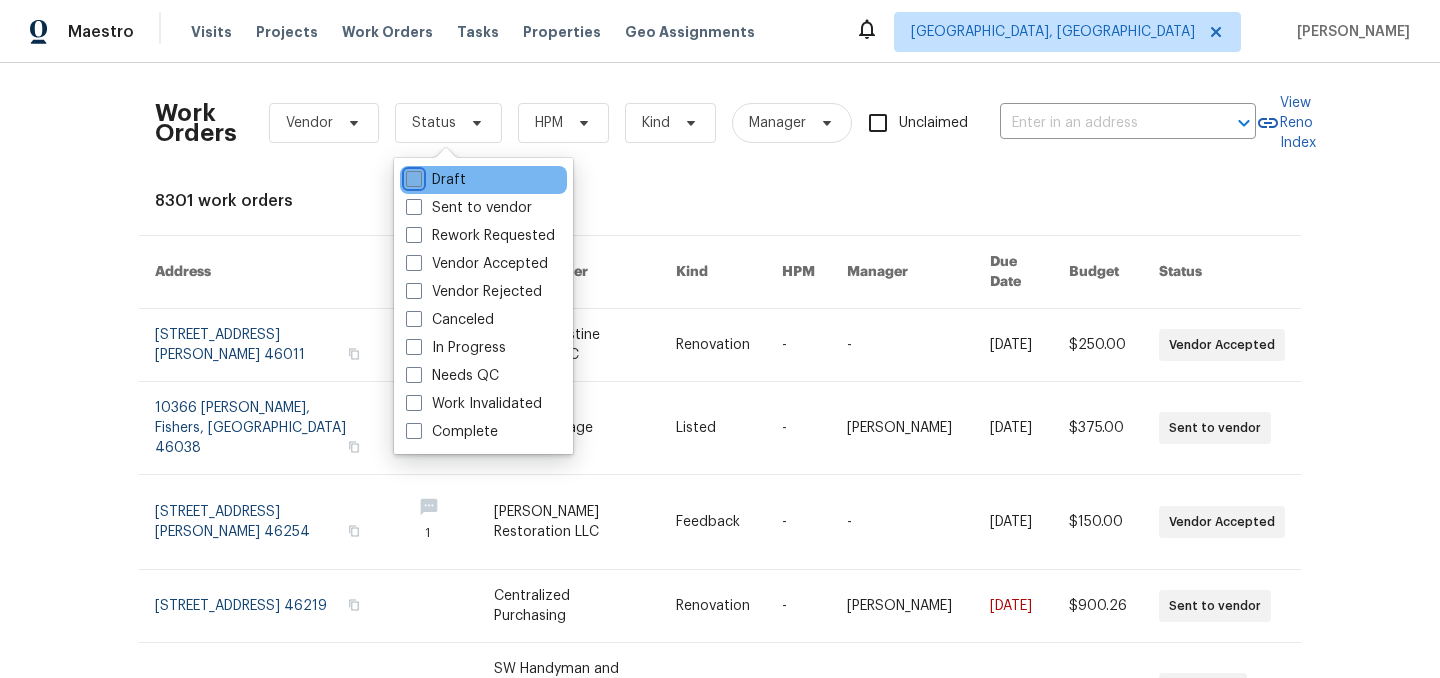 click on "Draft" at bounding box center (412, 176) 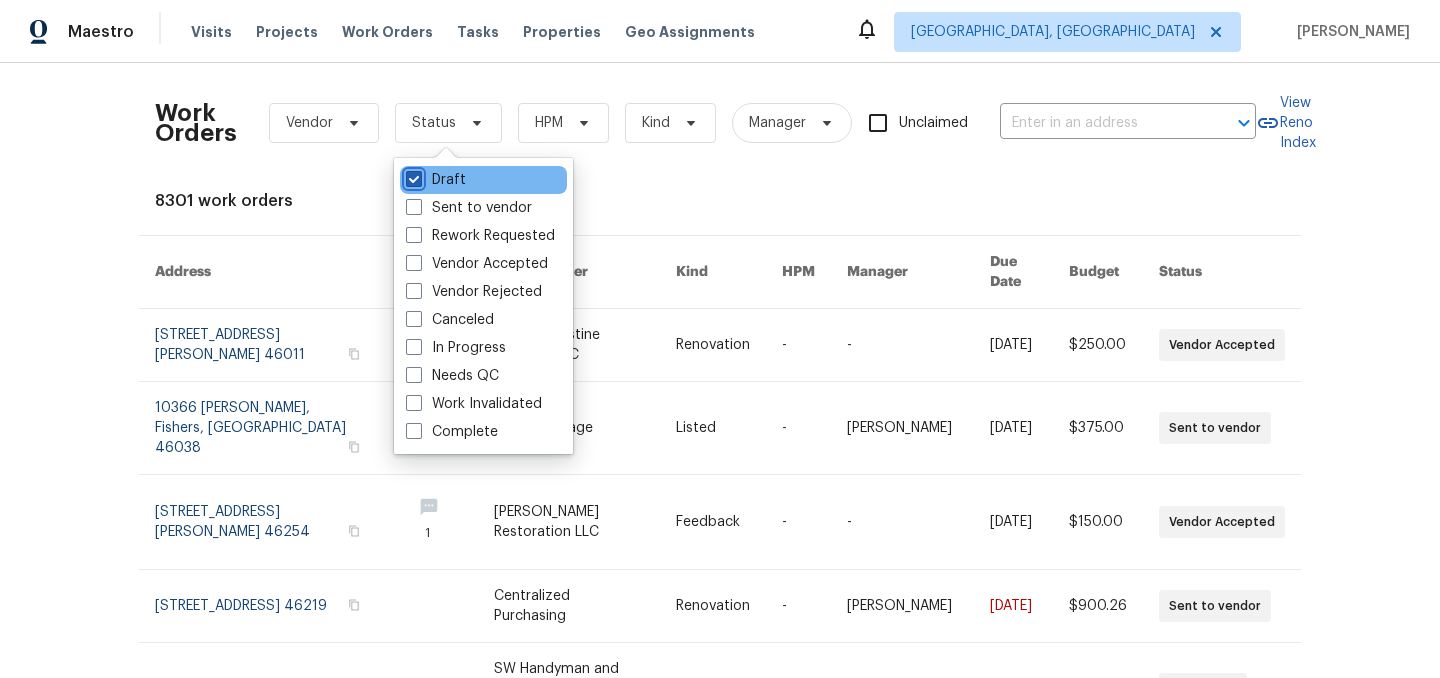 checkbox on "true" 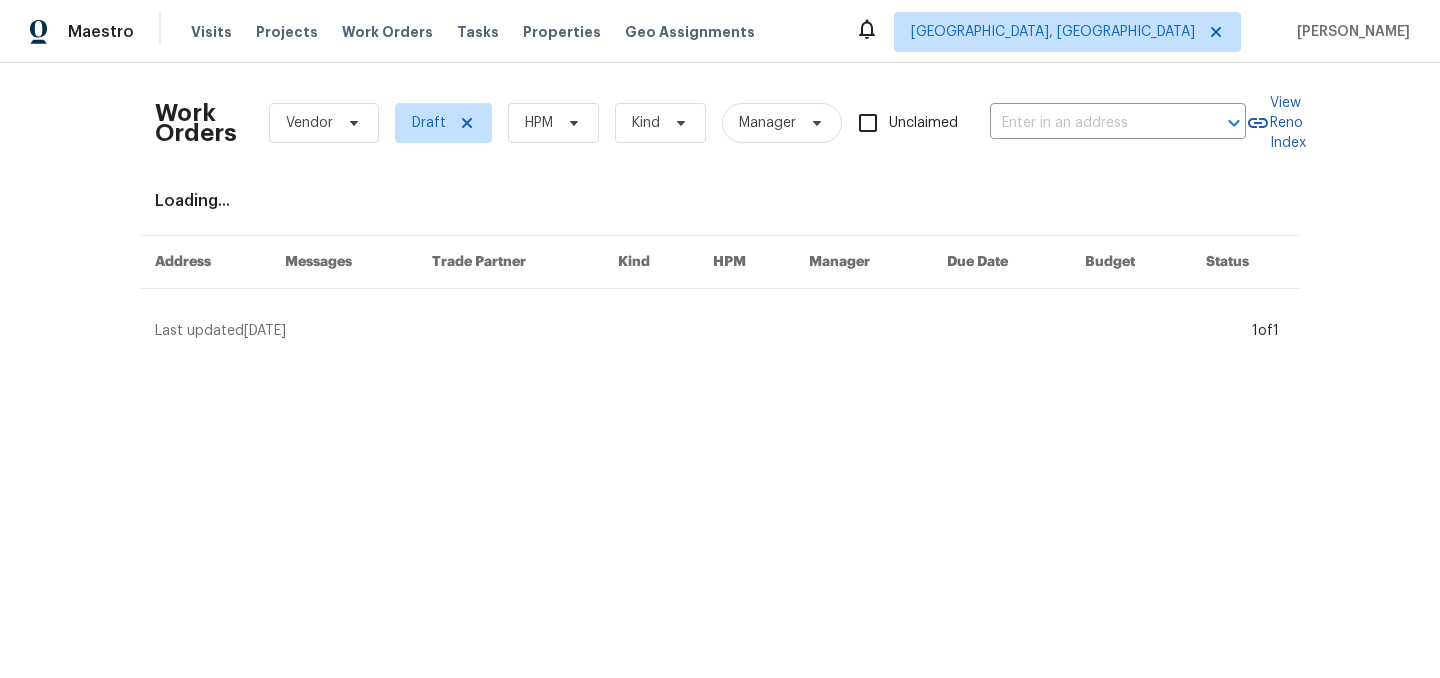 scroll, scrollTop: 0, scrollLeft: 0, axis: both 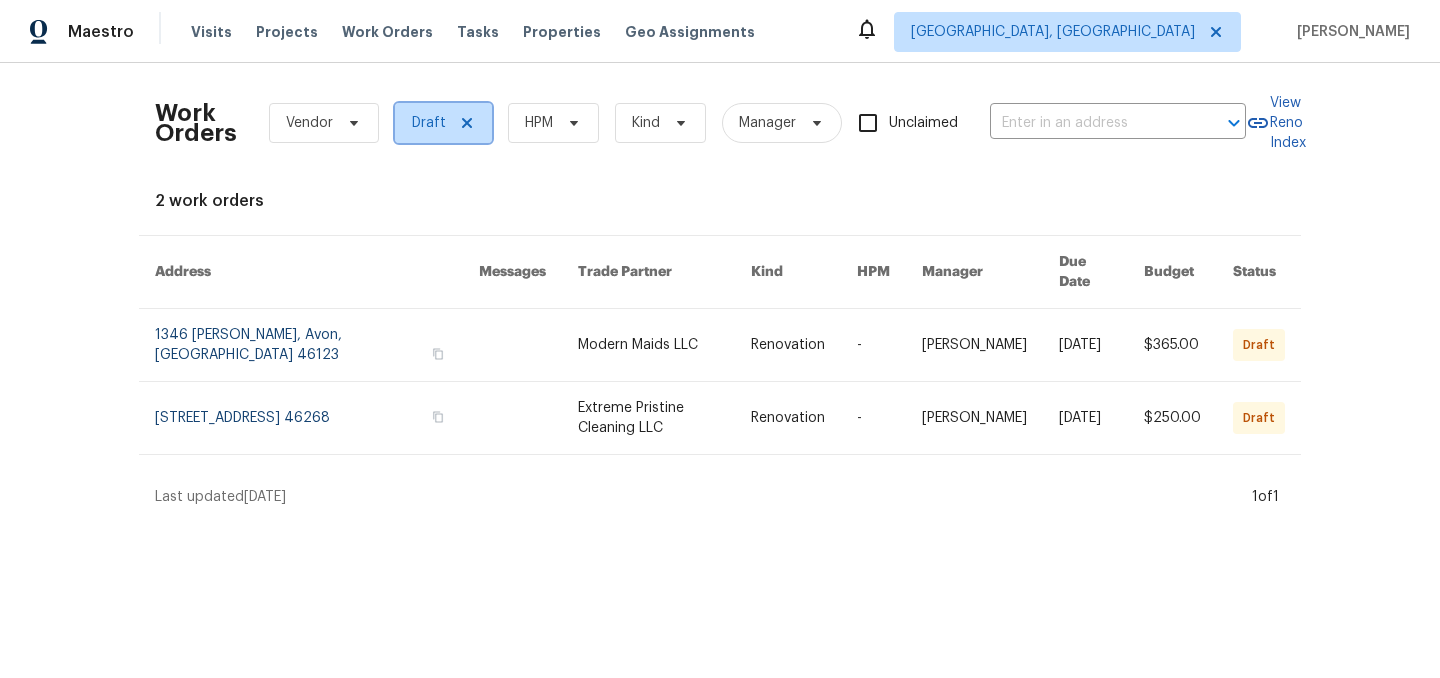 click 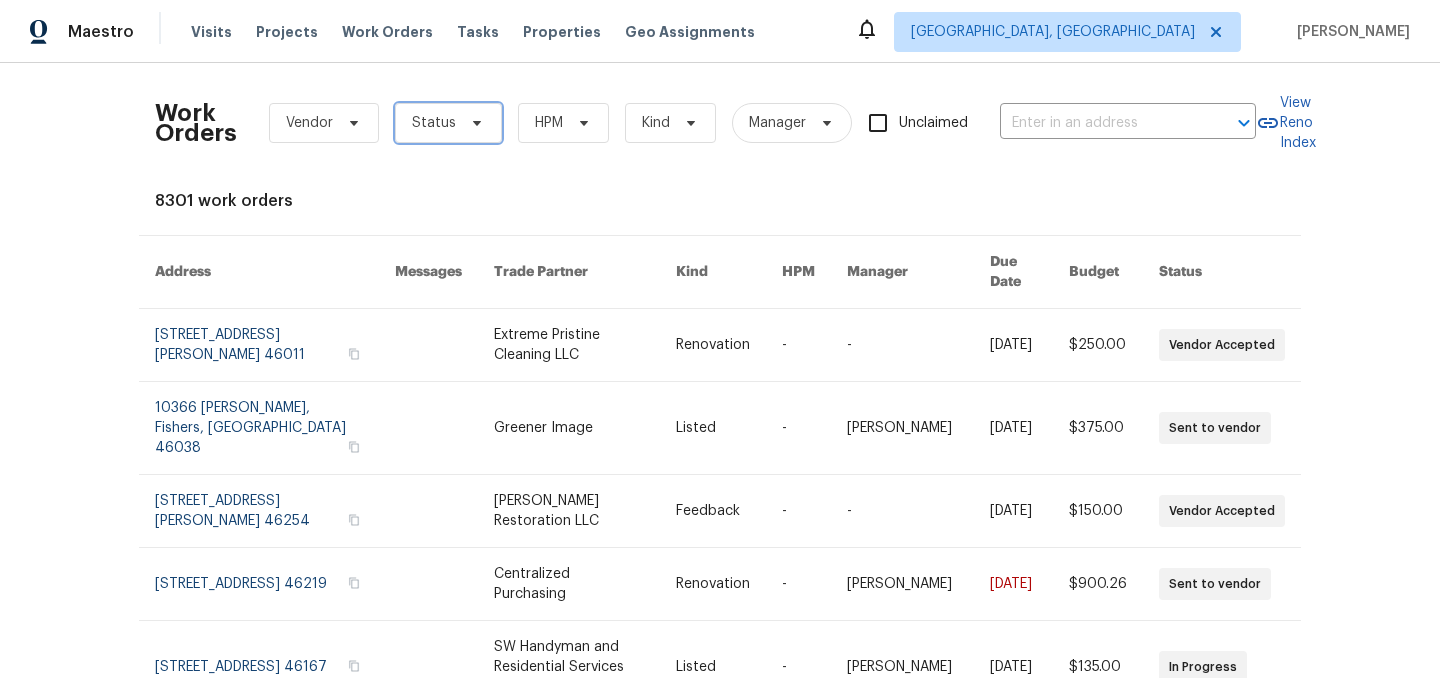 click on "Status" at bounding box center [434, 123] 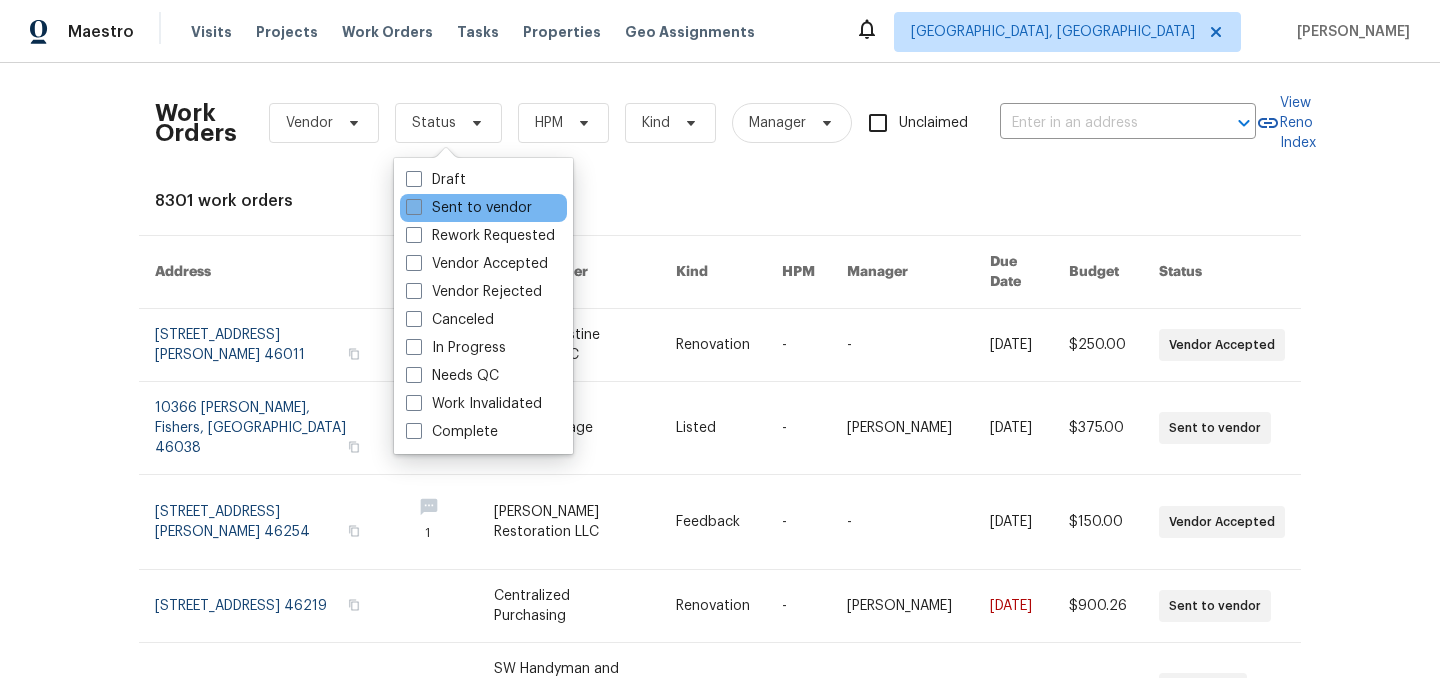 click on "Sent to vendor" at bounding box center [469, 208] 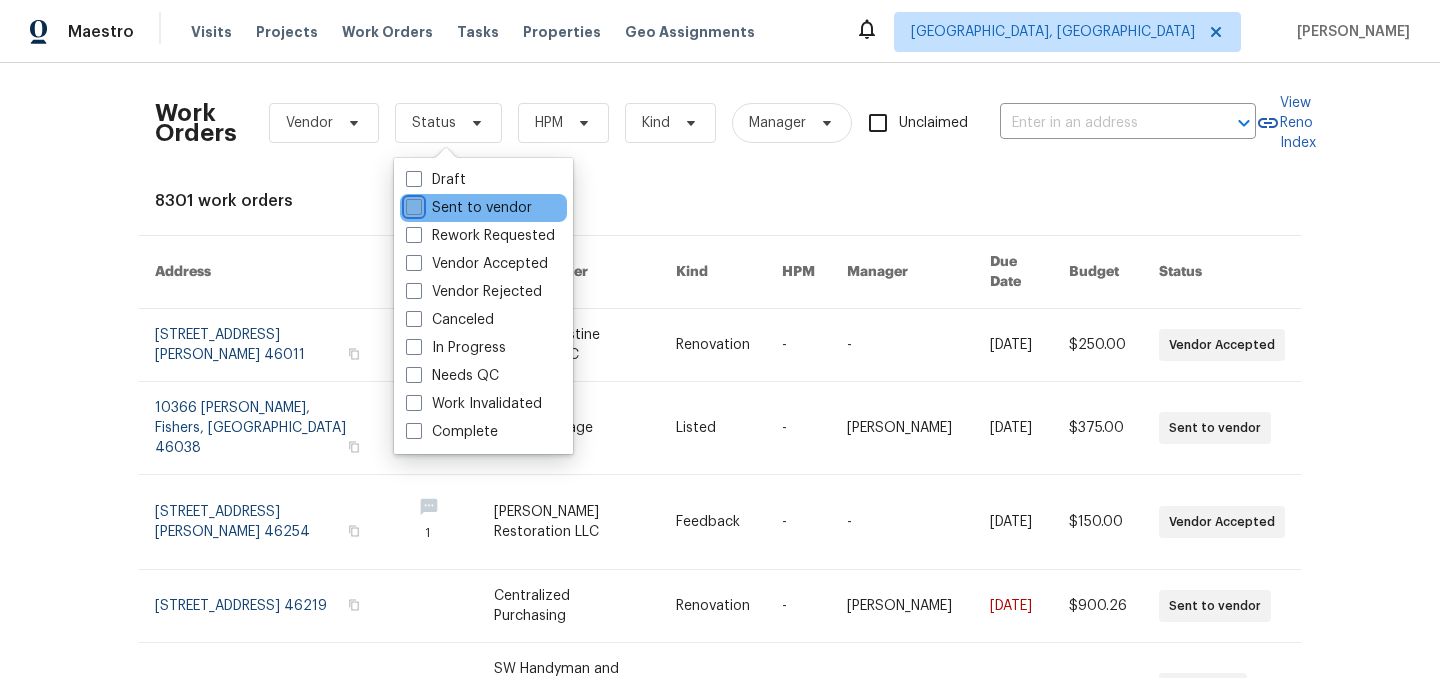 click on "Sent to vendor" at bounding box center (412, 204) 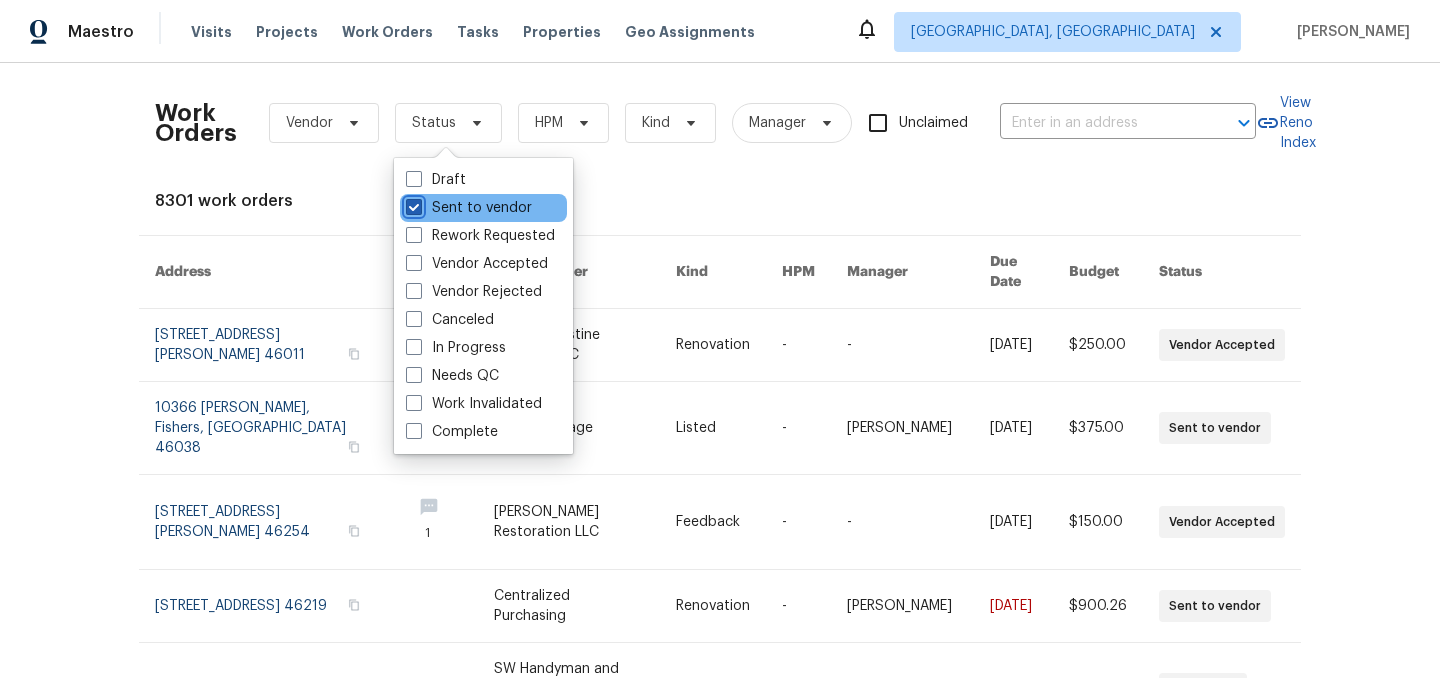 checkbox on "true" 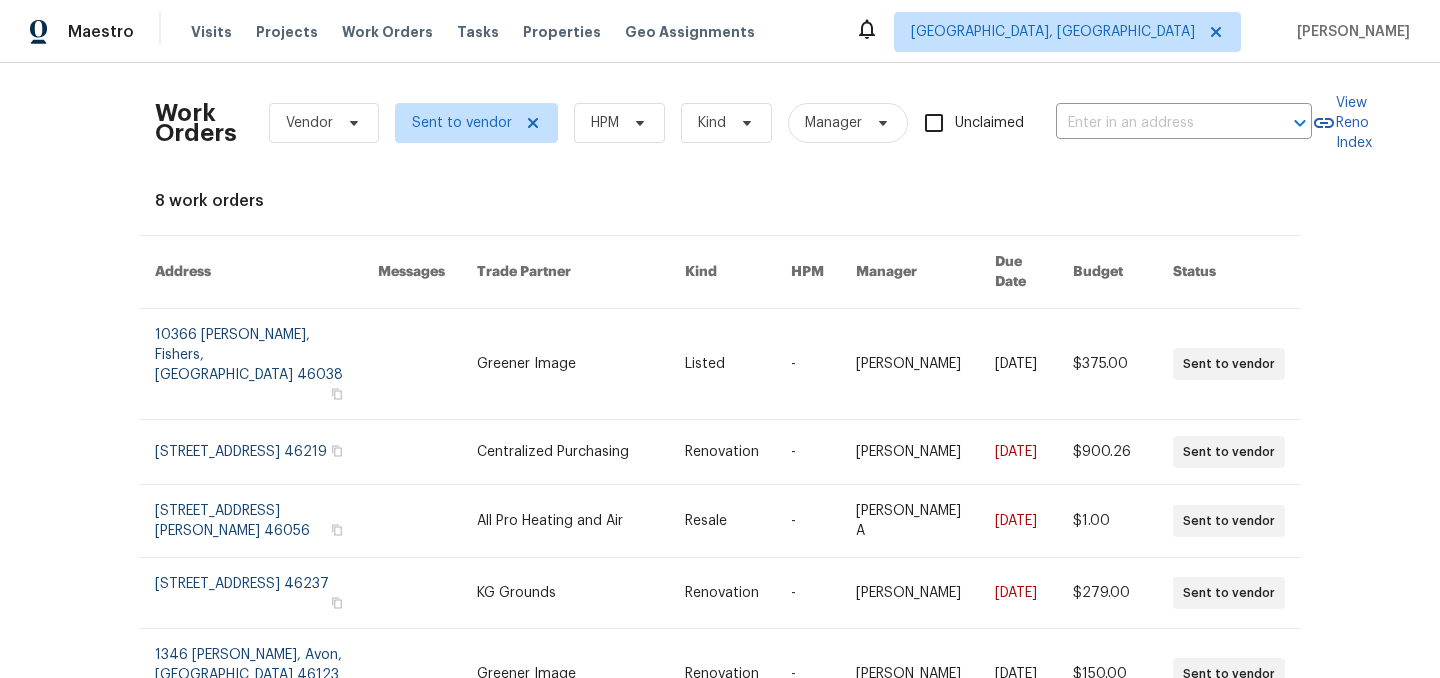 click on "8 work orders" at bounding box center (720, 201) 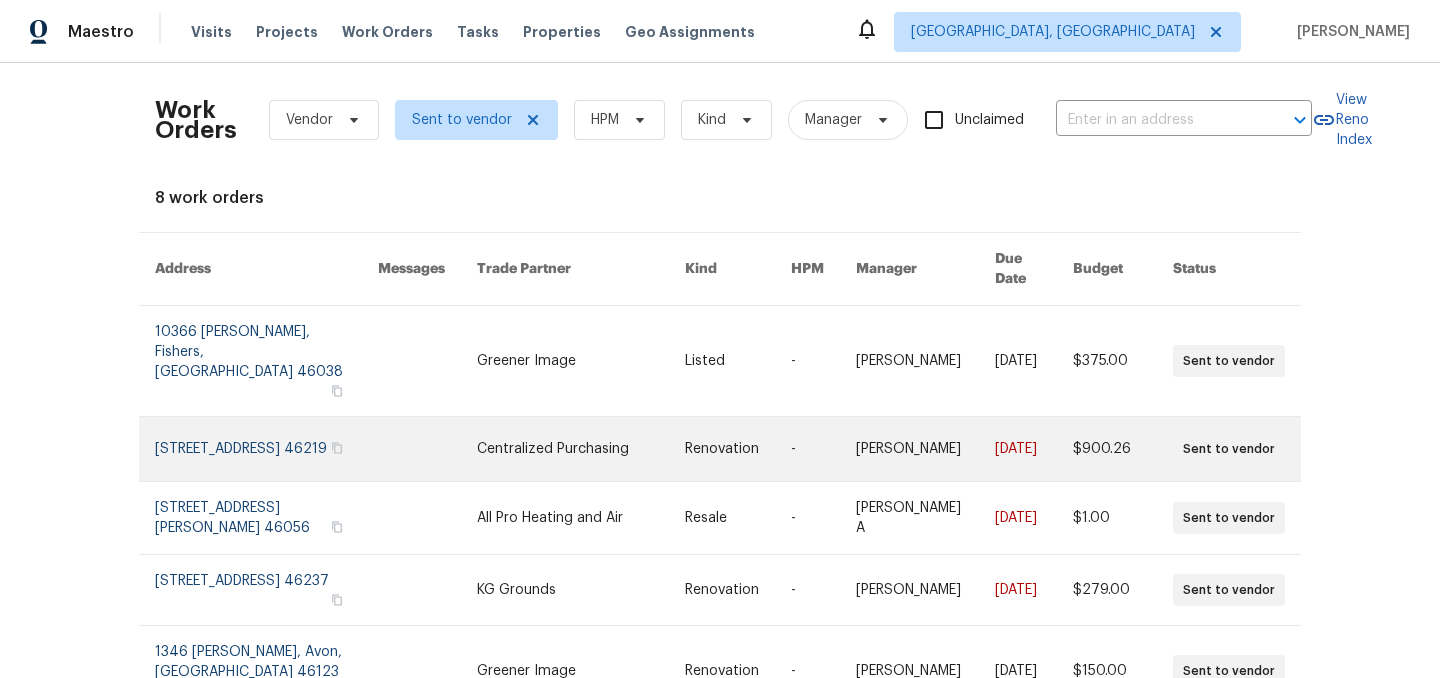 scroll, scrollTop: 0, scrollLeft: 0, axis: both 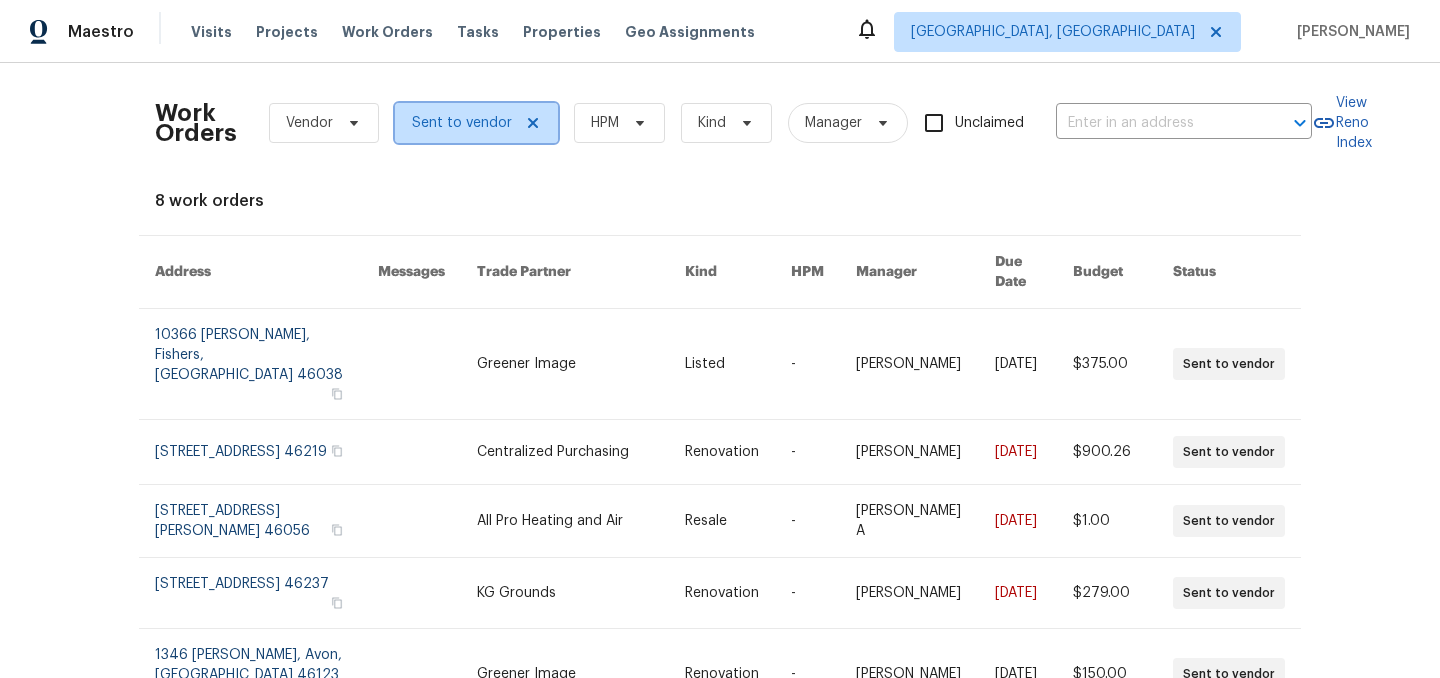 click 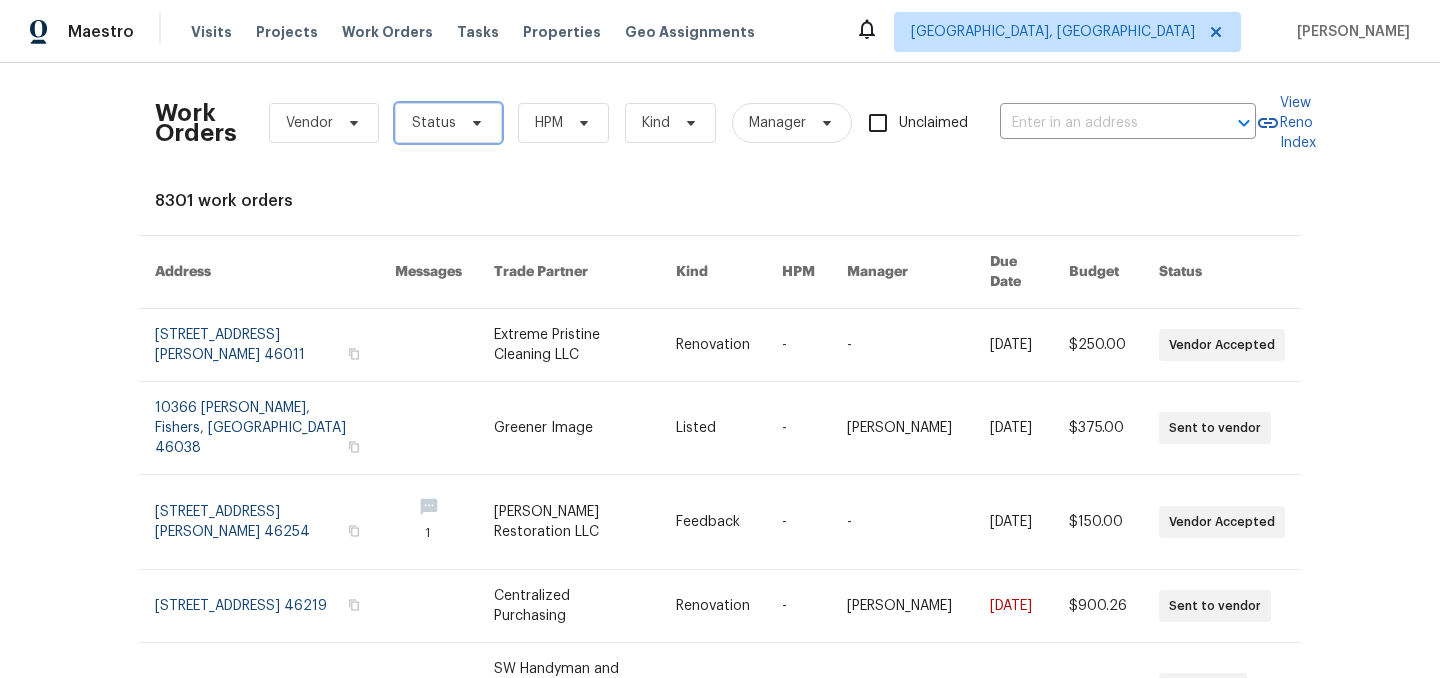 click on "Status" at bounding box center [434, 123] 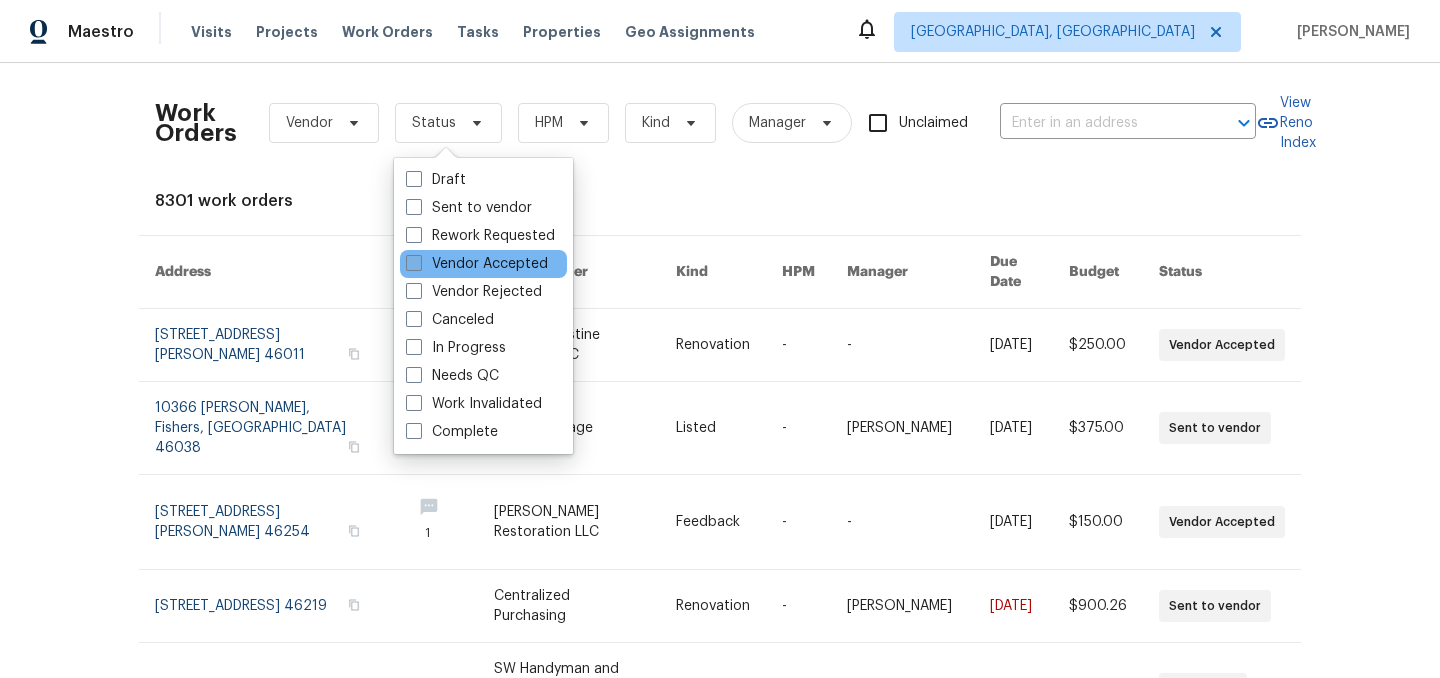 click on "Vendor Accepted" at bounding box center [477, 264] 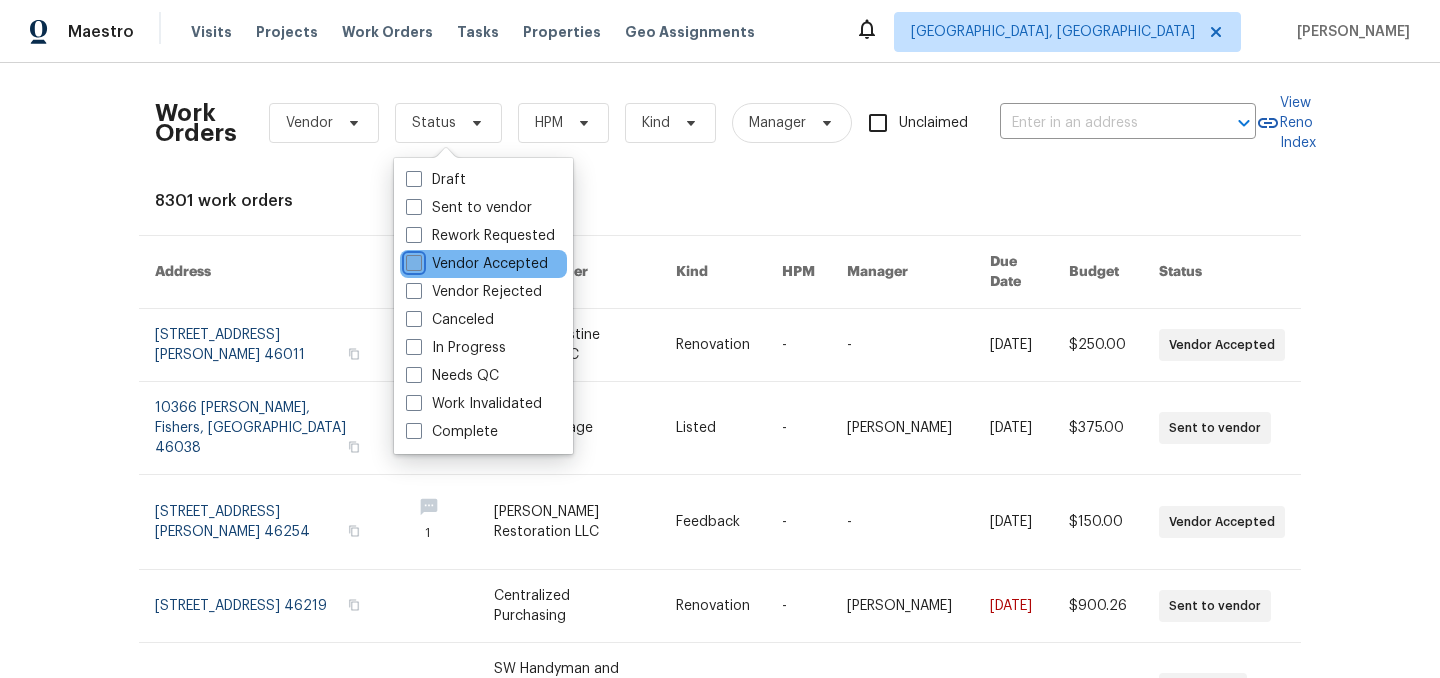 click on "Vendor Accepted" at bounding box center (412, 260) 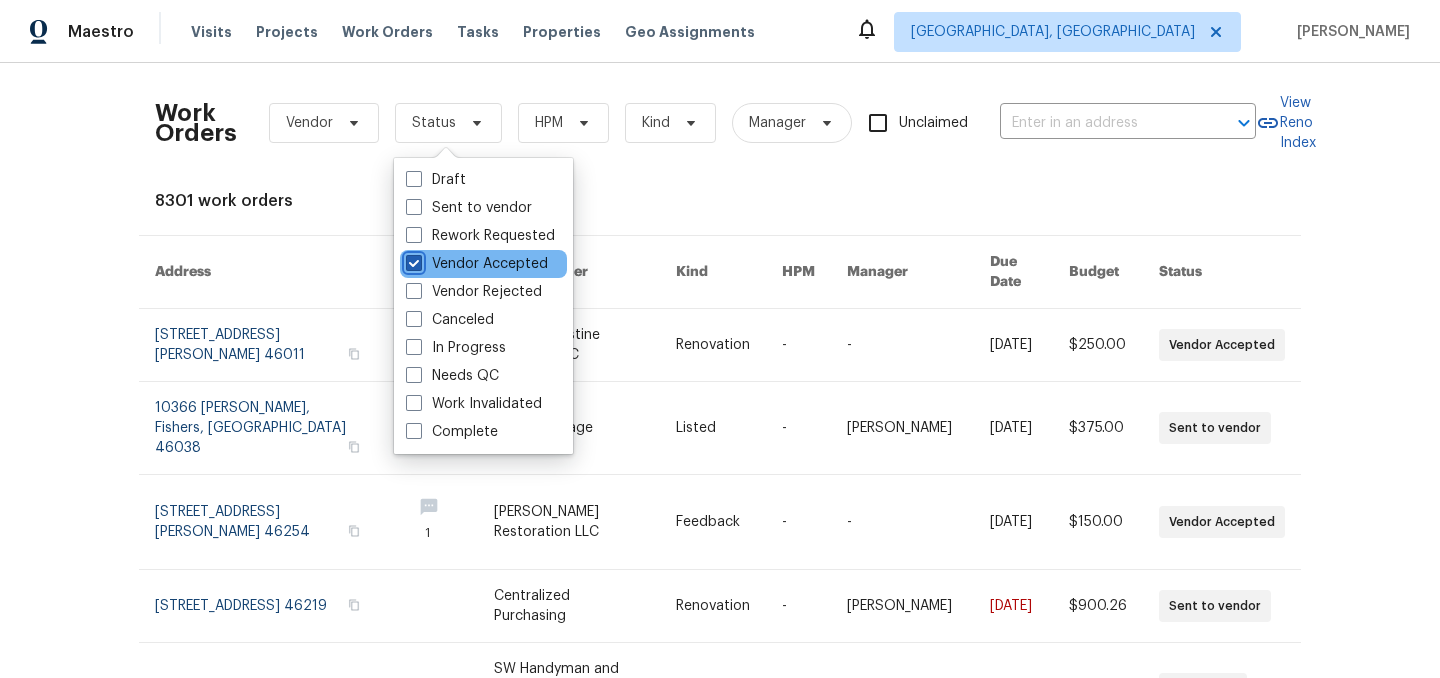 checkbox on "true" 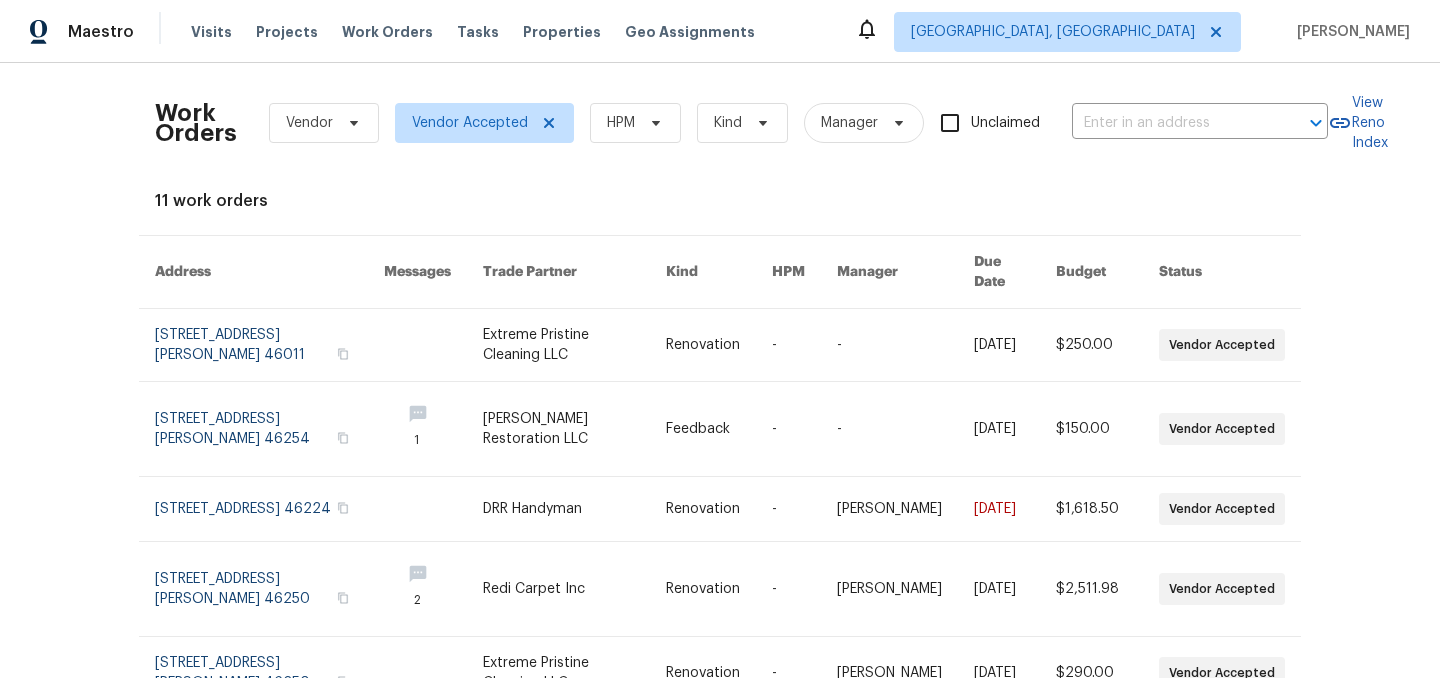 click on "11 work orders" at bounding box center [720, 201] 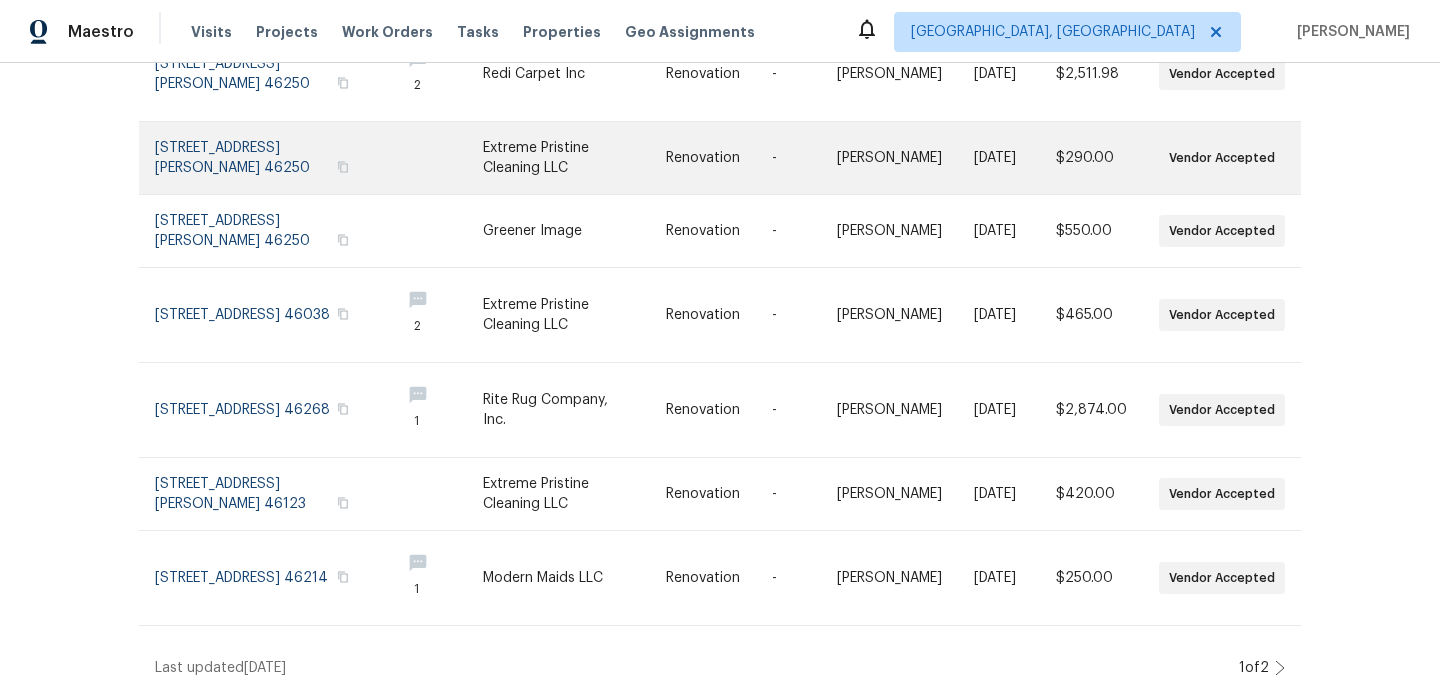 scroll, scrollTop: 516, scrollLeft: 0, axis: vertical 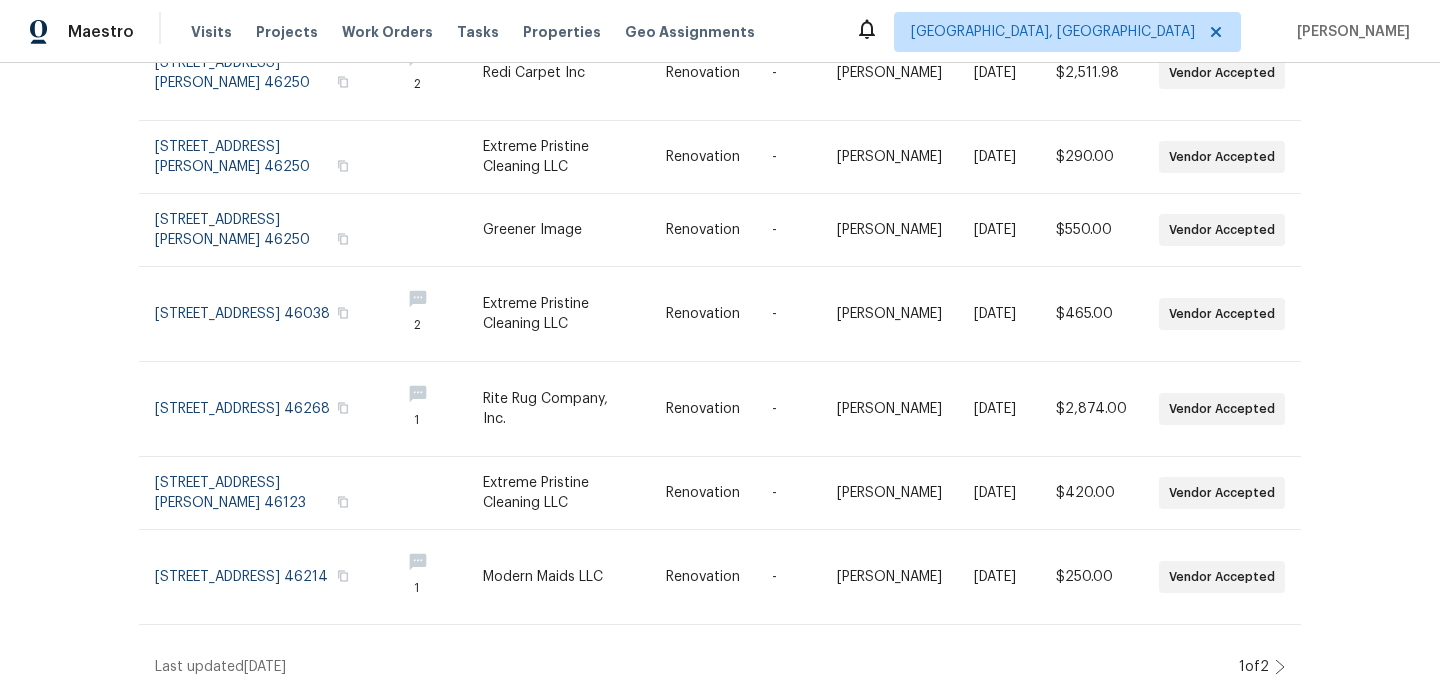 click 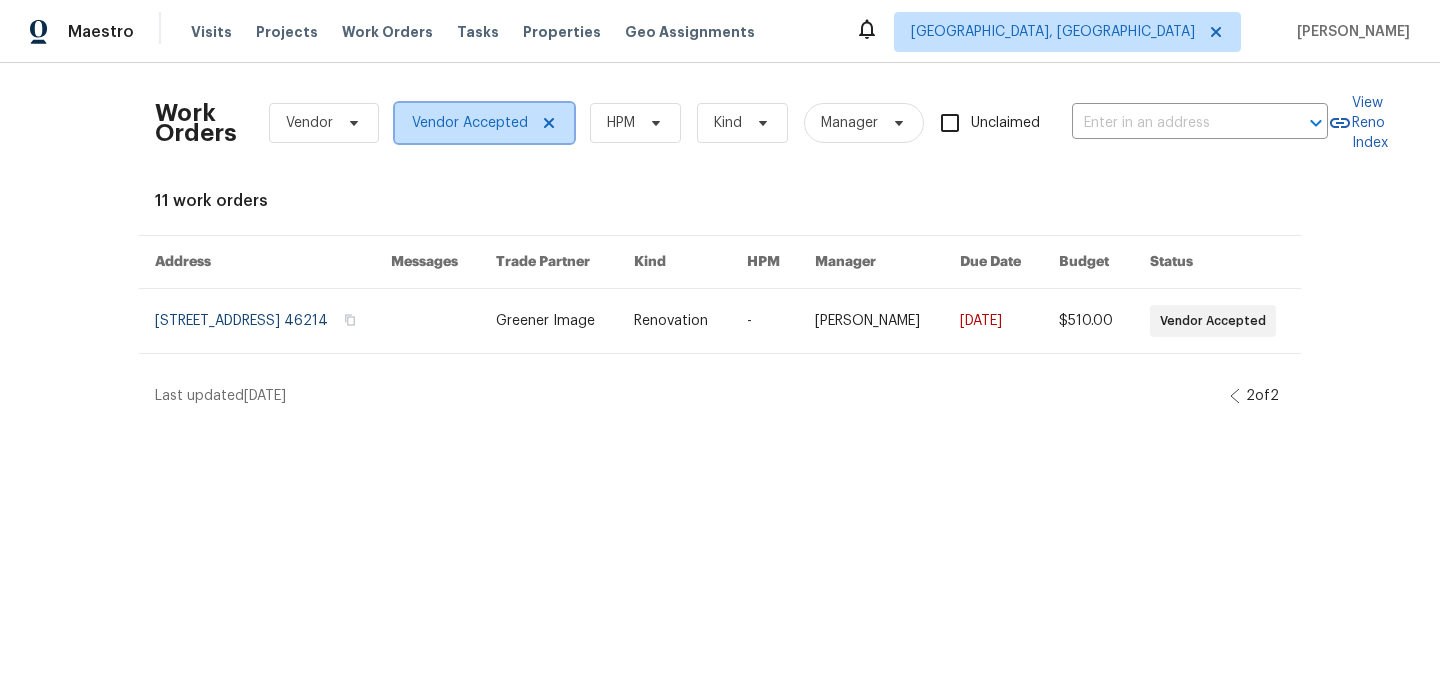 click 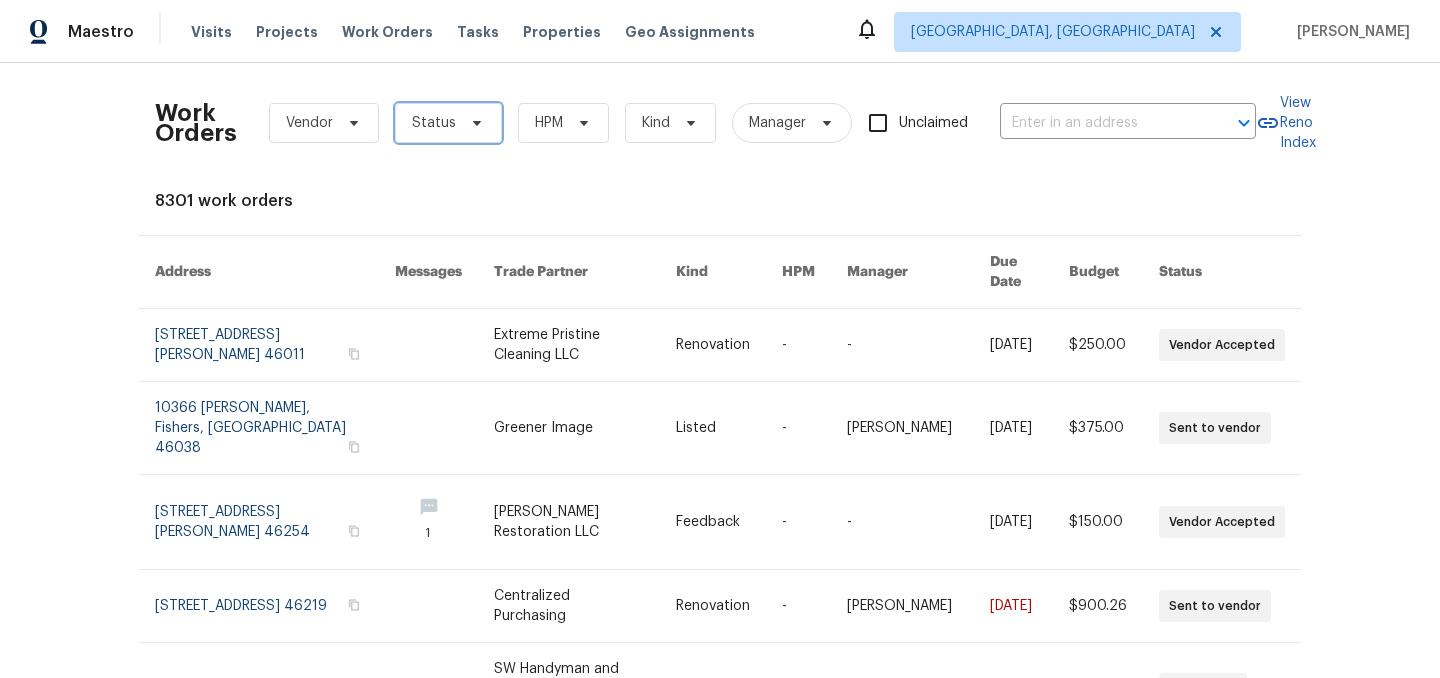 click on "Status" at bounding box center [448, 123] 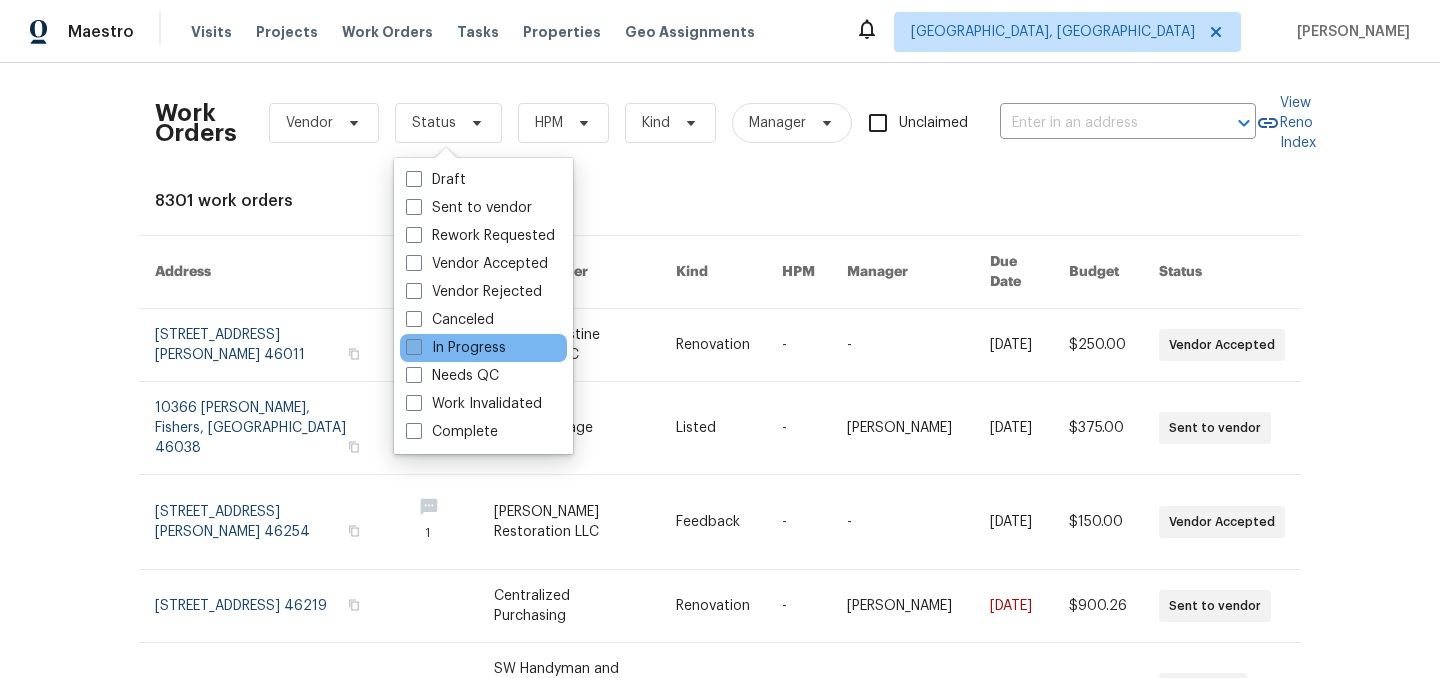 click on "In Progress" at bounding box center [456, 348] 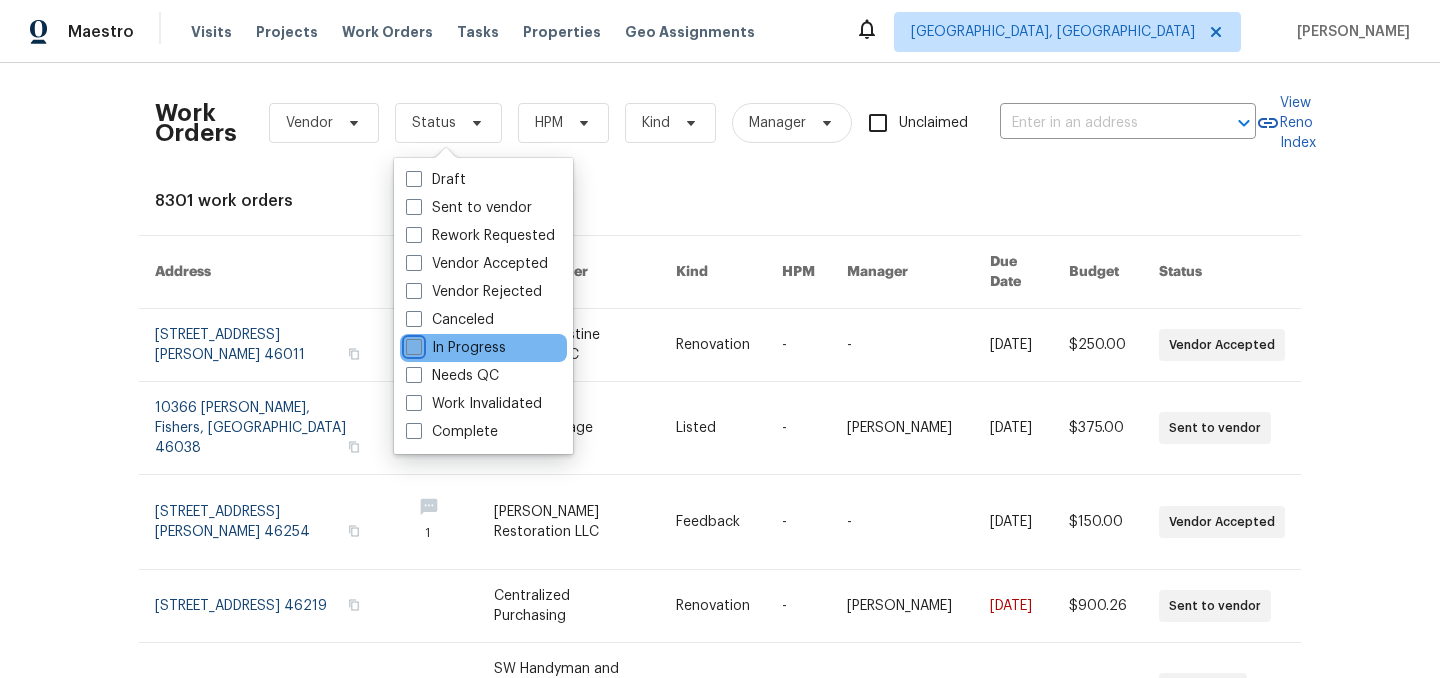 click on "In Progress" at bounding box center [412, 344] 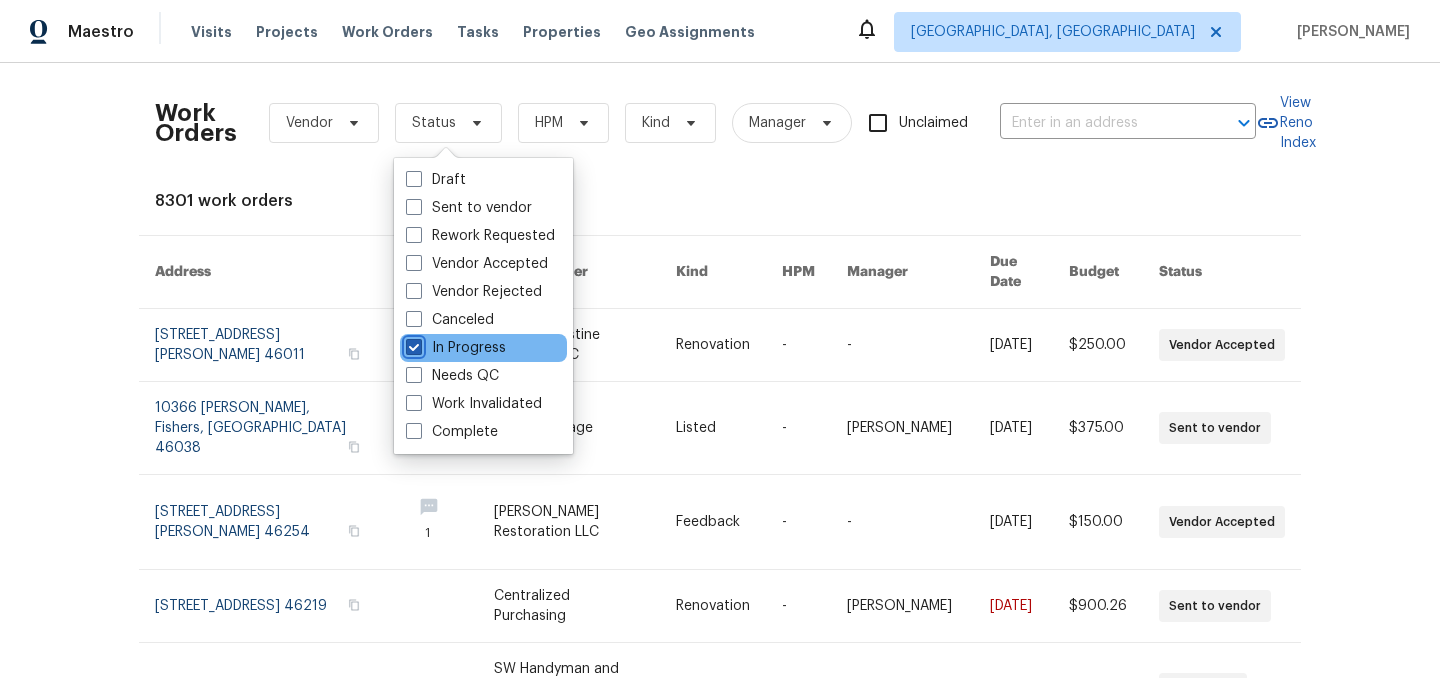 checkbox on "true" 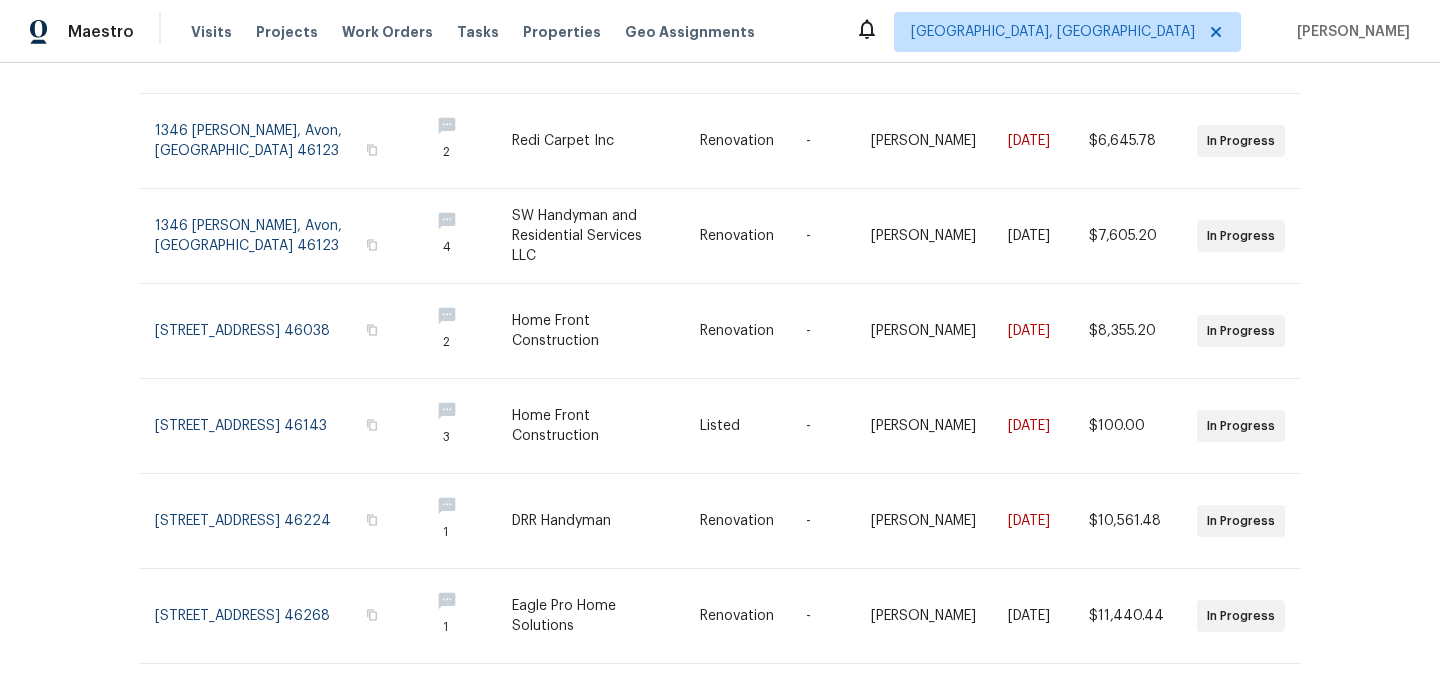 scroll, scrollTop: 559, scrollLeft: 0, axis: vertical 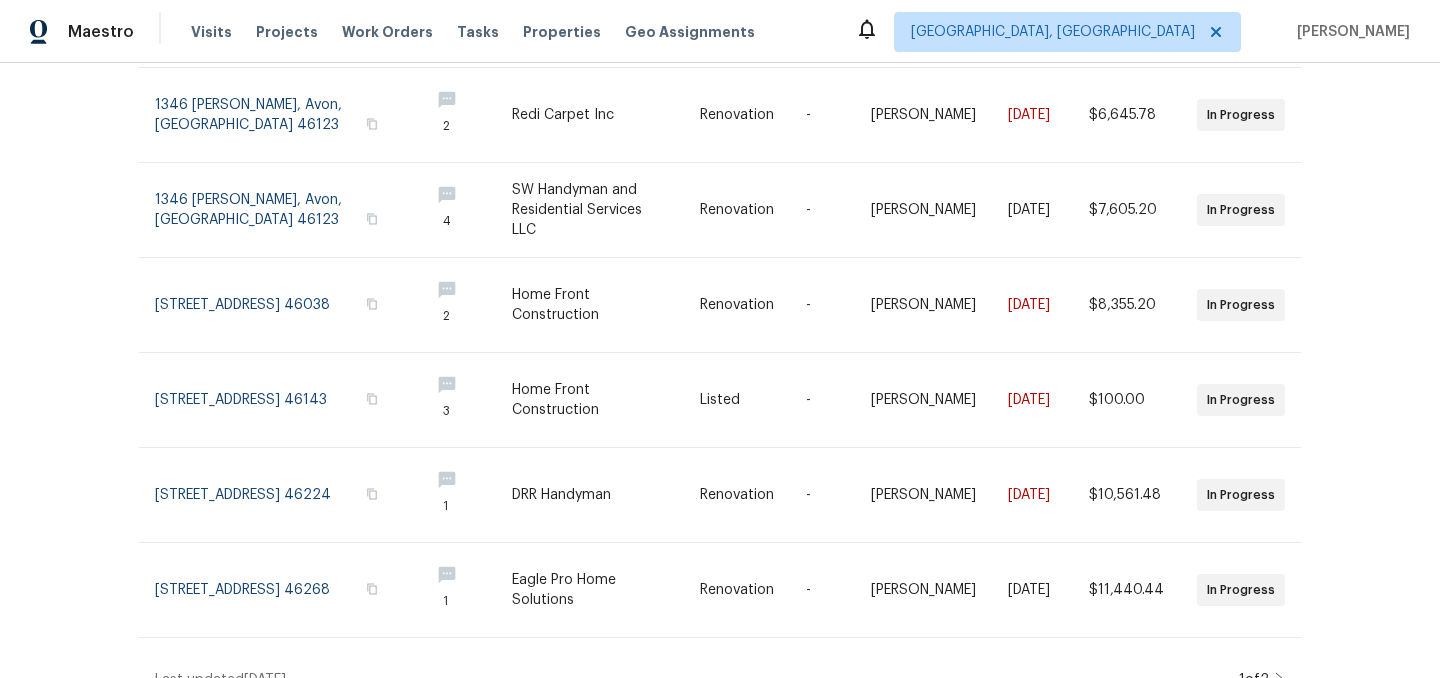 click 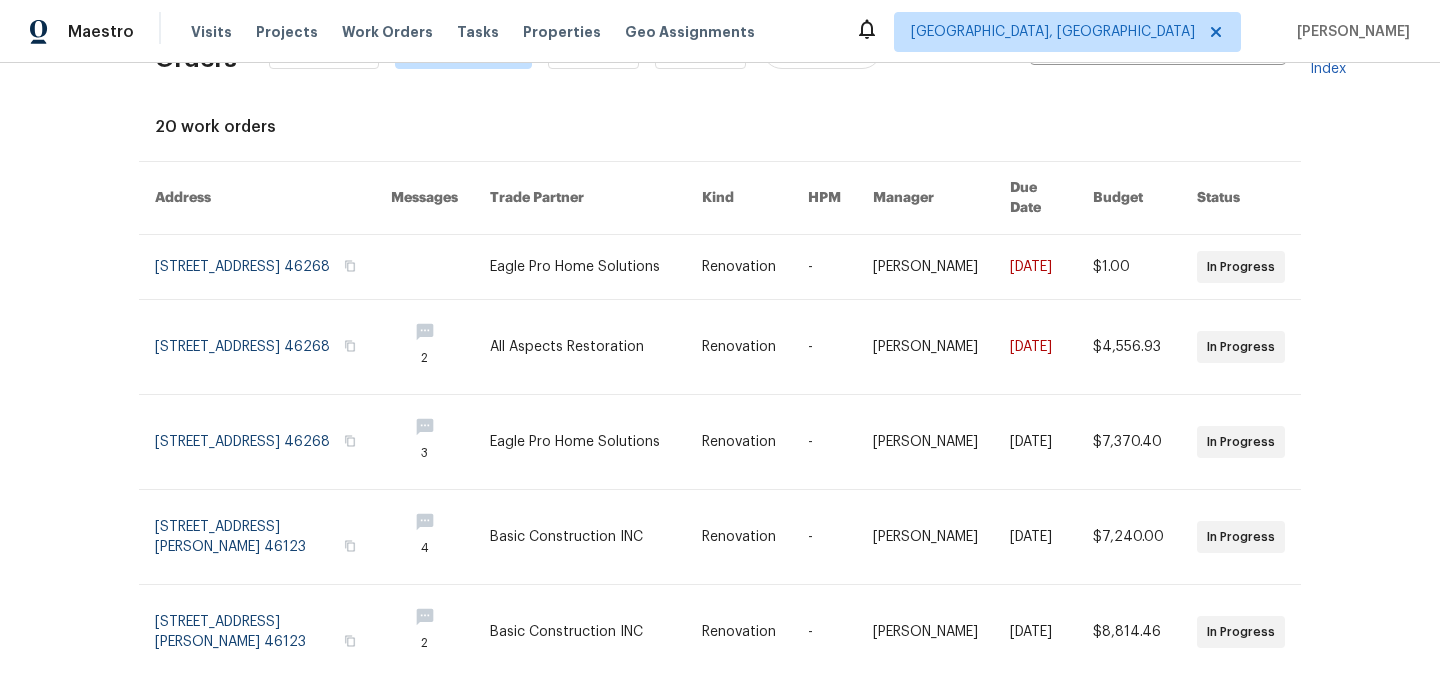 scroll, scrollTop: 0, scrollLeft: 0, axis: both 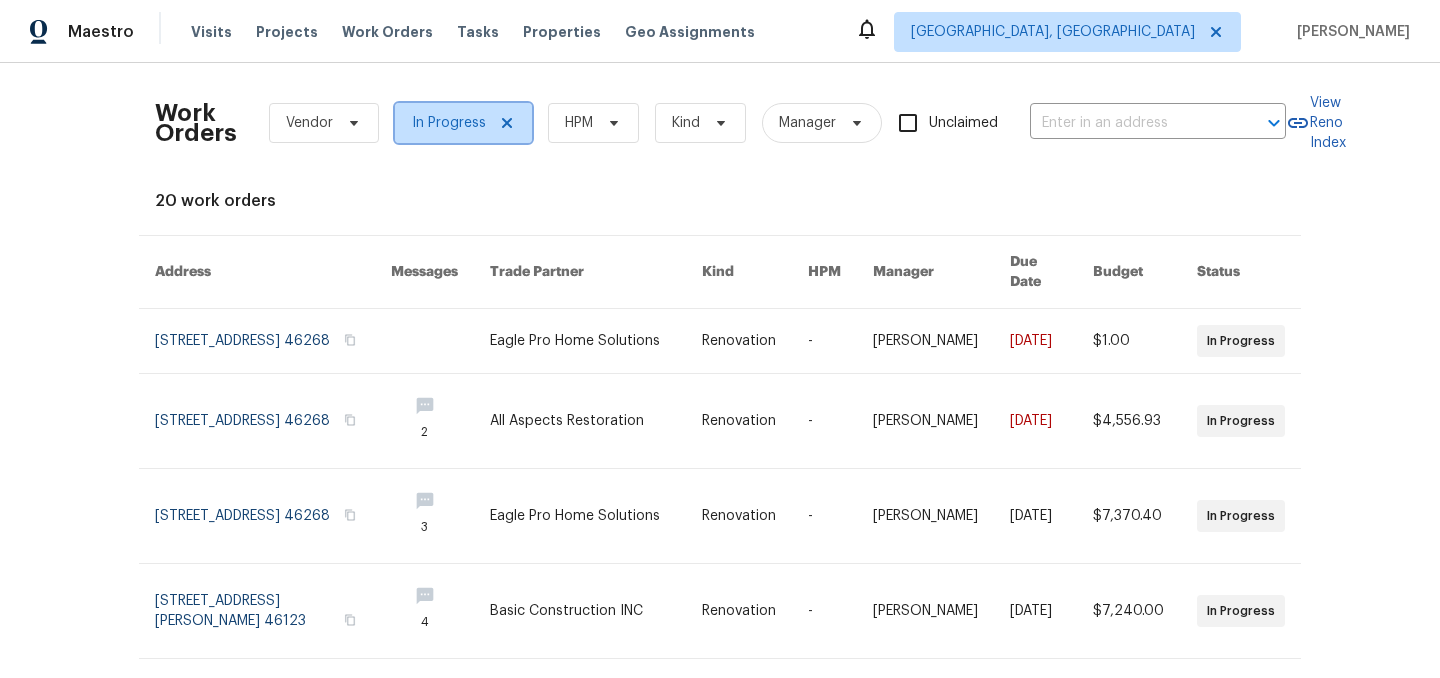 click 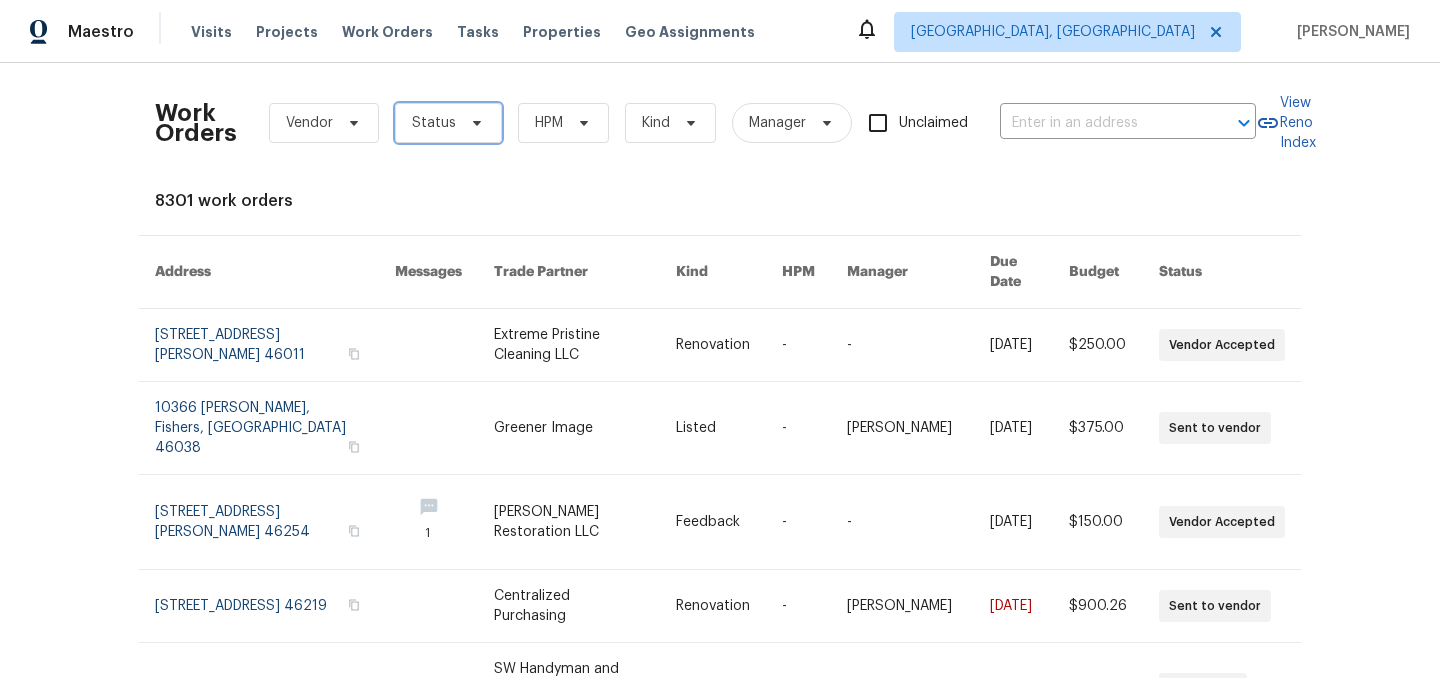 click on "Status" at bounding box center [434, 123] 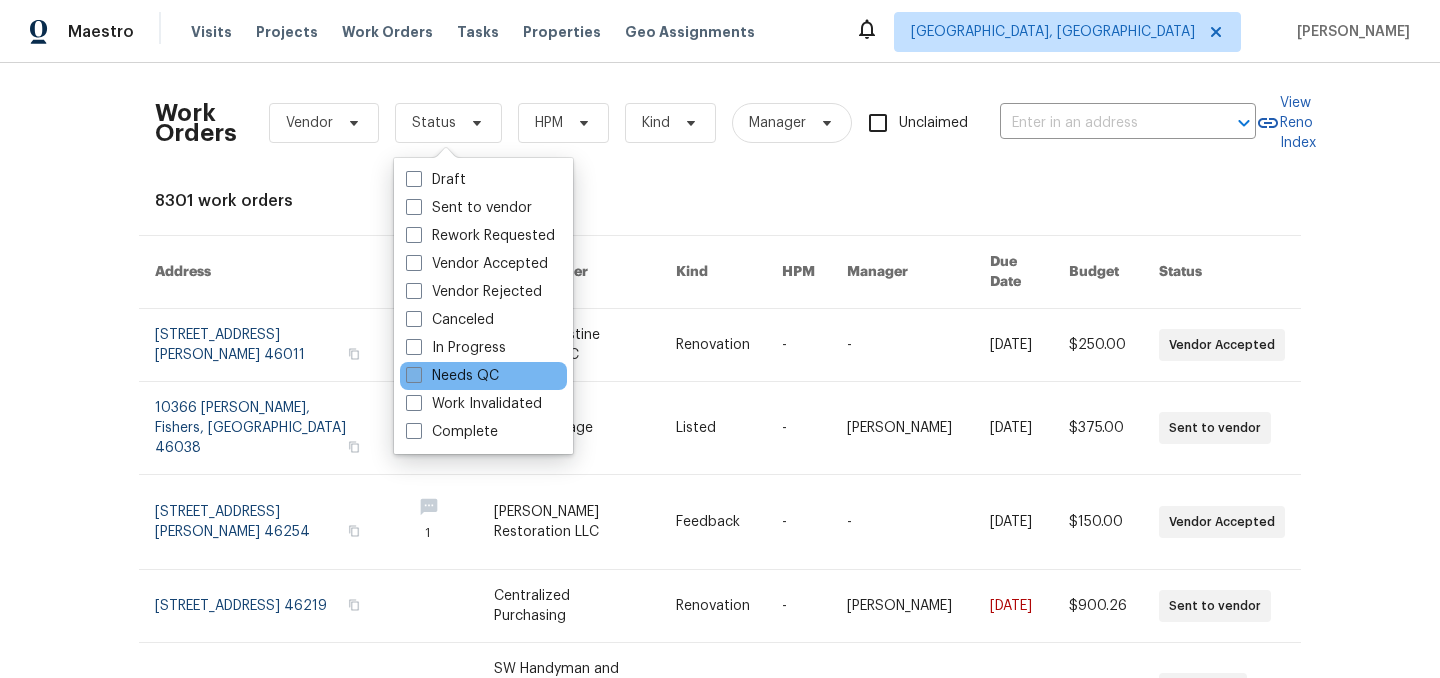click on "Needs QC" at bounding box center (452, 376) 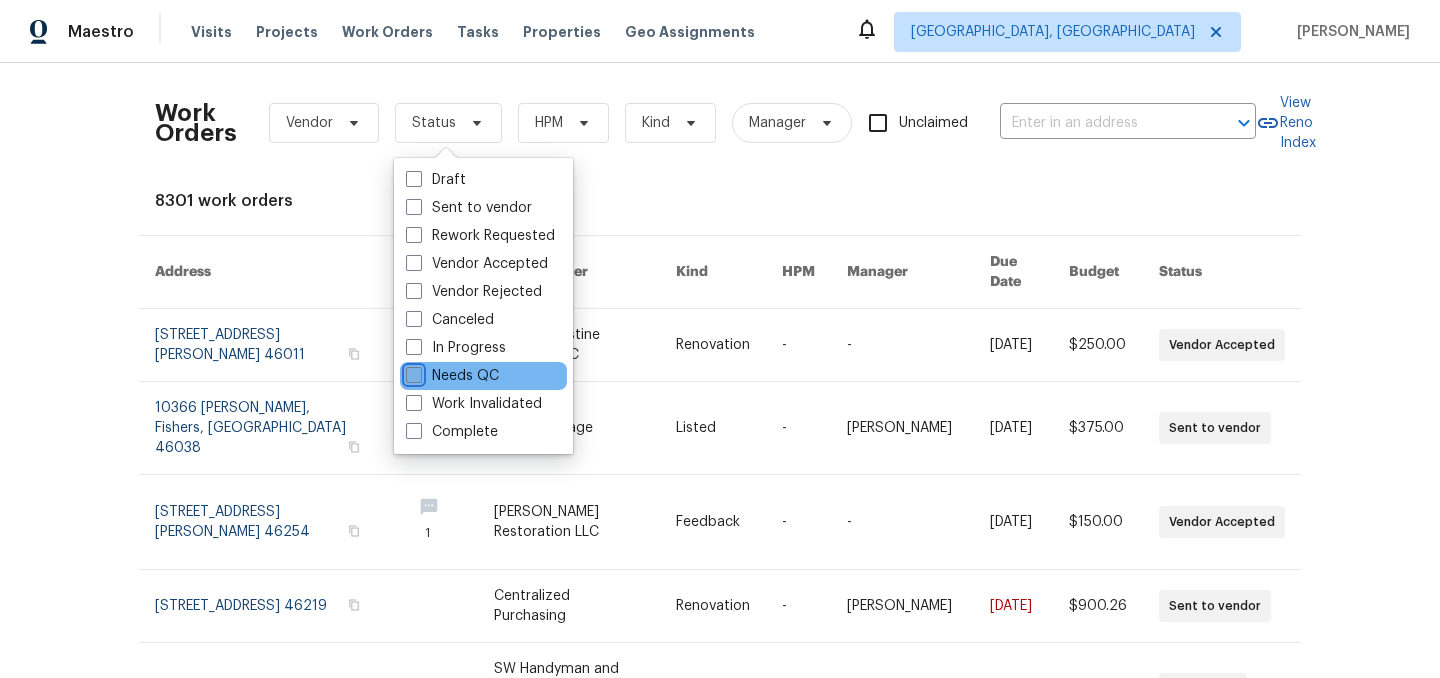 click on "Needs QC" at bounding box center [412, 372] 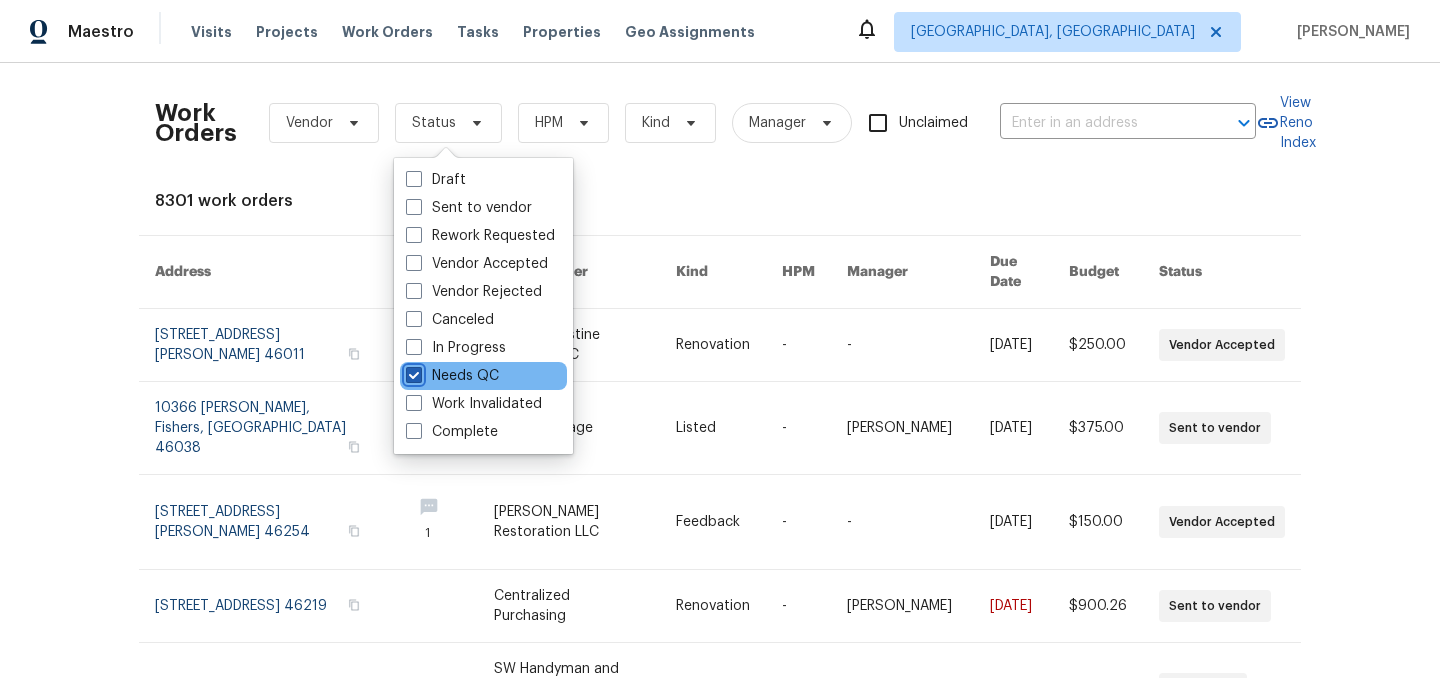 checkbox on "true" 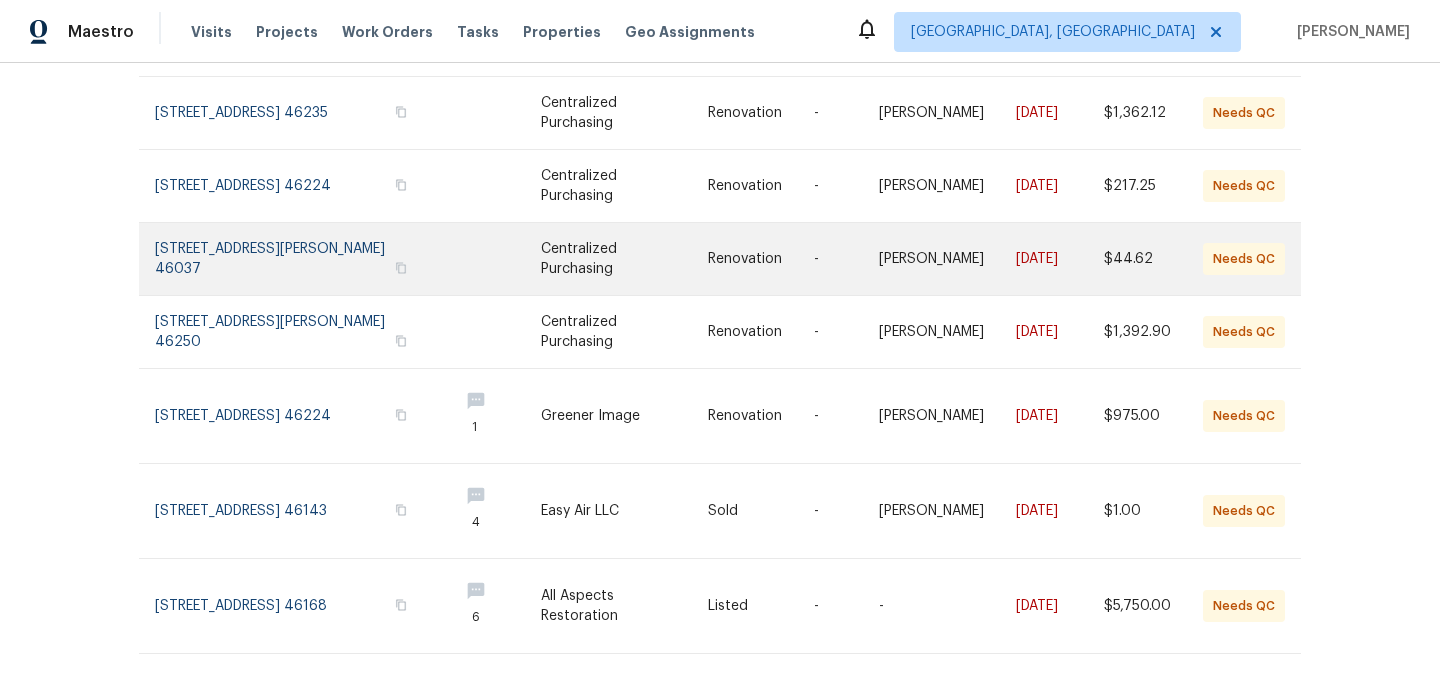 scroll, scrollTop: 254, scrollLeft: 0, axis: vertical 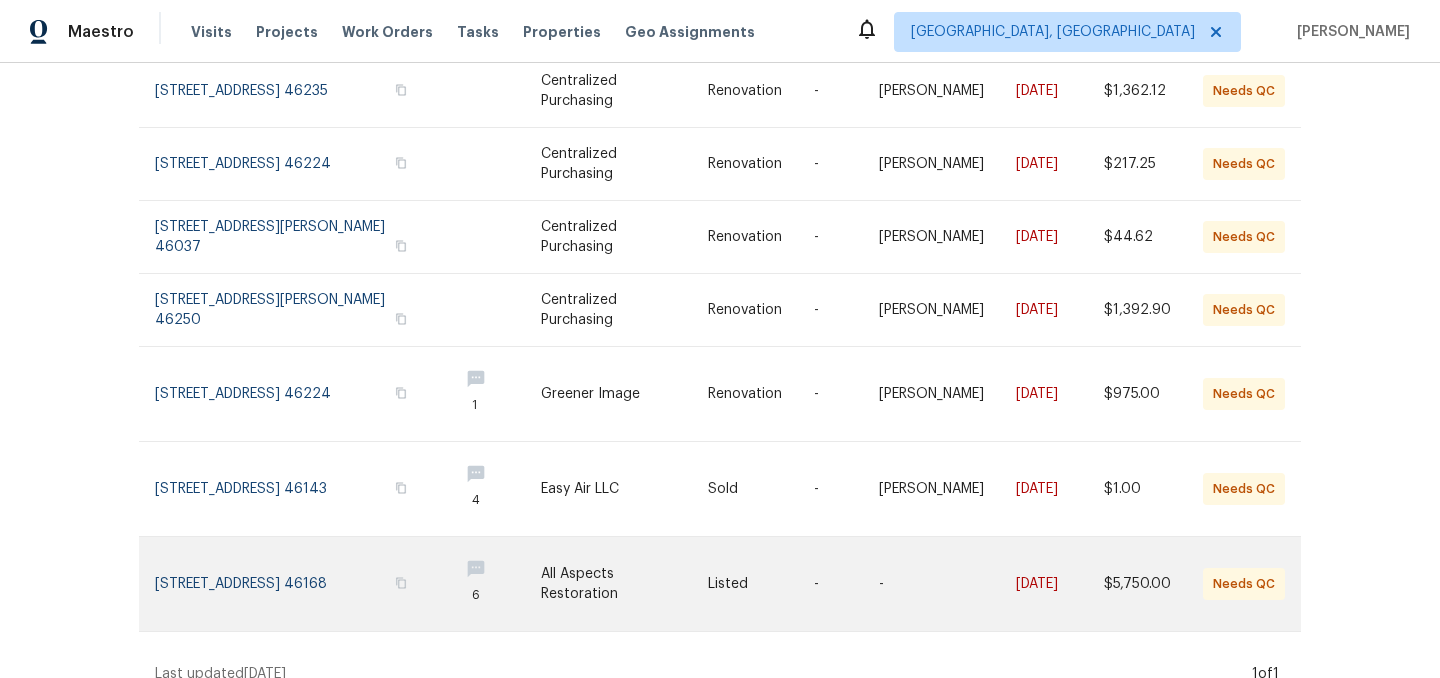 click at bounding box center (298, 584) 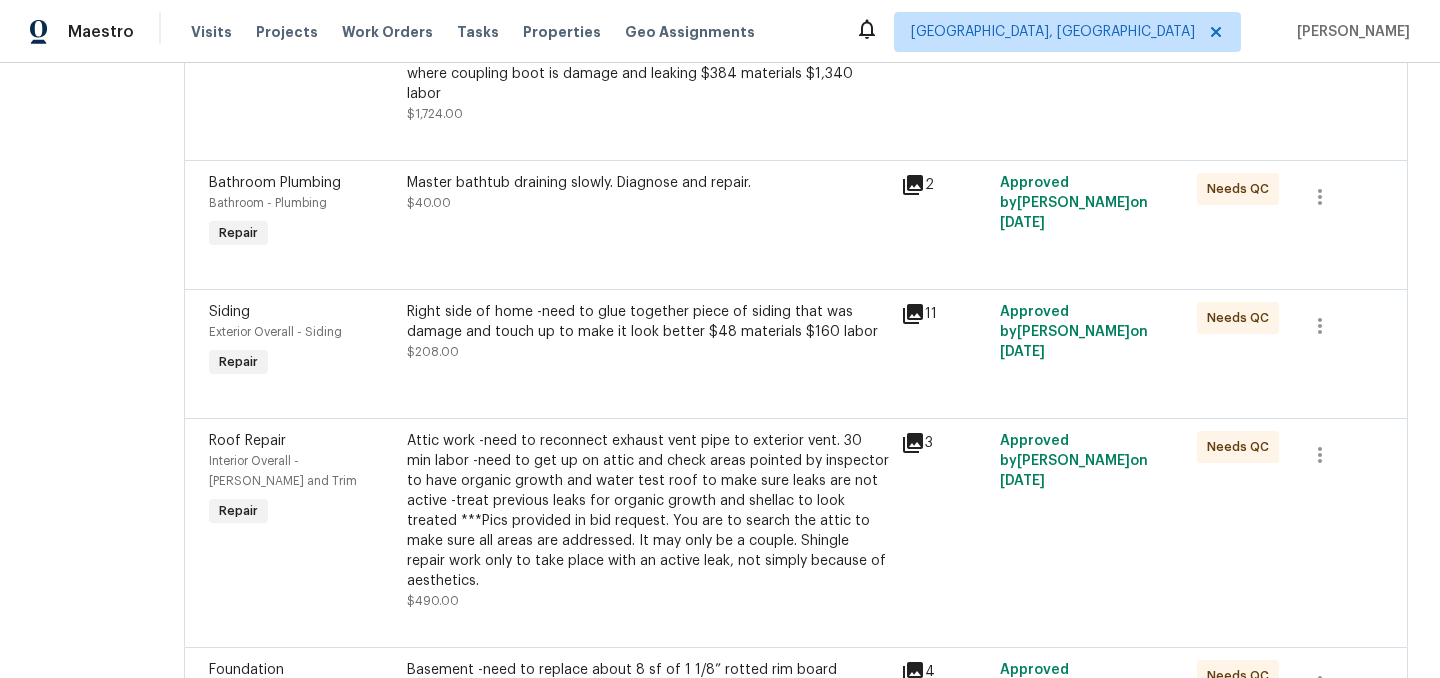 scroll, scrollTop: 0, scrollLeft: 0, axis: both 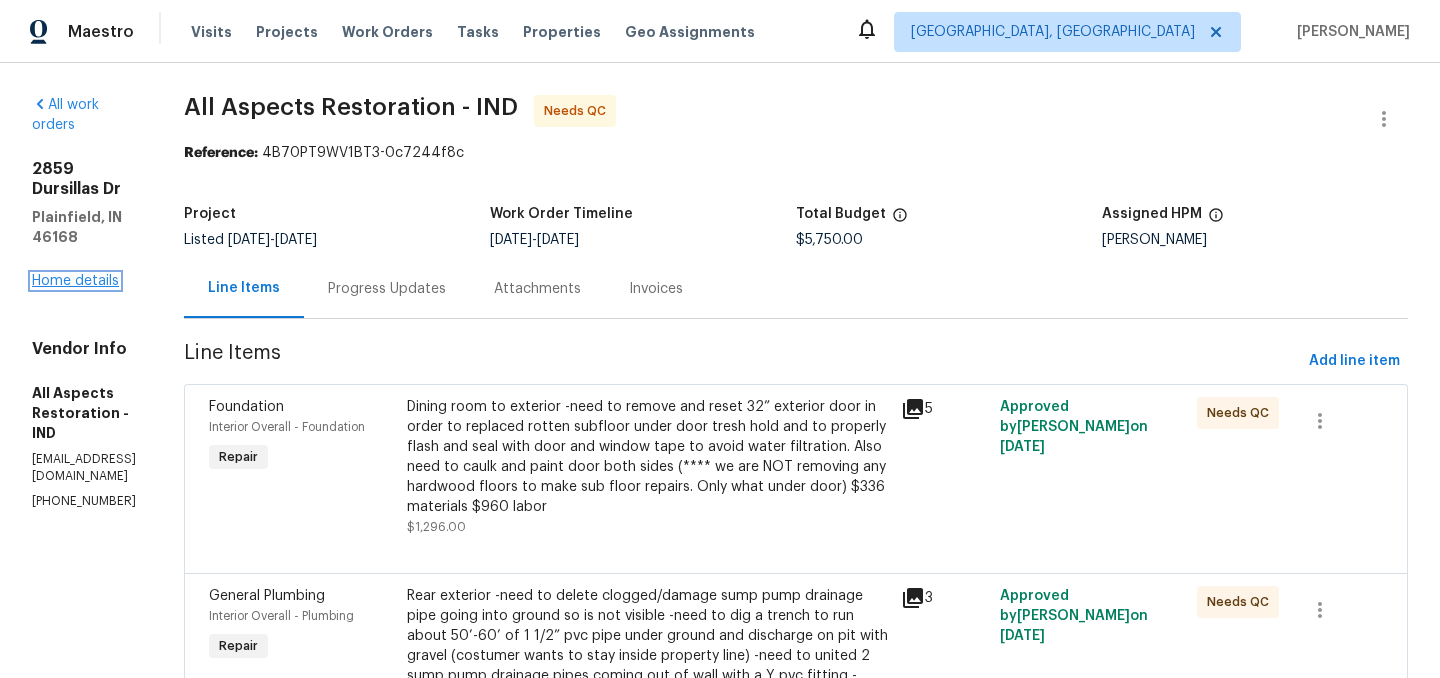 click on "Home details" at bounding box center (75, 281) 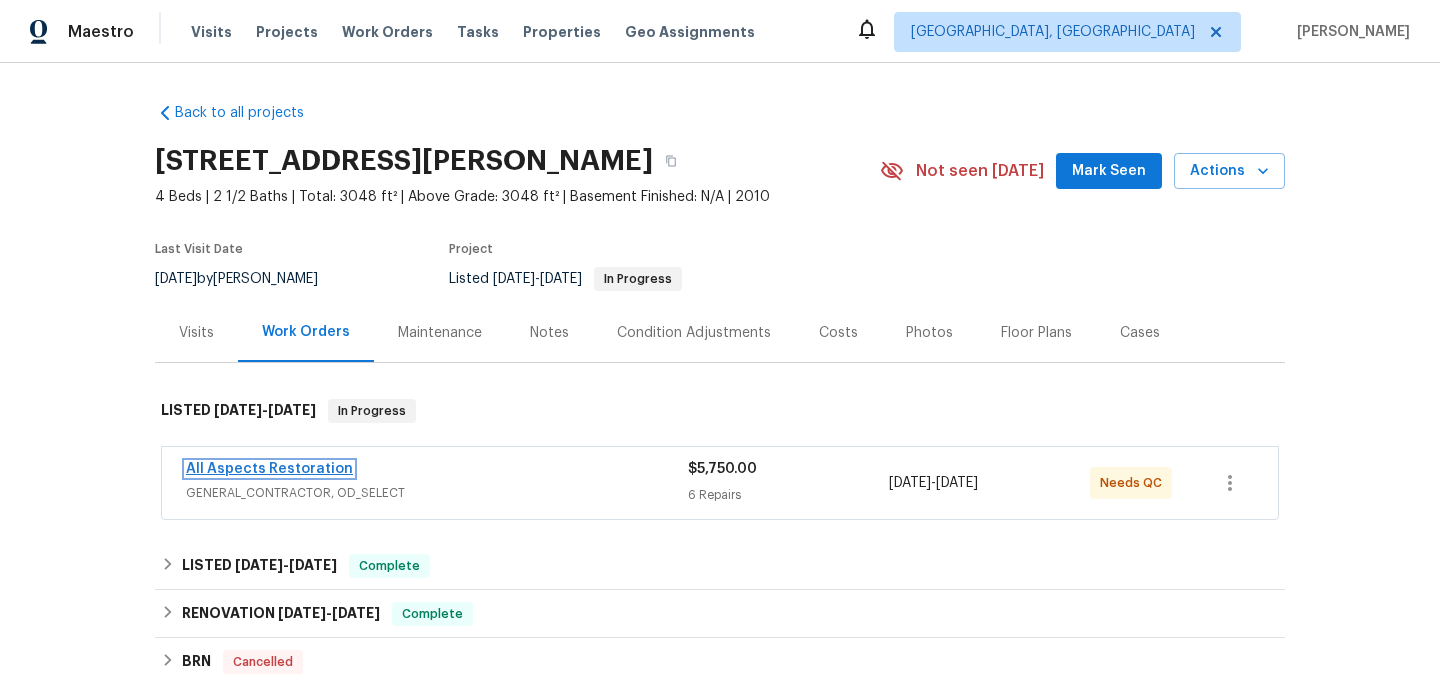 click on "All Aspects Restoration" at bounding box center (269, 469) 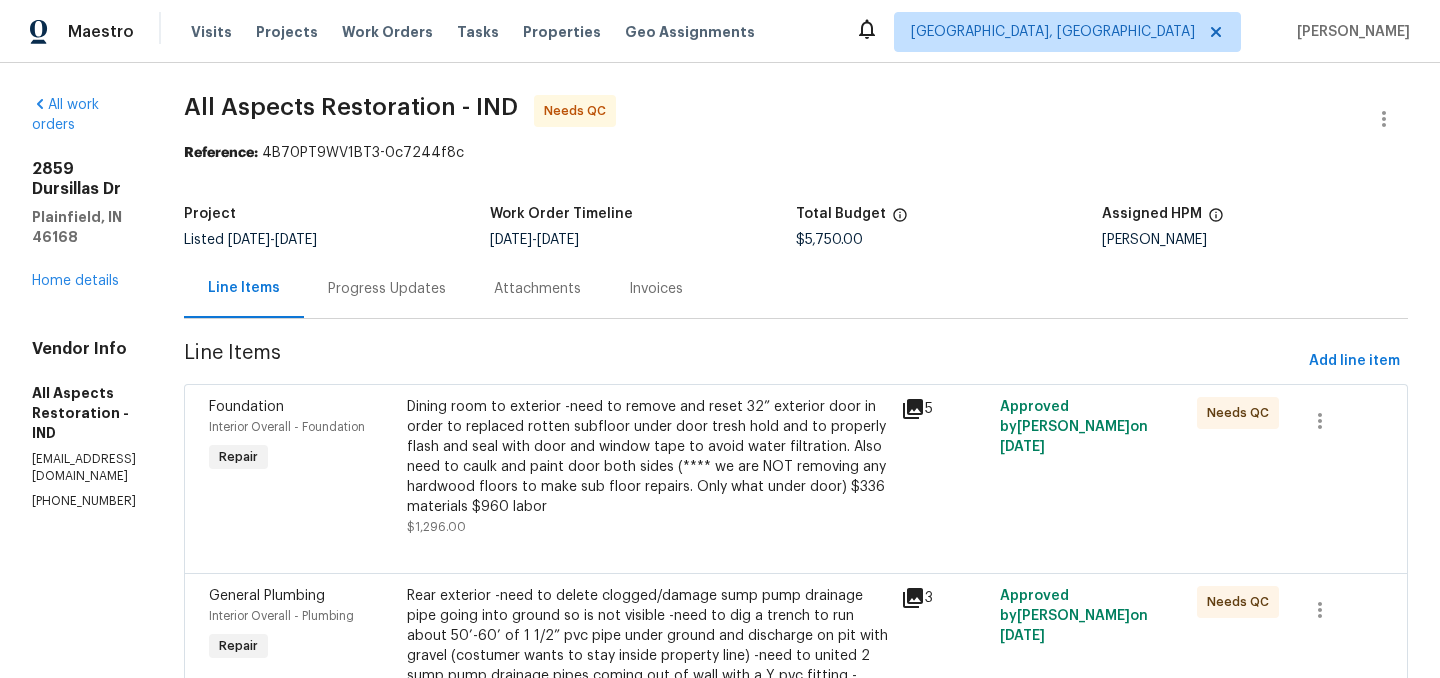 click on "Progress Updates" at bounding box center [387, 288] 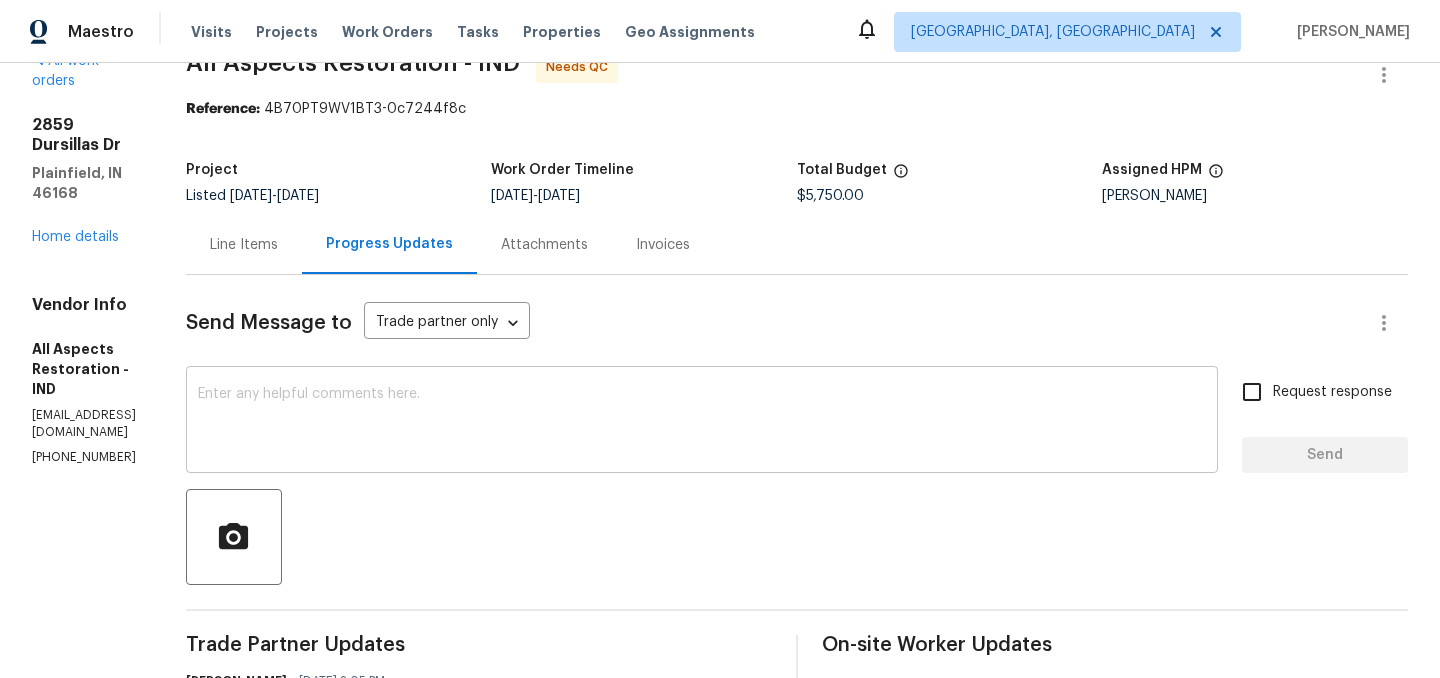 scroll, scrollTop: 0, scrollLeft: 0, axis: both 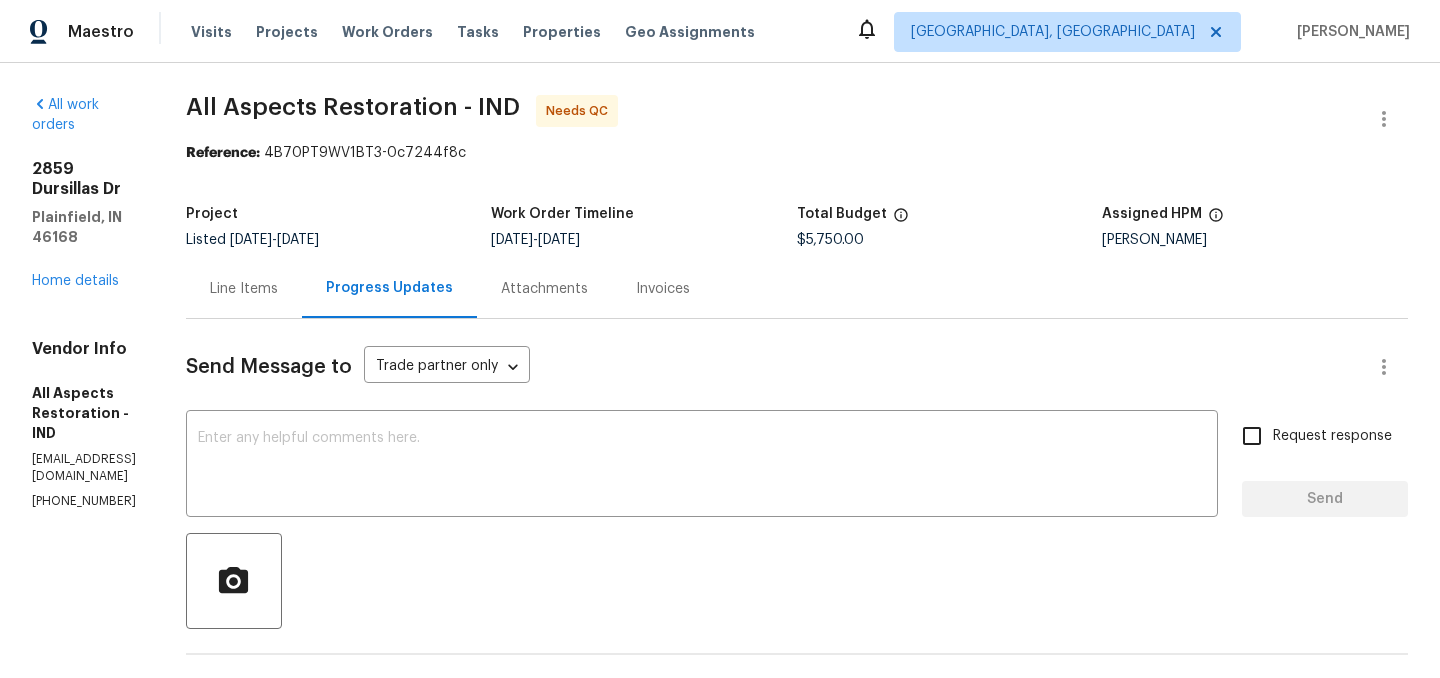 click on "Line Items" at bounding box center (244, 289) 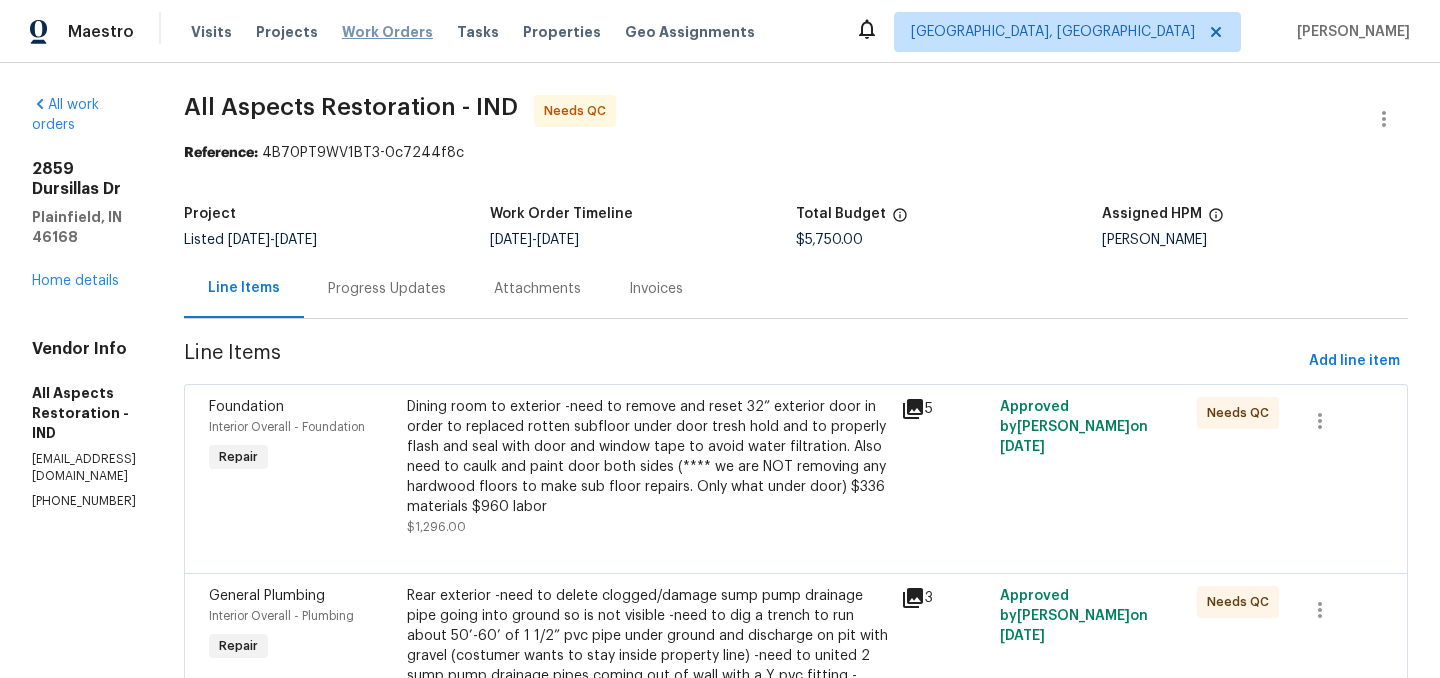 click on "Work Orders" at bounding box center [387, 32] 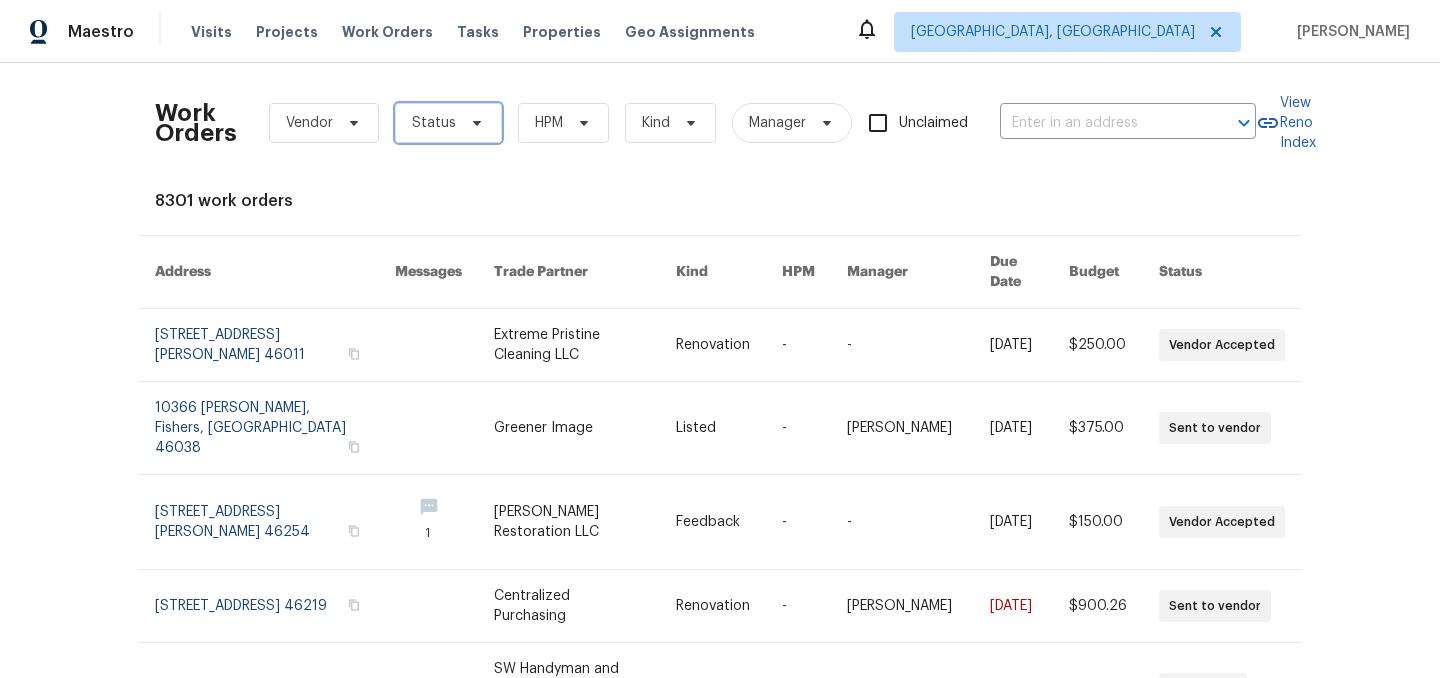 click on "Status" at bounding box center (434, 123) 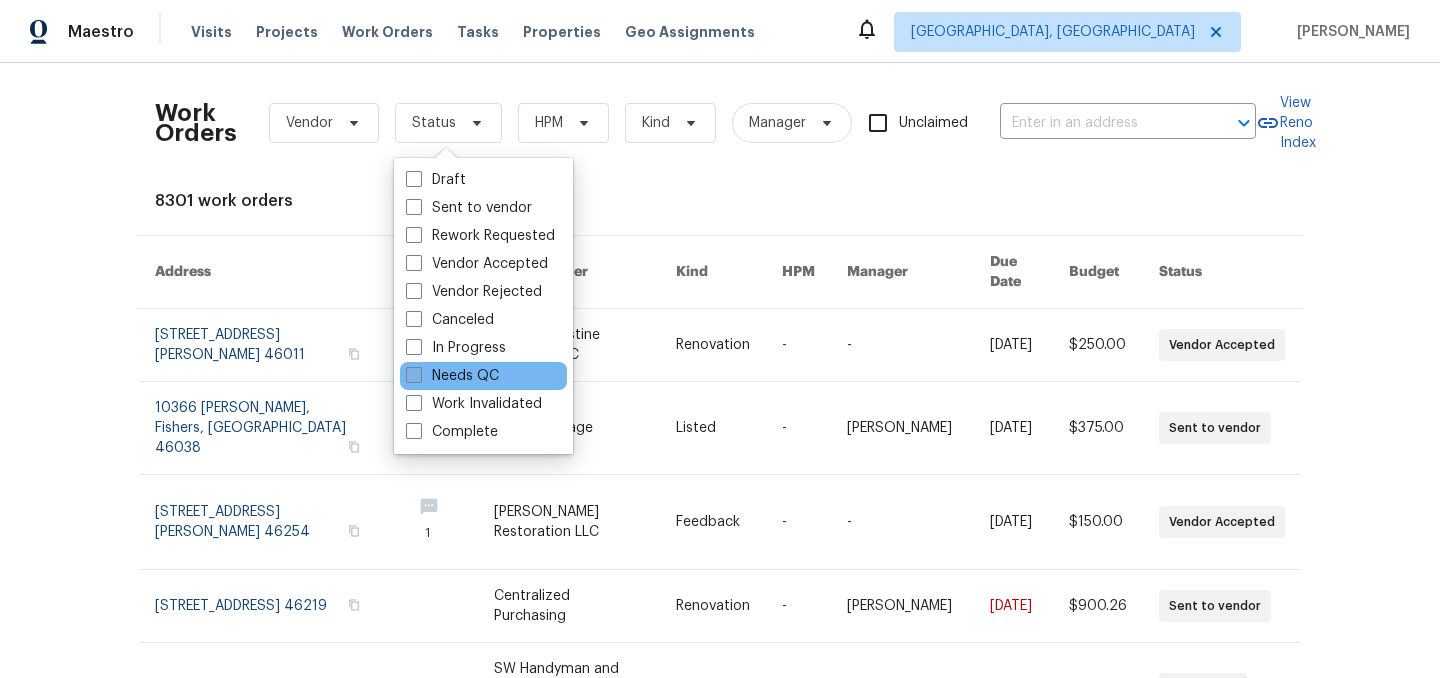 click on "Needs QC" at bounding box center [452, 376] 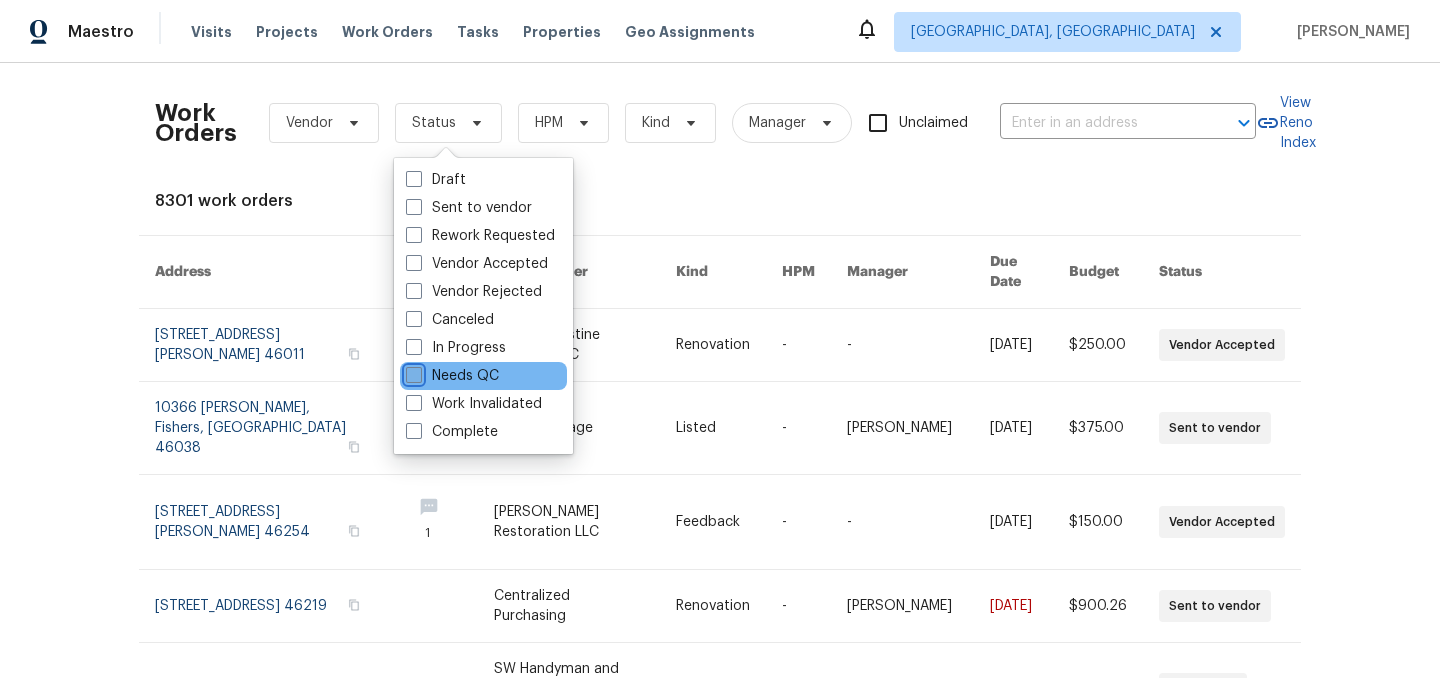 click on "Needs QC" at bounding box center [412, 372] 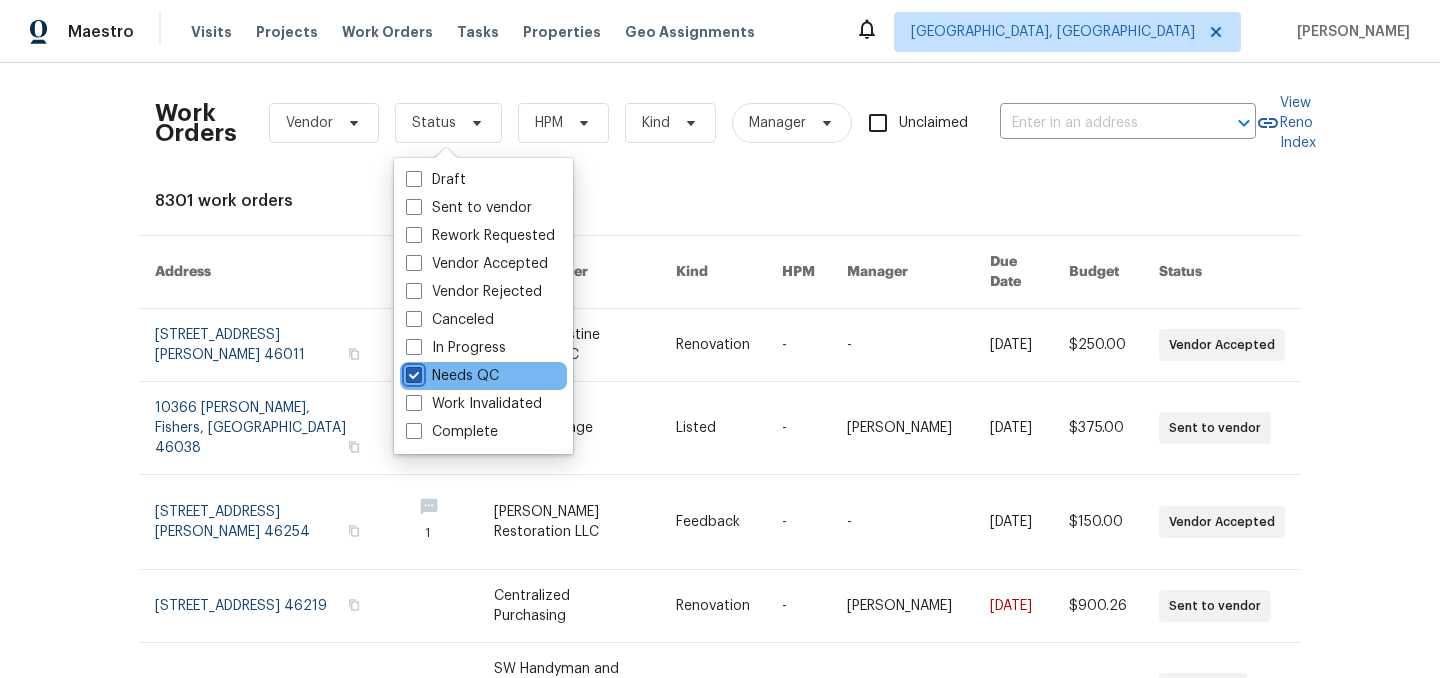 checkbox on "true" 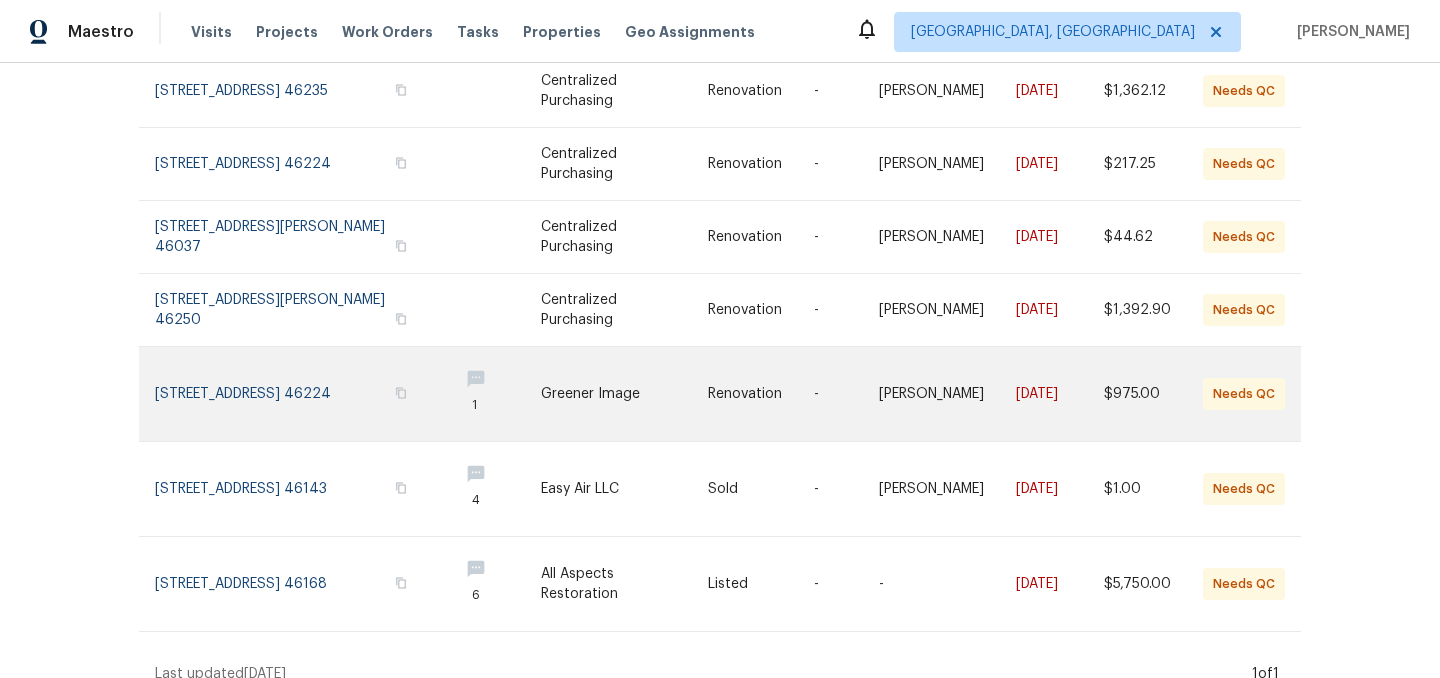 scroll, scrollTop: 0, scrollLeft: 0, axis: both 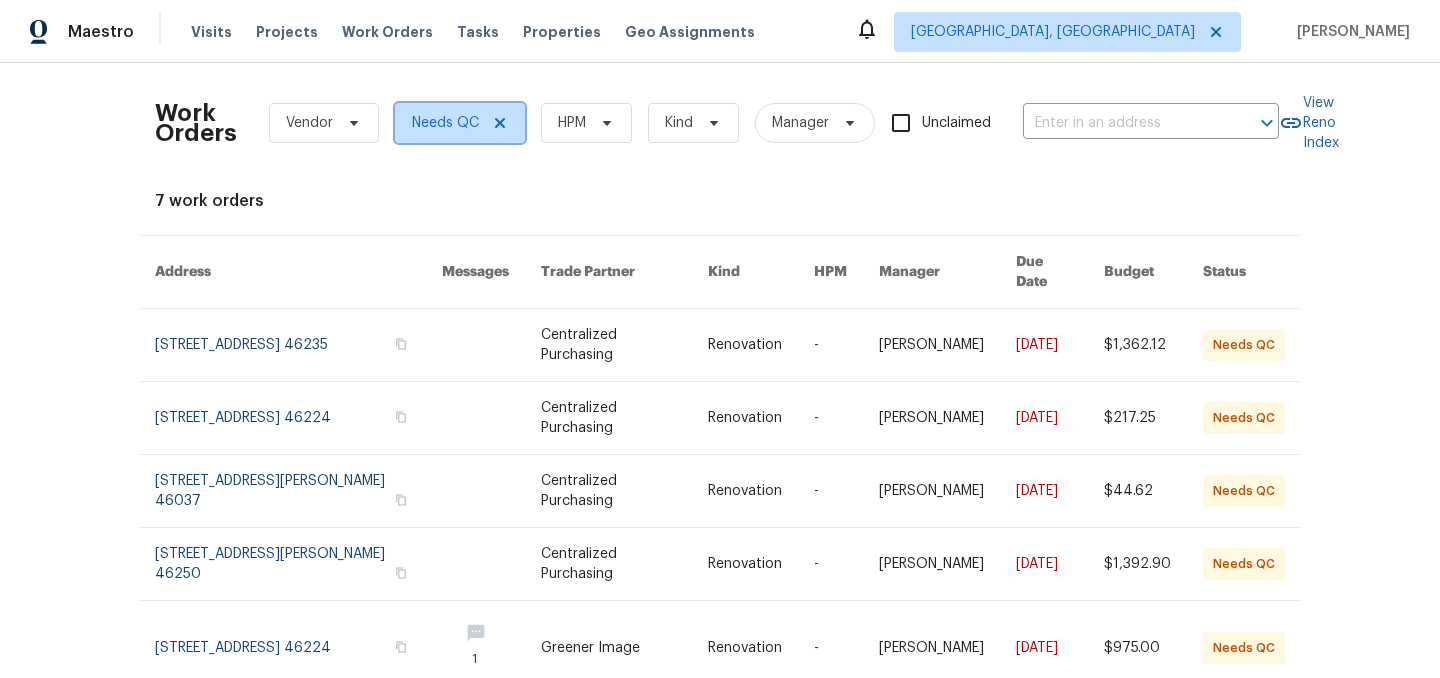 click 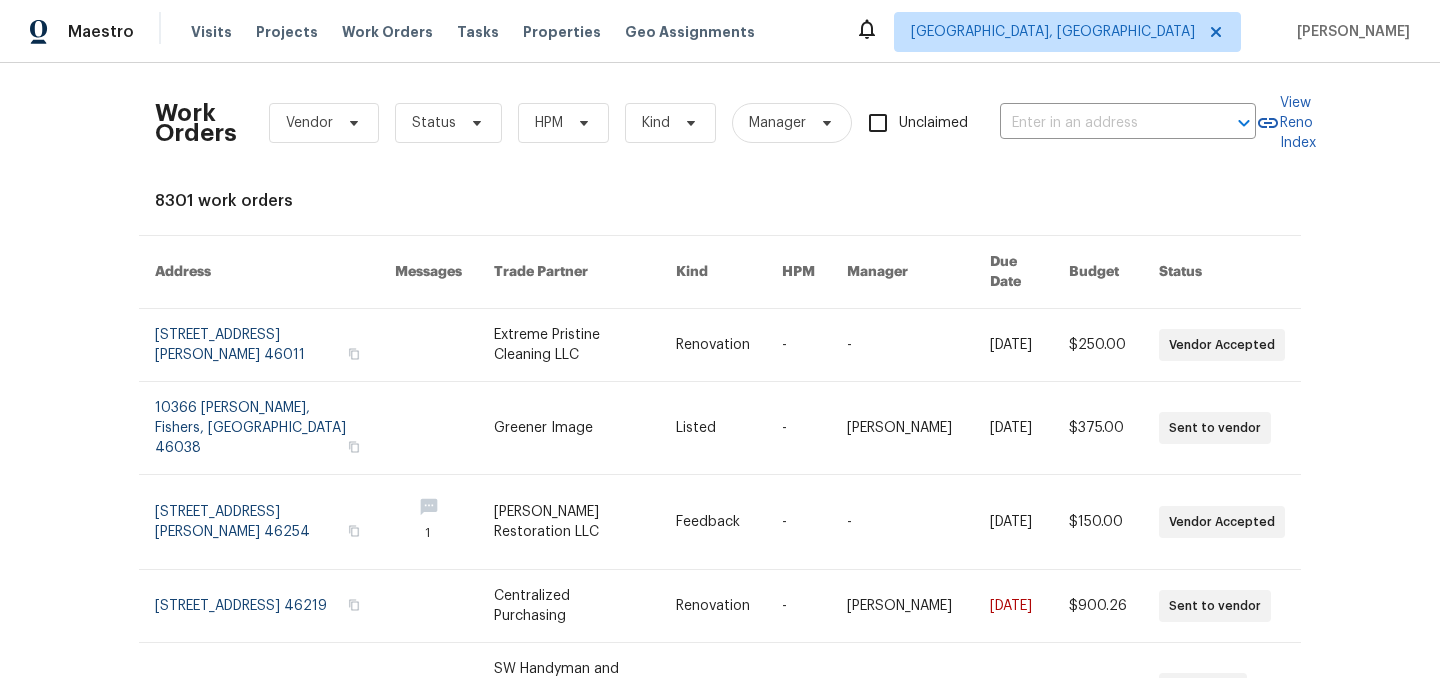 click on "8301 work orders" at bounding box center (720, 201) 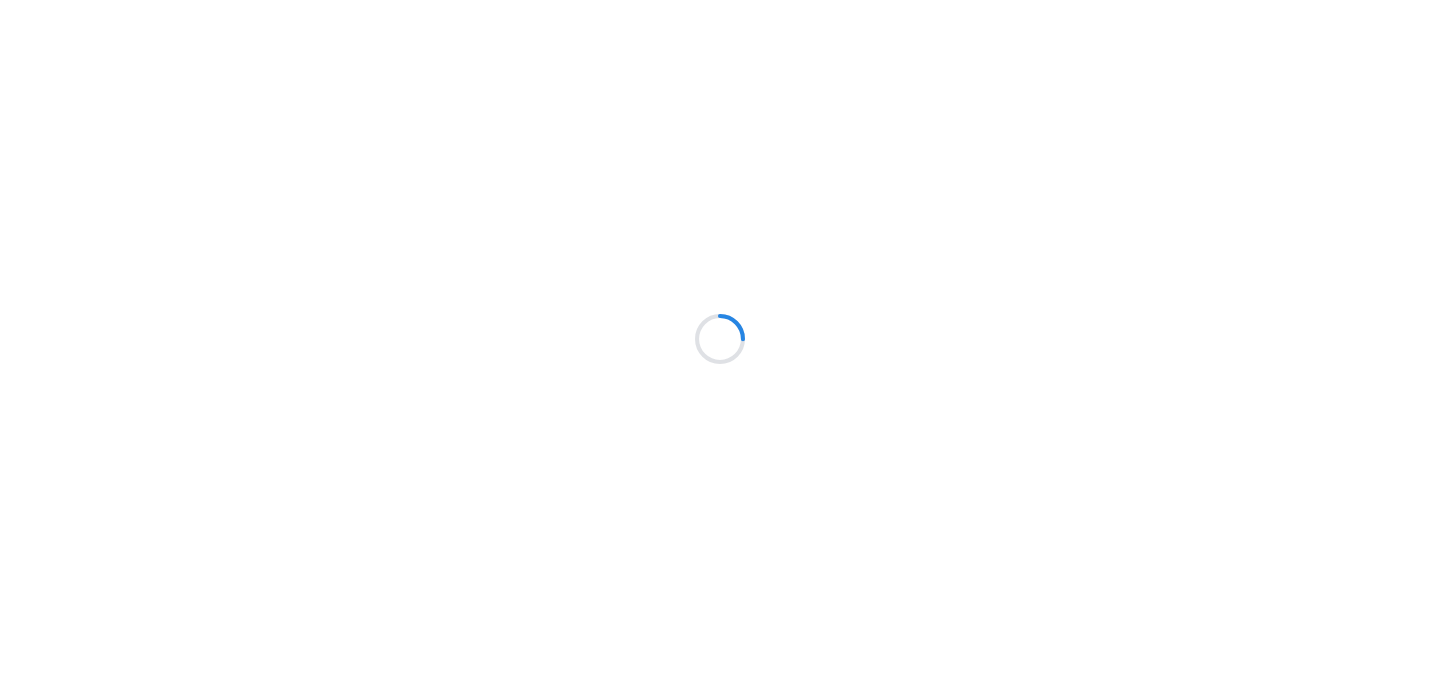 scroll, scrollTop: 0, scrollLeft: 0, axis: both 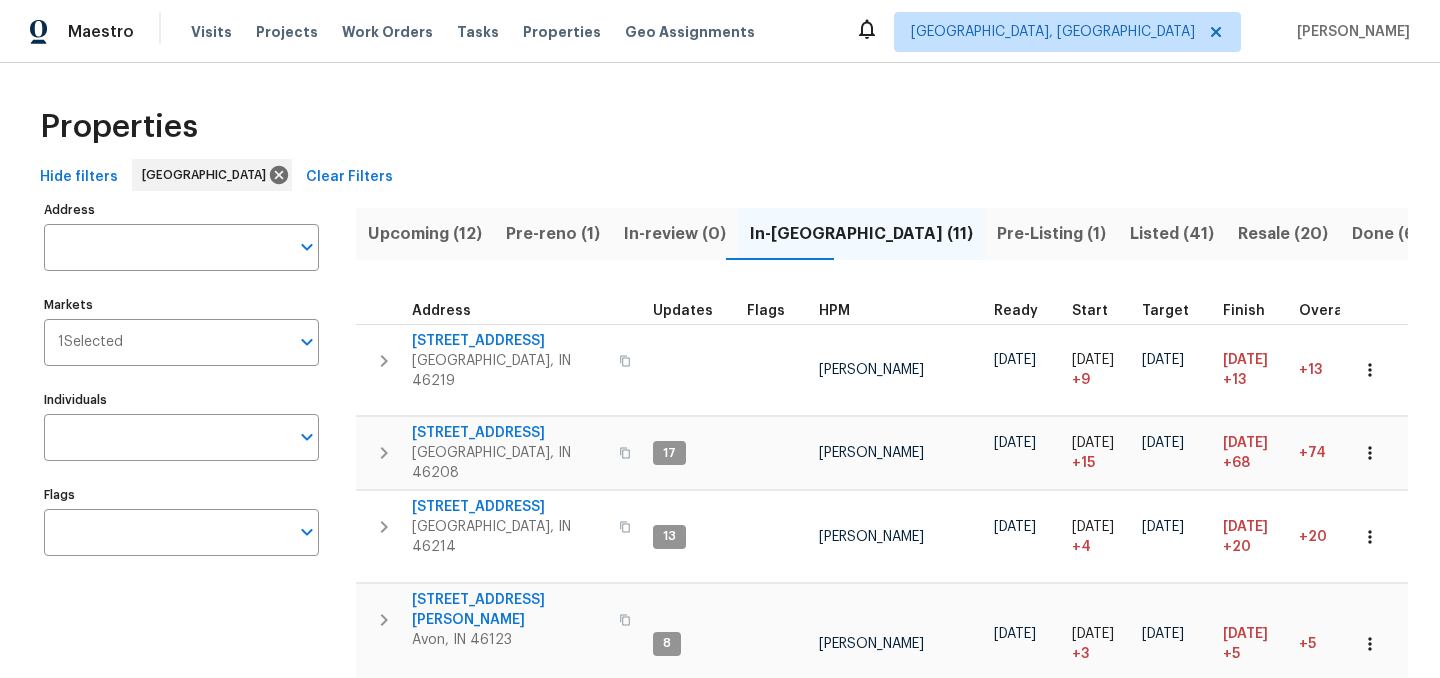 click on "Properties" at bounding box center (720, 127) 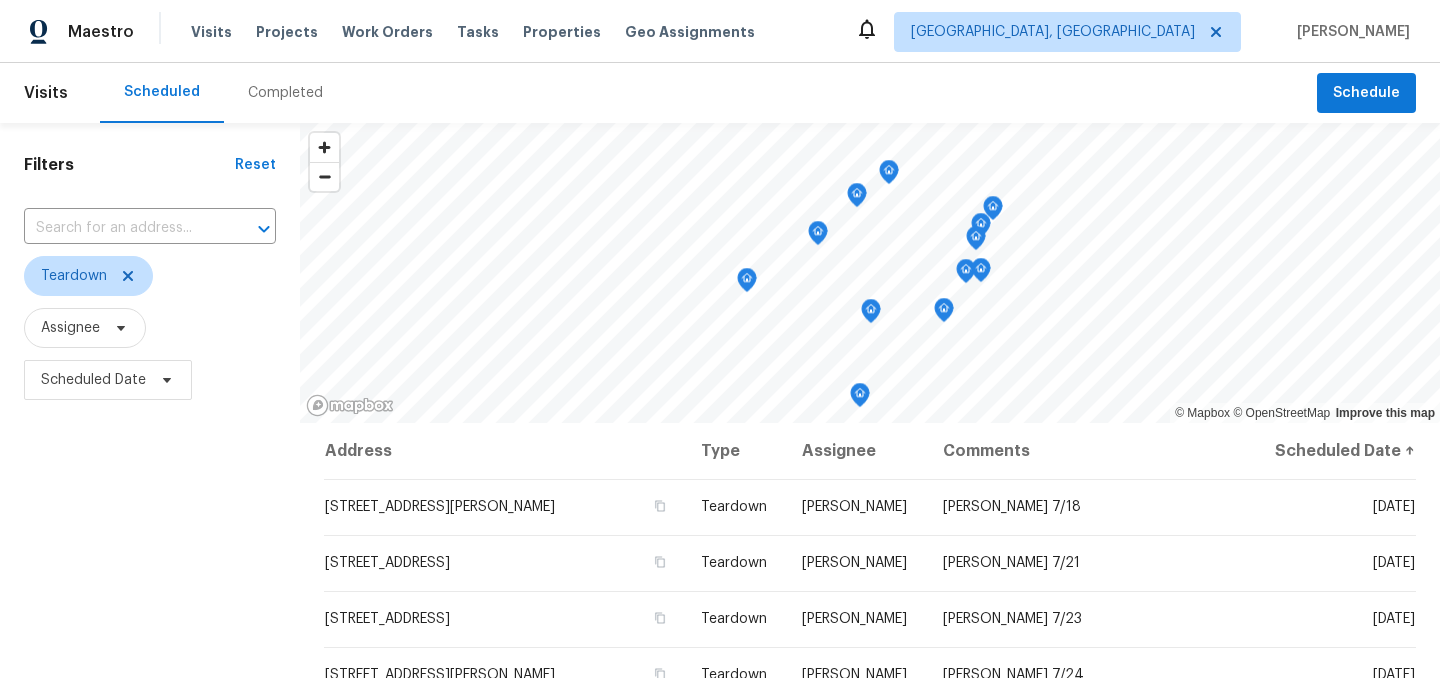 scroll, scrollTop: 0, scrollLeft: 0, axis: both 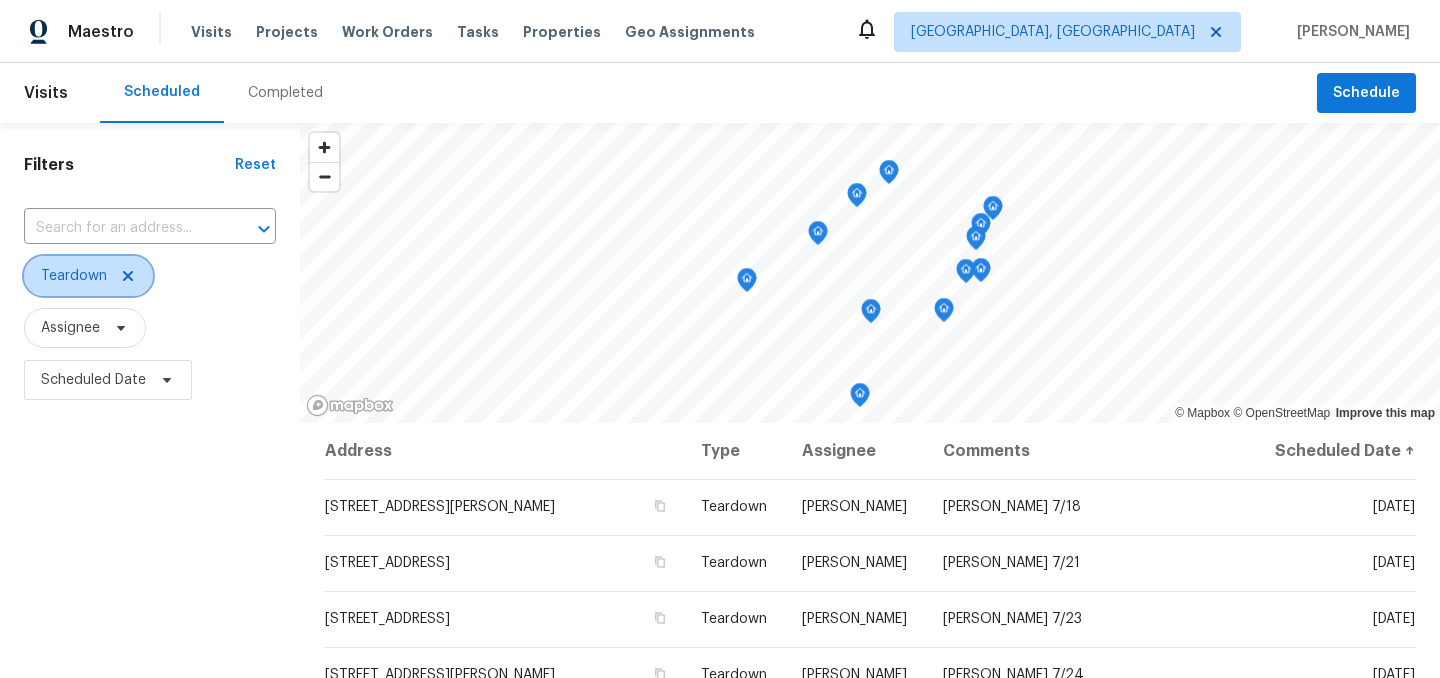 click 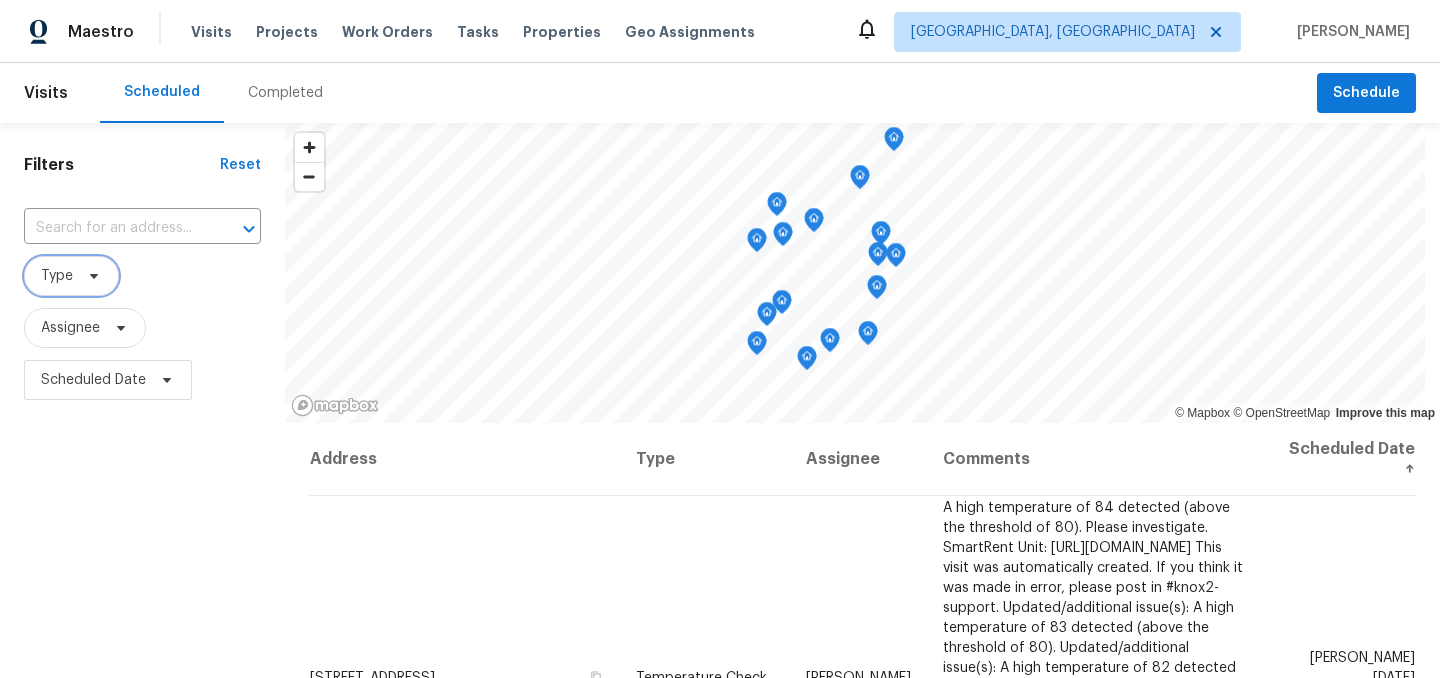 click on "Type" at bounding box center (57, 276) 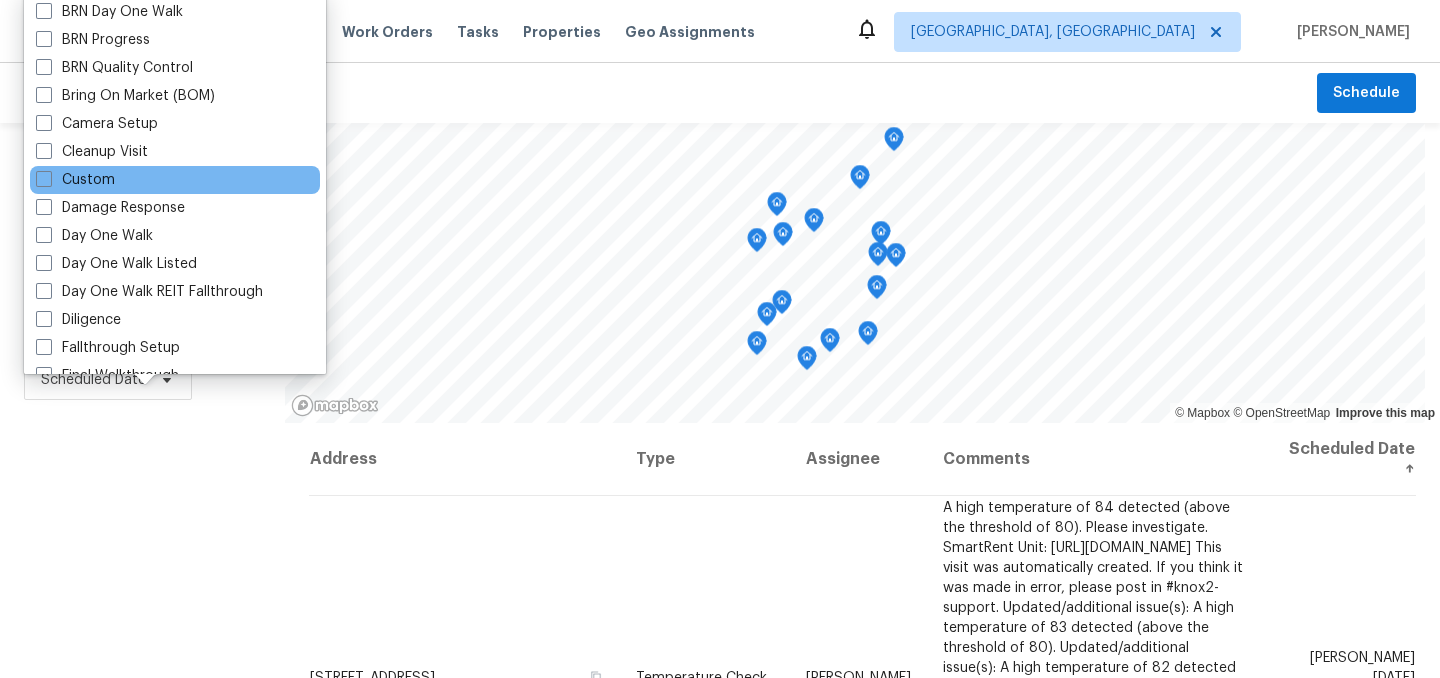 scroll, scrollTop: 168, scrollLeft: 0, axis: vertical 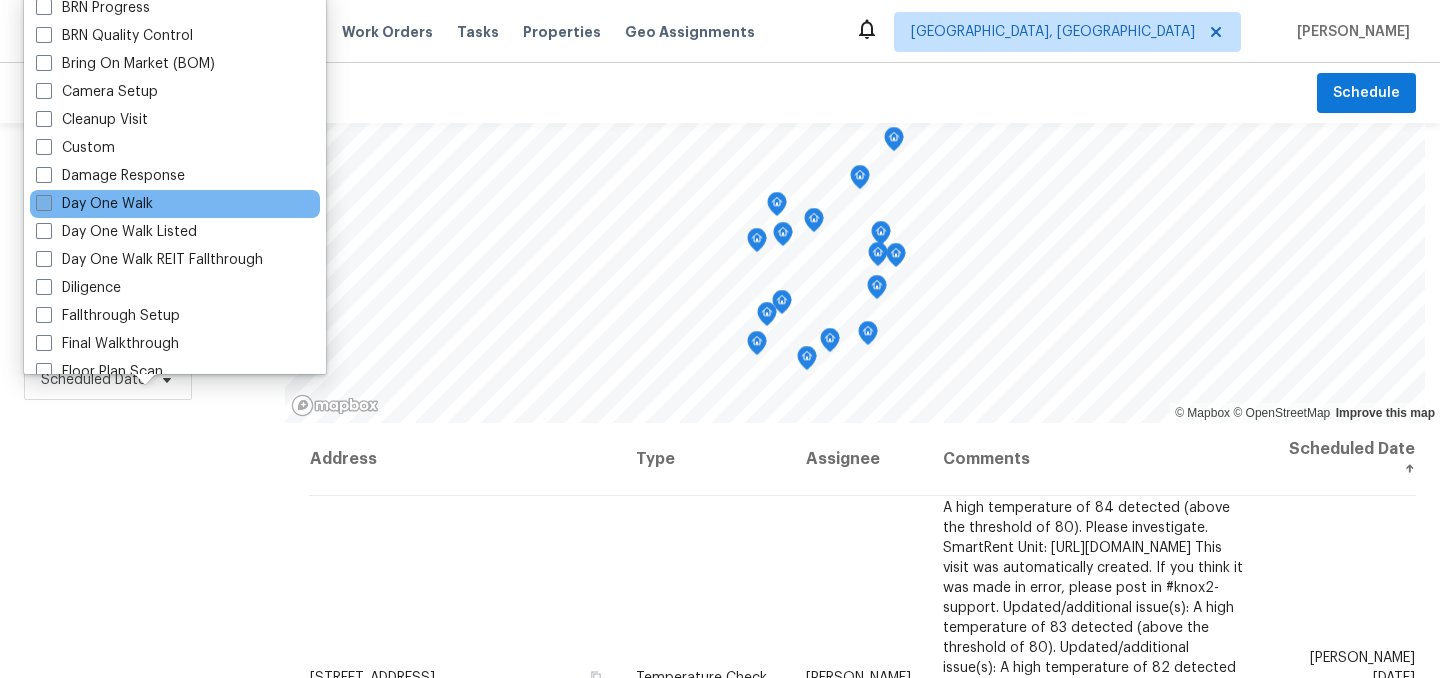 click on "Day One Walk" at bounding box center [94, 204] 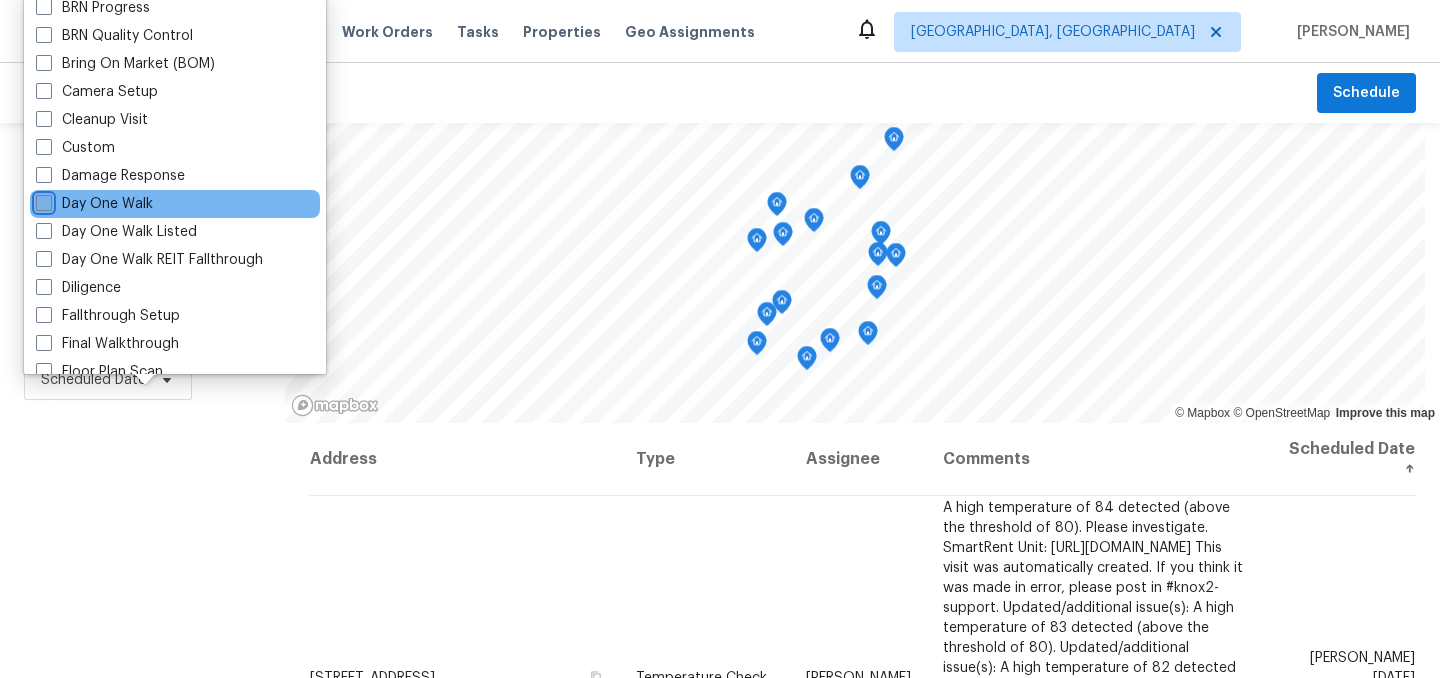 click on "Day One Walk" at bounding box center [42, 200] 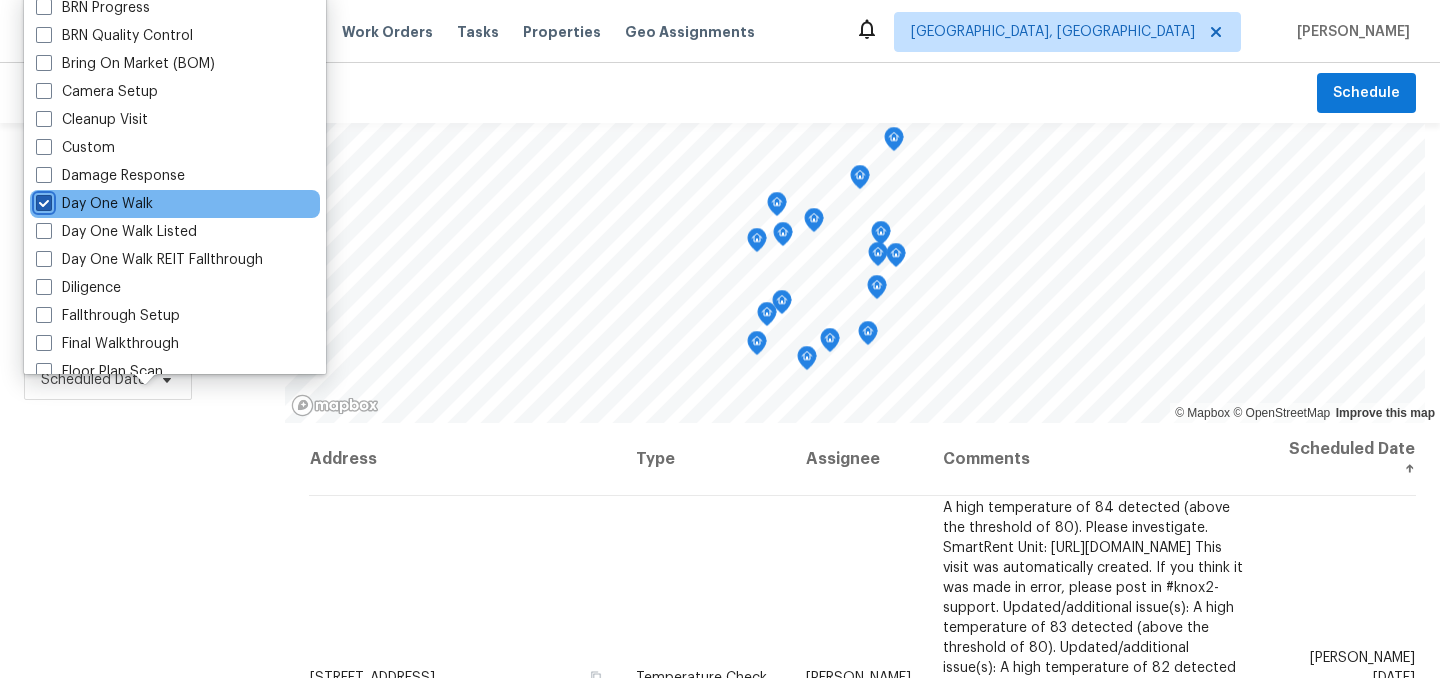 checkbox on "true" 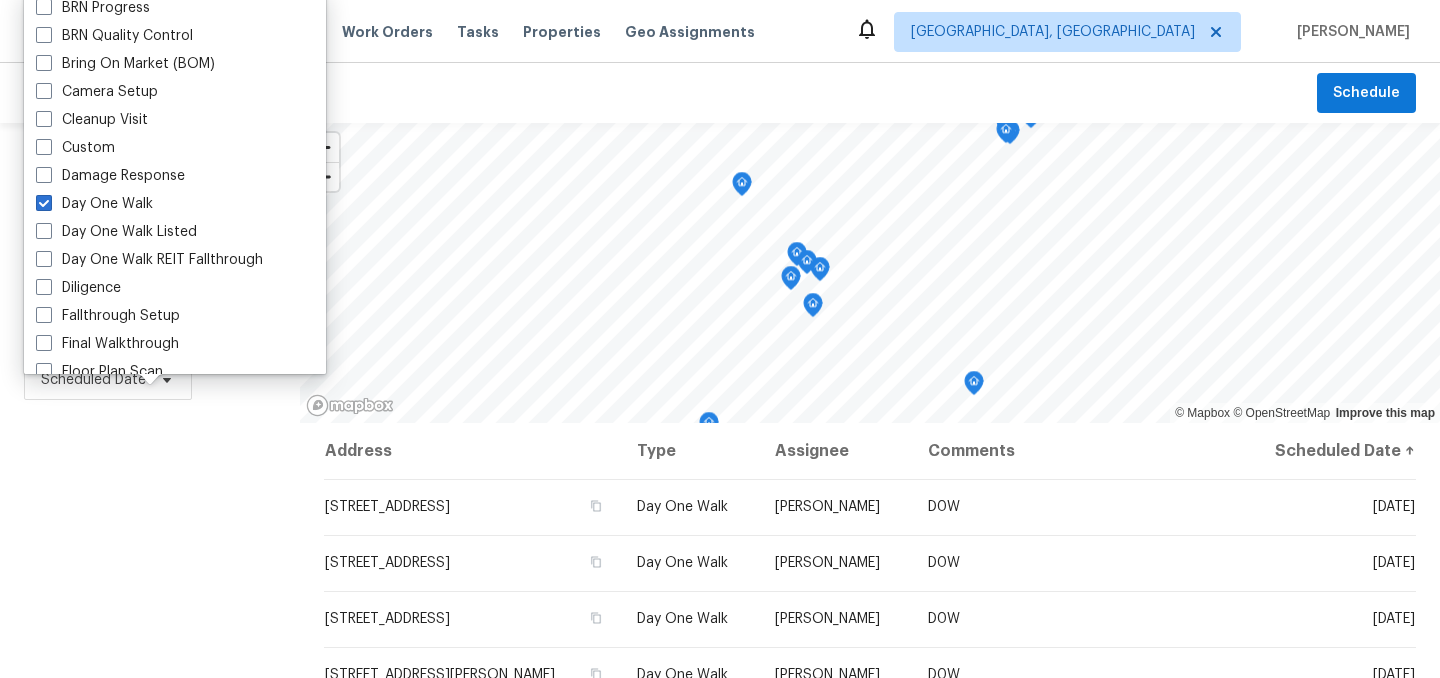click on "Filters Reset ​ Day One Walk Assignee Scheduled Date" at bounding box center [150, 544] 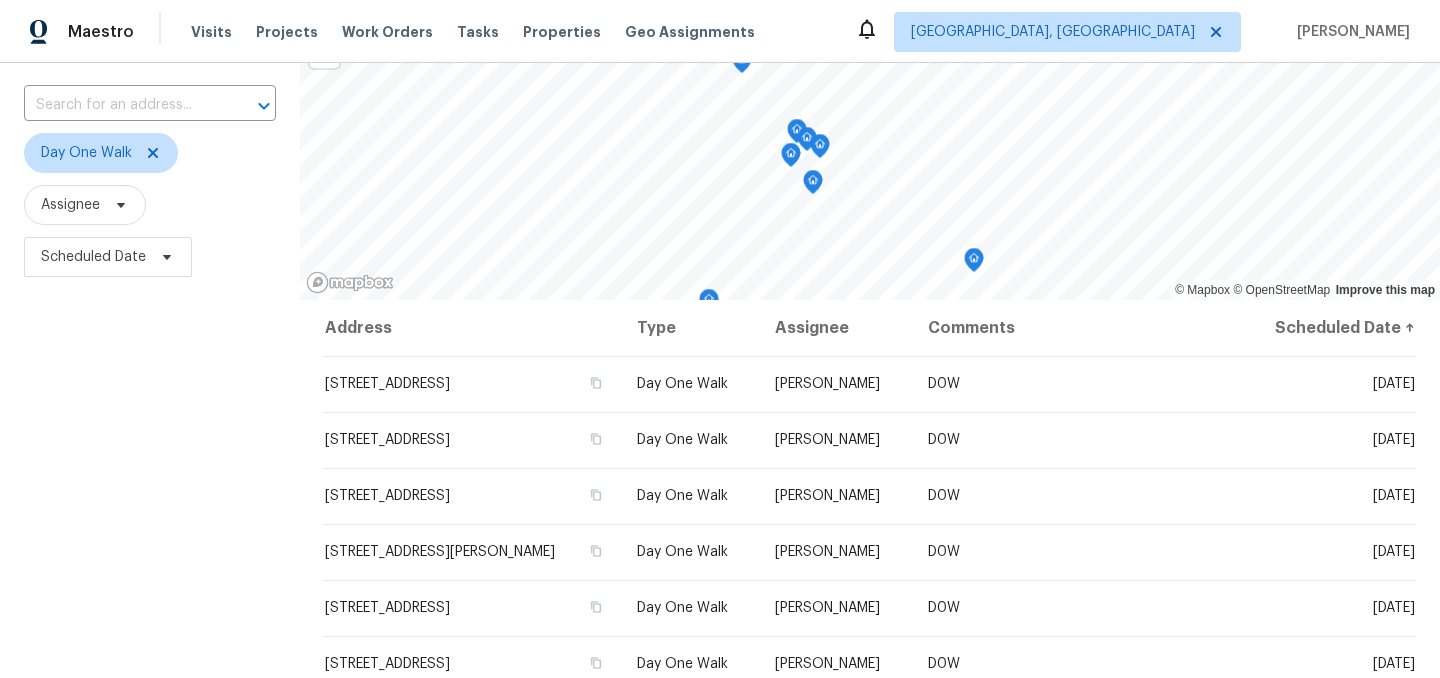 scroll, scrollTop: 150, scrollLeft: 0, axis: vertical 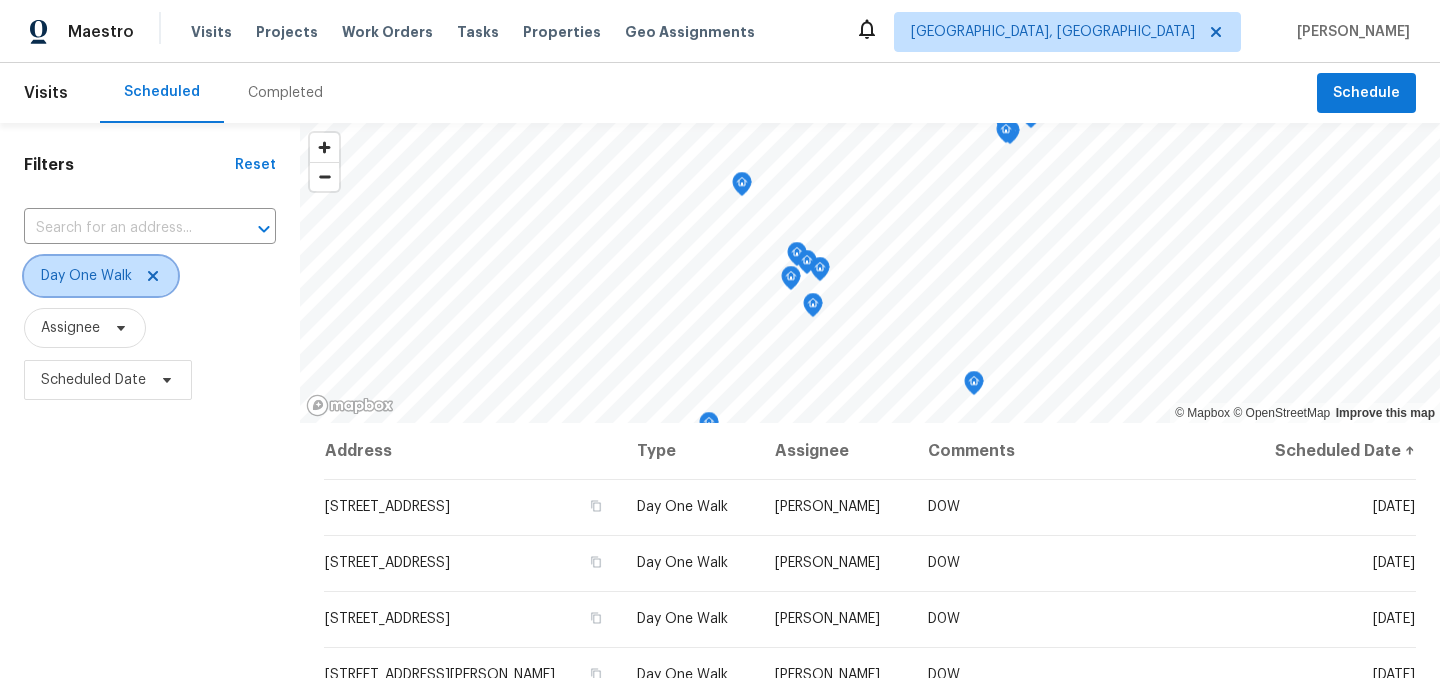 click 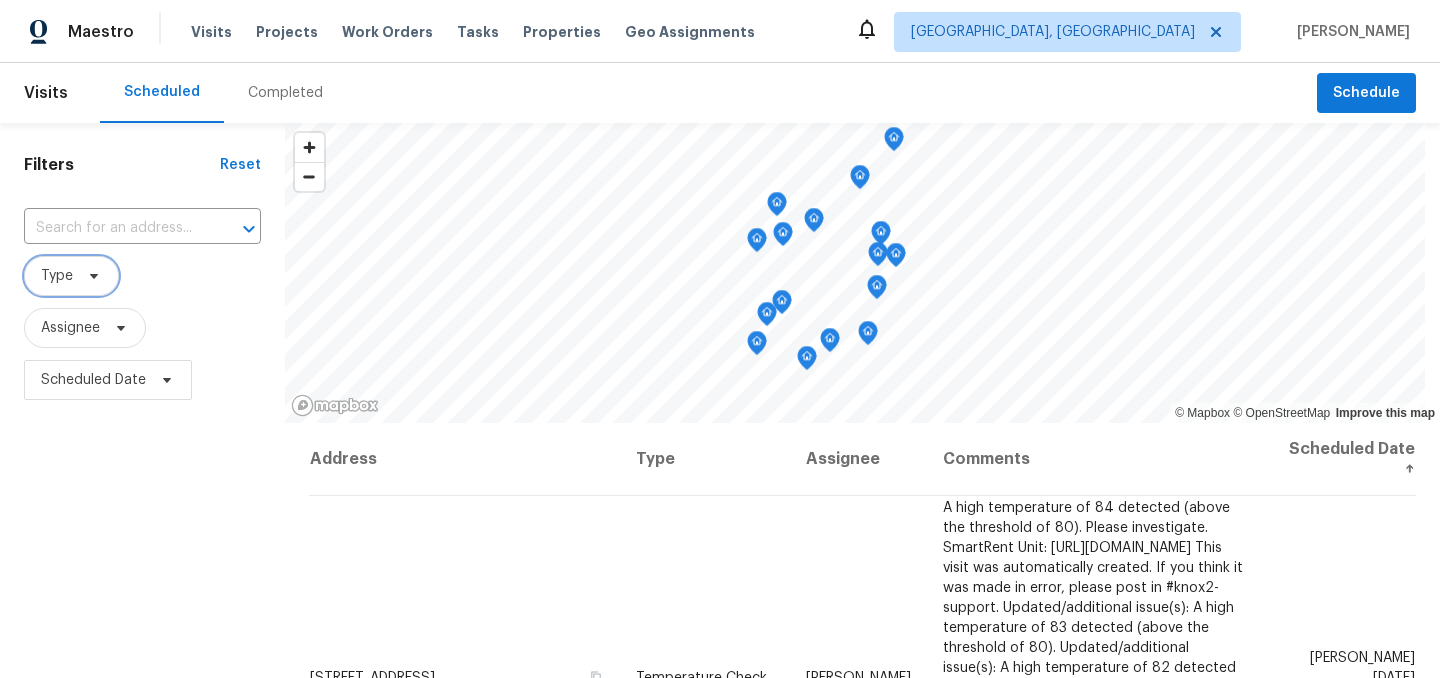 click on "Type" at bounding box center [57, 276] 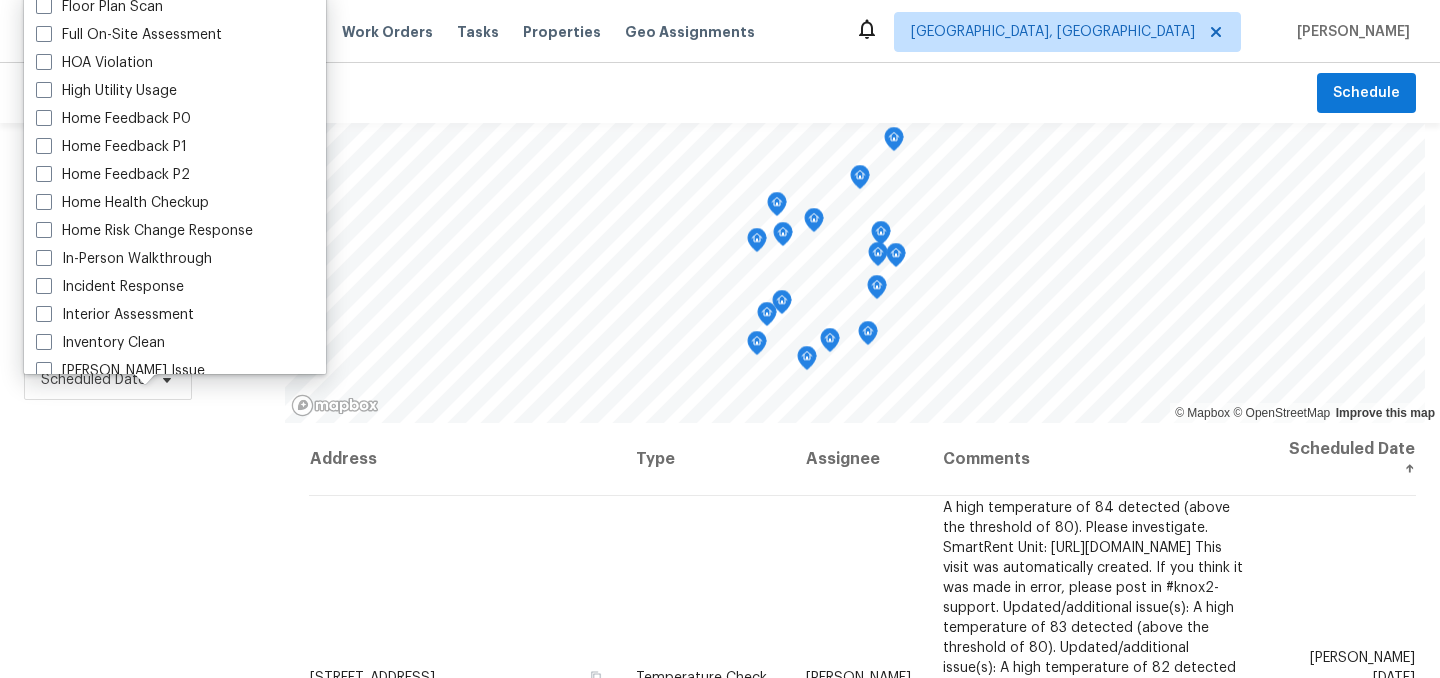 scroll, scrollTop: 517, scrollLeft: 0, axis: vertical 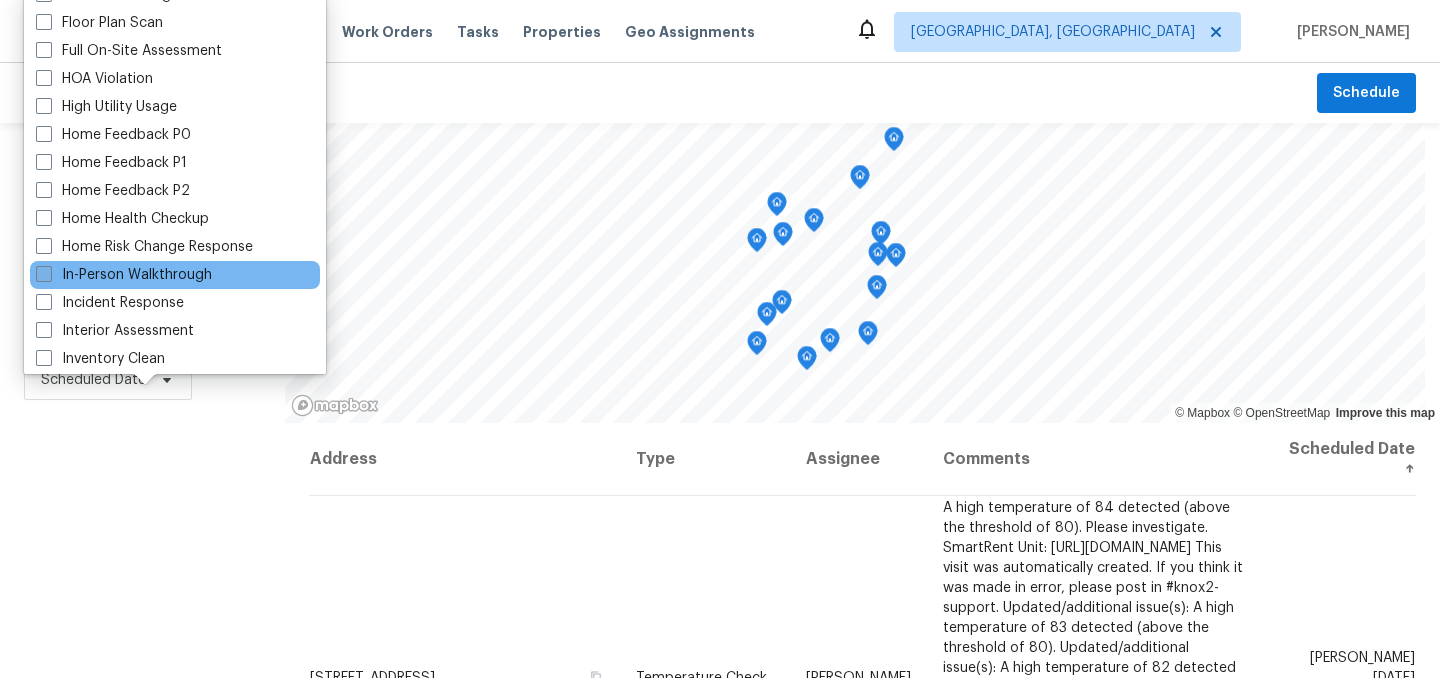 click on "In-Person Walkthrough" at bounding box center (124, 275) 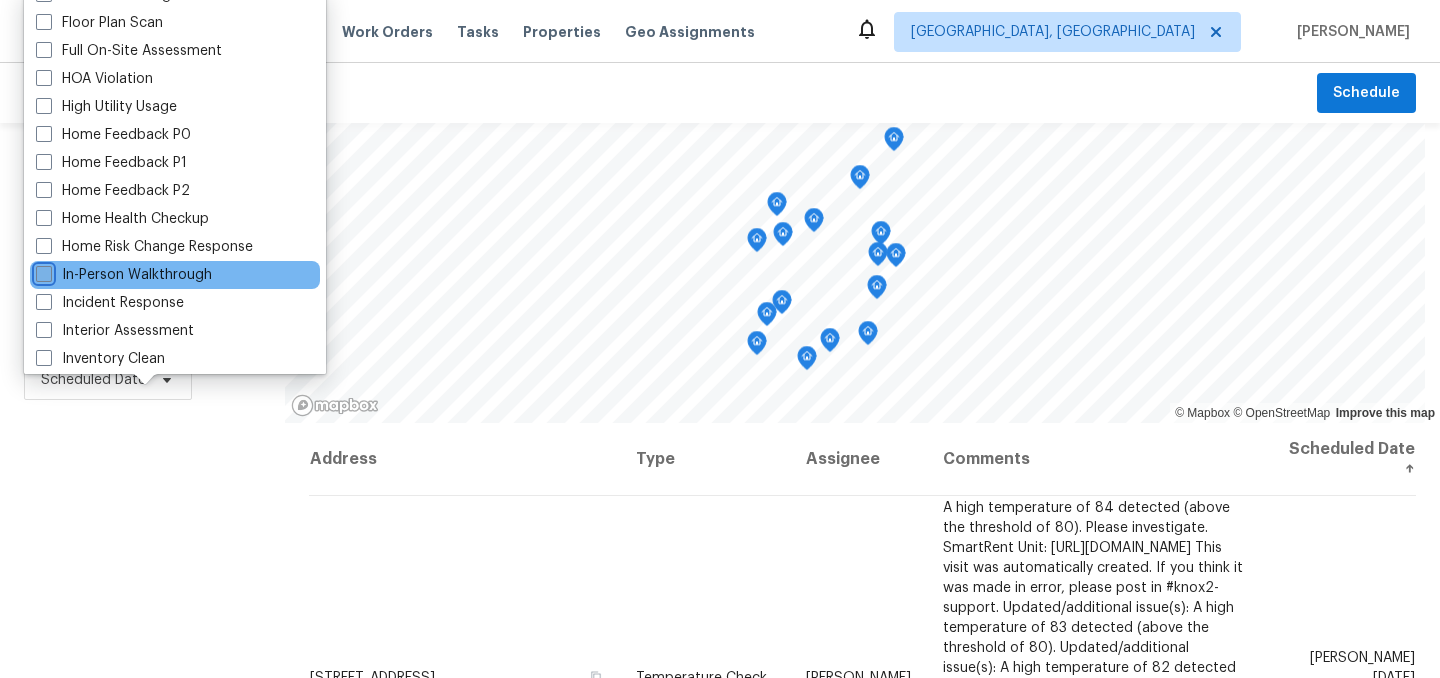 click on "In-Person Walkthrough" at bounding box center [42, 271] 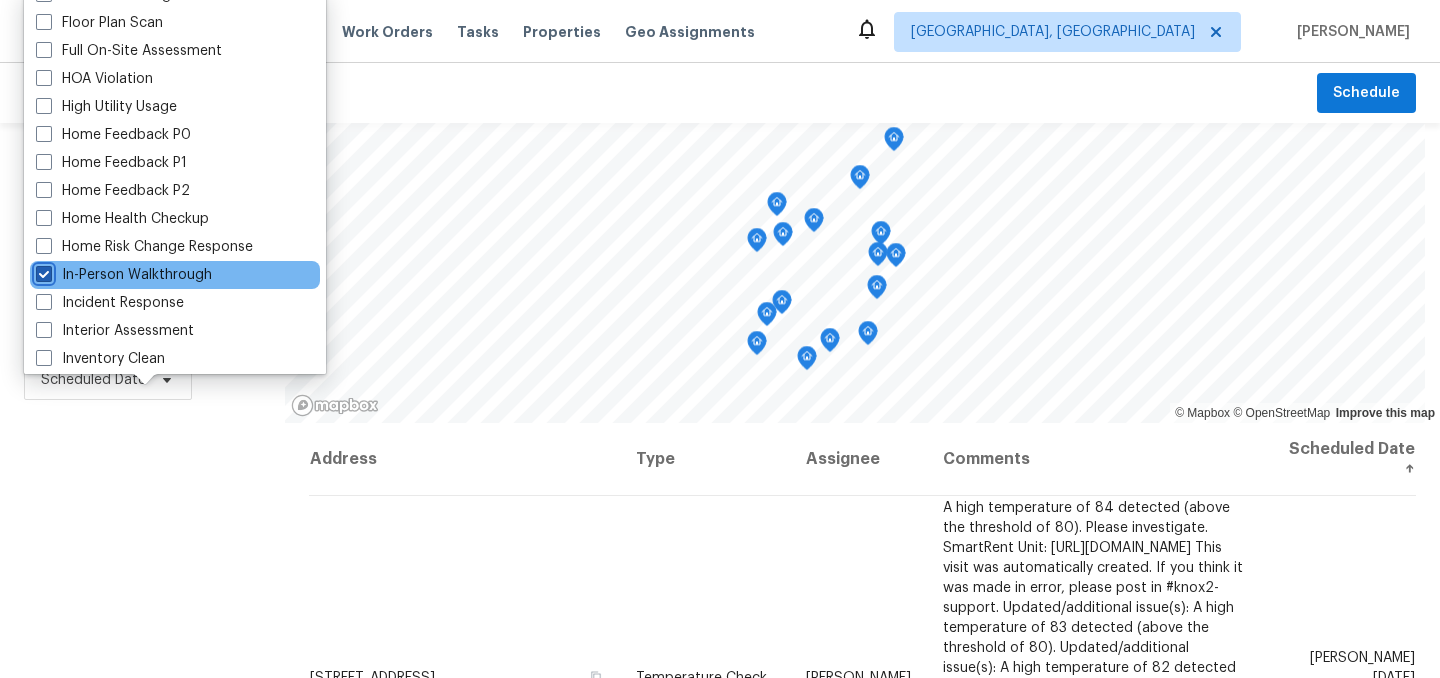 checkbox on "true" 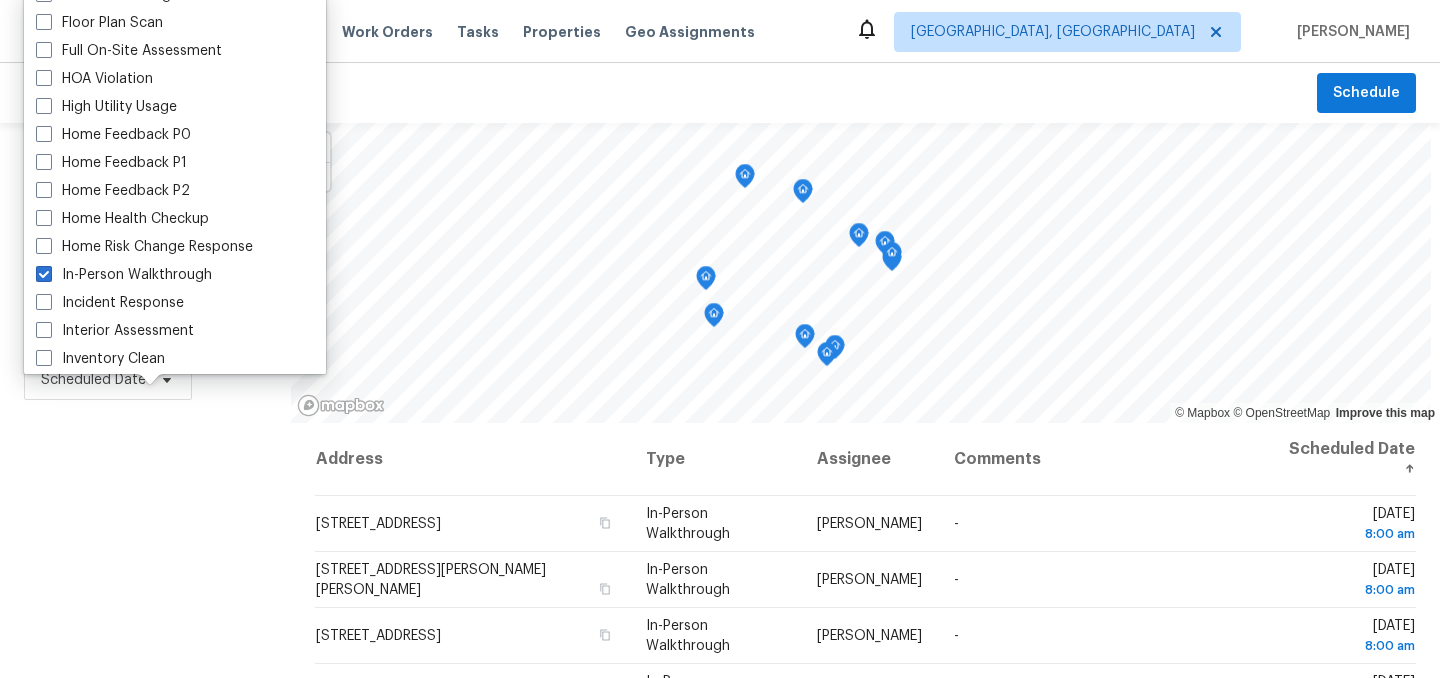 click on "Filters Reset ​ In-Person Walkthrough Assignee Scheduled Date" at bounding box center (145, 544) 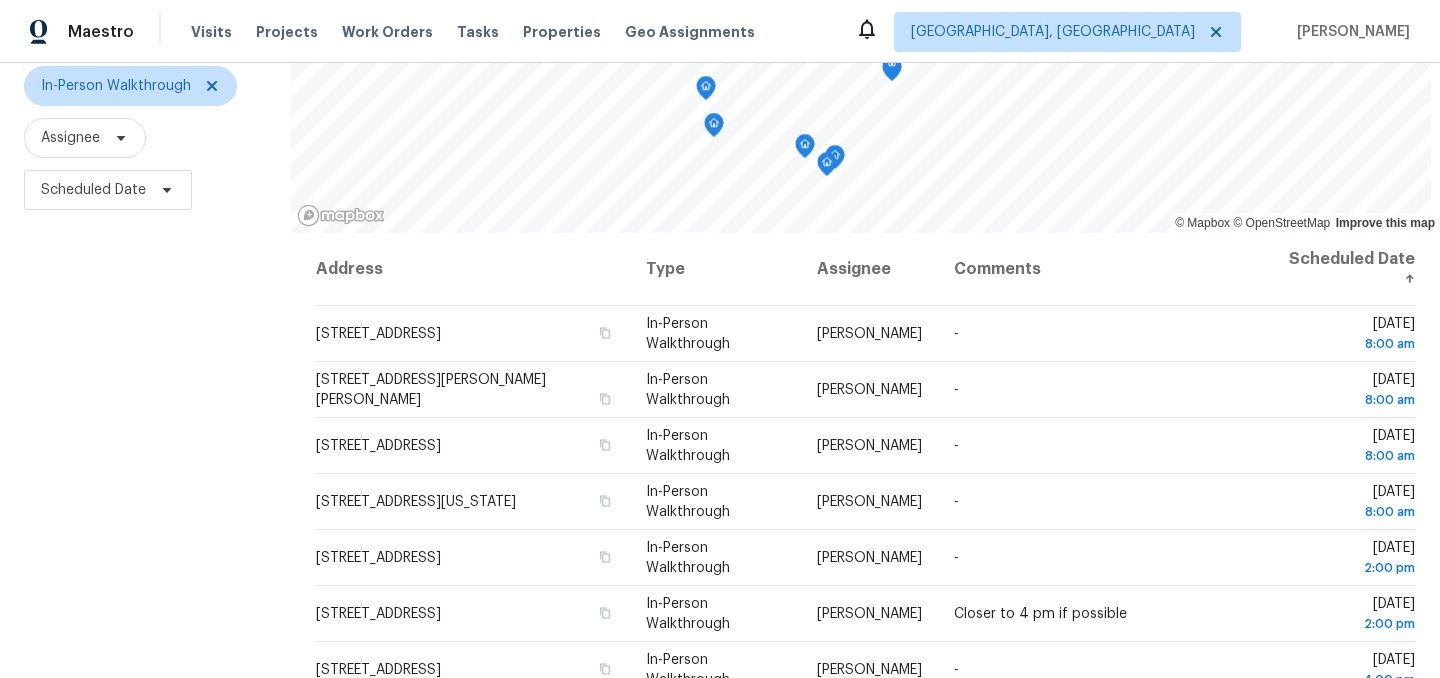 scroll, scrollTop: 215, scrollLeft: 0, axis: vertical 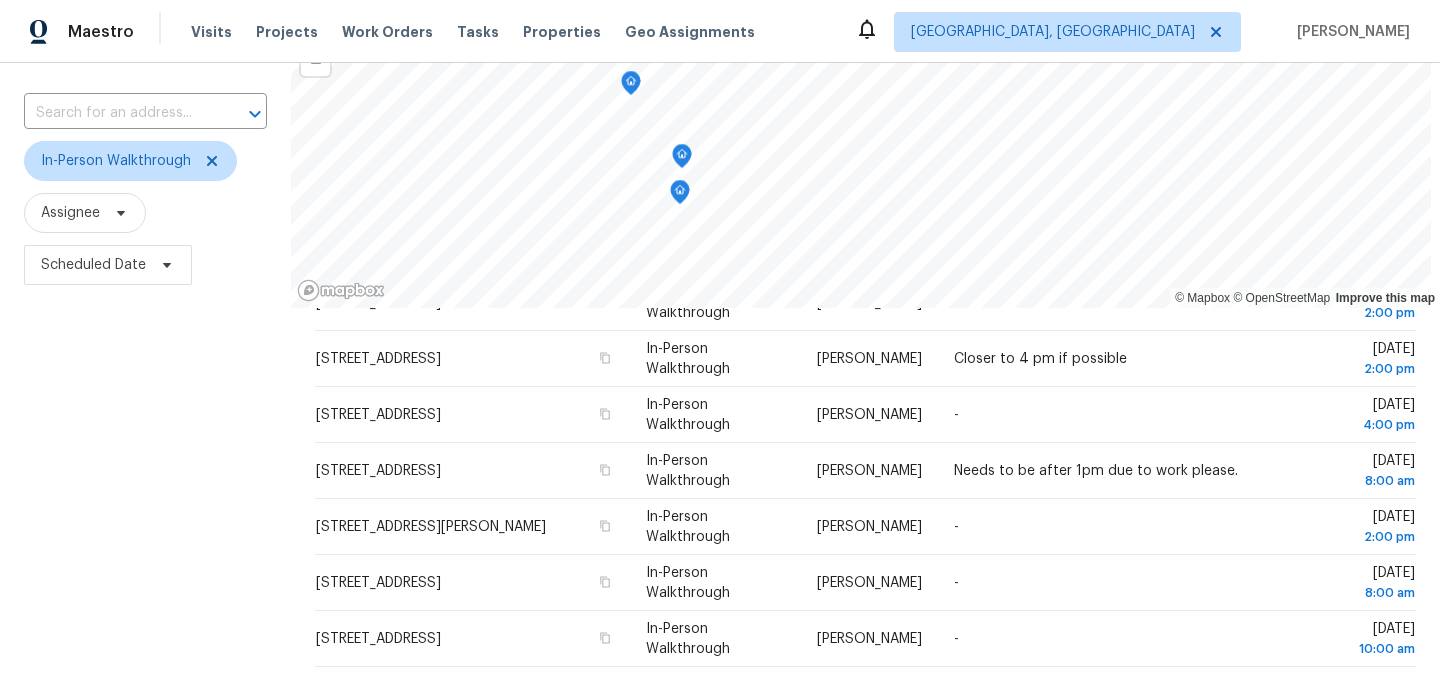 click 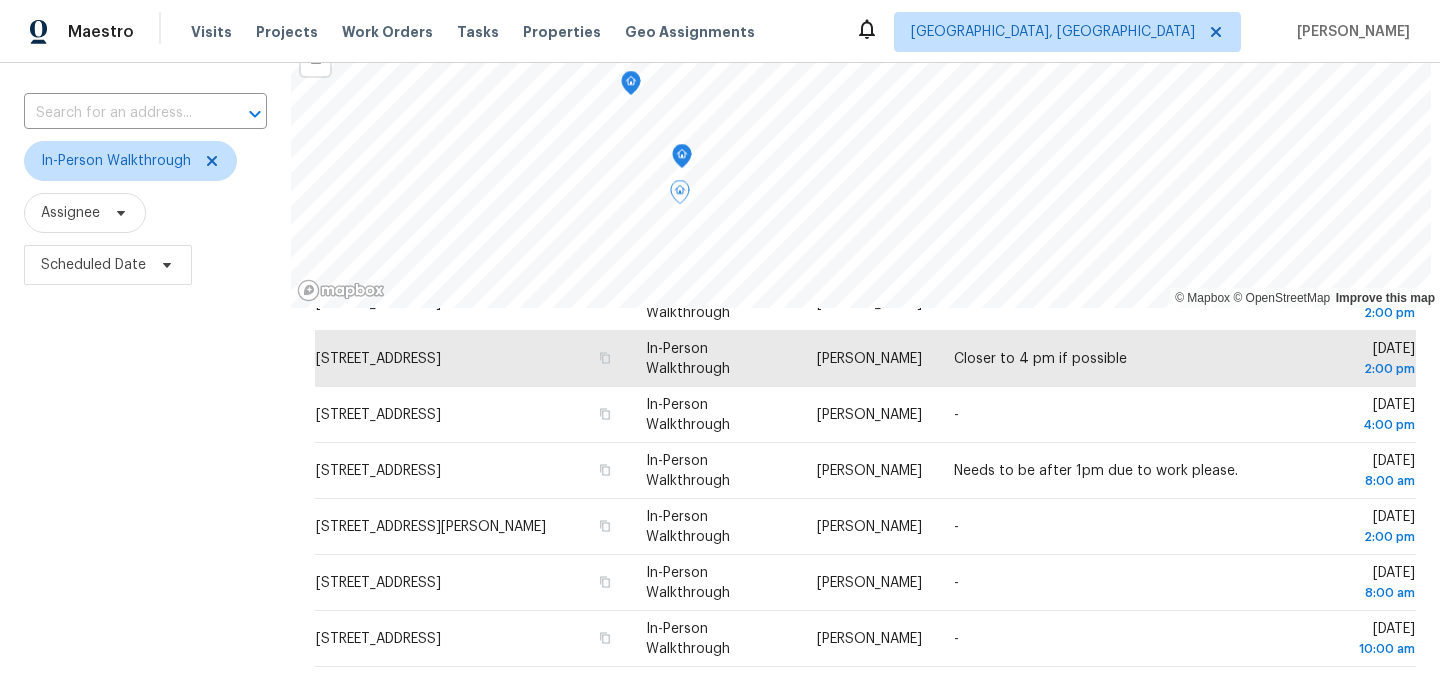 click 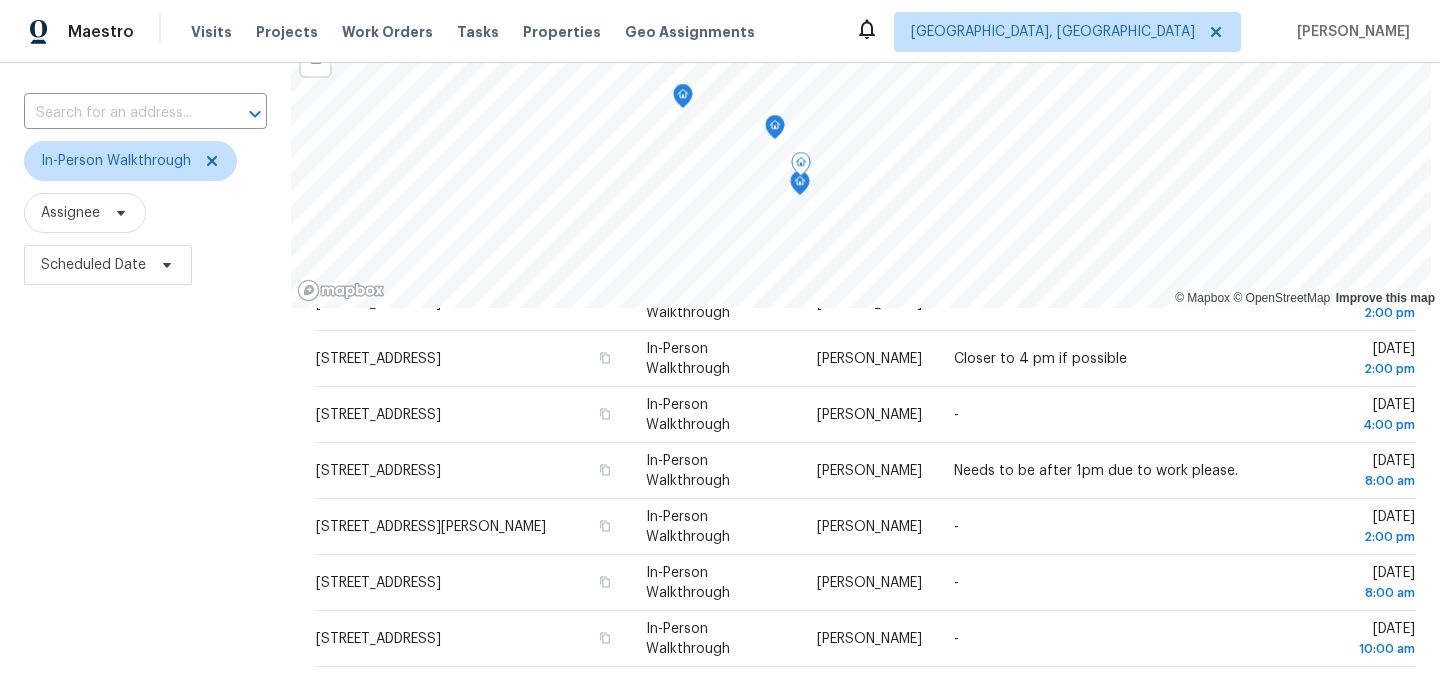 click 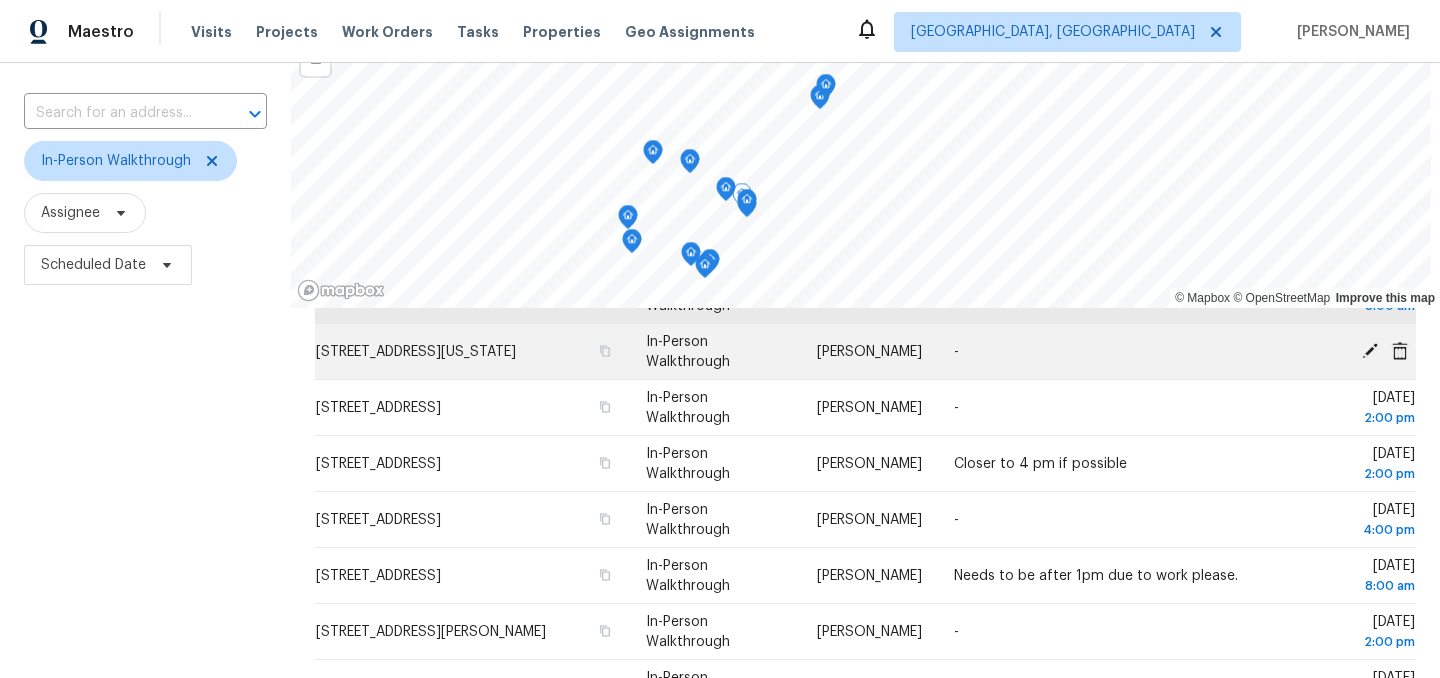 scroll, scrollTop: 330, scrollLeft: 0, axis: vertical 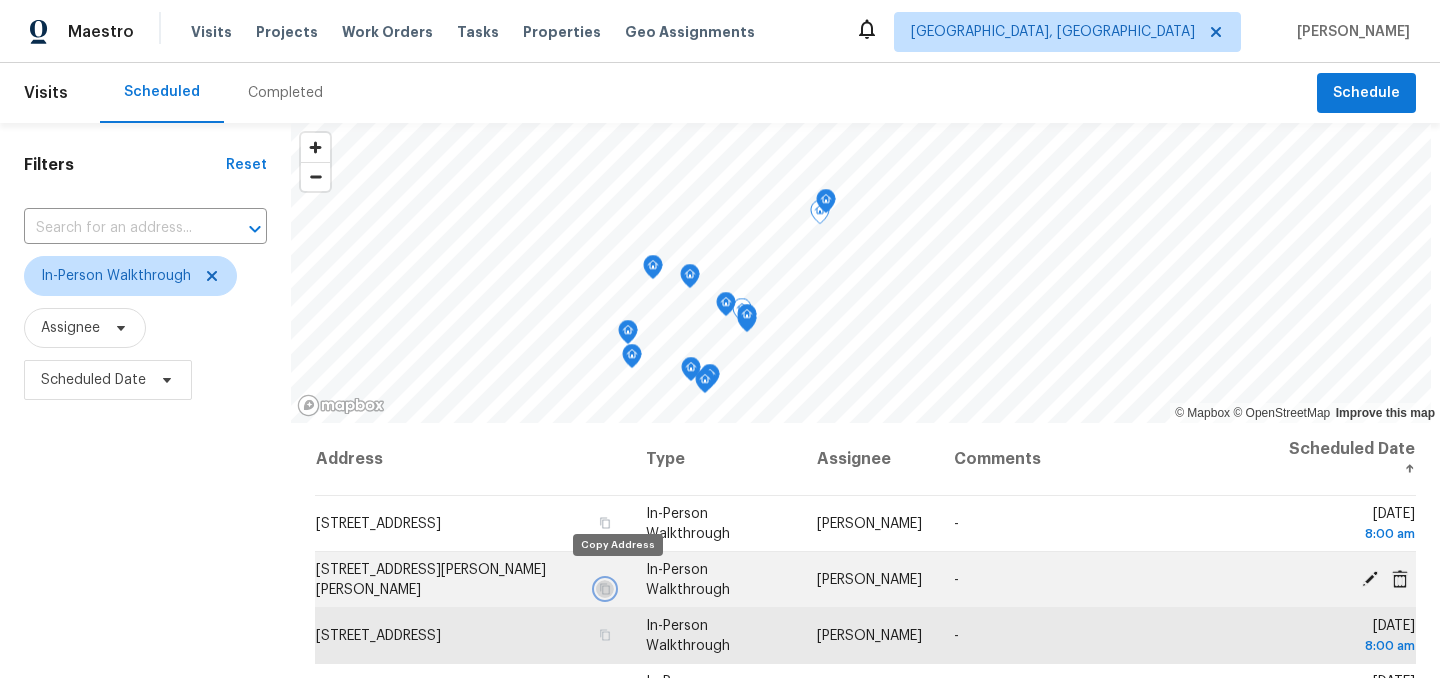 click 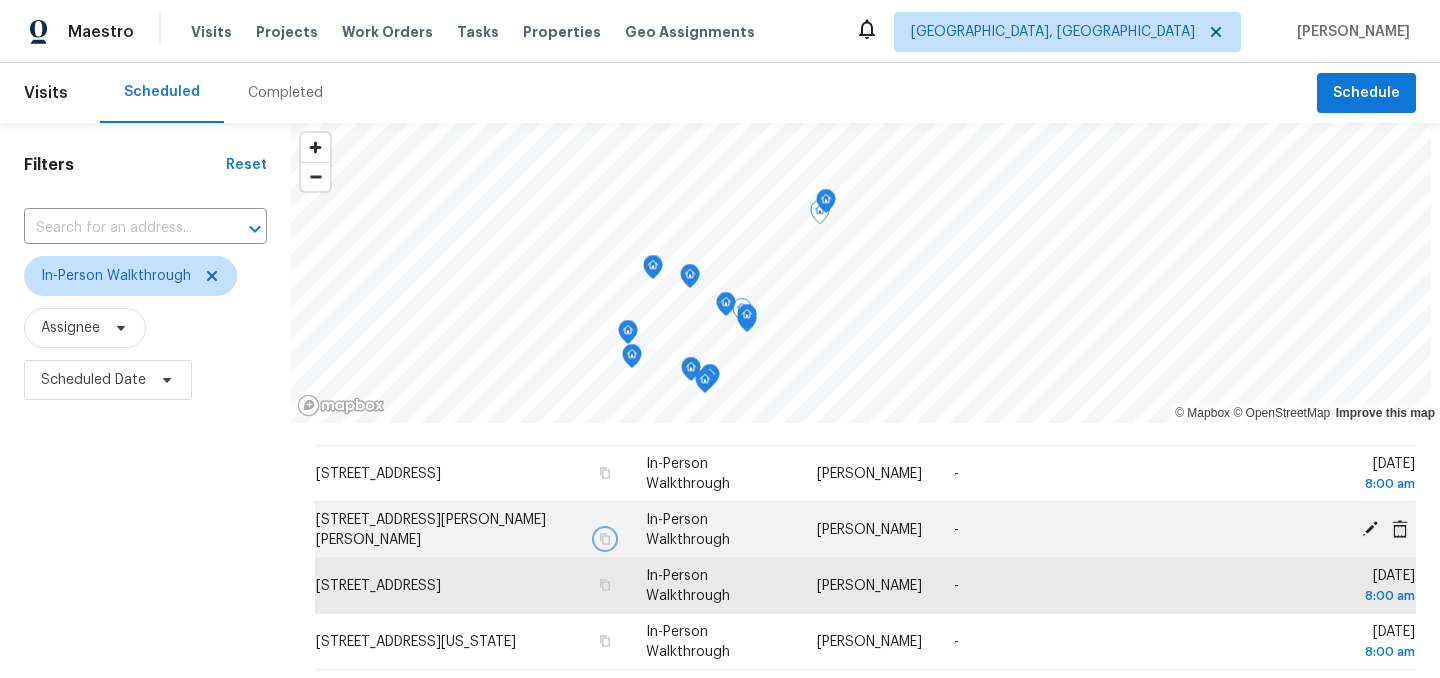 scroll, scrollTop: 54, scrollLeft: 0, axis: vertical 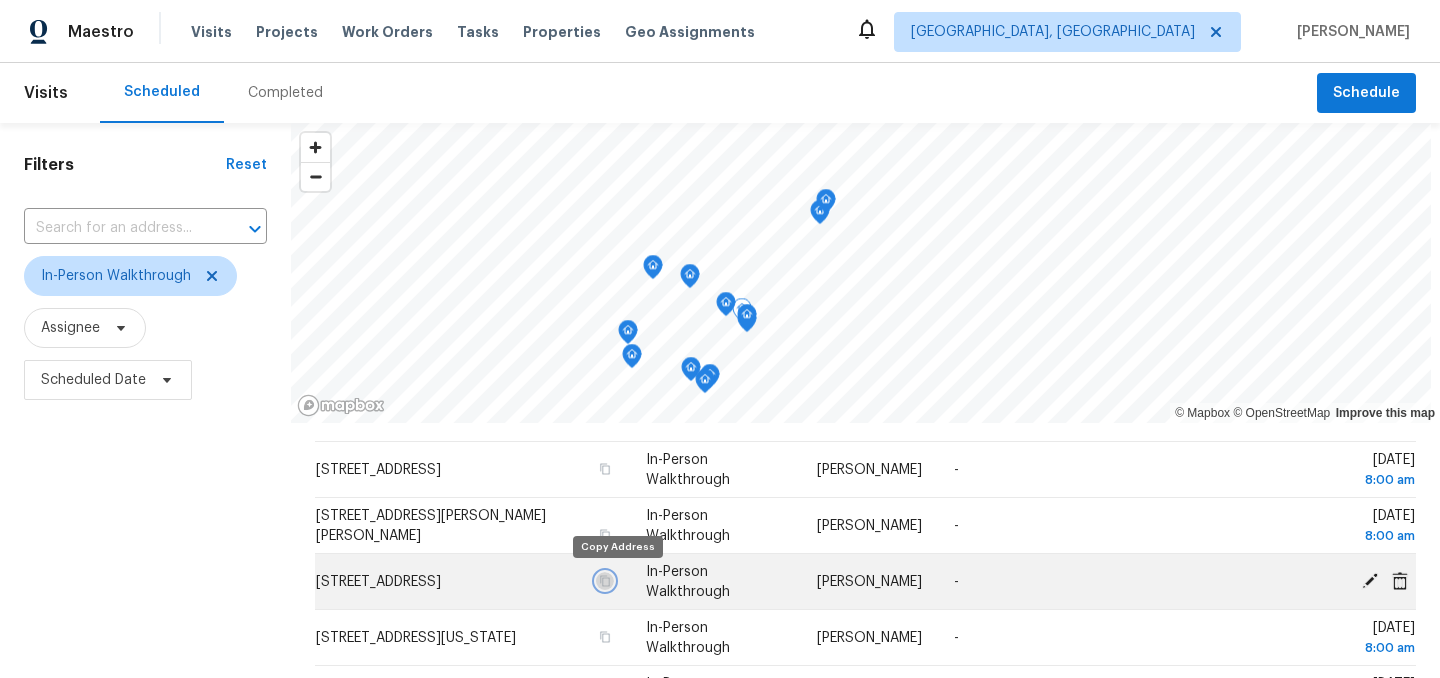 click 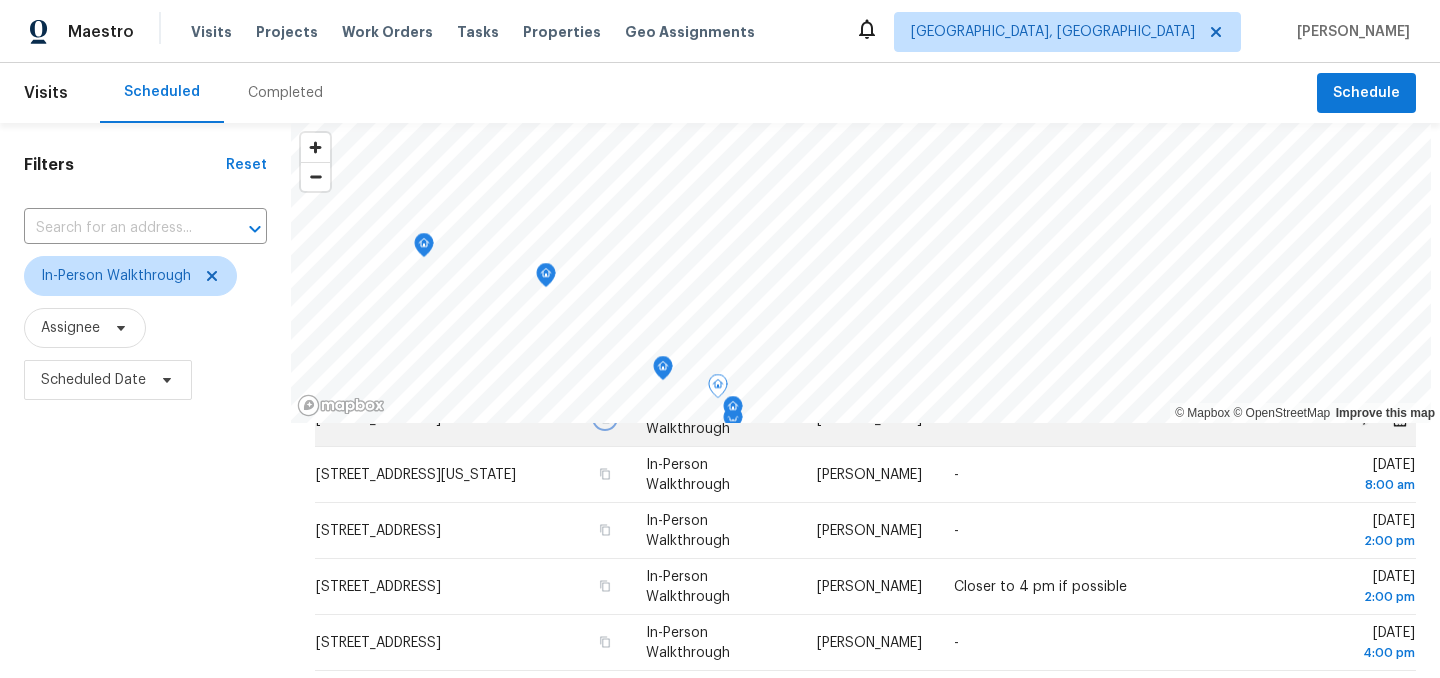 scroll, scrollTop: 223, scrollLeft: 0, axis: vertical 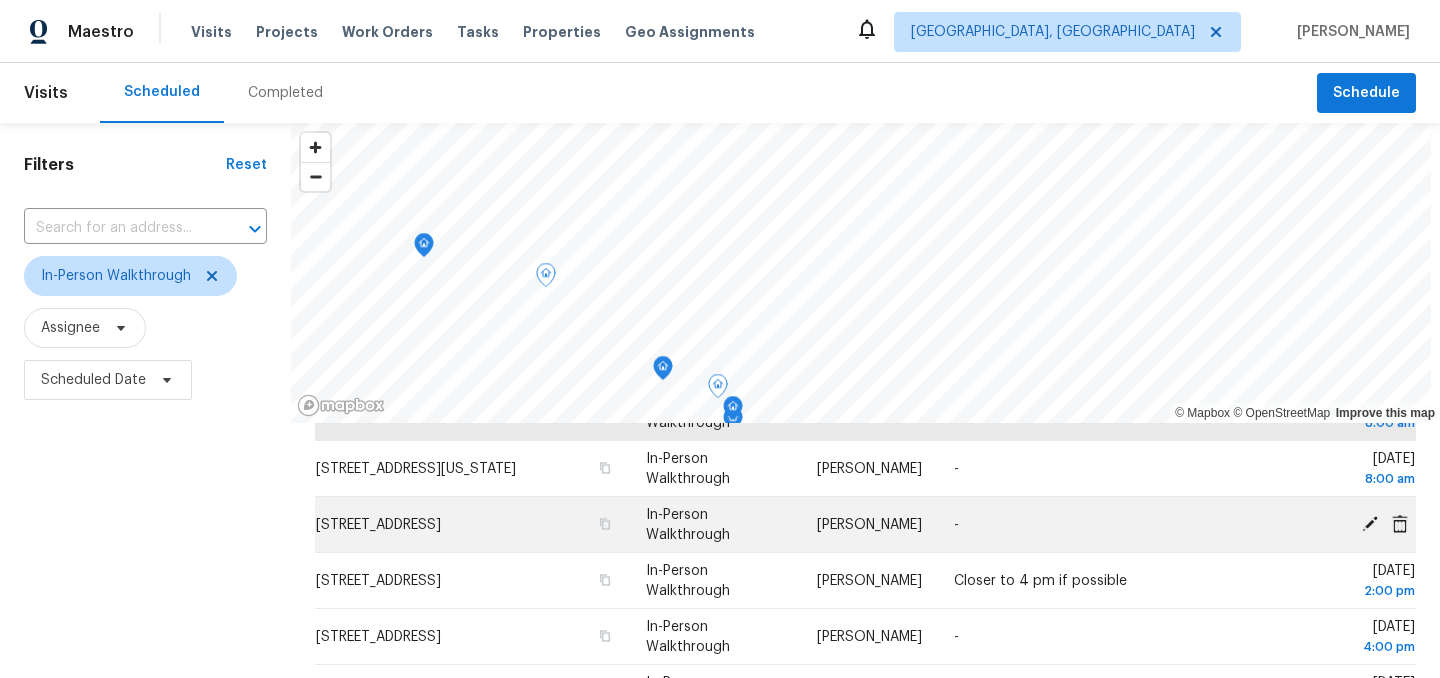 click on "[STREET_ADDRESS]" at bounding box center (378, 525) 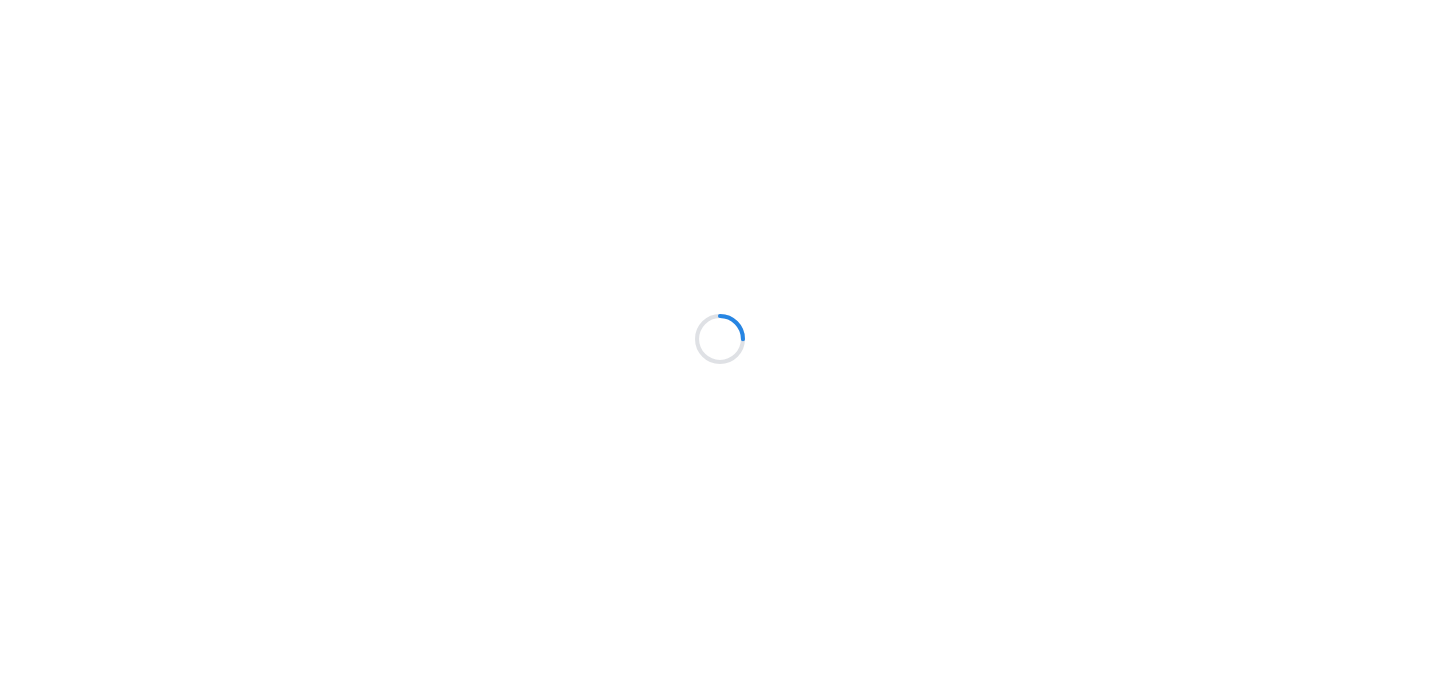 scroll, scrollTop: 0, scrollLeft: 0, axis: both 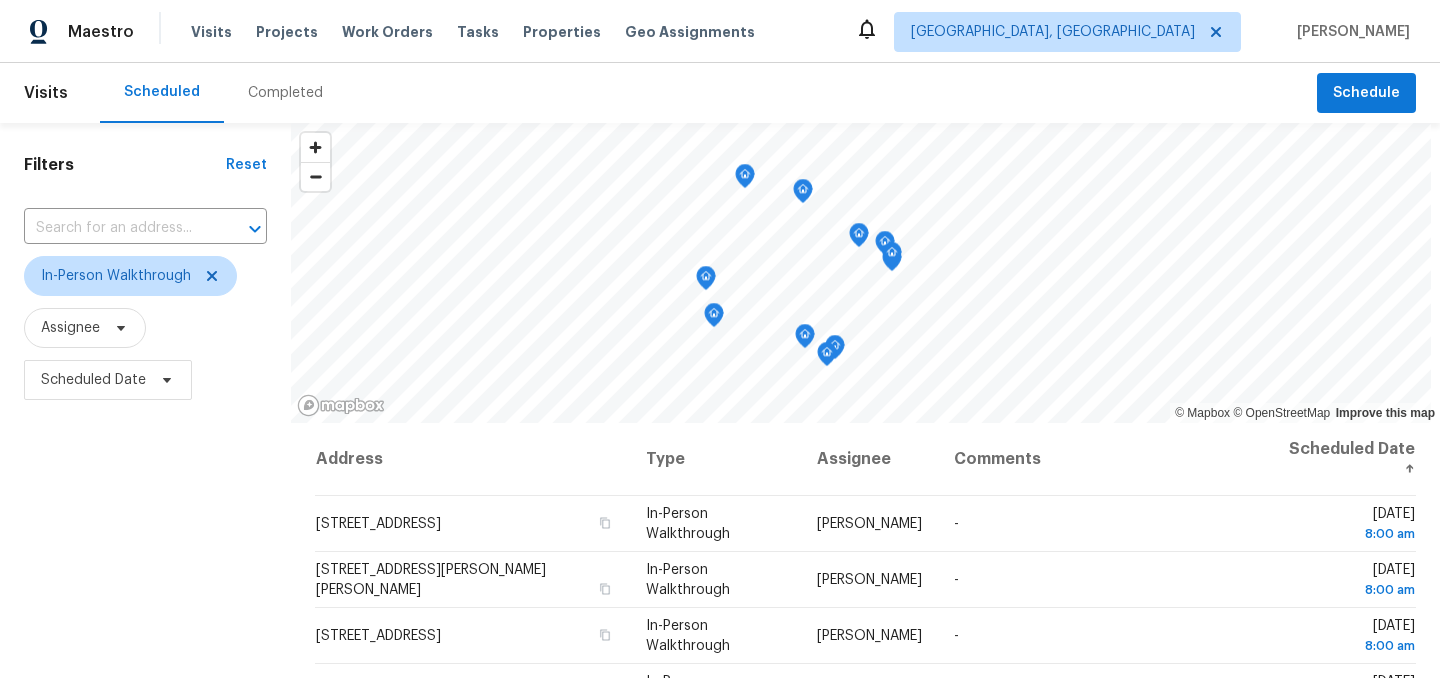 click 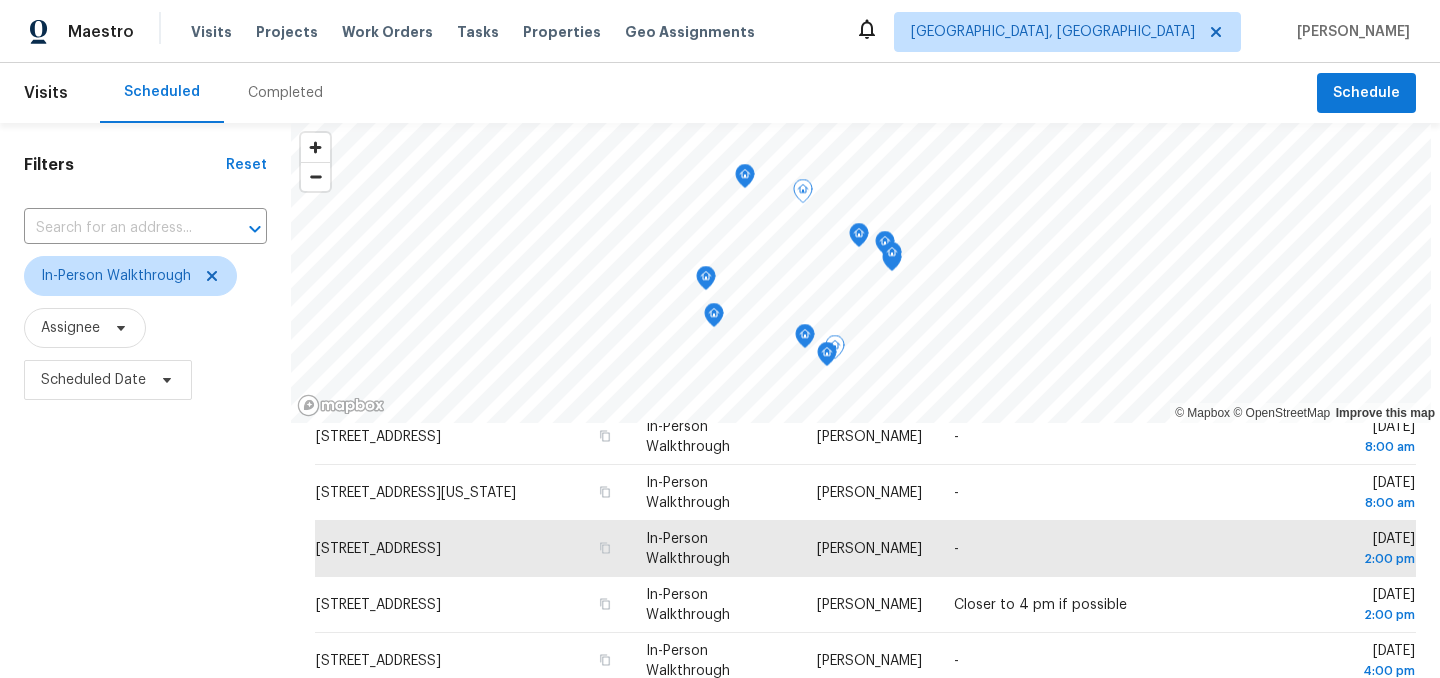 scroll, scrollTop: 204, scrollLeft: 0, axis: vertical 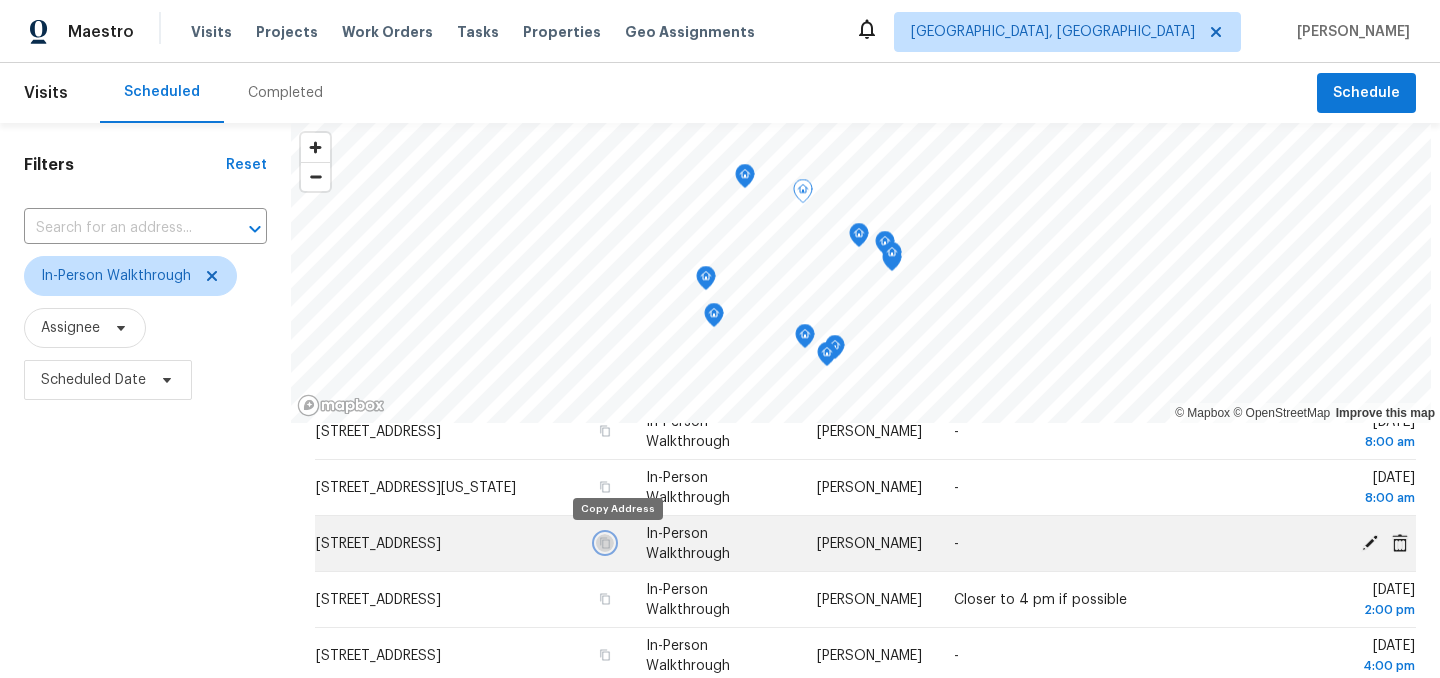 click 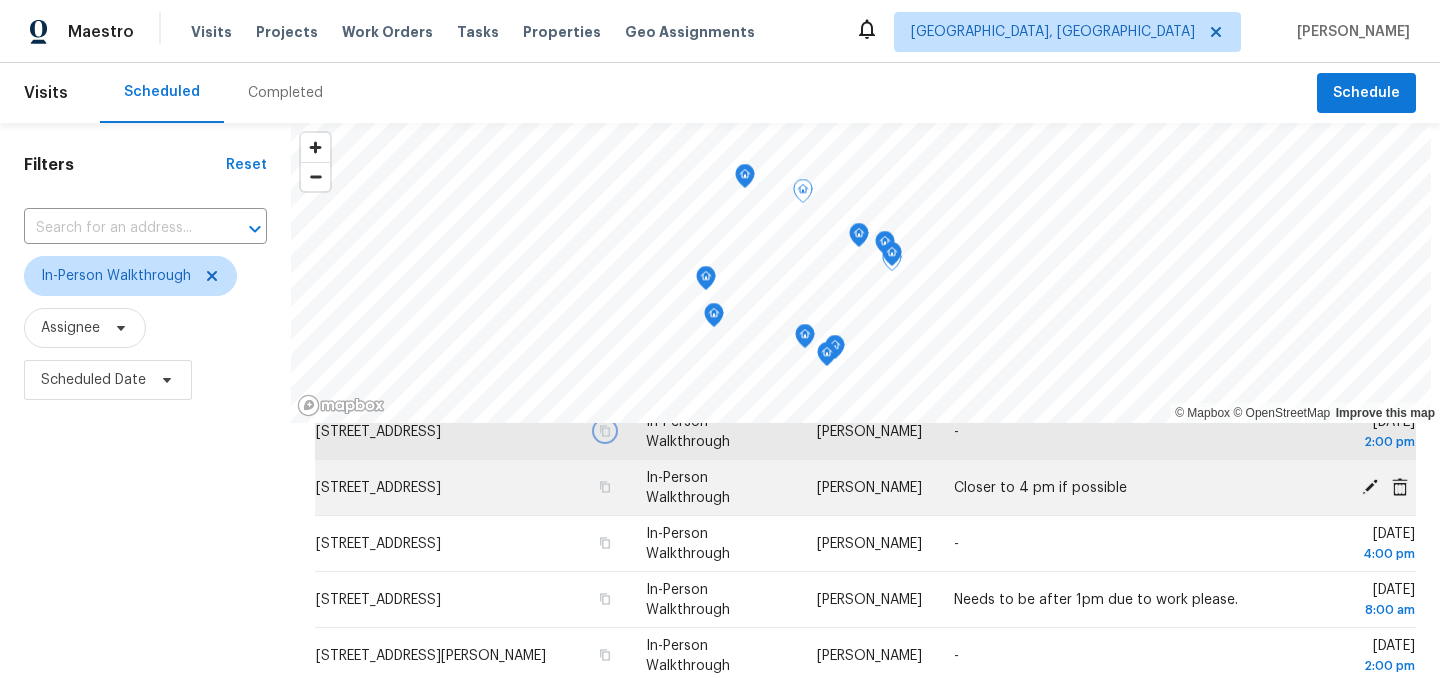 scroll, scrollTop: 330, scrollLeft: 0, axis: vertical 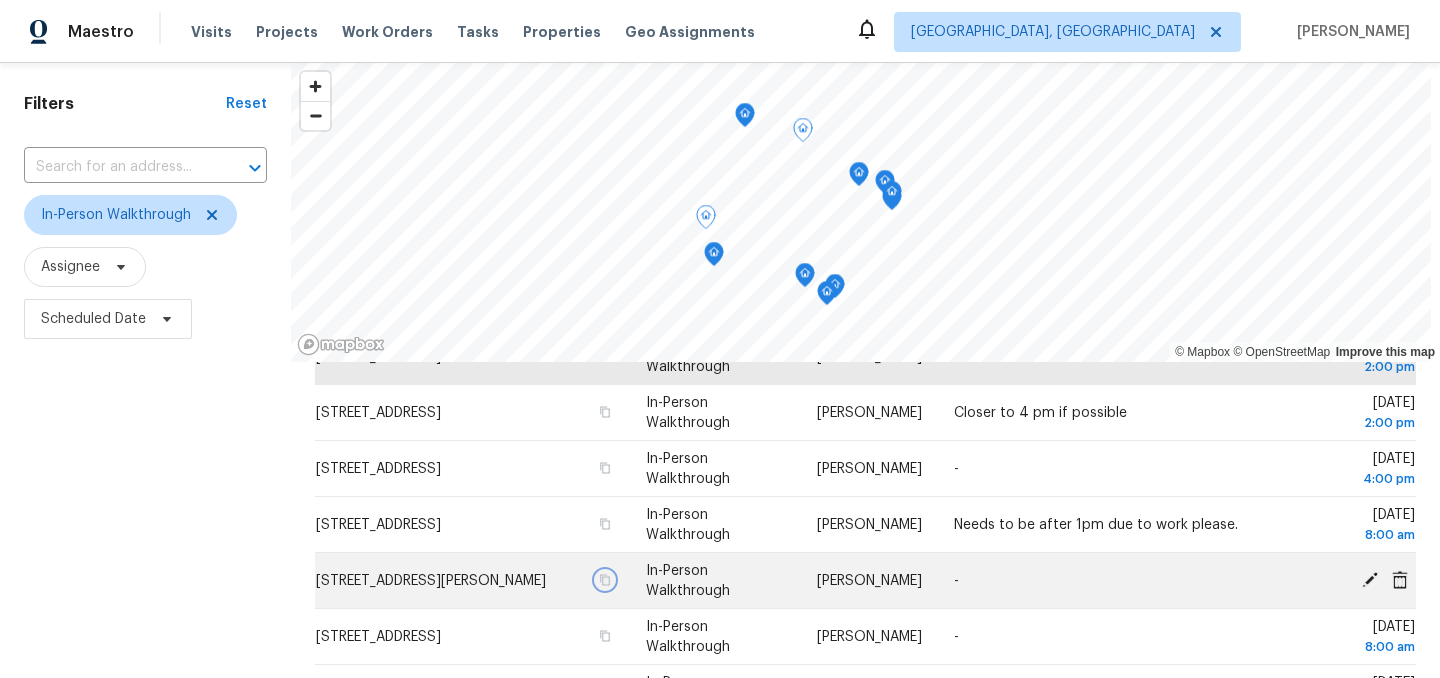 click 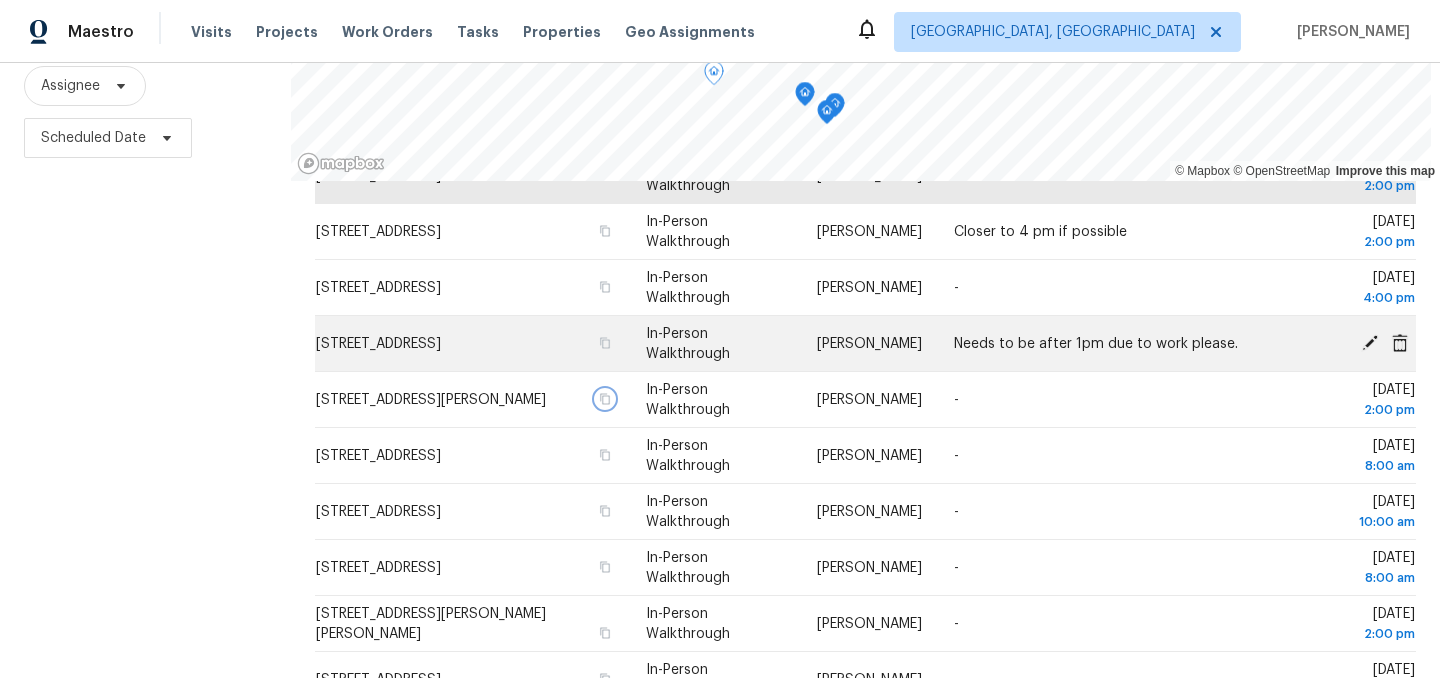 scroll, scrollTop: 251, scrollLeft: 0, axis: vertical 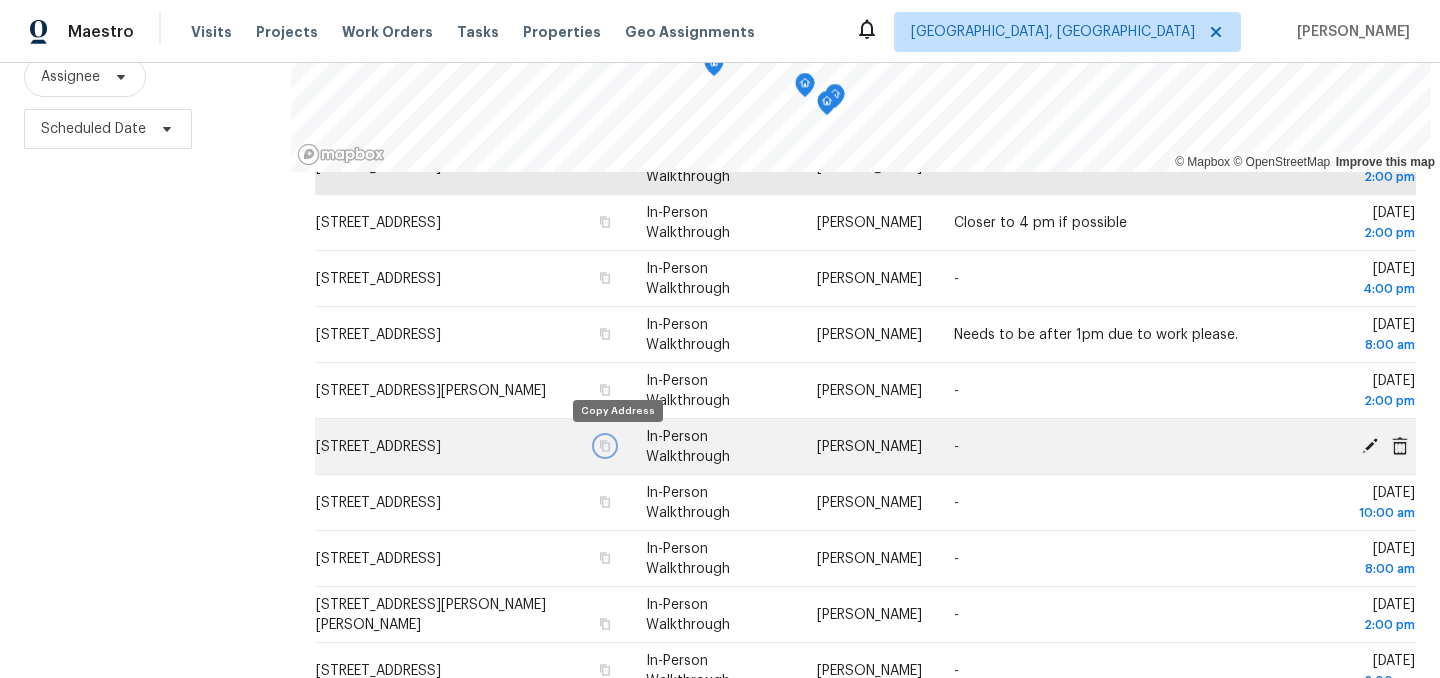 click 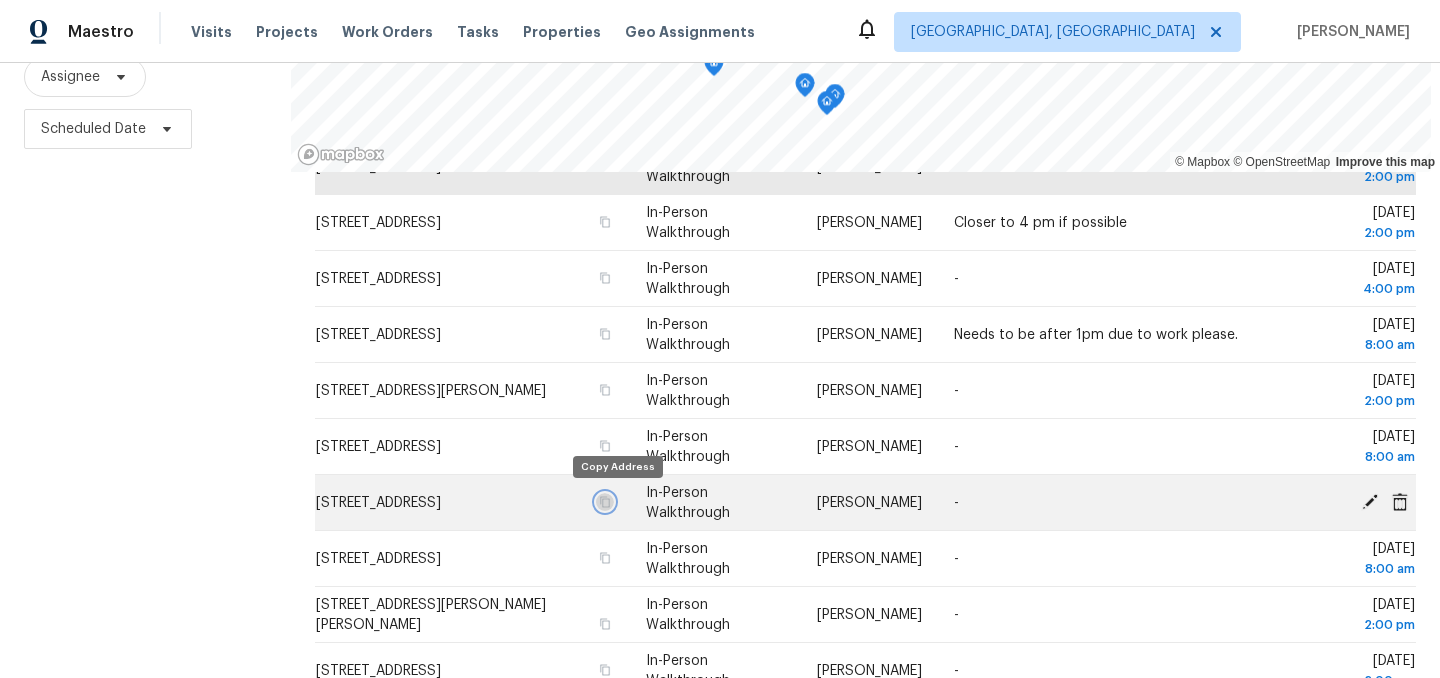 click 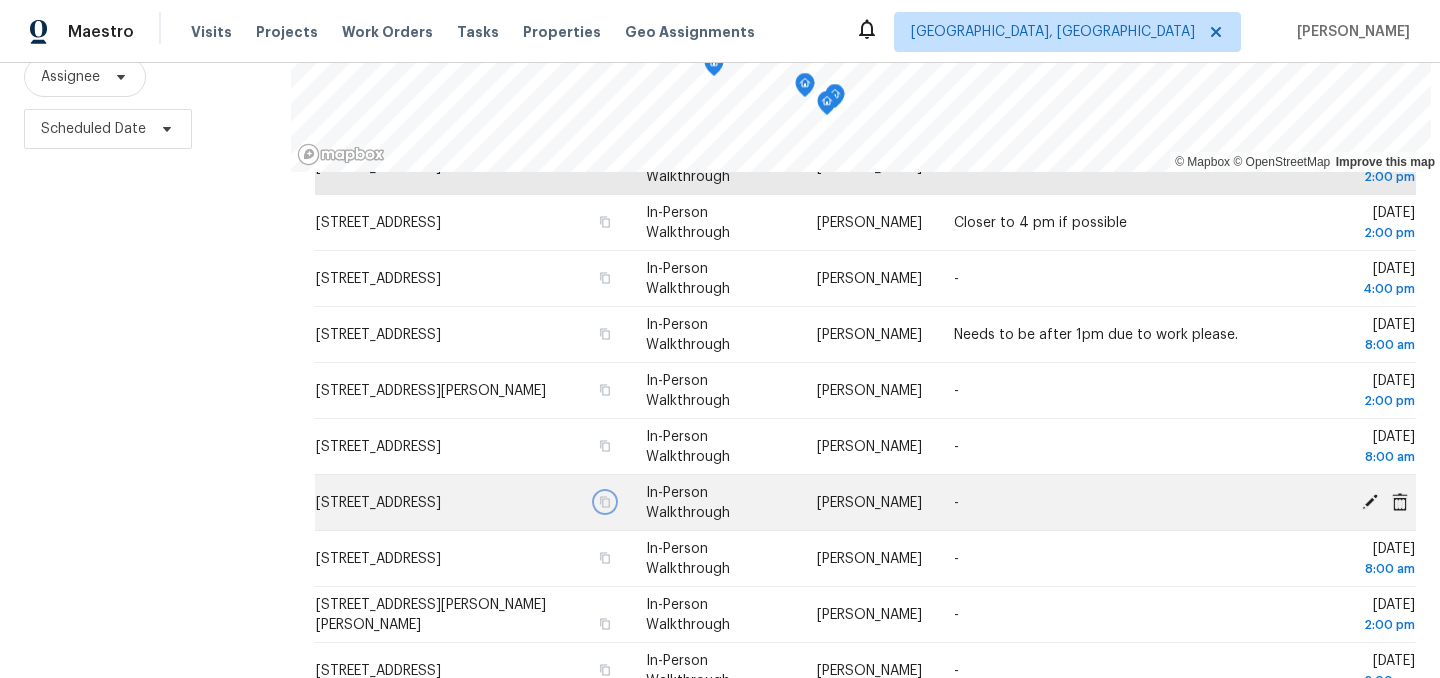 scroll, scrollTop: 287, scrollLeft: 0, axis: vertical 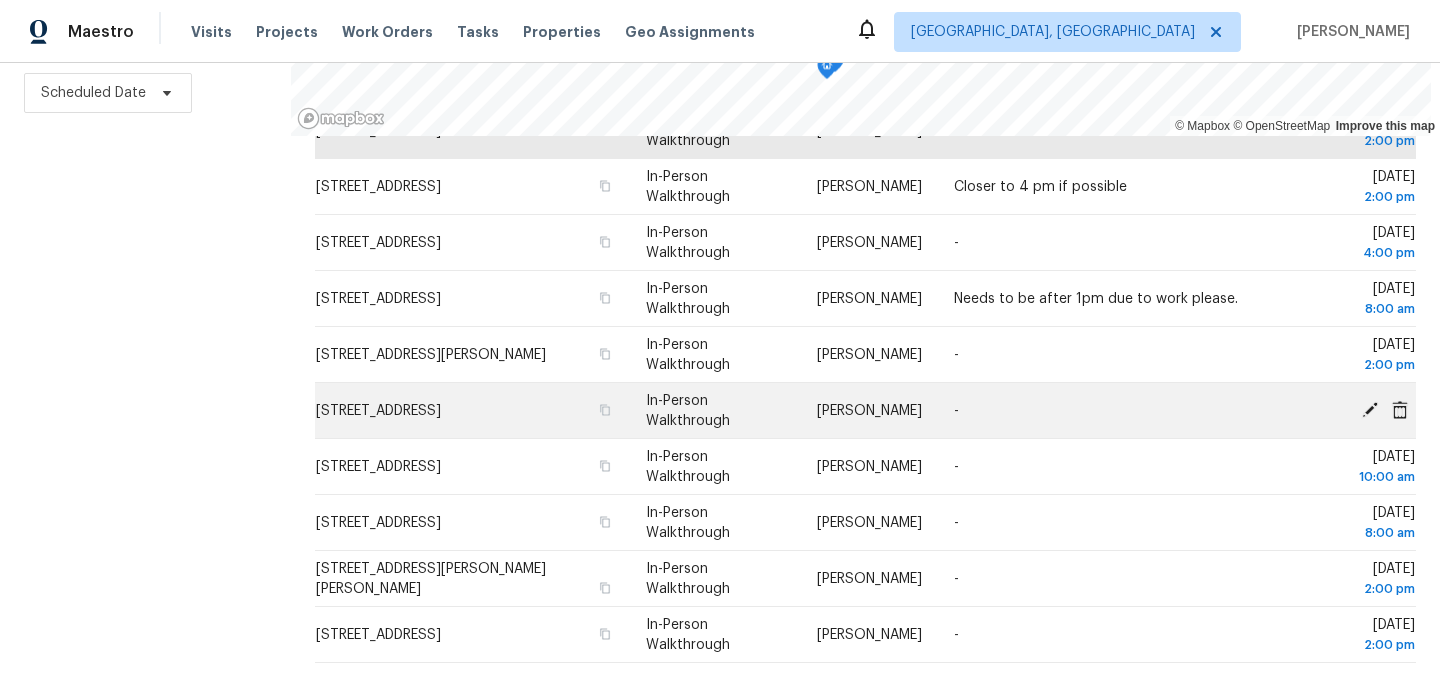 click 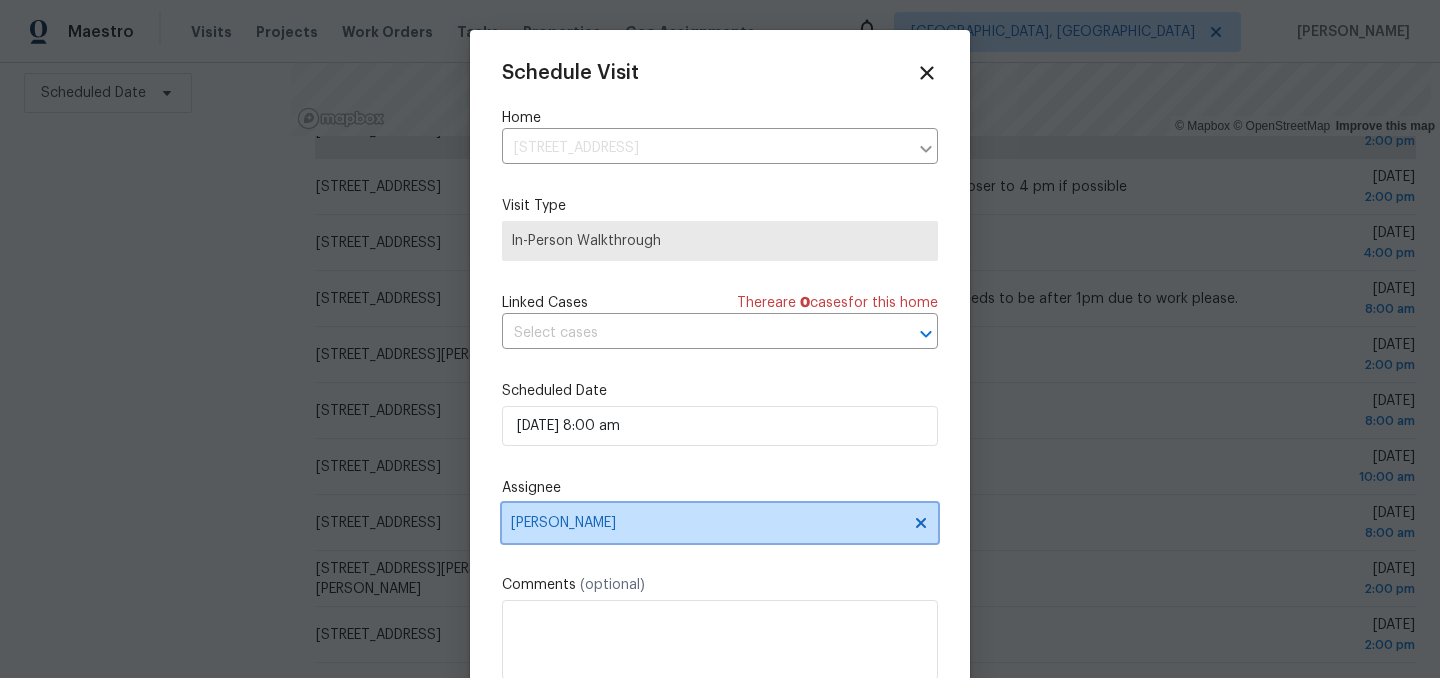 click on "[PERSON_NAME]" at bounding box center [707, 523] 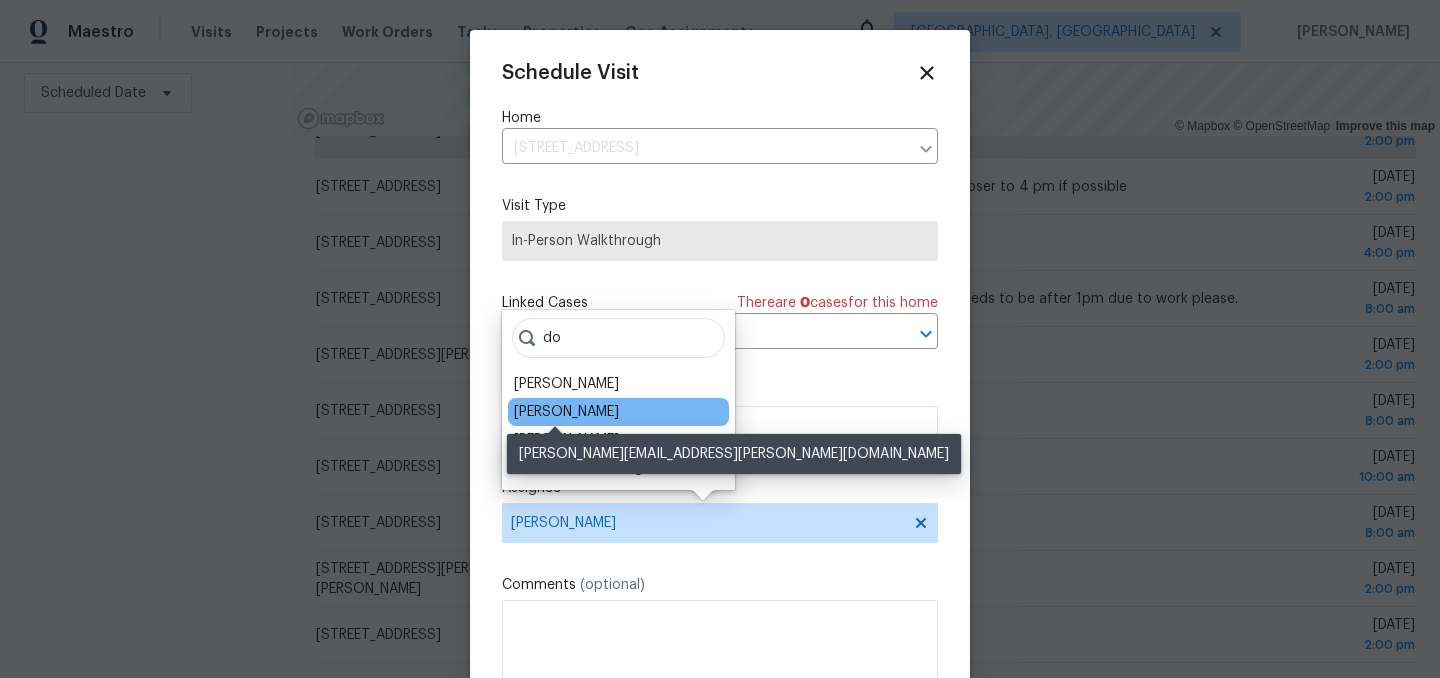 type on "do" 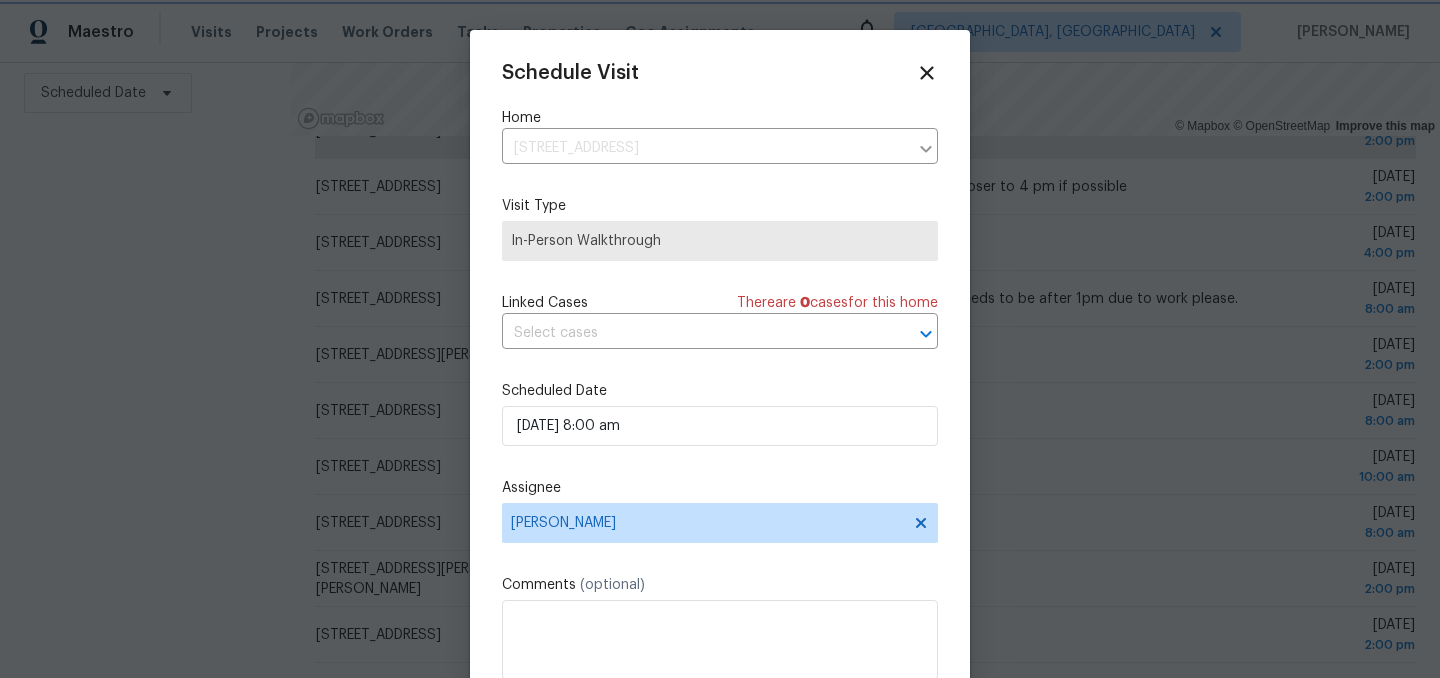 scroll, scrollTop: 36, scrollLeft: 0, axis: vertical 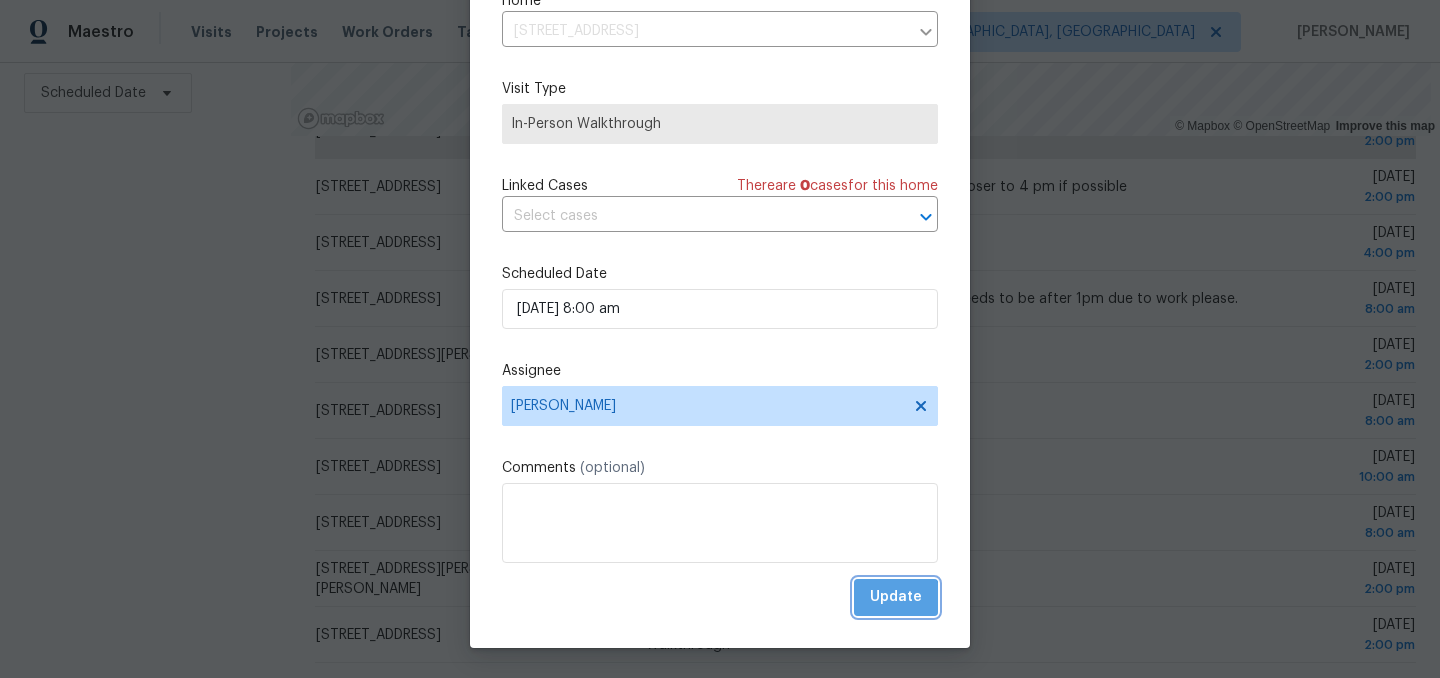 click on "Update" at bounding box center (896, 597) 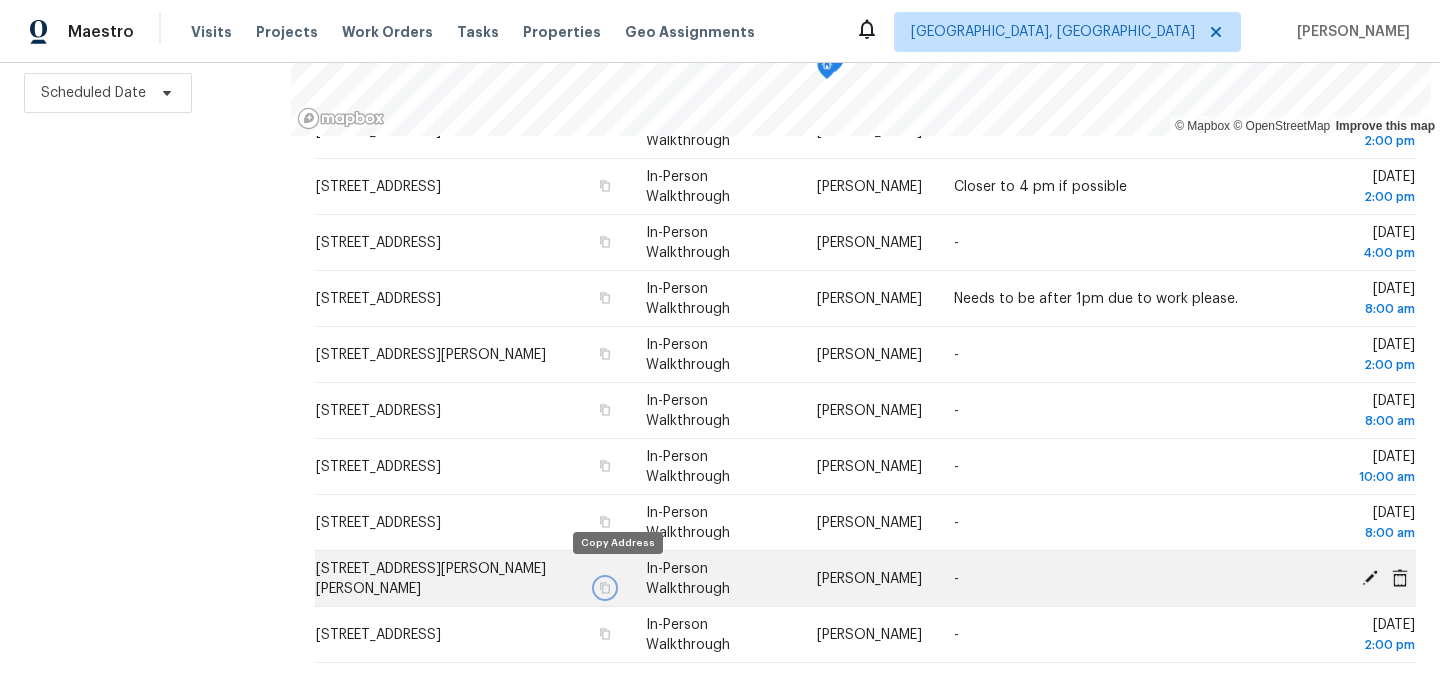 click 